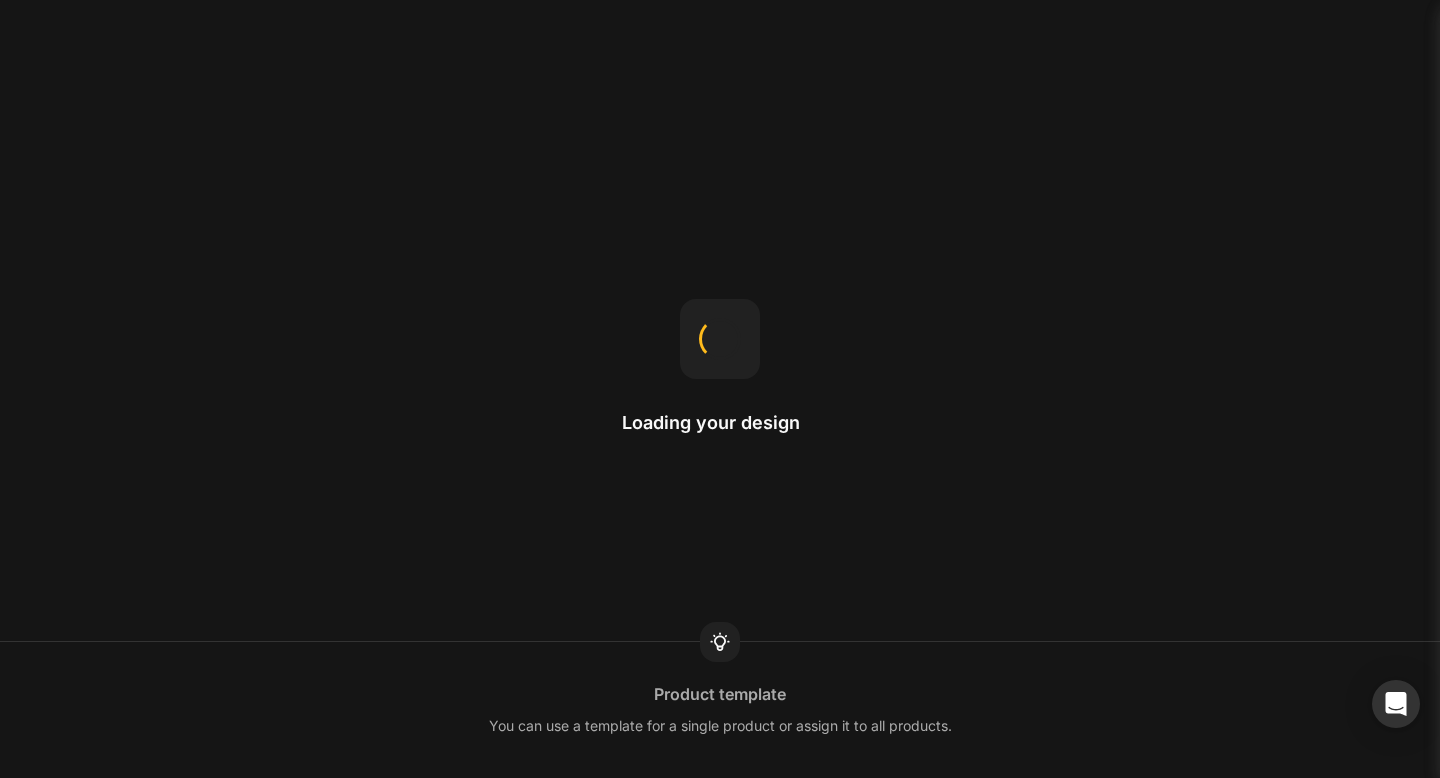 scroll, scrollTop: 0, scrollLeft: 0, axis: both 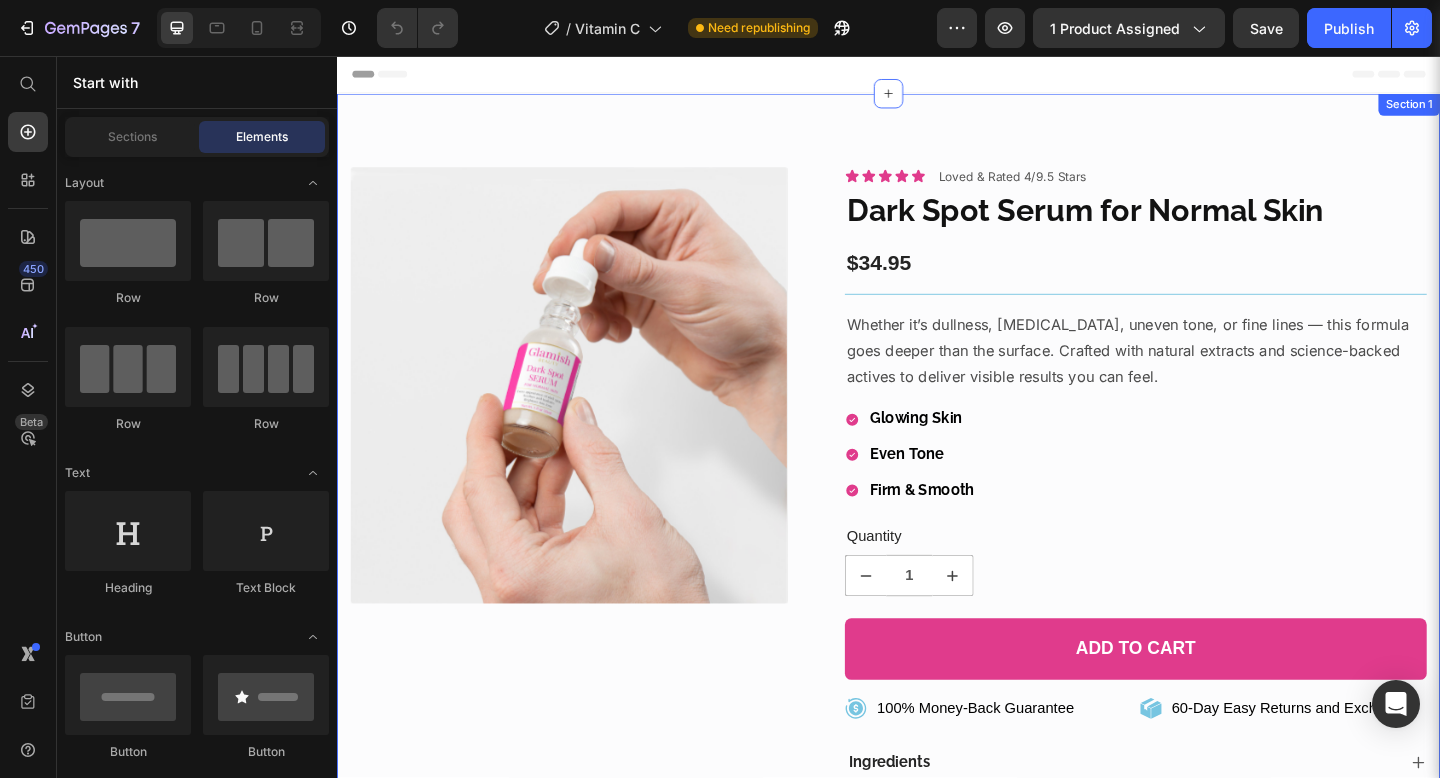 click on "Product Images Icon Icon Icon Icon Icon Icon List Loved & Rated 4/9.5 Stars  Text Block Row Dark Spot Serum for Normal Skin Product Title $34.95 Product Price                Title Line Whether it’s dullness, dryness, uneven tone, or fine lines — this formula goes deeper than the surface. Crafted with natural extracts and science-backed actives to deliver visible results you can feel. Text Block Glowing Skin Even Tone Firm & Smooth Item List Quantity Text Block 1 Product Quantity 1 Product Quantity Add to cart Add to Cart Row
100% Money-Back Guarantee Item List
60-Day Easy Returns Item List Row
100% Money-Back Guarantee Item List
60-Day Easy Returns and Exchanges Item List Row
Ingredients
Suggested use
Shipping & Return Accordion Row Product Section 1" at bounding box center [937, 572] 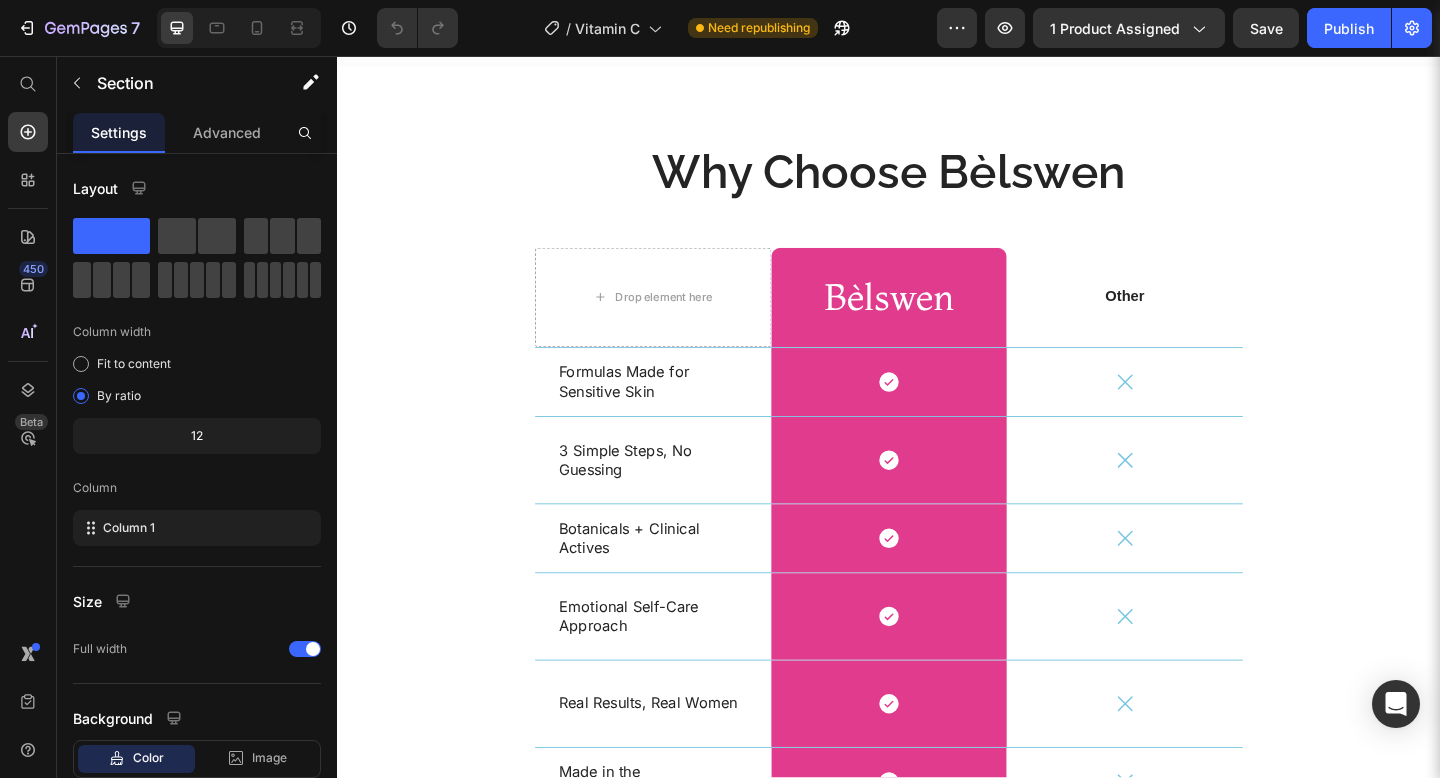 scroll, scrollTop: 4338, scrollLeft: 0, axis: vertical 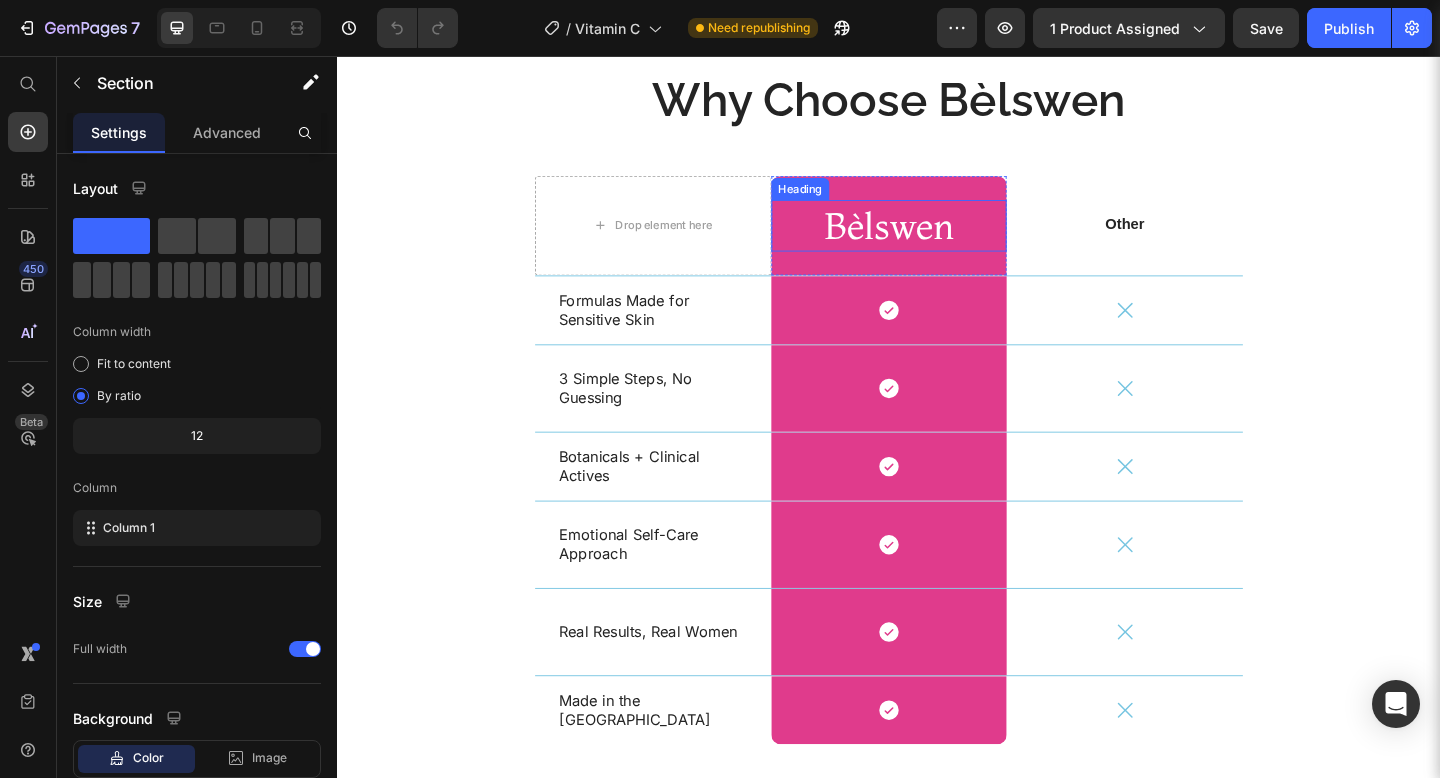 click on "Bèlswen" at bounding box center (937, 241) 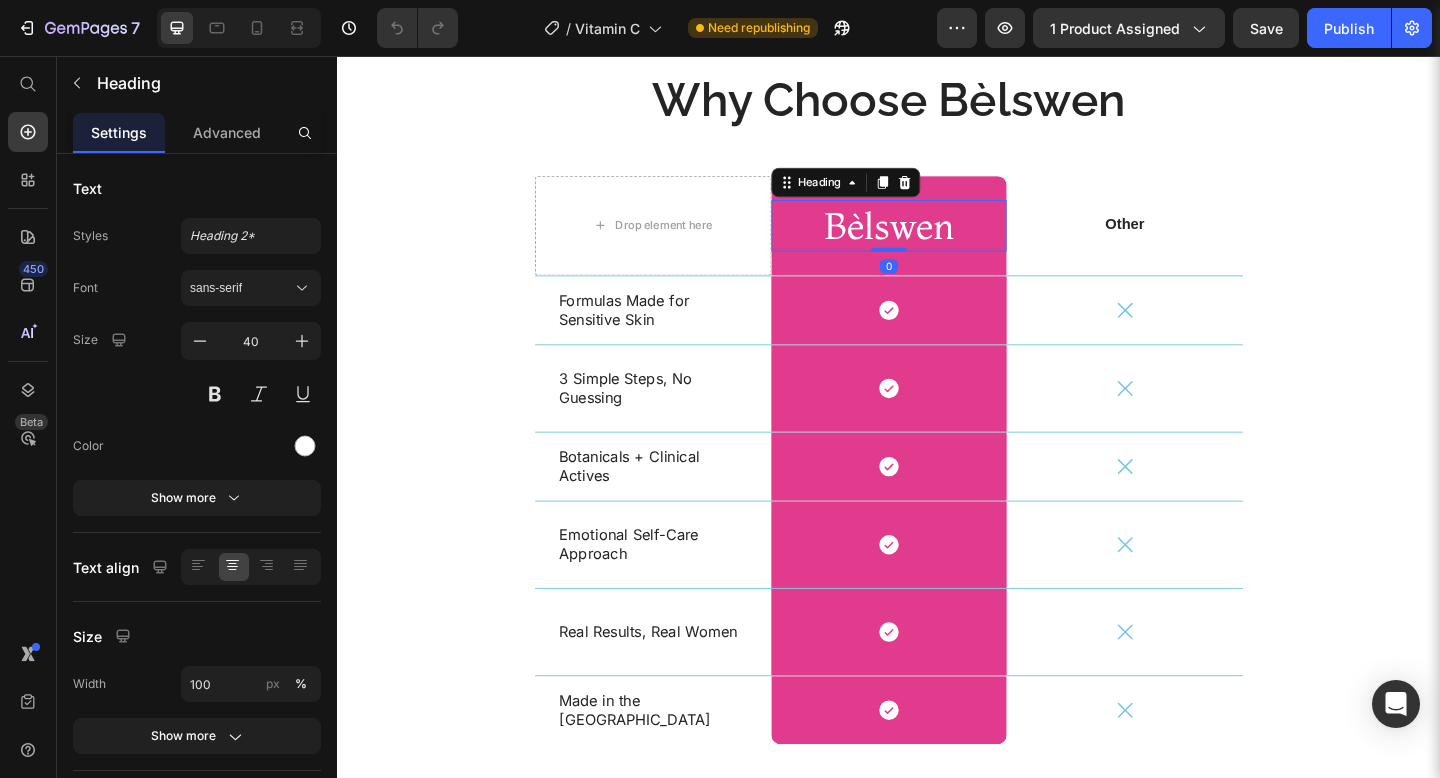 click on "Bèlswen" at bounding box center [937, 241] 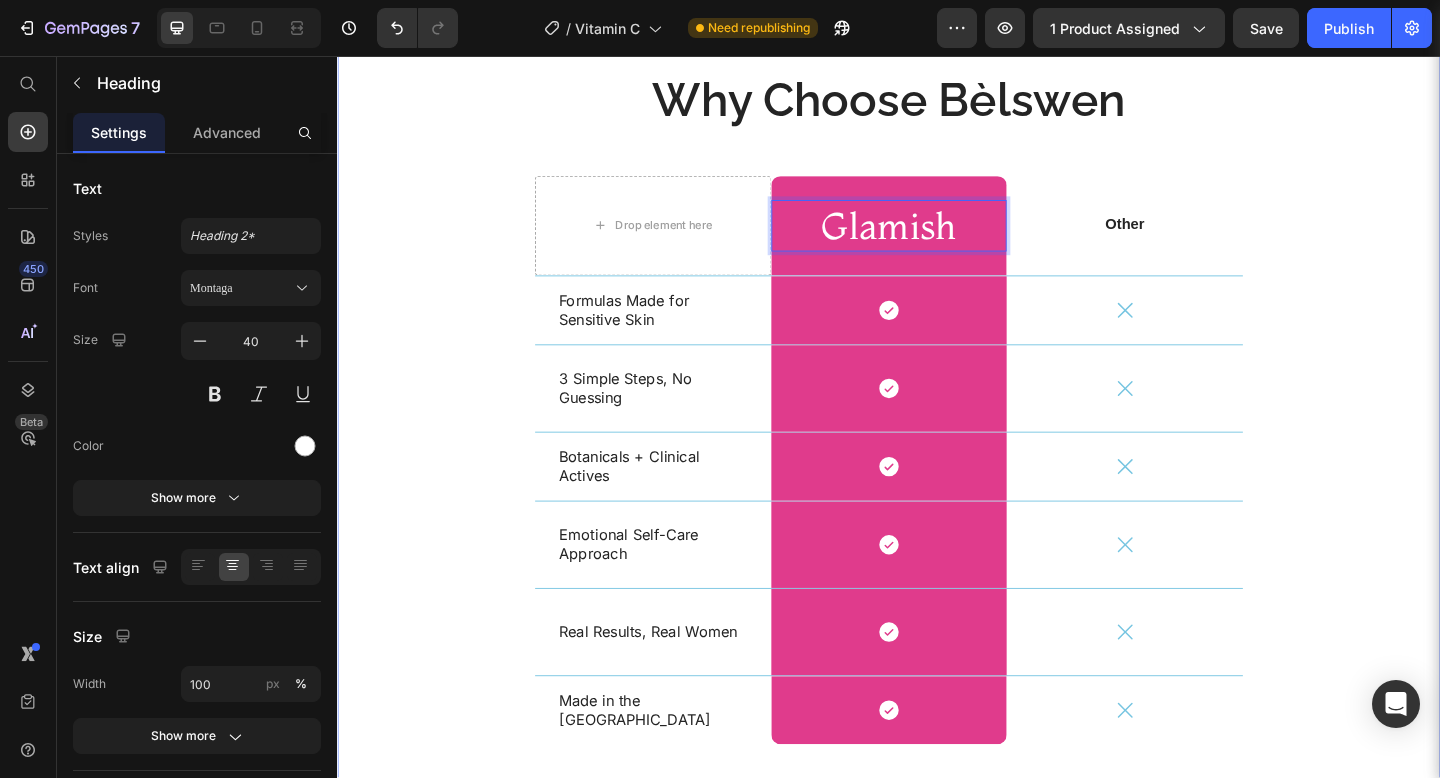 click on "Why Choose Bèlswen Heading
Drop element here Glamish Heading   0 Row Other Text Block Row Formulas Made for Sensitive Skin Text Block
Icon Row
Icon Row 3 Simple Steps, No Guessing Text Block
Icon Row
Icon Row Botanicals + Clinical Actives Text Block
Icon Row
Icon Row Emotional Self-Care Approach Text Block
Icon Row
Icon Row Real Results, Real Women Text Block
Icon Row
Icon Row Made in the USA Text Block
Icon Row
Icon Row Row" at bounding box center [937, 453] 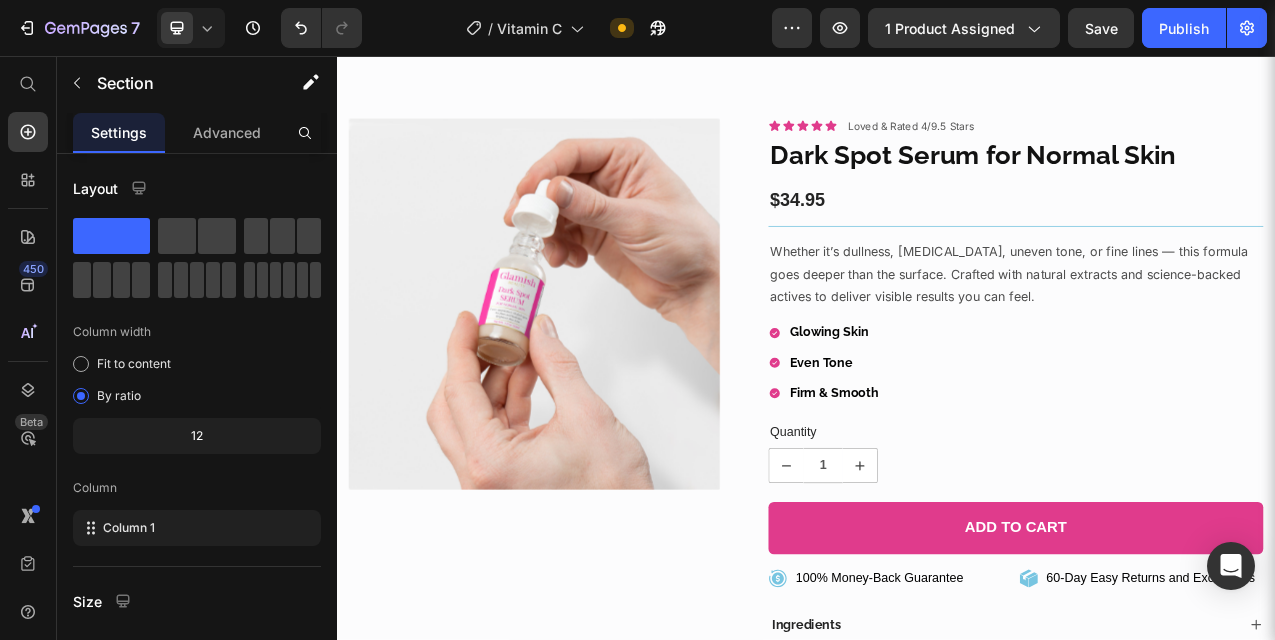 scroll, scrollTop: 0, scrollLeft: 0, axis: both 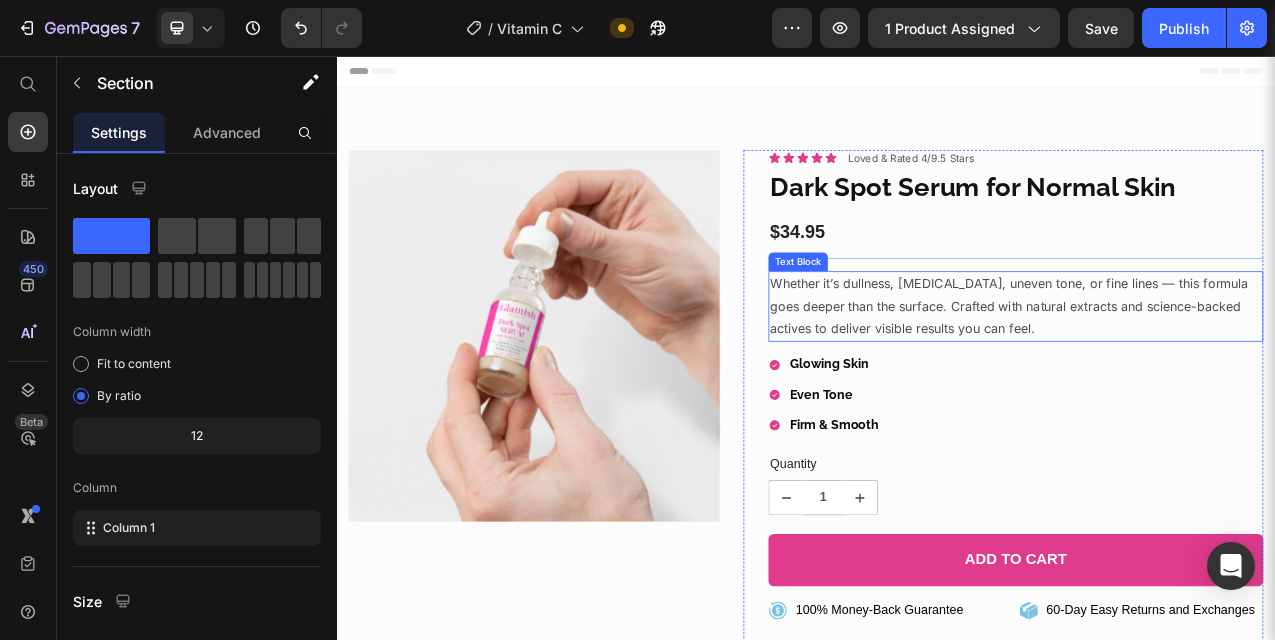 click on "Whether it’s dullness, dryness, uneven tone, or fine lines — this formula goes deeper than the surface. Crafted with natural extracts and science-backed actives to deliver visible results you can feel." at bounding box center [1205, 377] 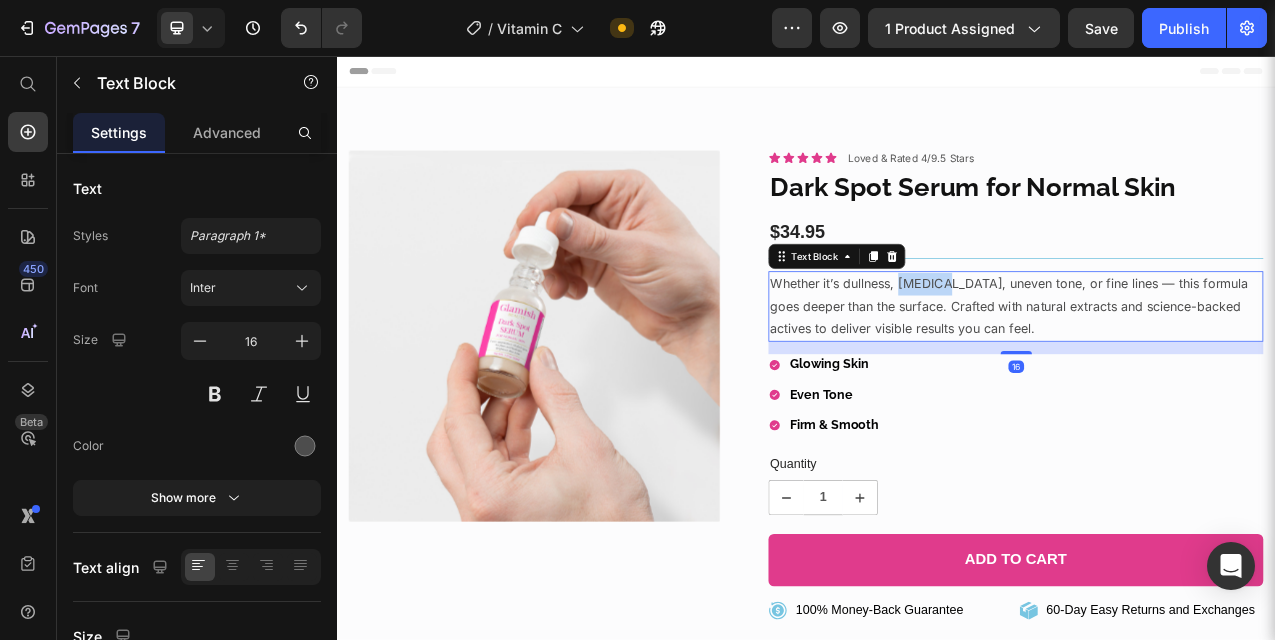 click on "Whether it’s dullness, dryness, uneven tone, or fine lines — this formula goes deeper than the surface. Crafted with natural extracts and science-backed actives to deliver visible results you can feel." at bounding box center [1205, 377] 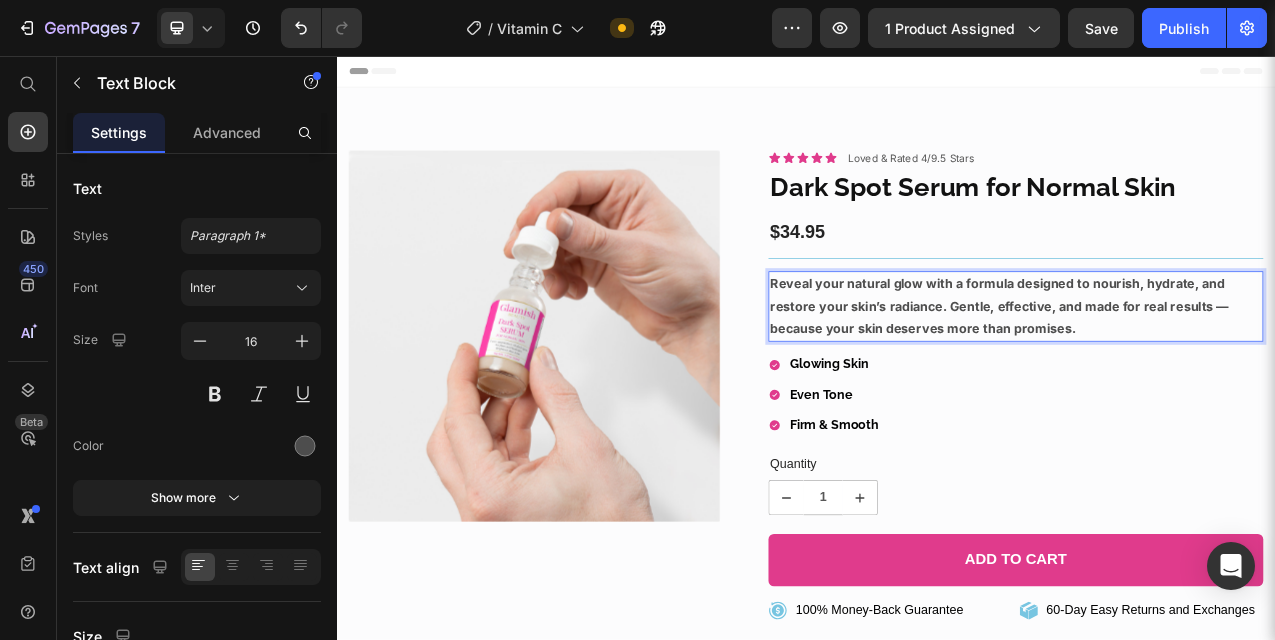 click on "Reveal your natural glow with a formula designed to nourish, hydrate, and restore your skin’s radiance. Gentle, effective, and made for real results — because your skin deserves more than promises." at bounding box center [1184, 377] 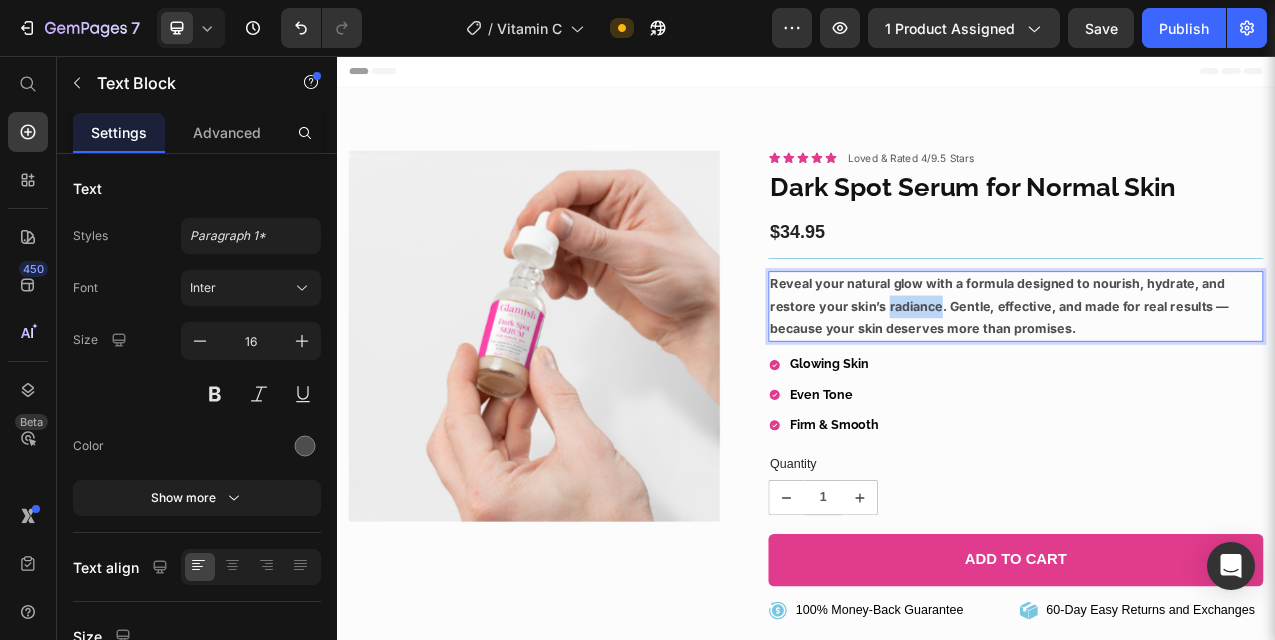 click on "Reveal your natural glow with a formula designed to nourish, hydrate, and restore your skin’s radiance. Gentle, effective, and made for real results — because your skin deserves more than promises." at bounding box center (1184, 377) 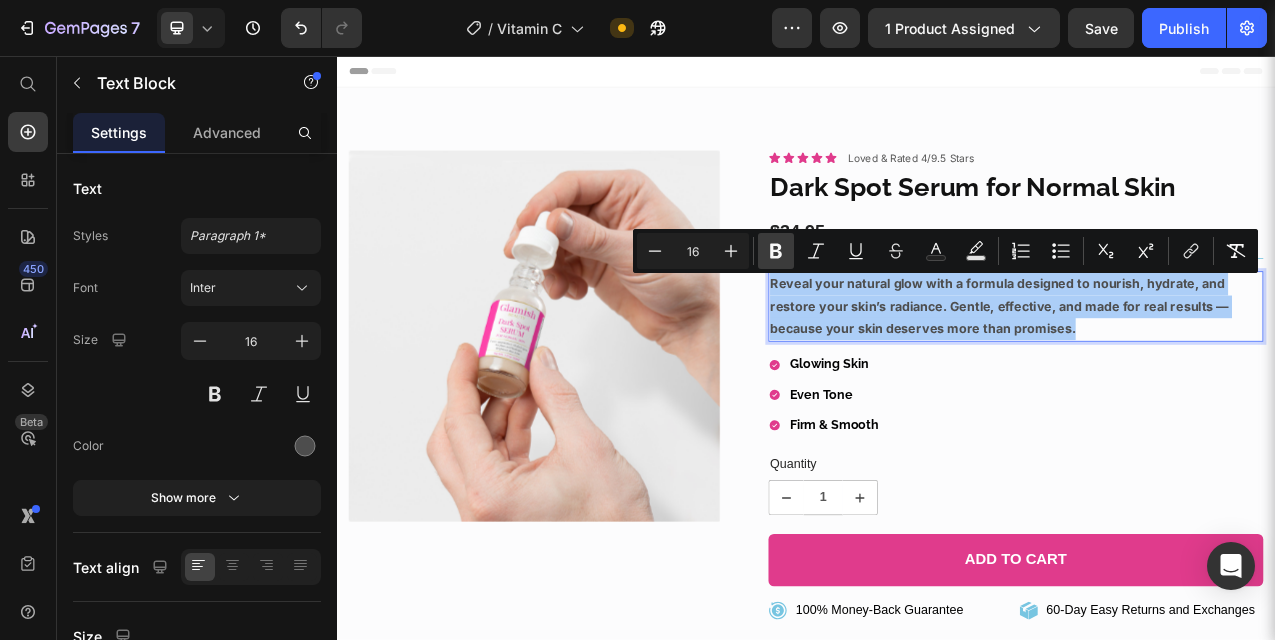 click on "Bold" at bounding box center (776, 251) 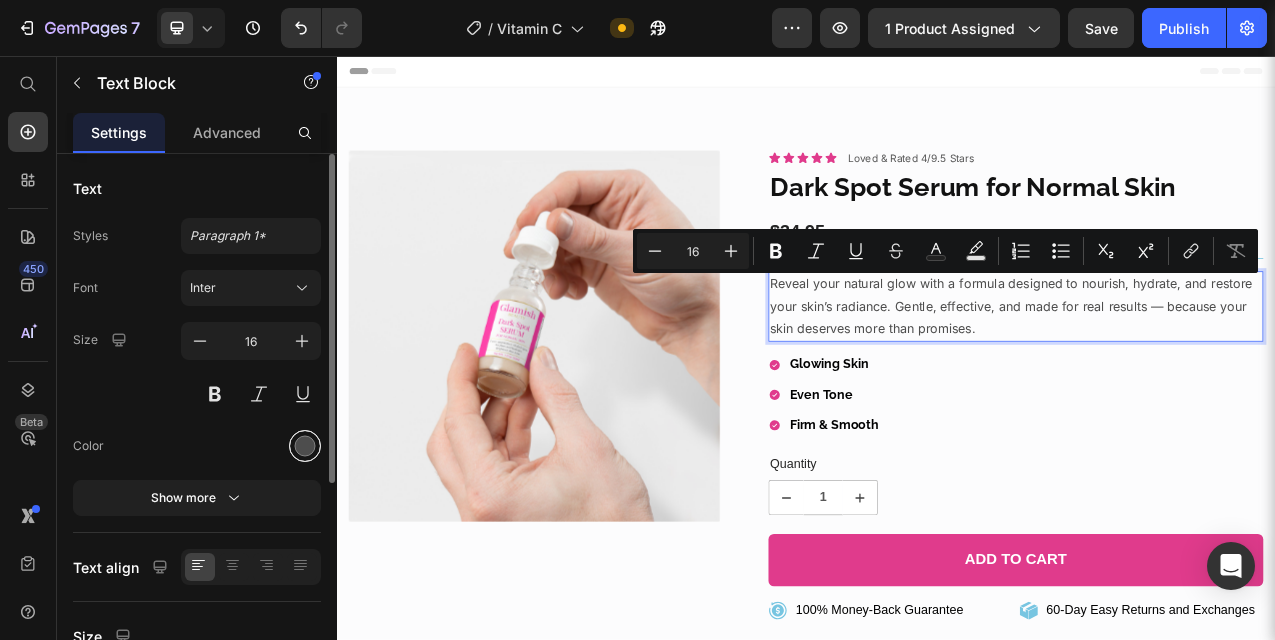 click at bounding box center [305, 446] 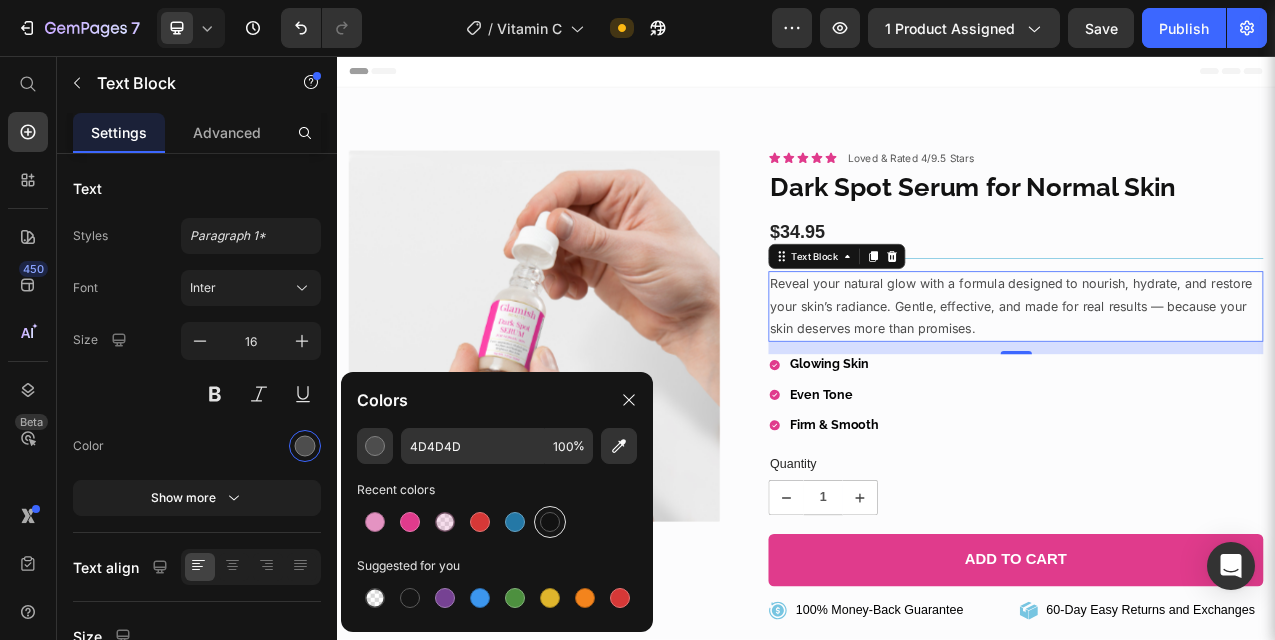 click at bounding box center [550, 522] 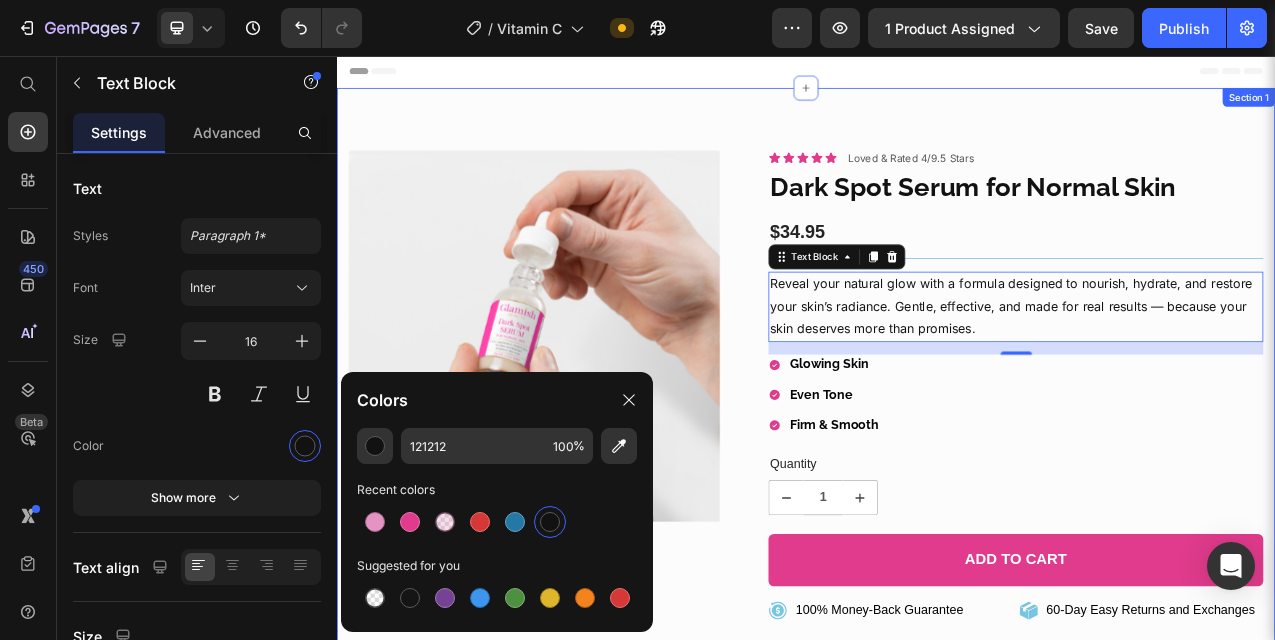 click on "Product Images Icon Icon Icon Icon Icon Icon List Loved & Rated 4/9.5 Stars  Text Block Row Dark Spot Serum for Normal Skin Product Title $34.95 Product Price                Title Line Reveal your natural glow with a formula designed to nourish, hydrate, and restore your skin’s radiance. Gentle, effective, and made for real results — because your skin deserves more than promises. Text Block   16 Glowing Skin Even Tone Firm & Smooth Item List Quantity Text Block 1 Product Quantity 1 Product Quantity Add to cart Add to Cart Row
100% Money-Back Guarantee Item List
60-Day Easy Returns Item List Row
100% Money-Back Guarantee Item List
60-Day Easy Returns and Exchanges Item List Row
Ingredients
Suggested use
Shipping & Return Accordion Row Product Section 1" at bounding box center [937, 572] 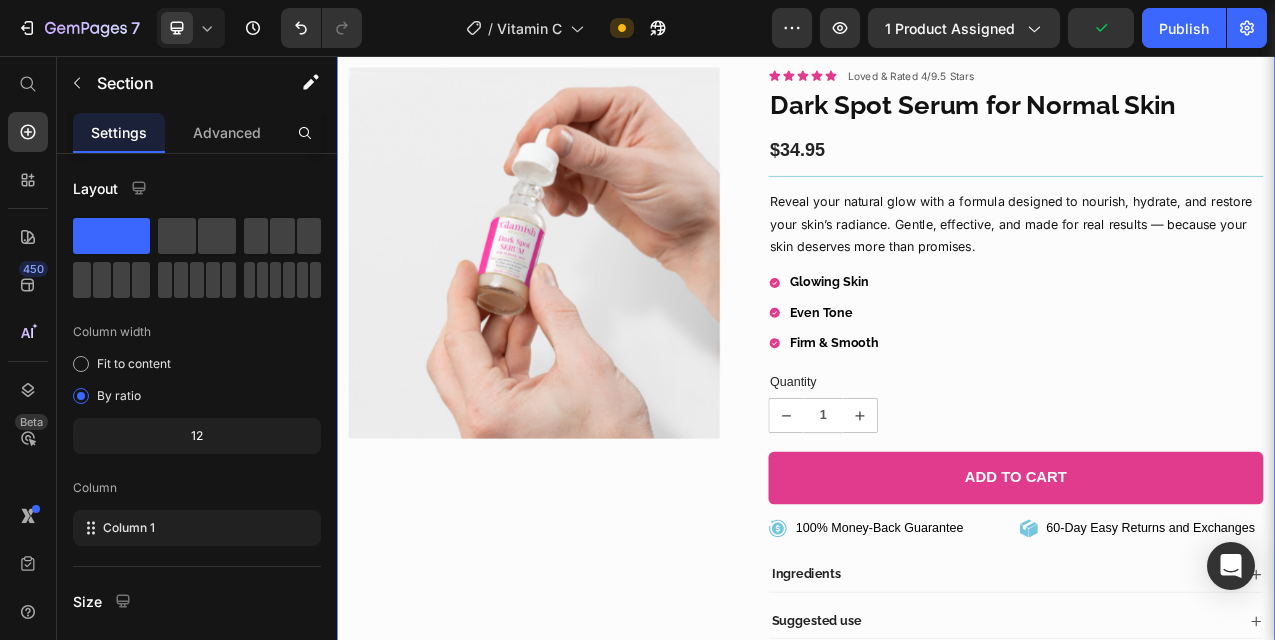 scroll, scrollTop: 119, scrollLeft: 0, axis: vertical 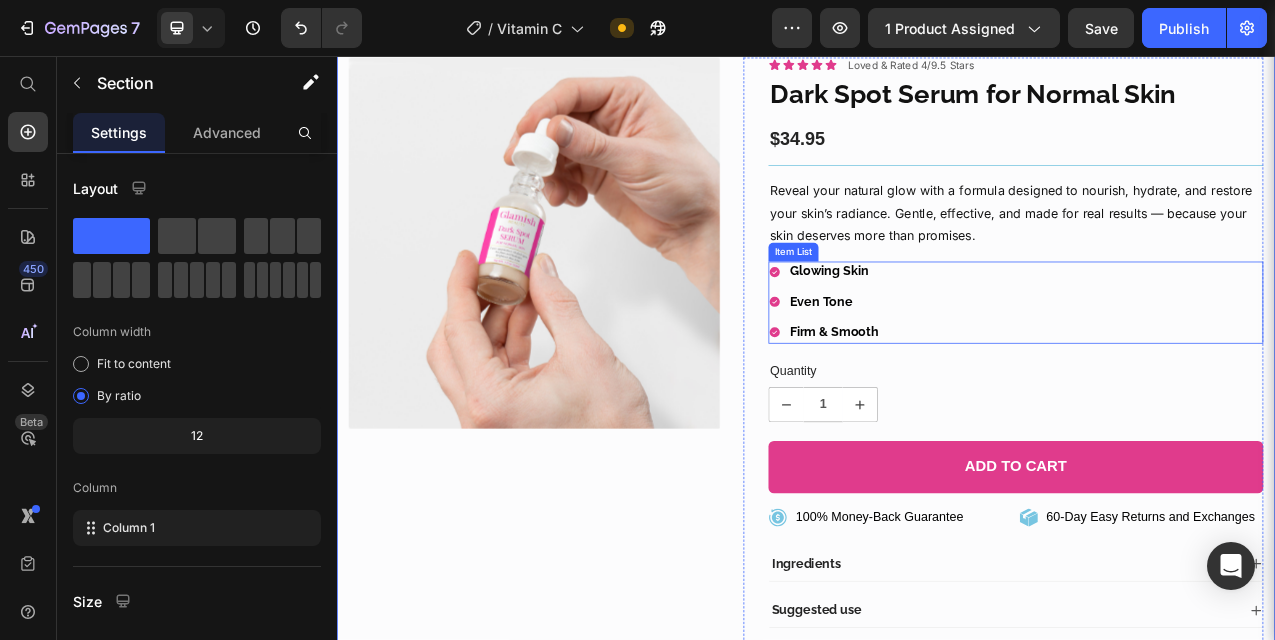 click on "Glowing Skin Even Tone Firm & Smooth" at bounding box center (1205, 371) 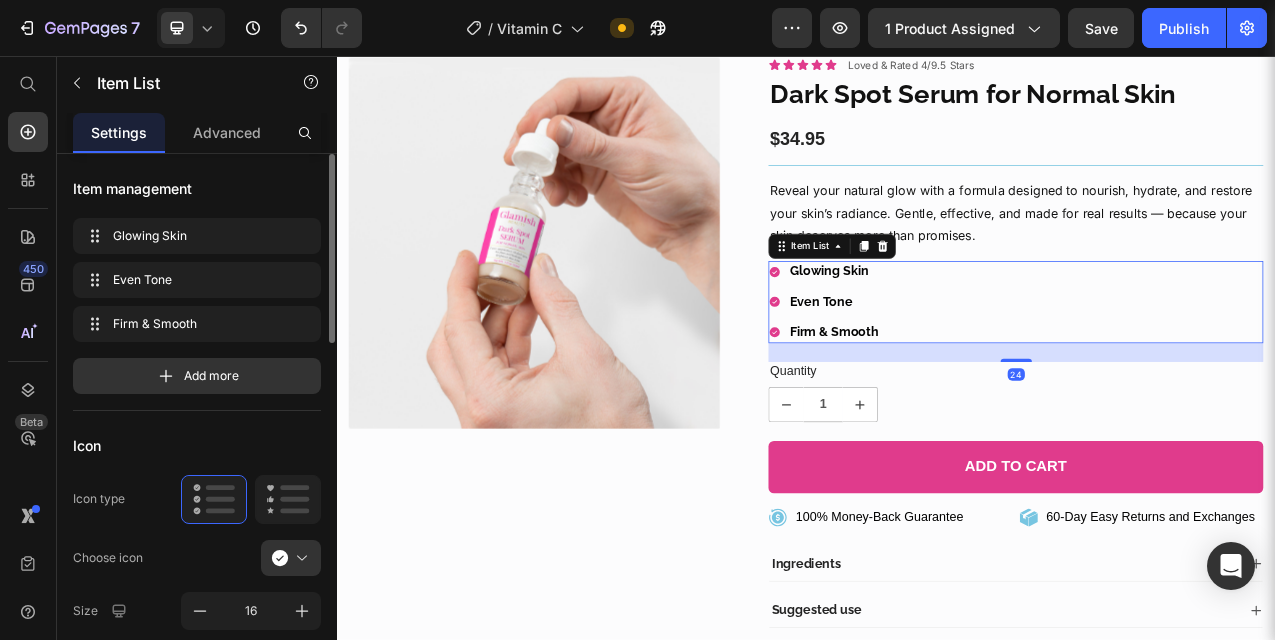click on "Icon type" 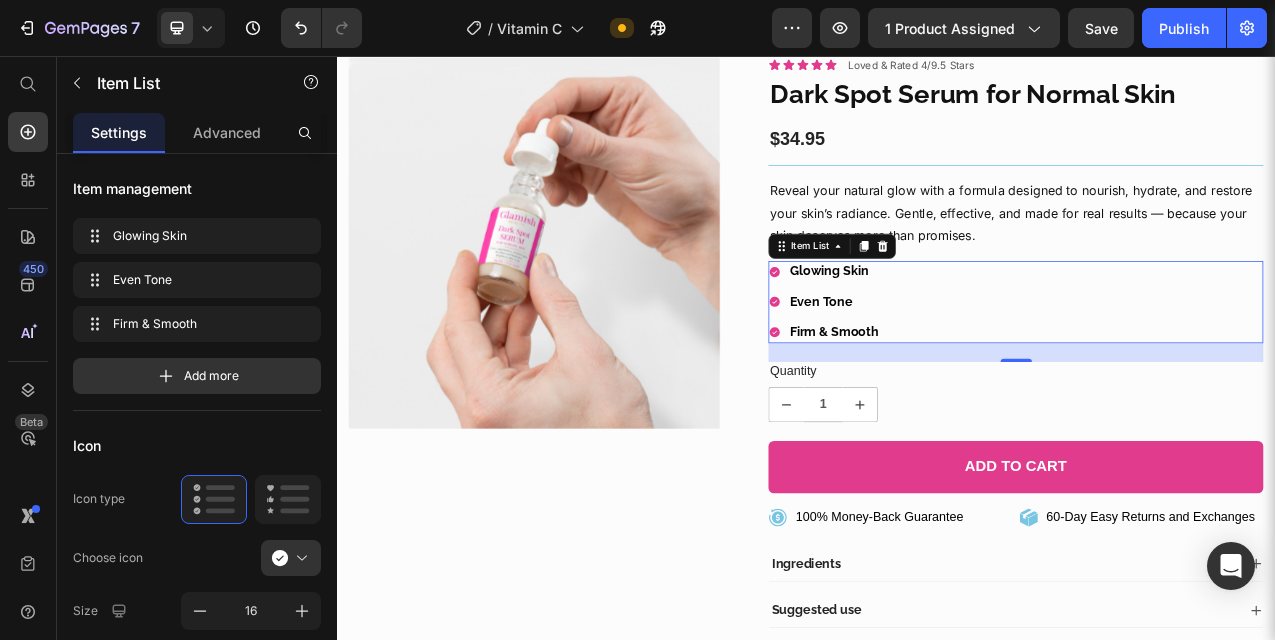 click on "Glowing Skin" at bounding box center (966, 331) 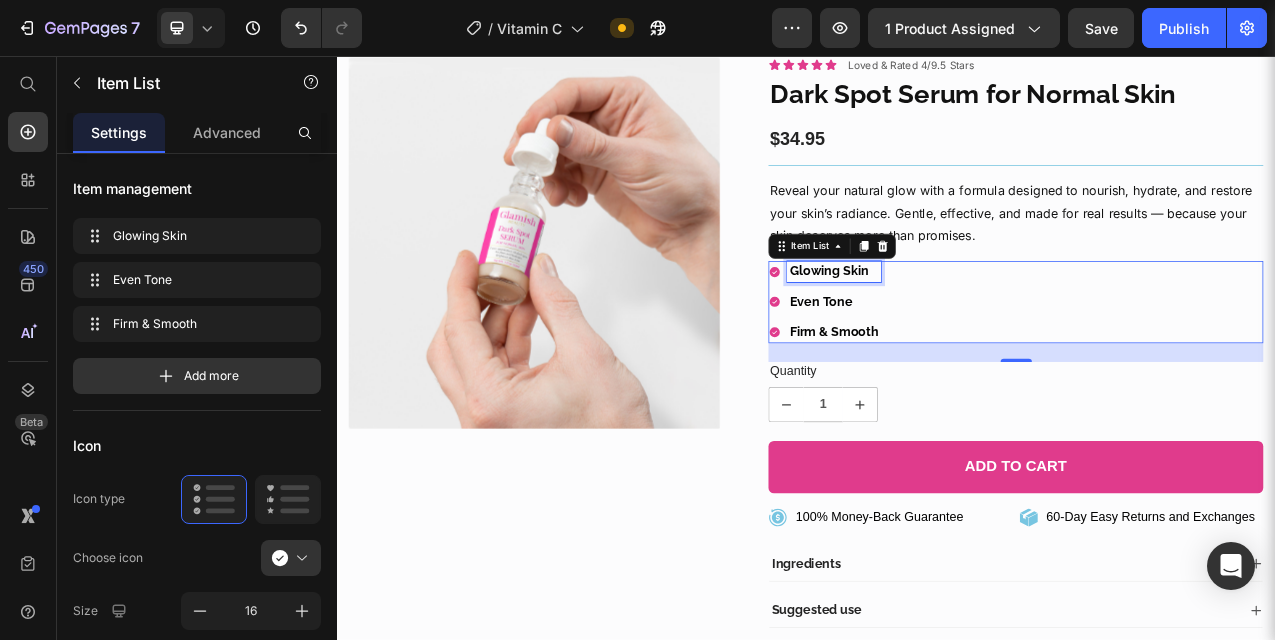 click on "Glowing Skin" at bounding box center [966, 331] 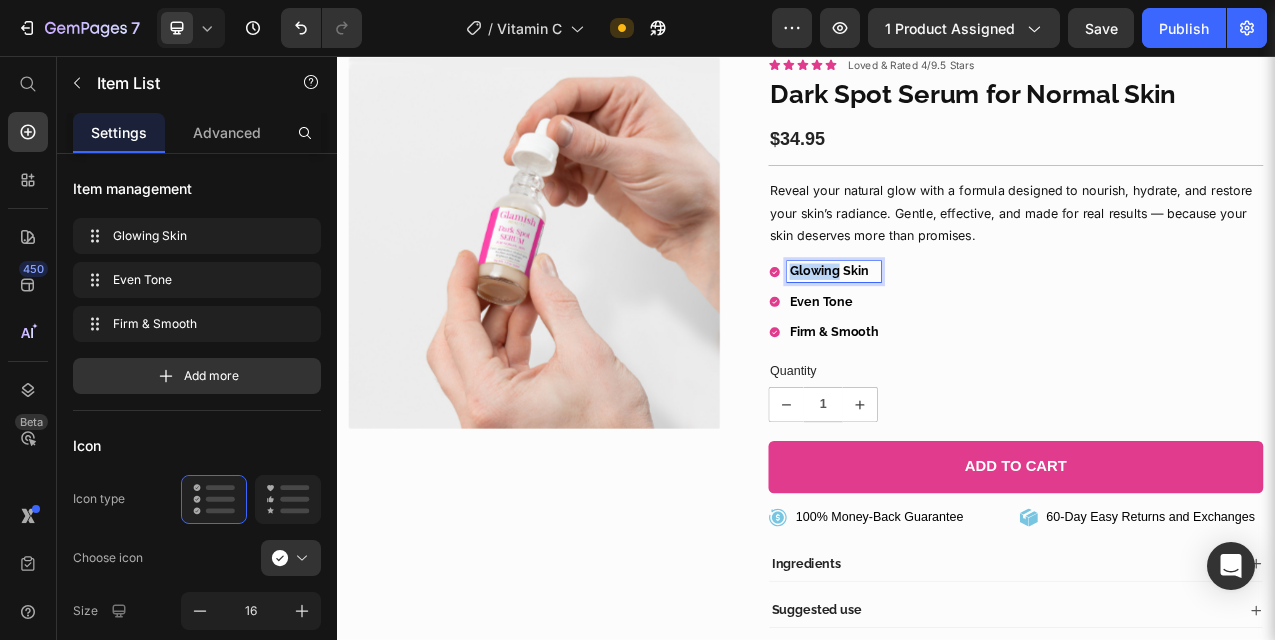 click on "Glowing Skin" at bounding box center (966, 331) 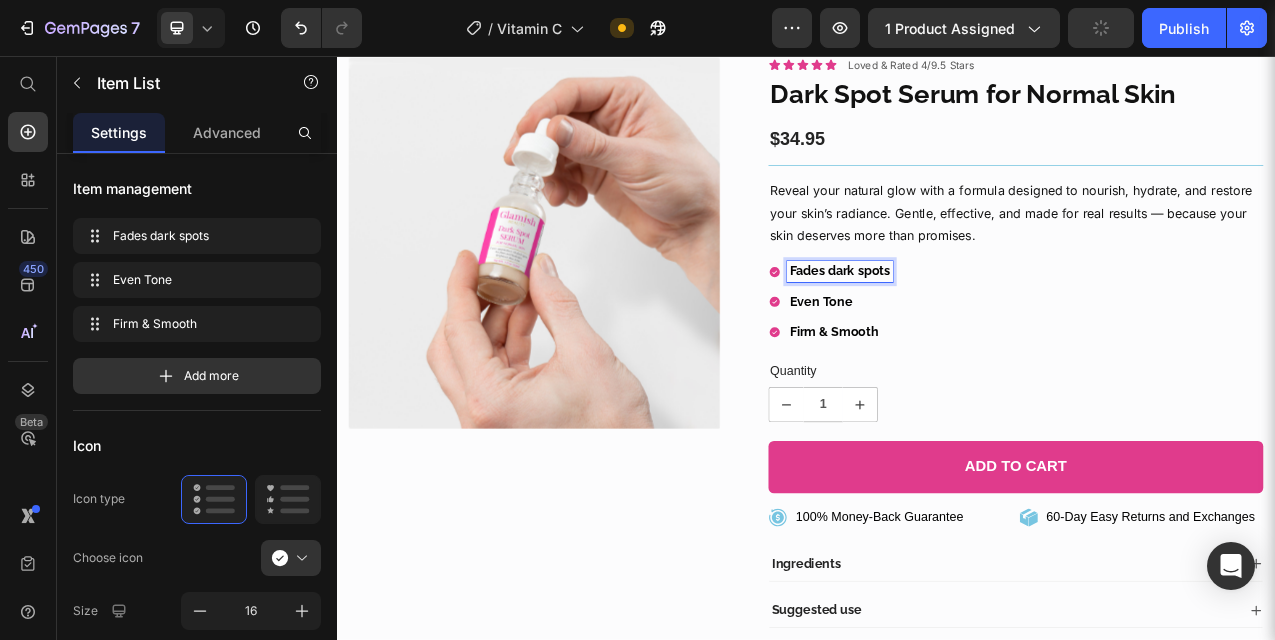 click on "Even Tone" at bounding box center [980, 371] 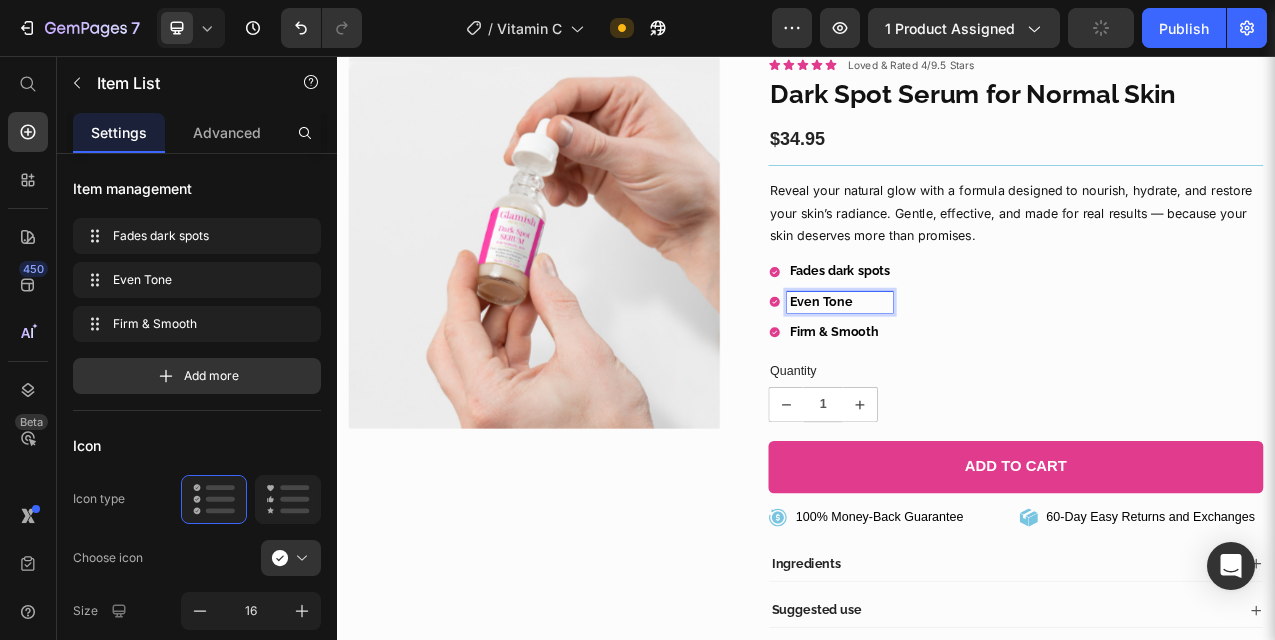 click on "Even Tone" at bounding box center (980, 371) 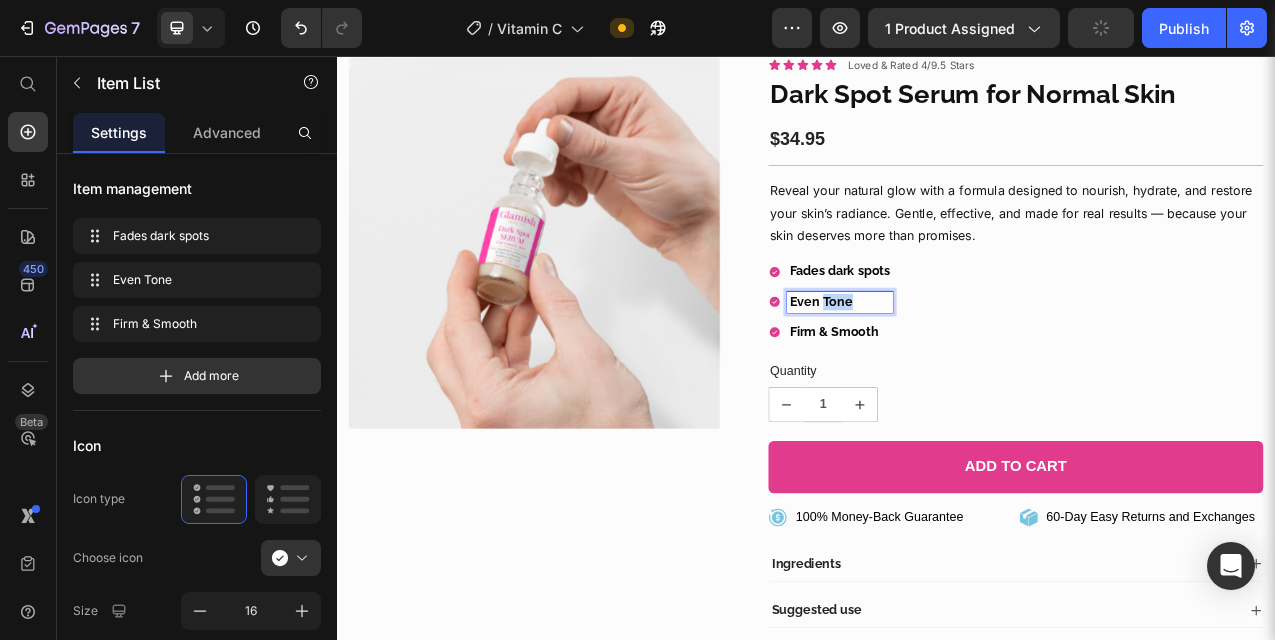 click on "Even Tone" at bounding box center (980, 371) 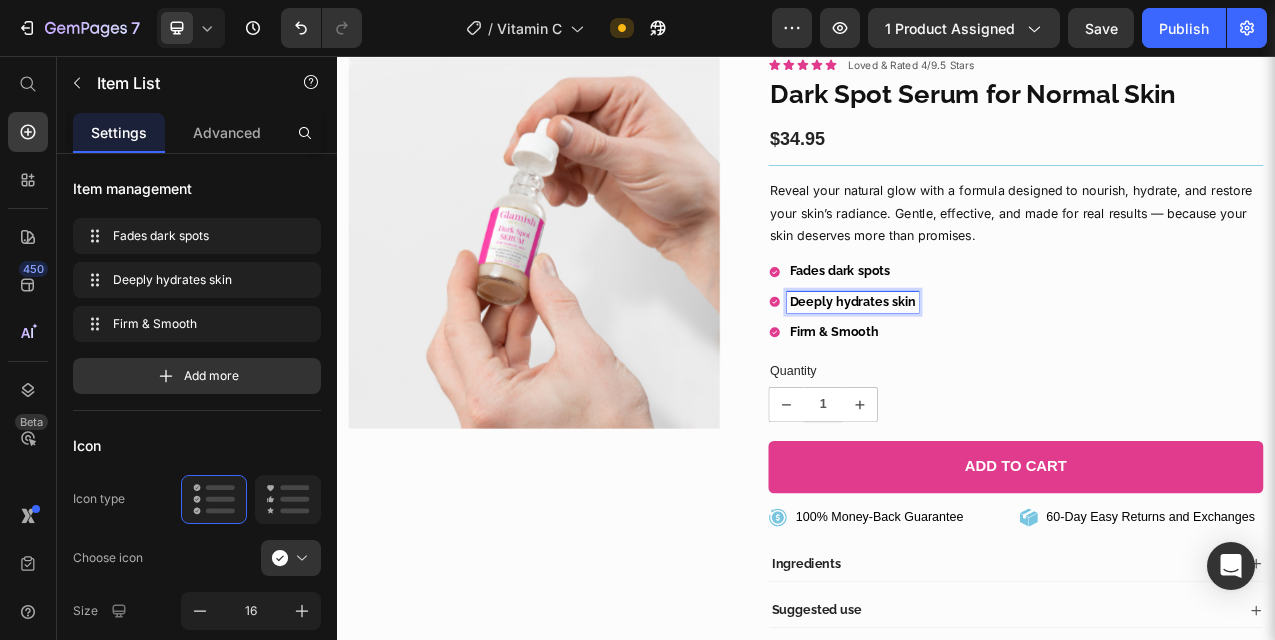 click on "Firm & Smooth" at bounding box center (973, 409) 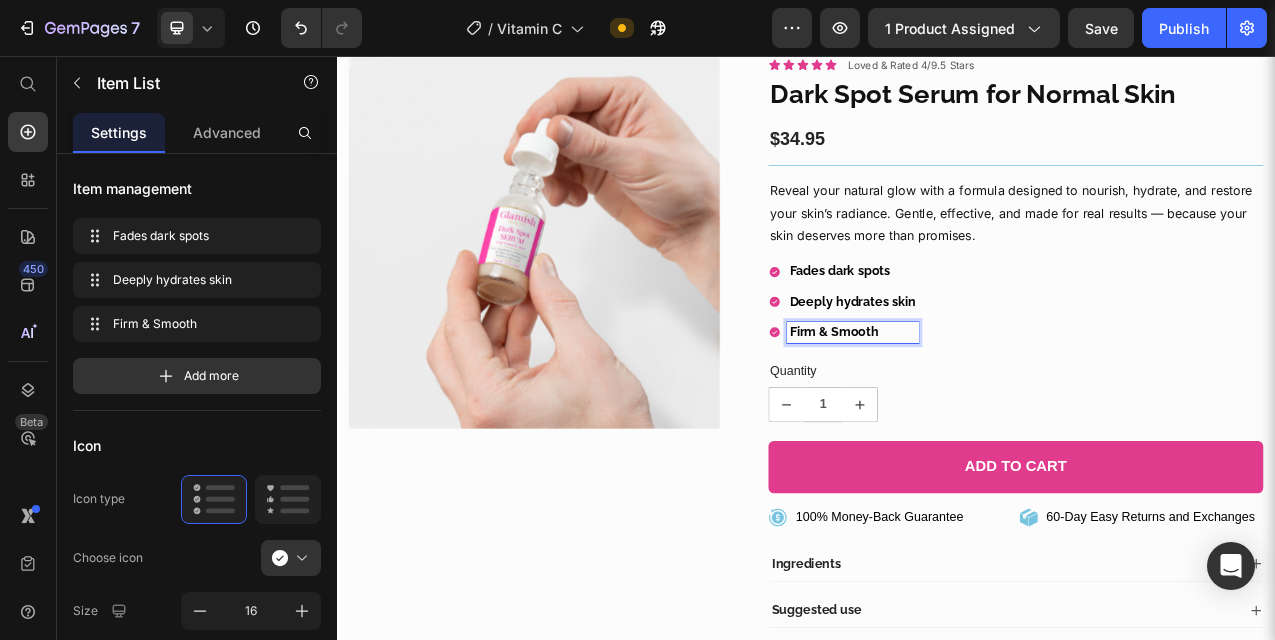 click on "Firm & Smooth" at bounding box center [973, 409] 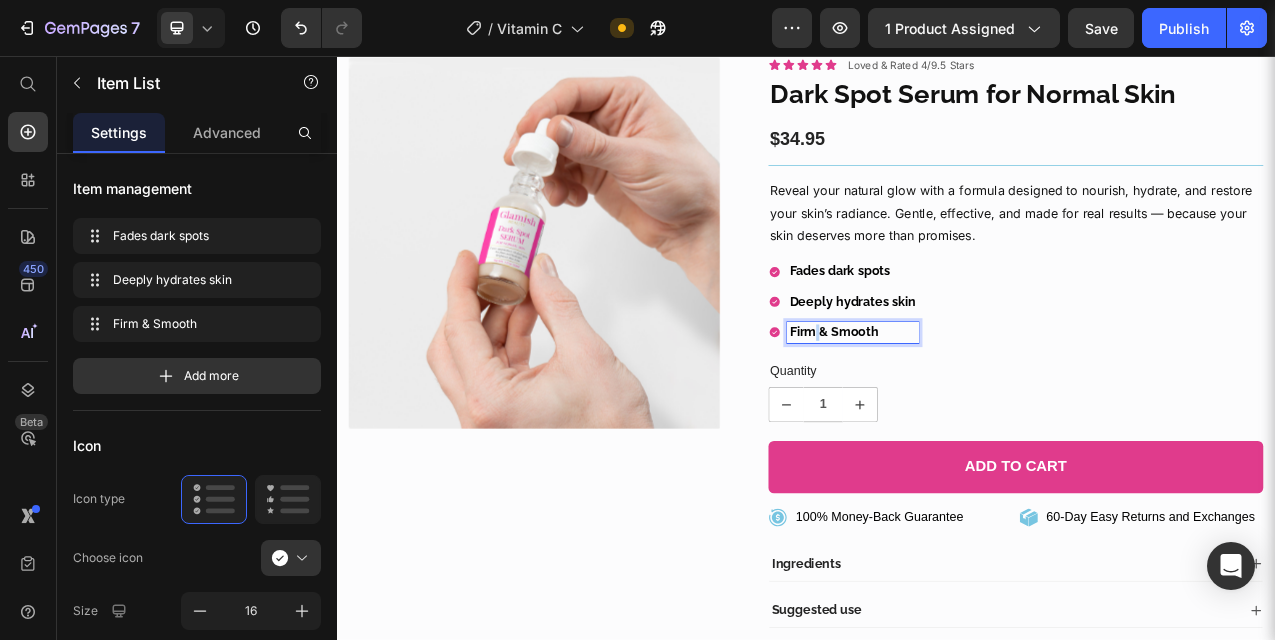 click on "Firm & Smooth" at bounding box center (973, 409) 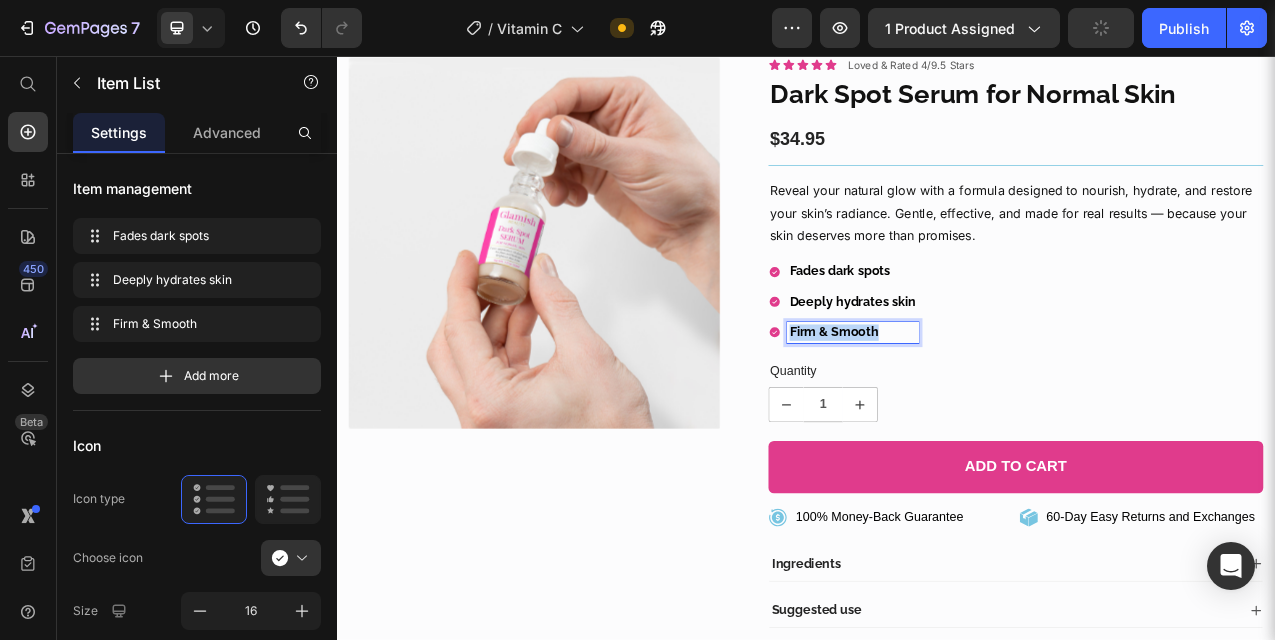 click on "Firm & Smooth" at bounding box center (973, 409) 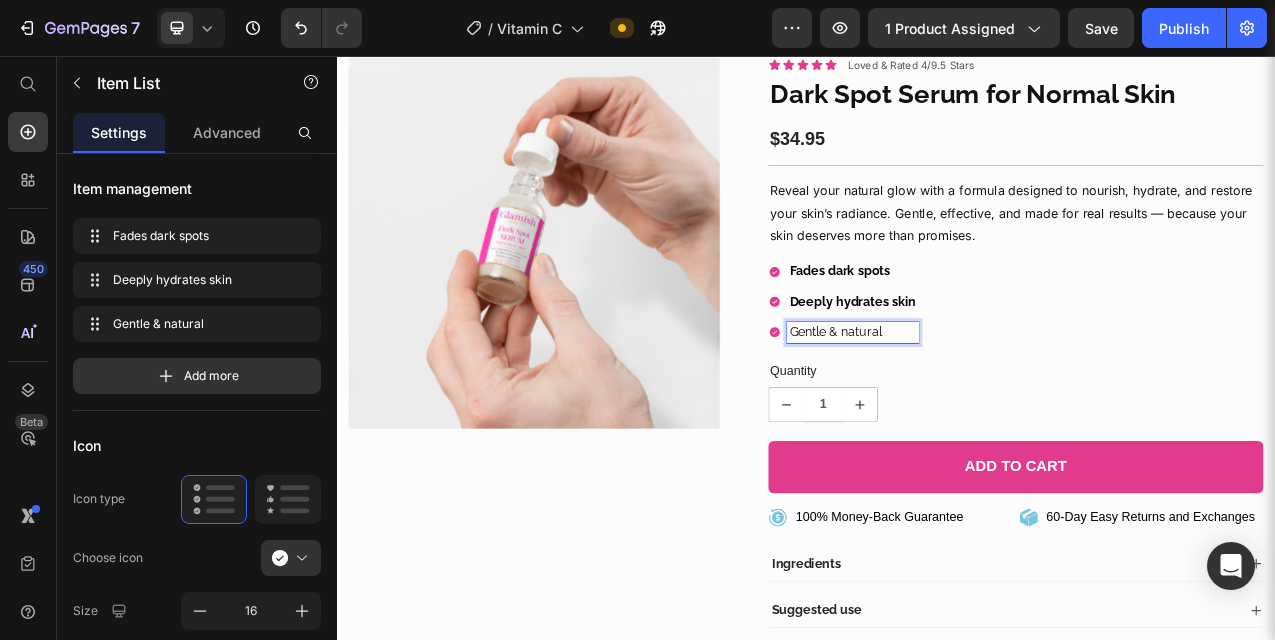 click on "Gentle & natural" at bounding box center (997, 410) 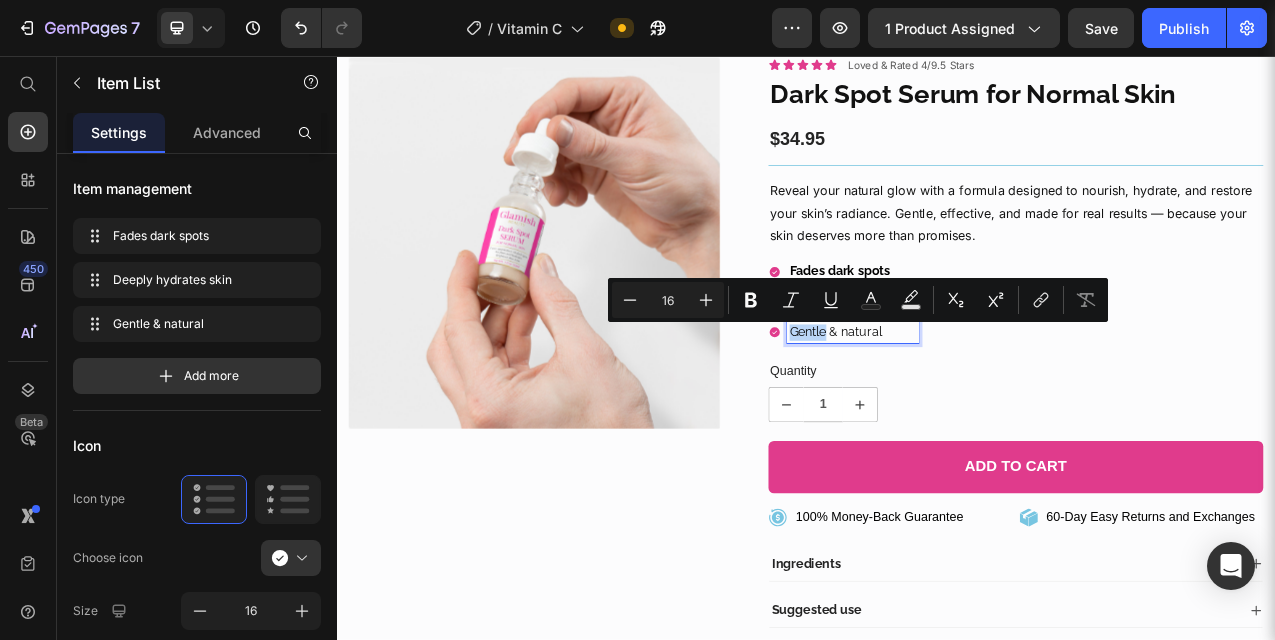 click on "Gentle & natural" at bounding box center (997, 410) 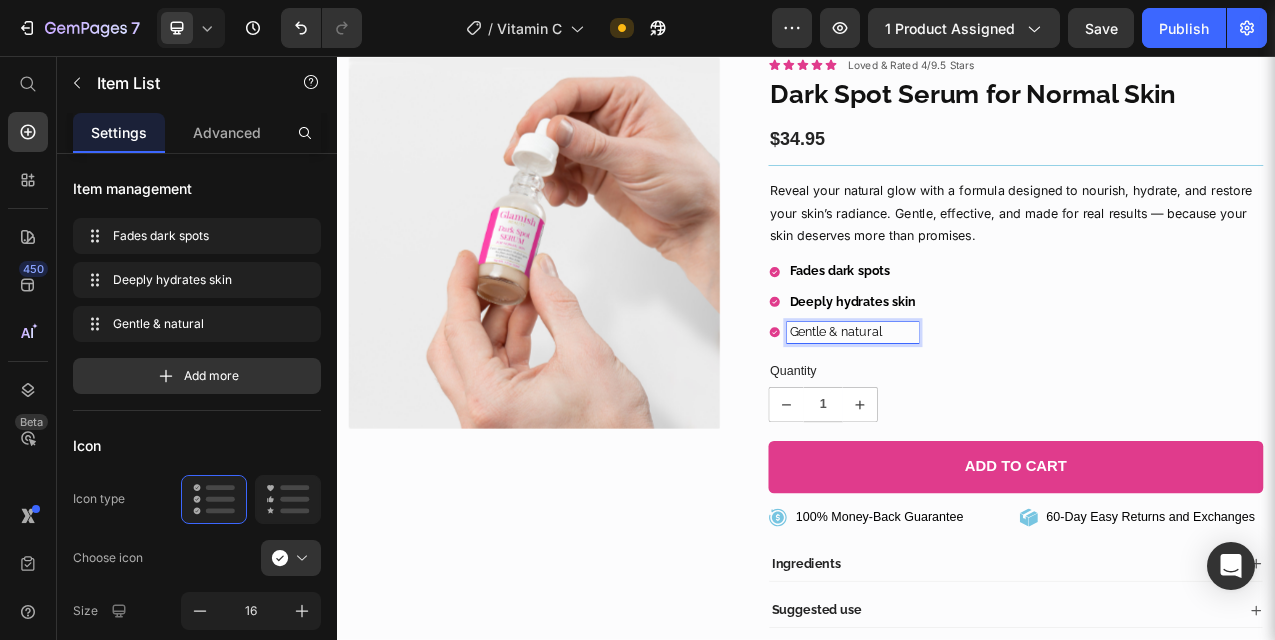 click on "Gentle & natural" at bounding box center [997, 410] 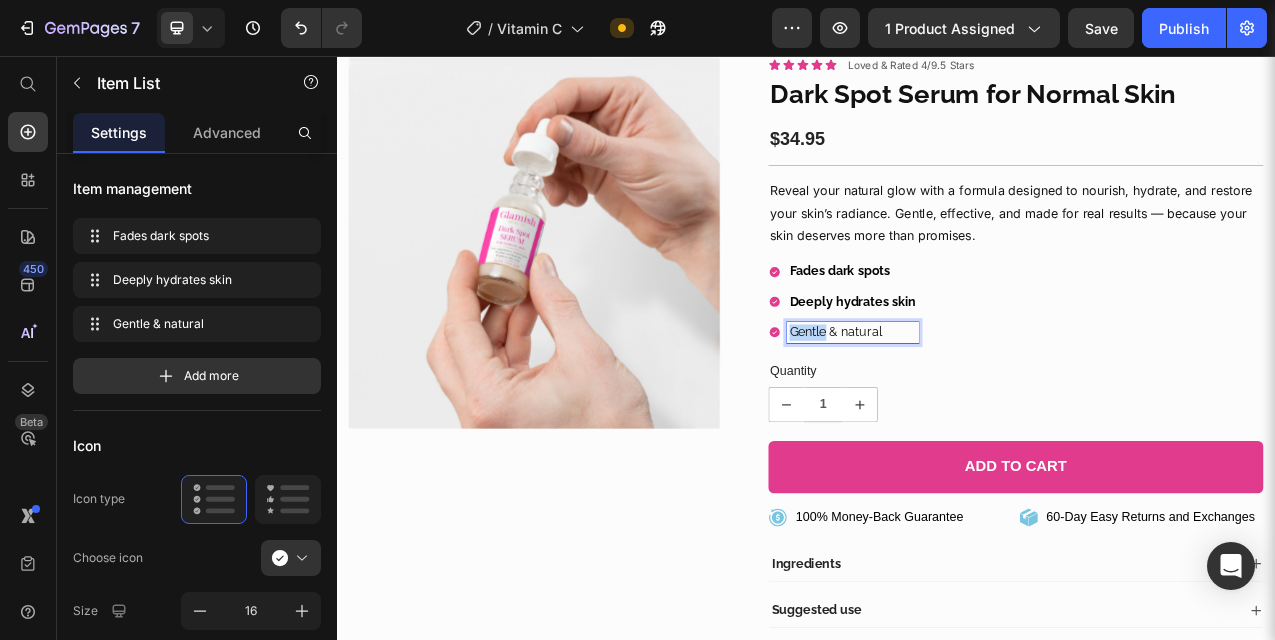 click on "Gentle & natural" at bounding box center [997, 410] 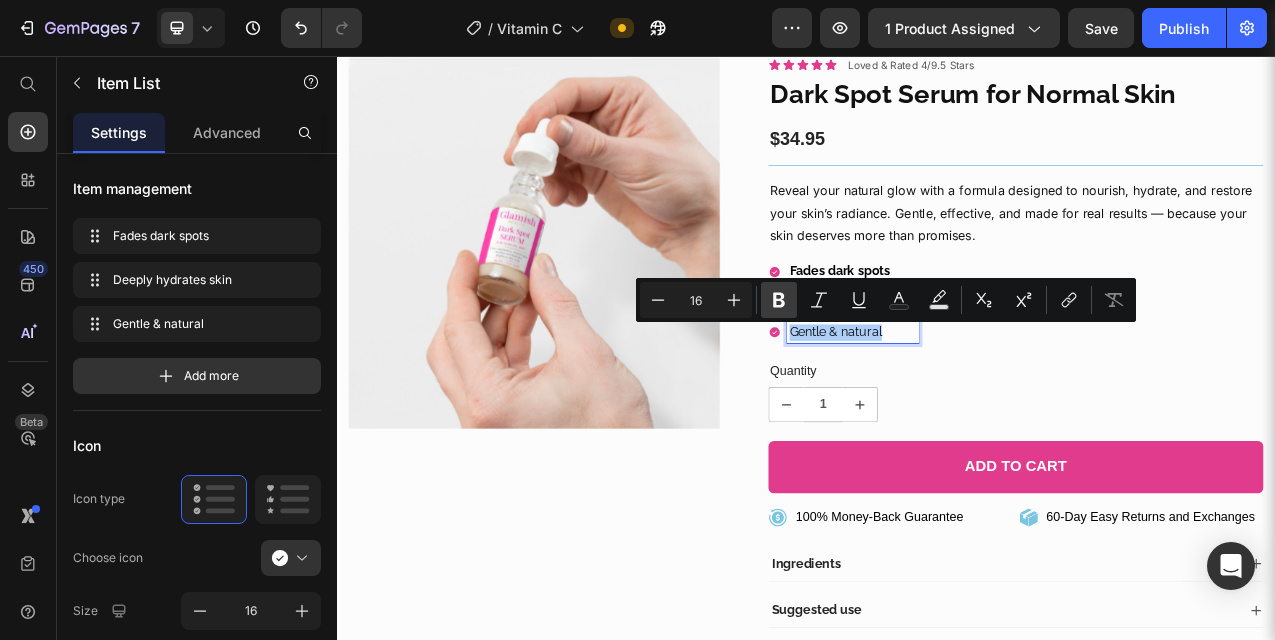 click on "Bold" at bounding box center (779, 300) 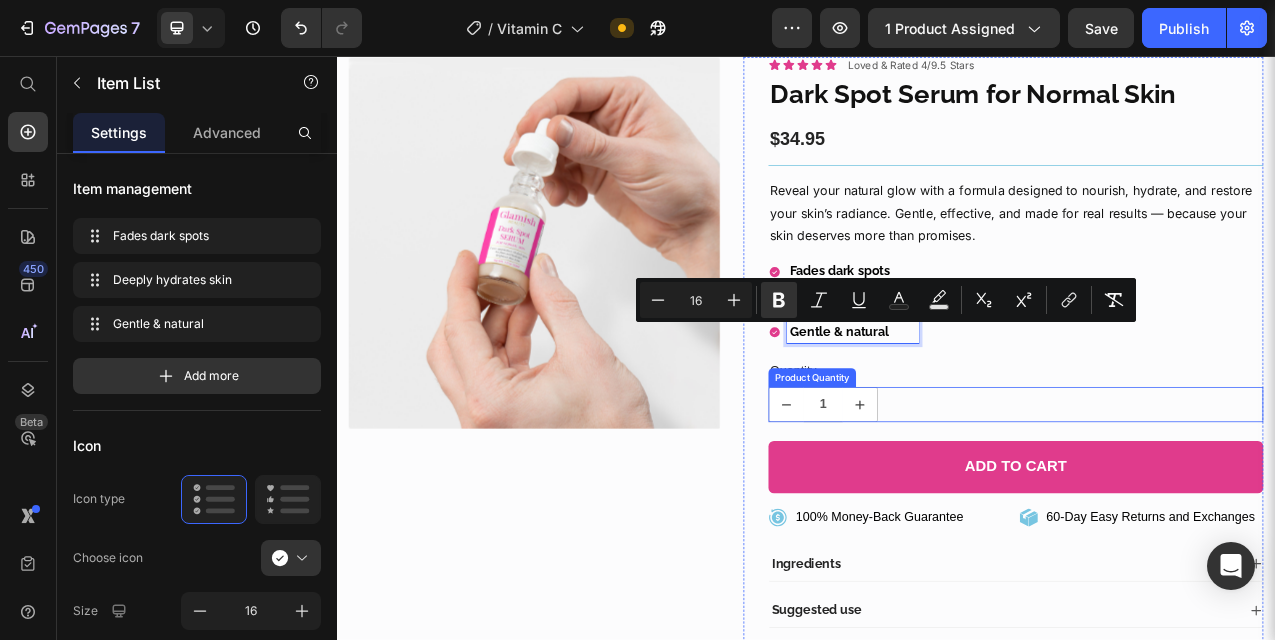 click on "1" at bounding box center [1205, 502] 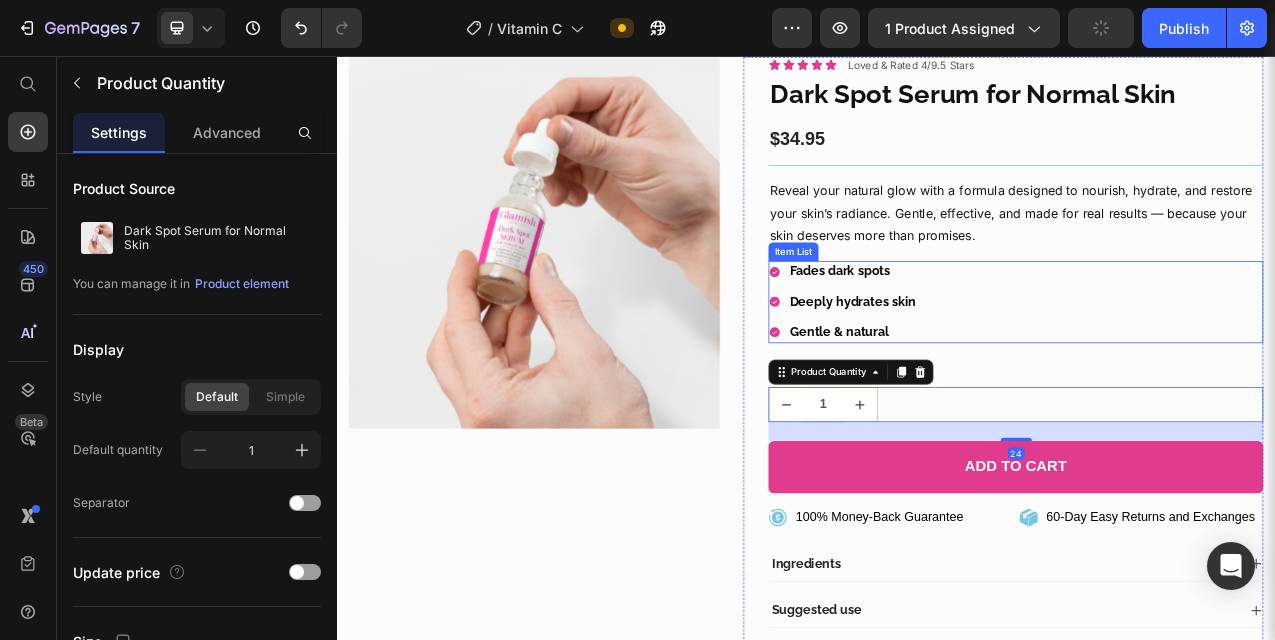 click on "Fades dark spots Deeply hydrates skin Gentle & natural" at bounding box center (1205, 371) 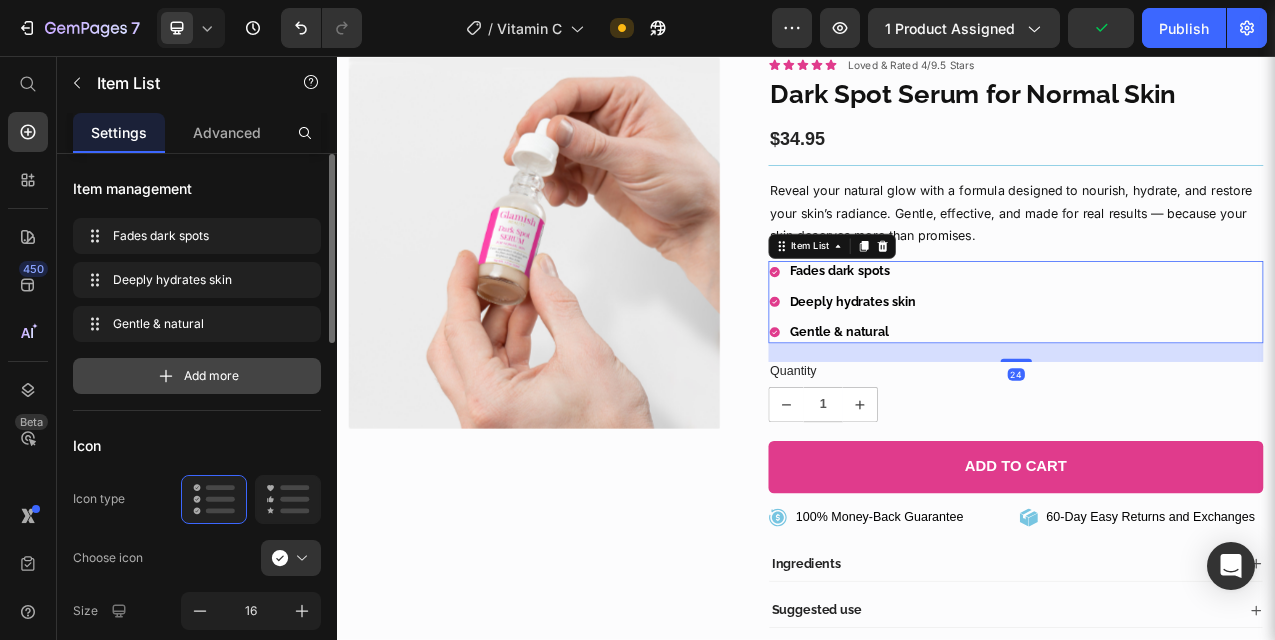 click on "Add more" at bounding box center [197, 376] 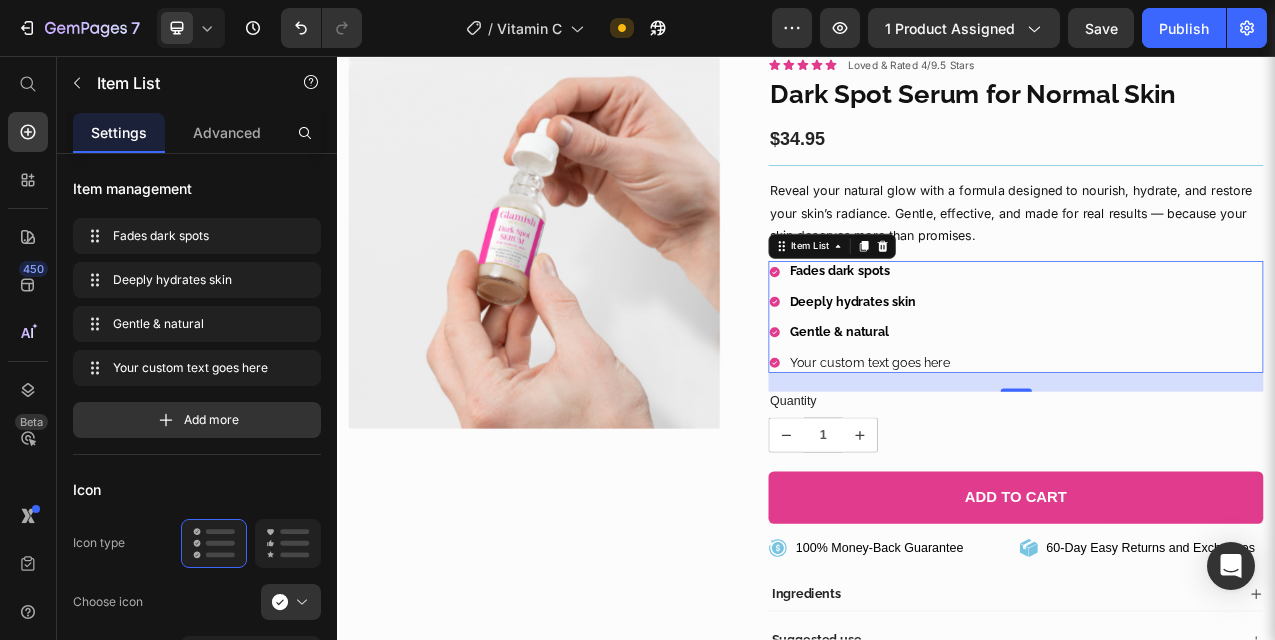 click on "Your custom text goes here" at bounding box center [1018, 449] 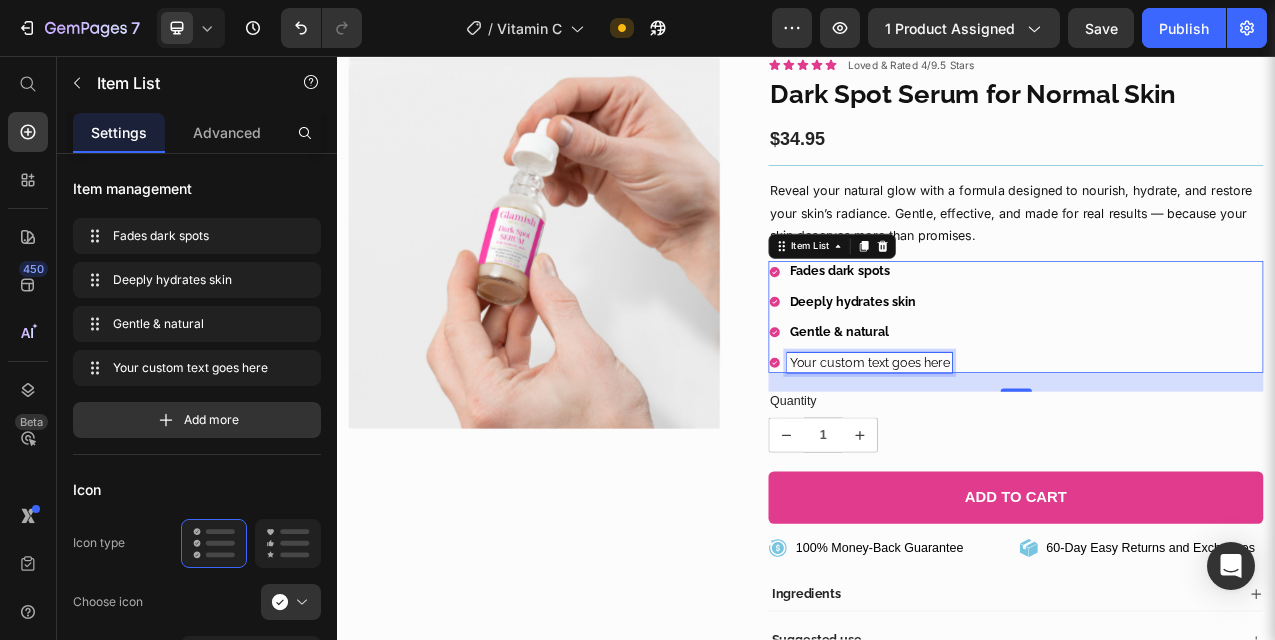 click on "Your custom text goes here" at bounding box center [1018, 449] 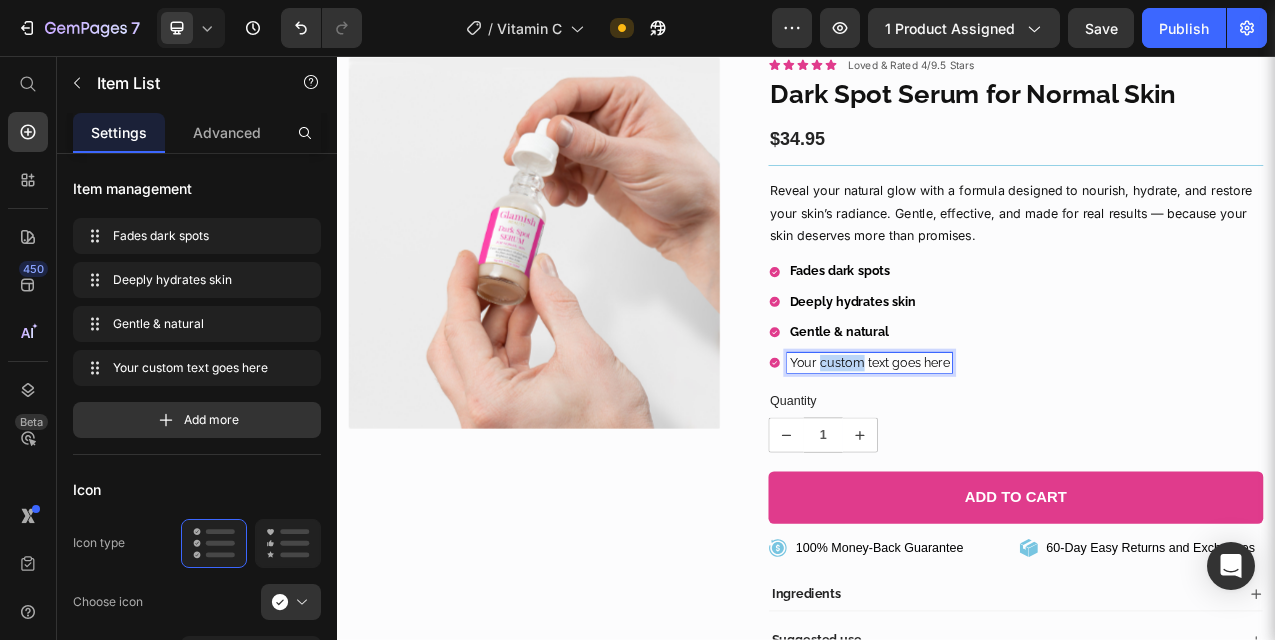 click on "Your custom text goes here" at bounding box center (1018, 449) 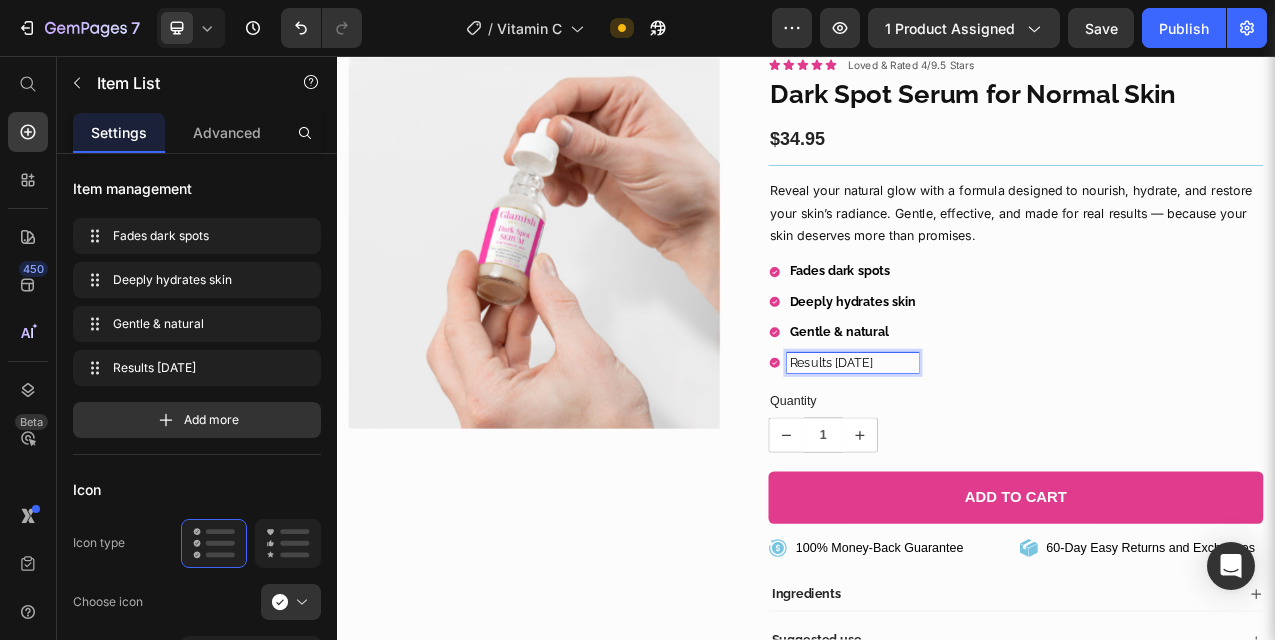 click on "Results in 7 days" at bounding box center (997, 449) 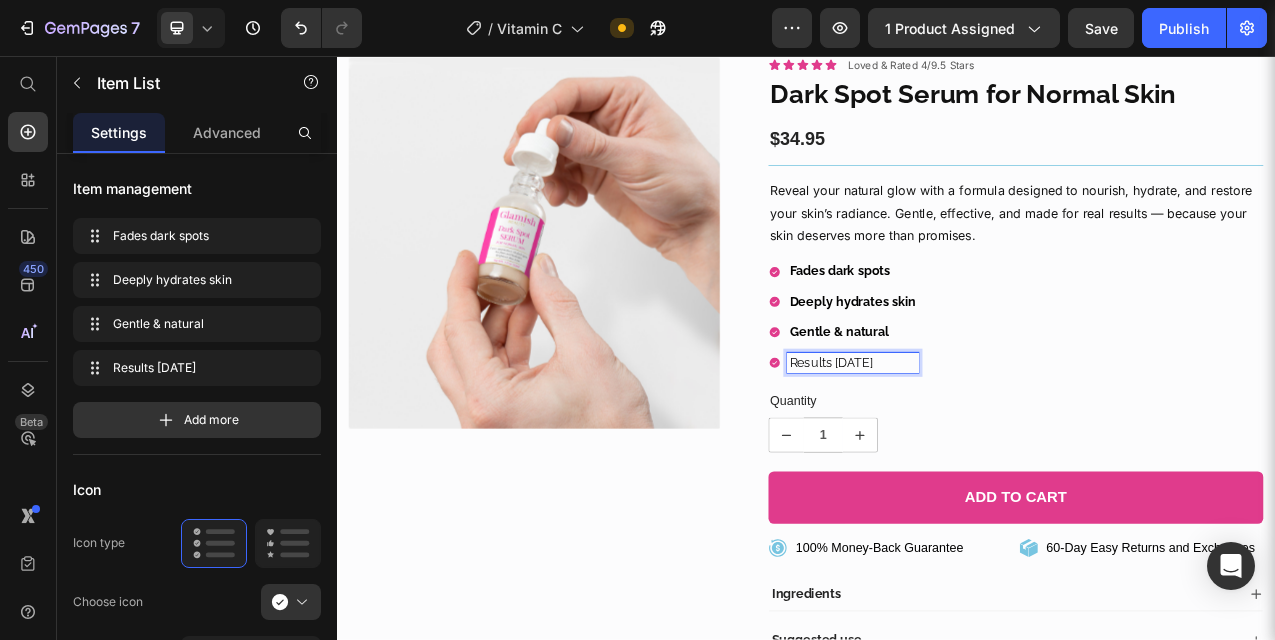 click on "Results in 7 days" at bounding box center (997, 449) 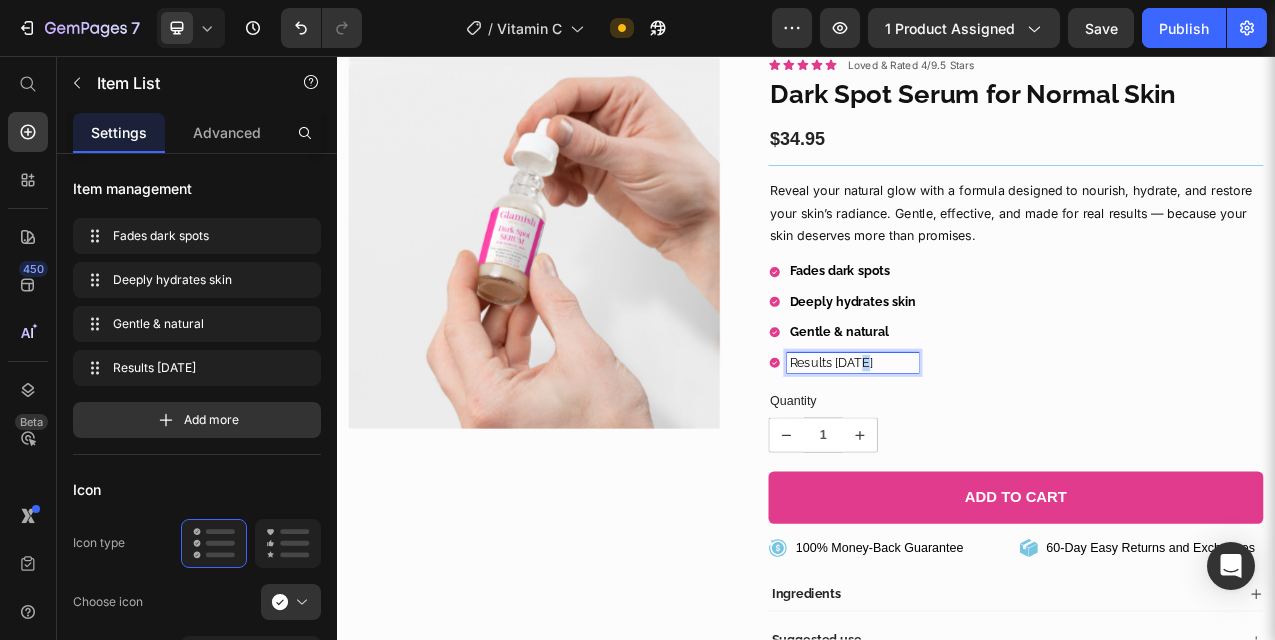 click on "Results in 7 days" at bounding box center [997, 449] 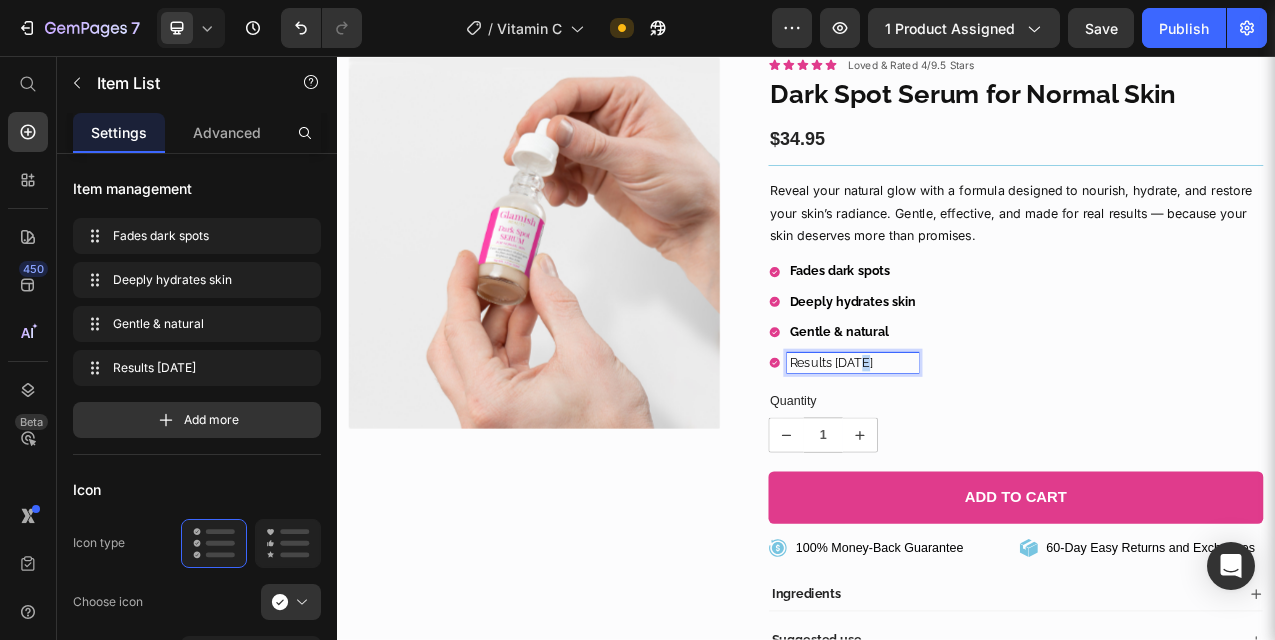 click on "Results in 7 days" at bounding box center (997, 449) 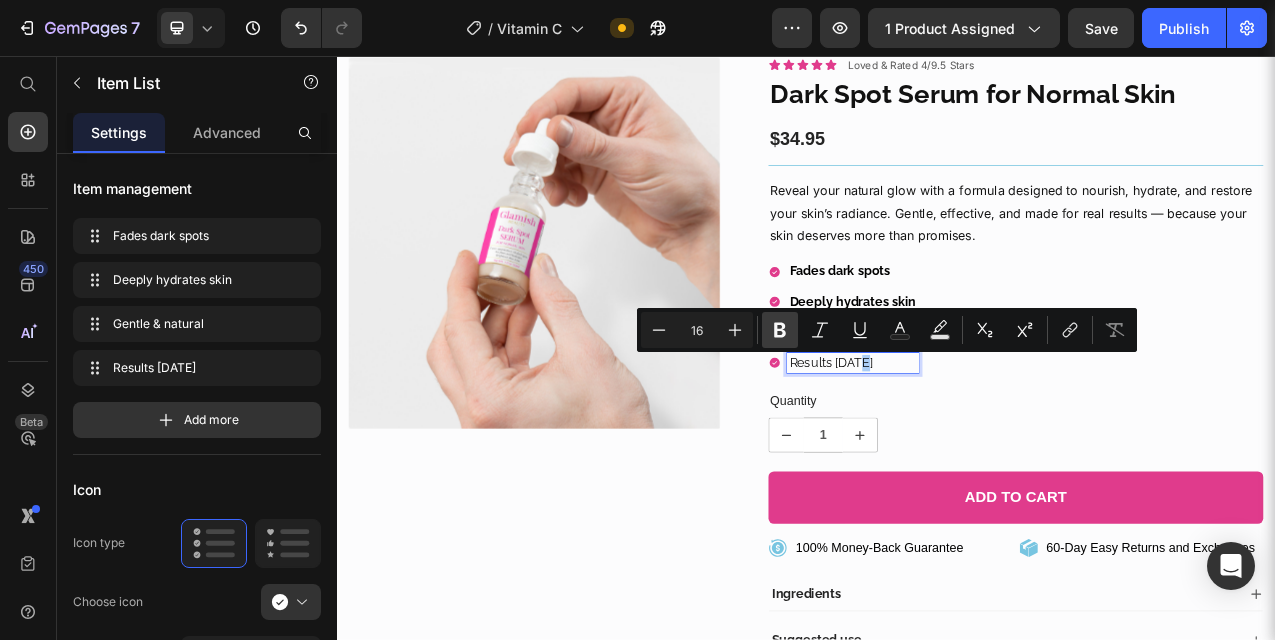 click 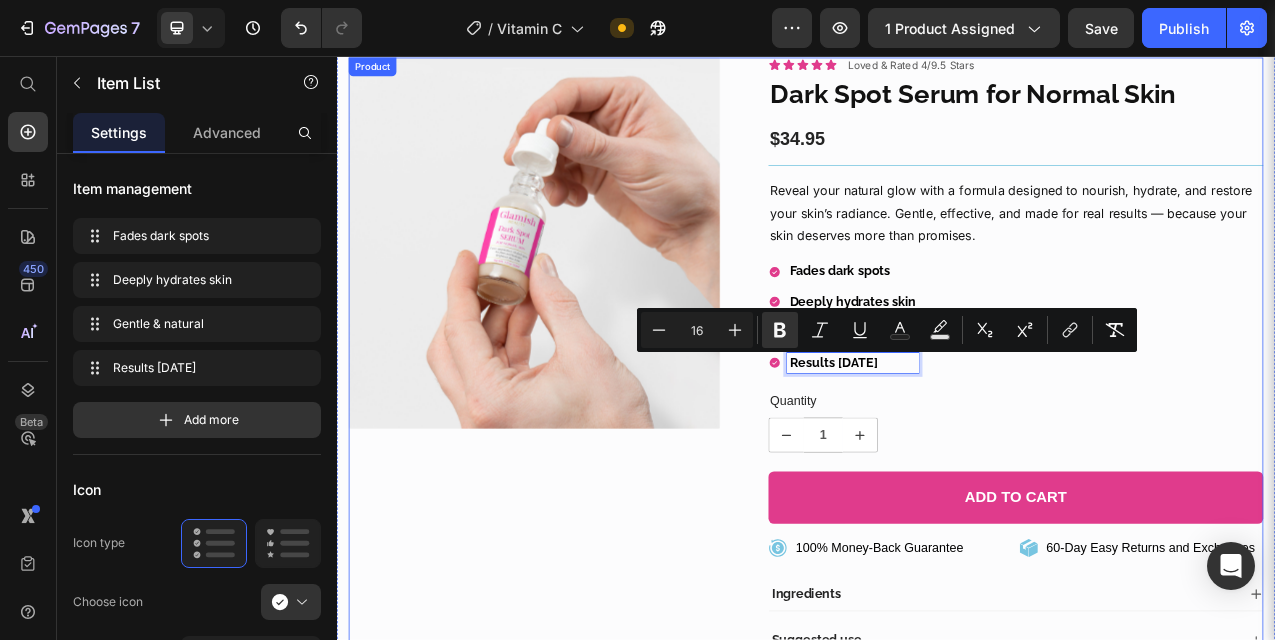 click on "Product Images" at bounding box center [589, 480] 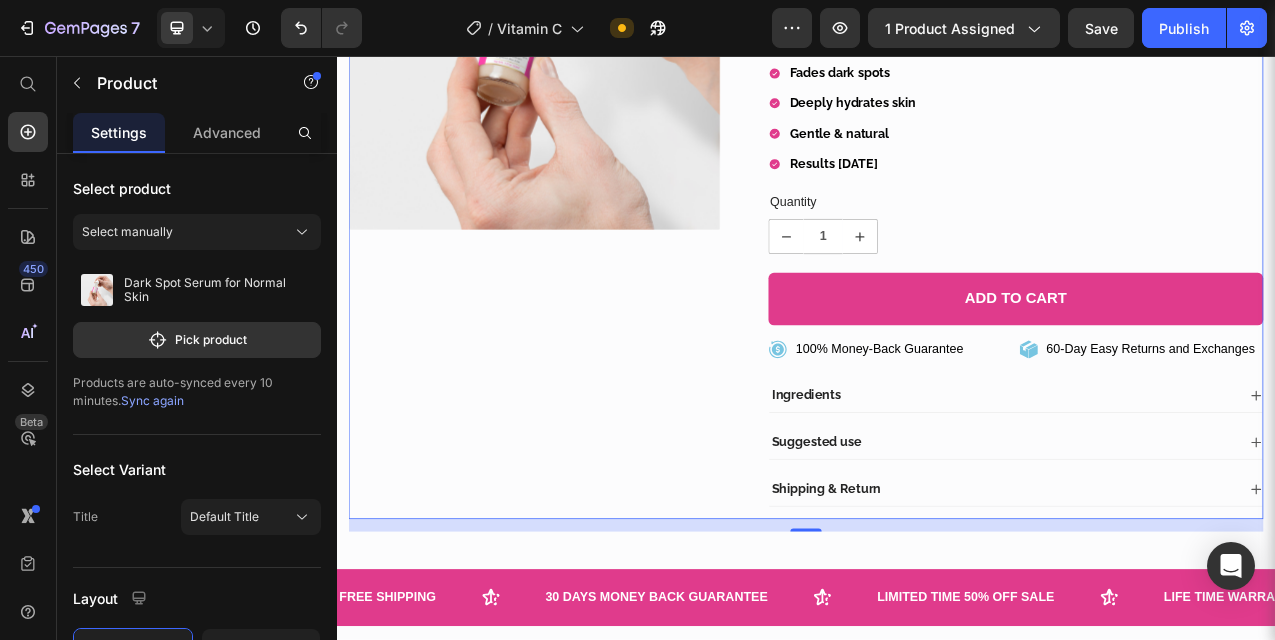 scroll, scrollTop: 395, scrollLeft: 0, axis: vertical 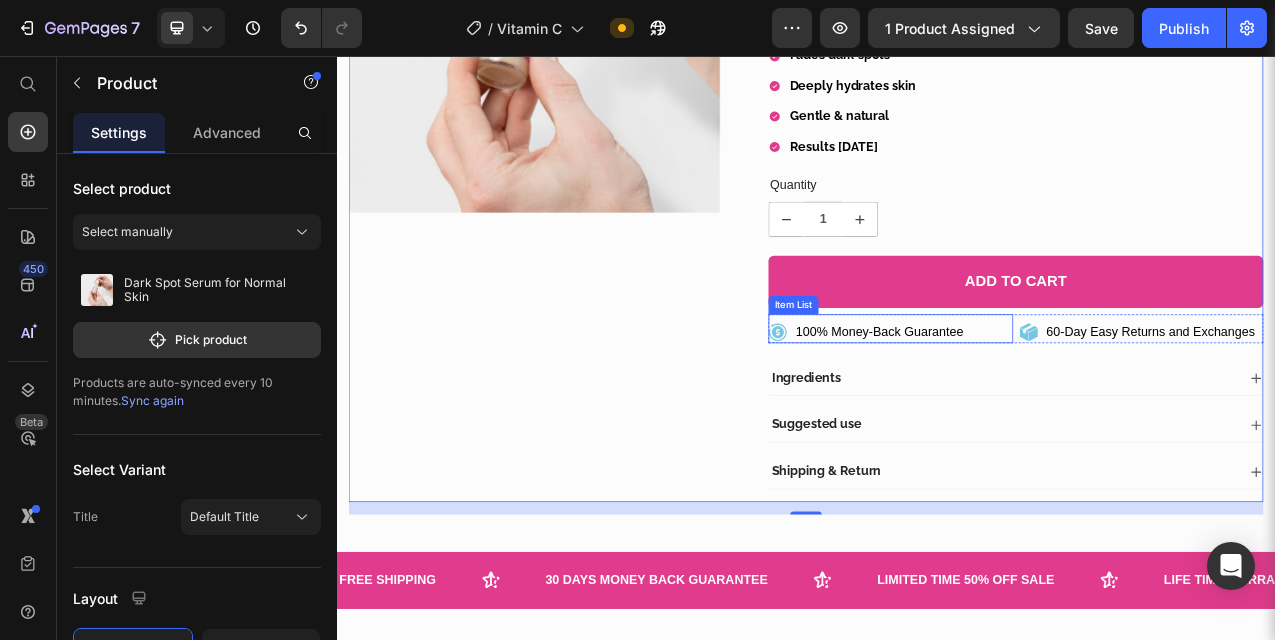 click on "100% Money-Back Guarantee" at bounding box center [1031, 410] 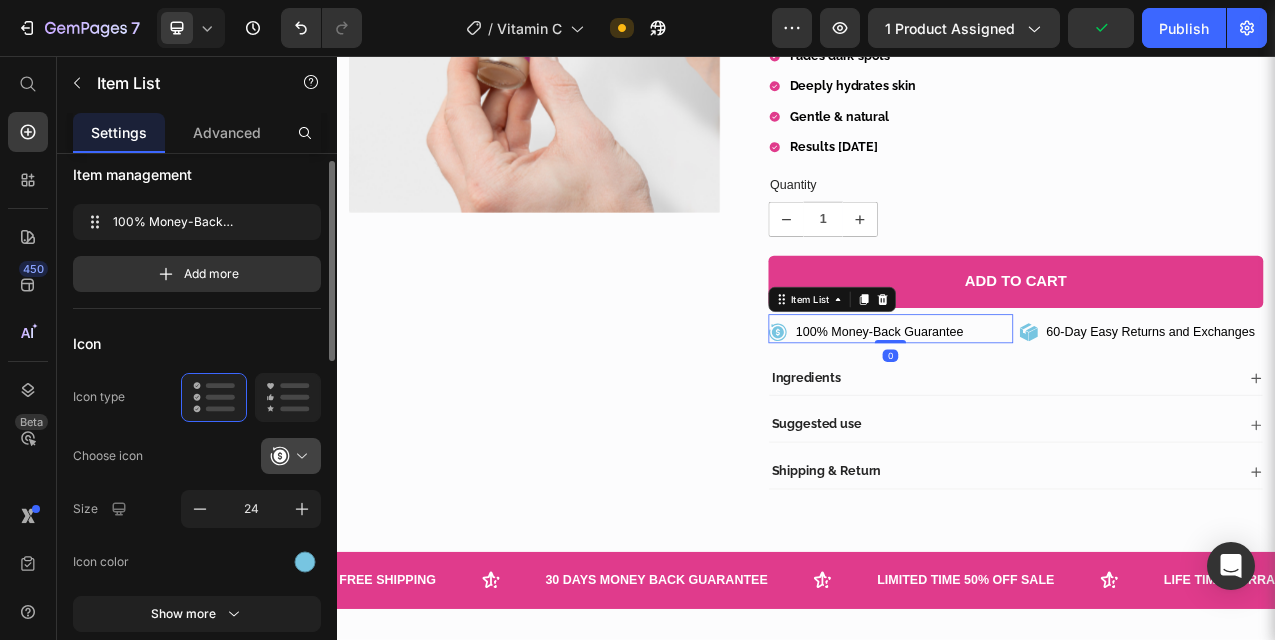 scroll, scrollTop: 16, scrollLeft: 0, axis: vertical 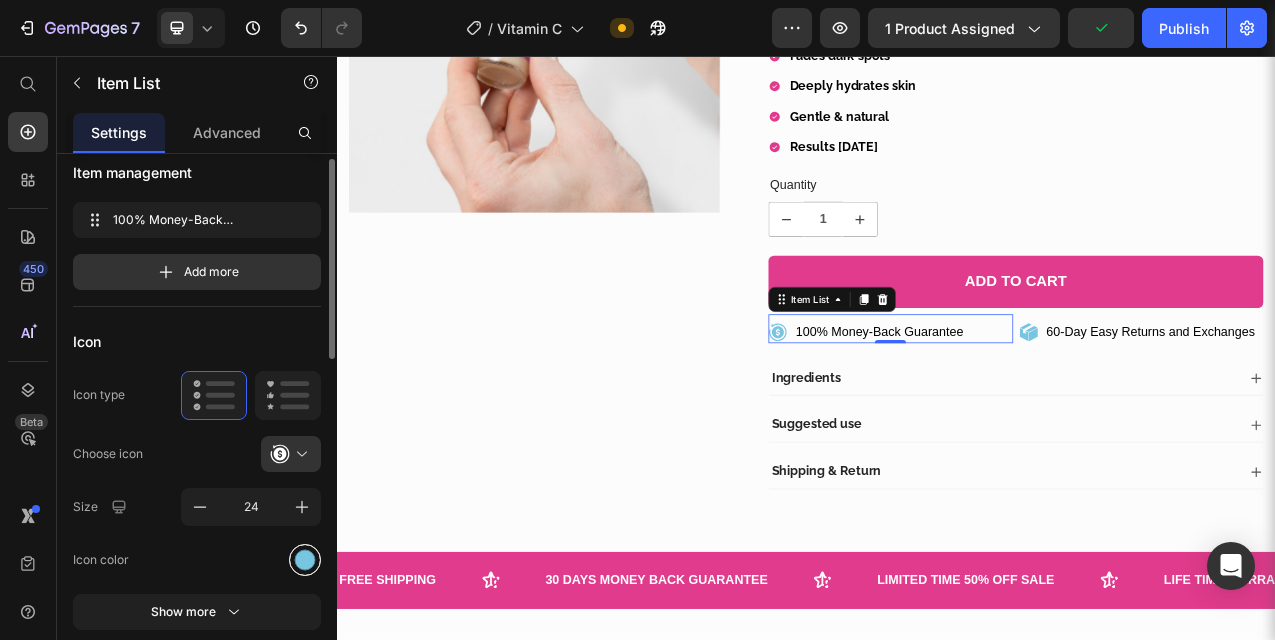 click at bounding box center [305, 560] 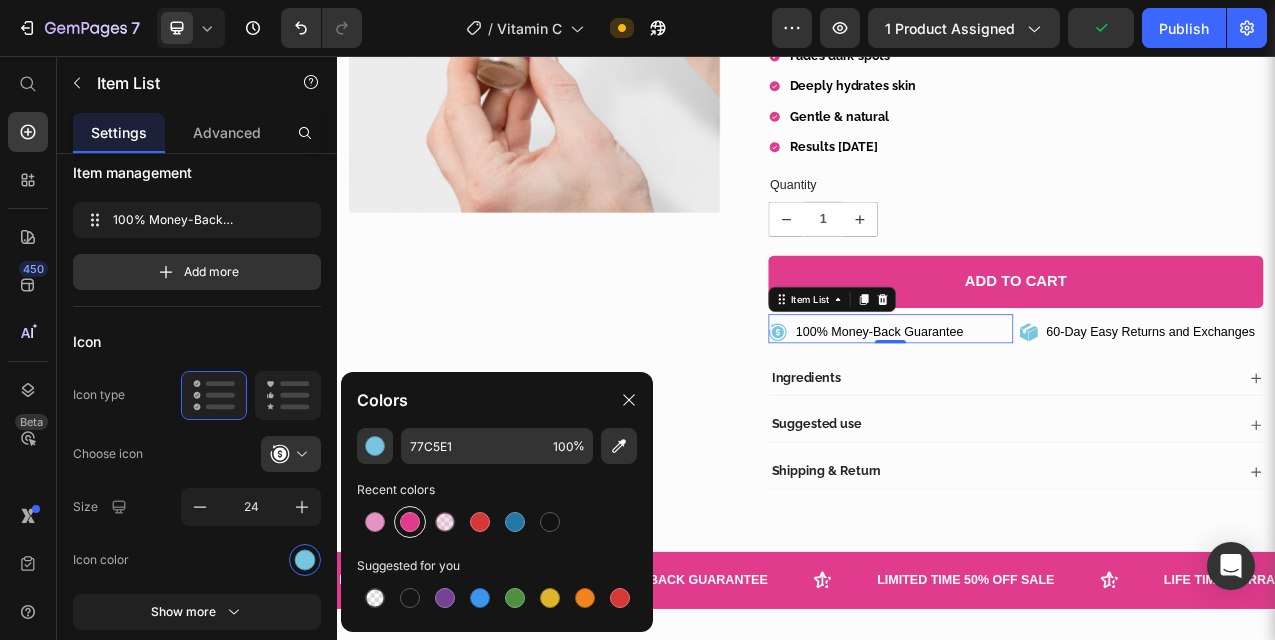 click at bounding box center (410, 522) 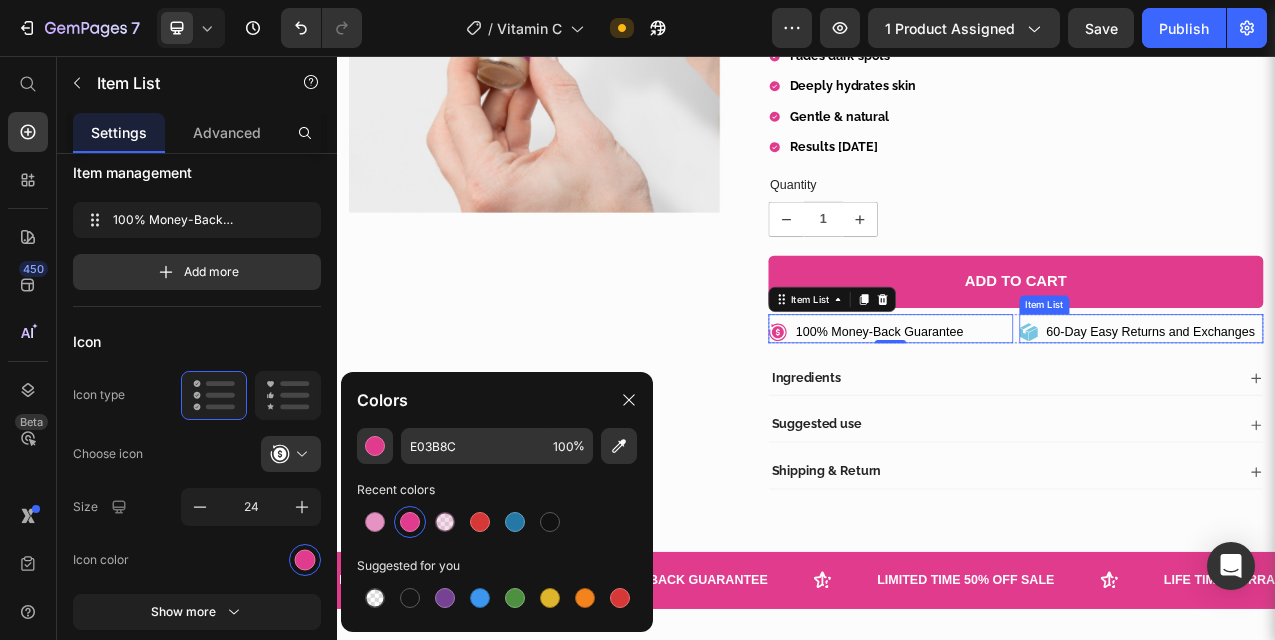 click on "60-Day Easy Returns and Exchanges" at bounding box center (1378, 410) 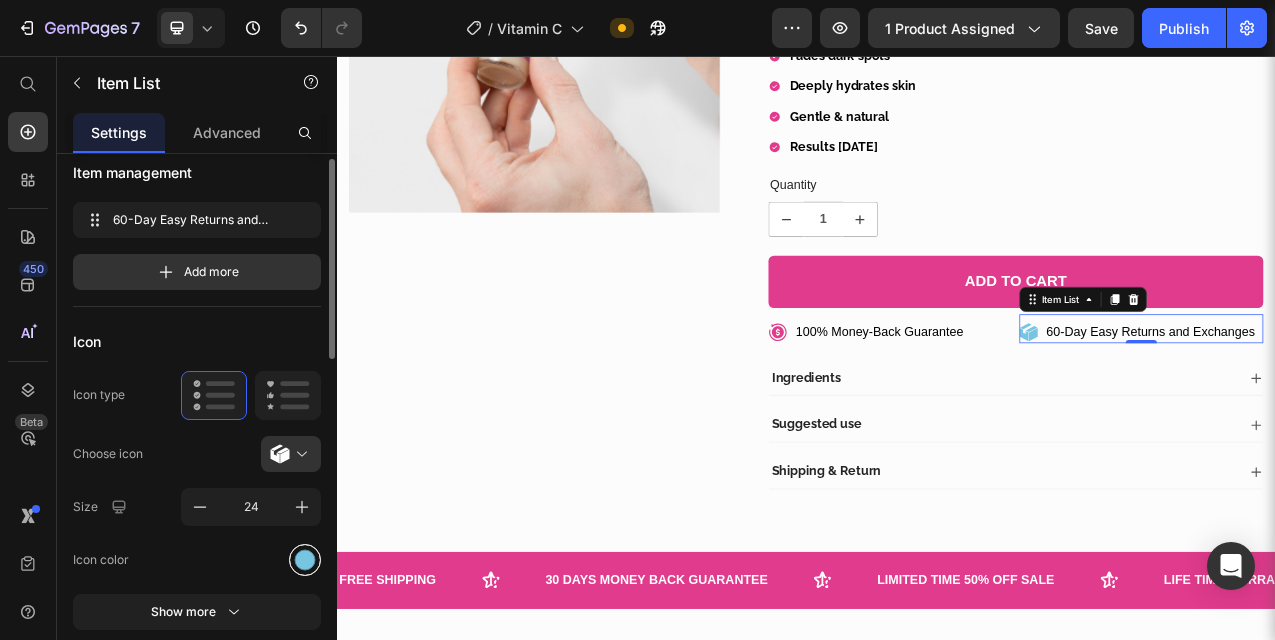 click at bounding box center (305, 559) 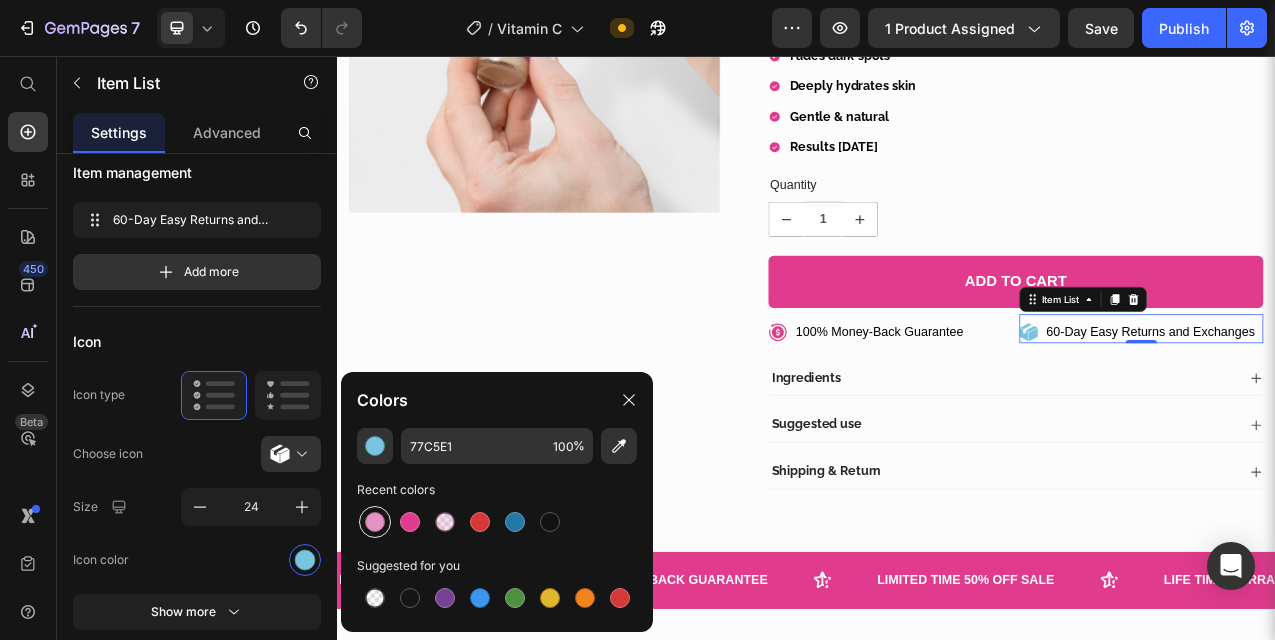 click at bounding box center [375, 522] 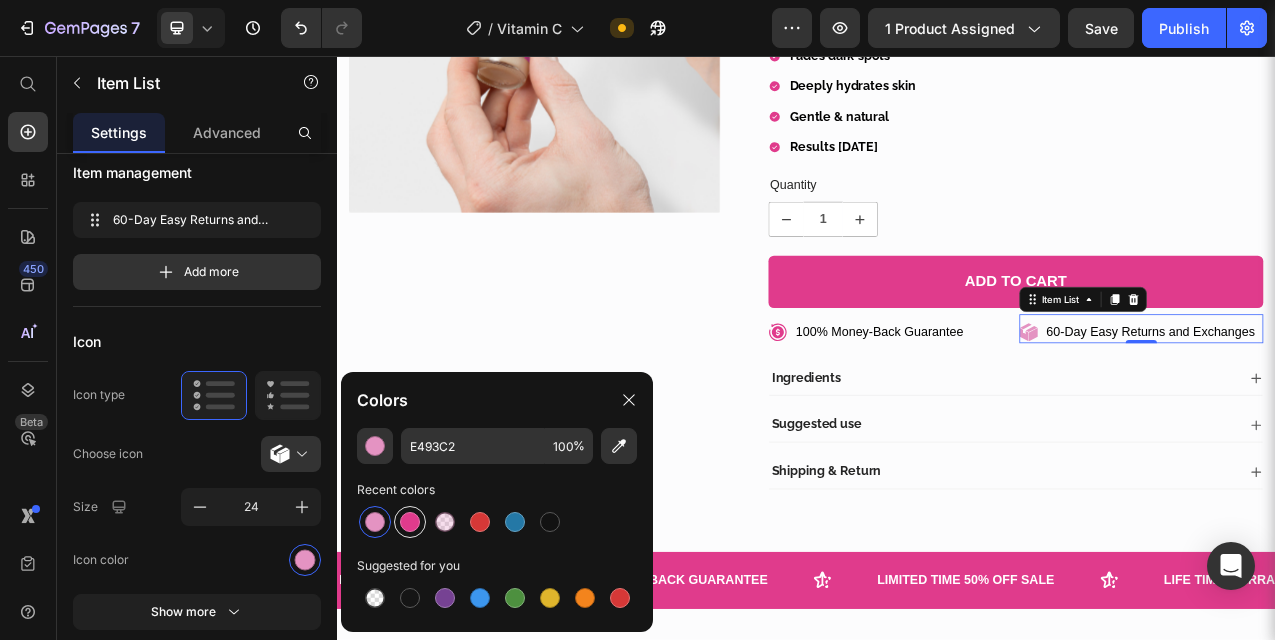 click at bounding box center [410, 522] 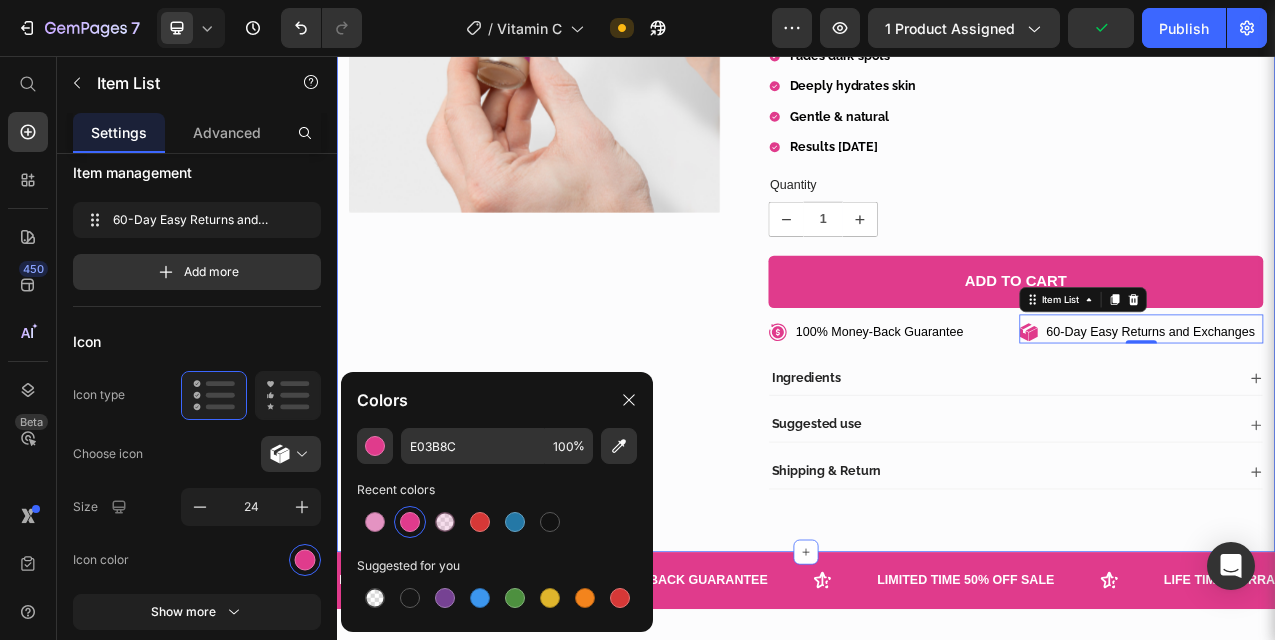 click on "Product Images Icon Icon Icon Icon Icon Icon List Loved & Rated 4/9.5 Stars  Text Block Row Dark Spot Serum for Normal Skin Product Title $34.95 Product Price                Title Line Reveal your natural glow with a formula designed to nourish, hydrate, and restore your skin’s radiance. Gentle, effective, and made for real results — because your skin deserves more than promises. Text Block Fades dark spots Deeply hydrates skin Gentle & natural Results in 7 days Item List Quantity Text Block 1 Product Quantity 1 Product Quantity Add to cart Add to Cart Row
100% Money-Back Guarantee Item List
60-Day Easy Returns Item List Row
100% Money-Back Guarantee Item List
60-Day Easy Returns and Exchanges Item List   0 Row
Ingredients
Suggested use
Shipping & Return Accordion Row Product Section 1" at bounding box center (937, 196) 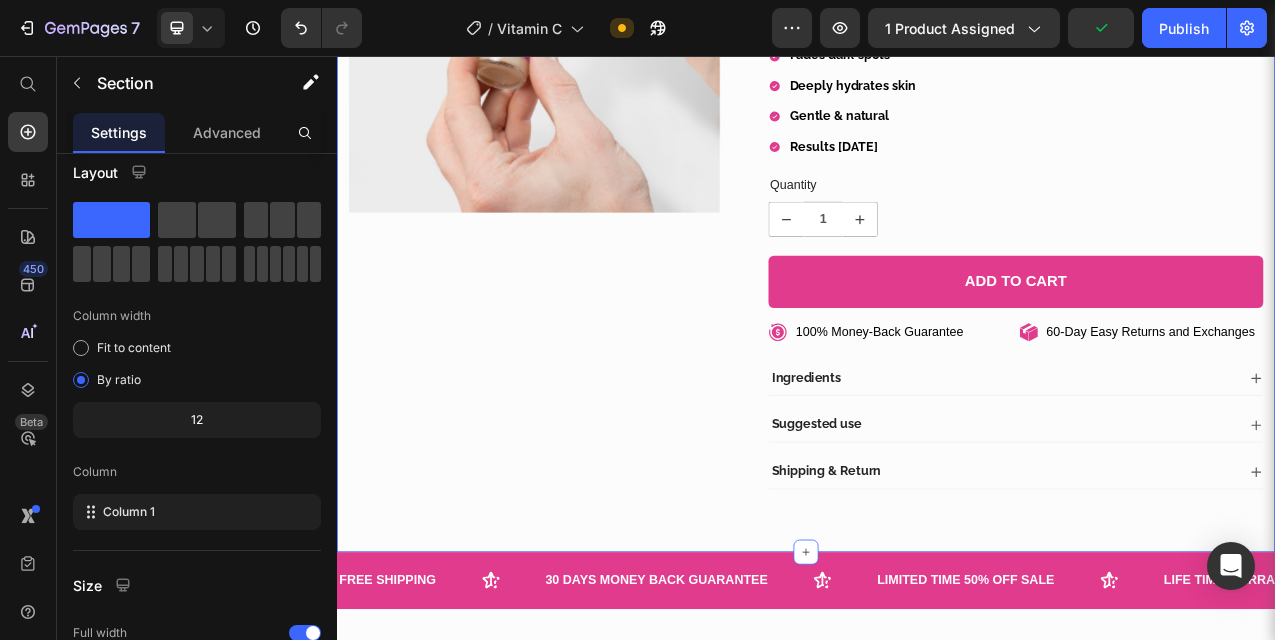 scroll, scrollTop: 0, scrollLeft: 0, axis: both 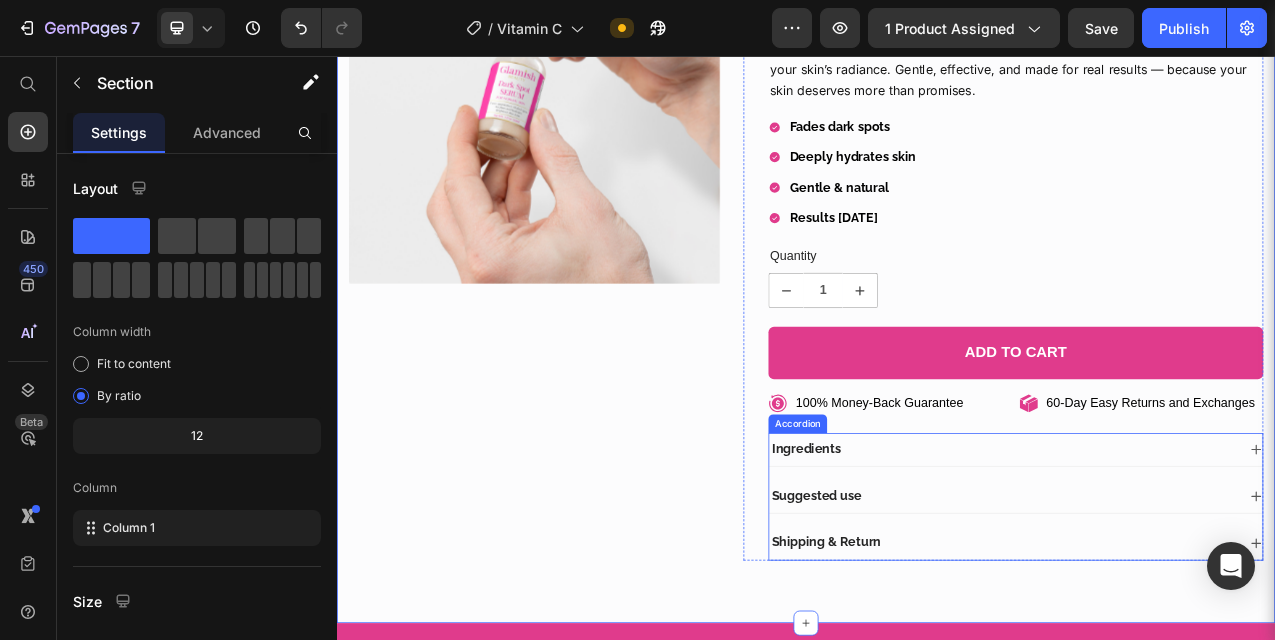 click on "Ingredients" at bounding box center (1205, 560) 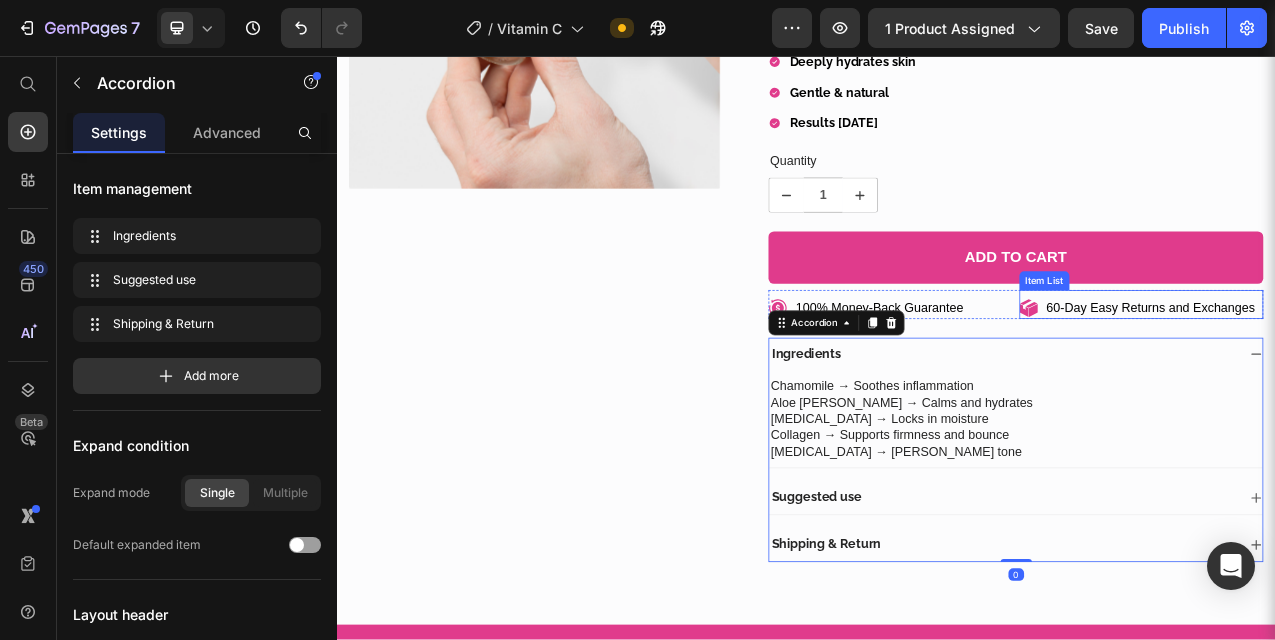 scroll, scrollTop: 438, scrollLeft: 0, axis: vertical 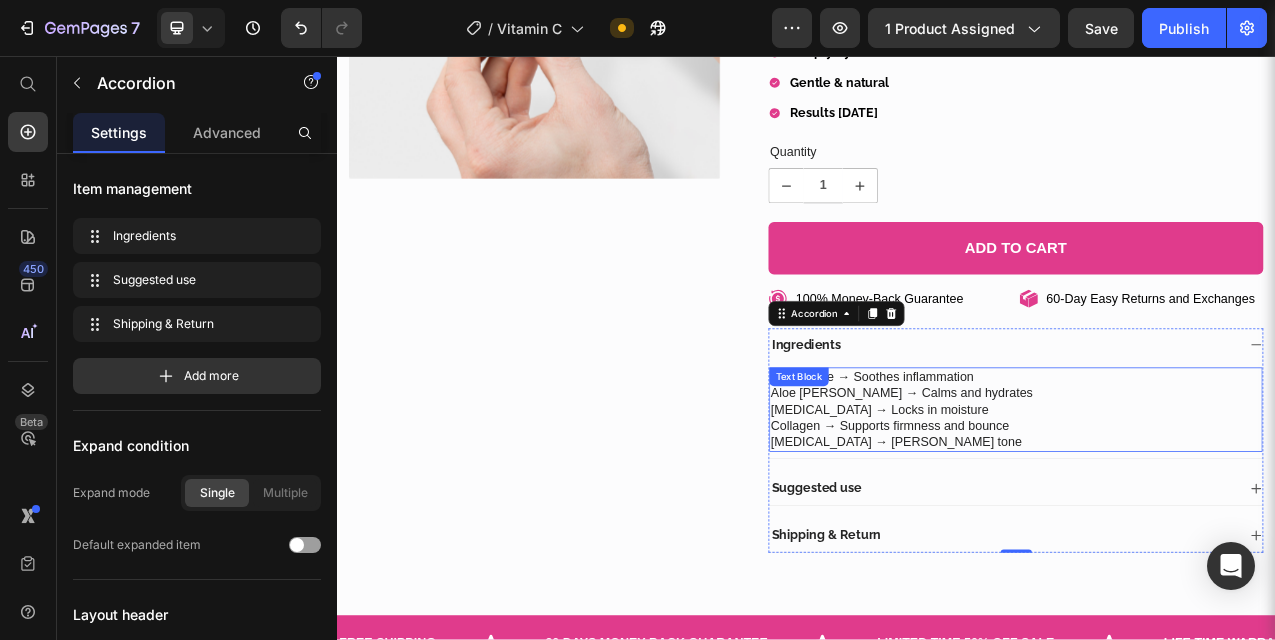 click on "Collagen → Supports firmness and bounce" at bounding box center [1205, 530] 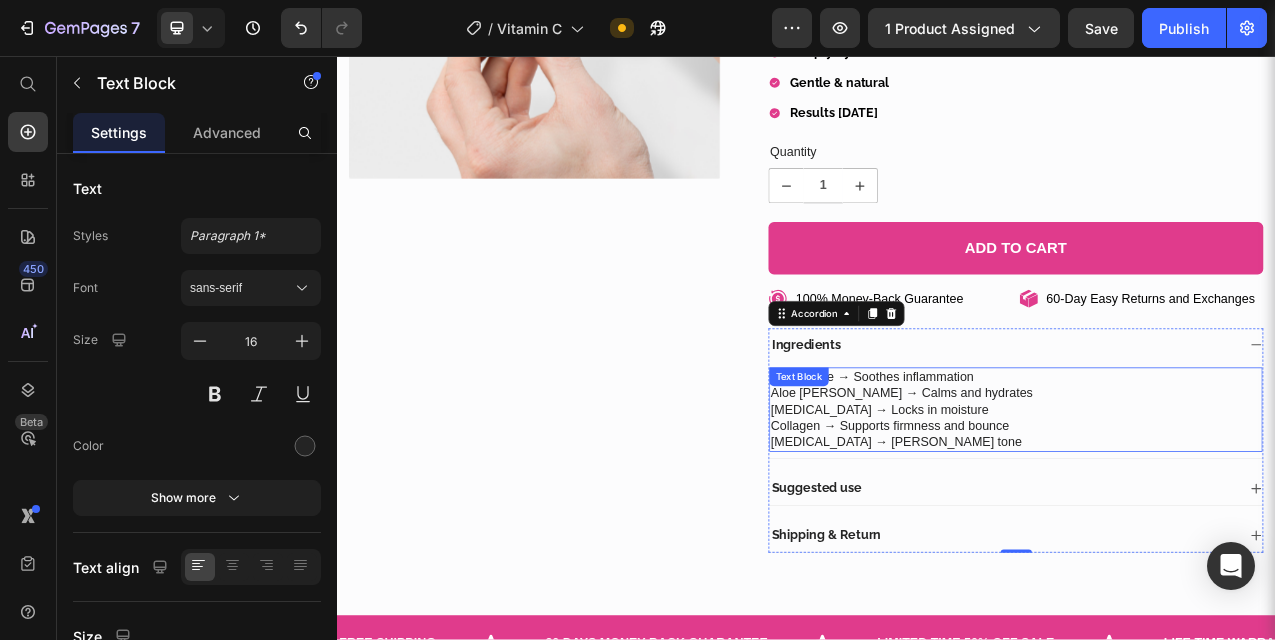 click on "Collagen → Supports firmness and bounce" at bounding box center [1205, 530] 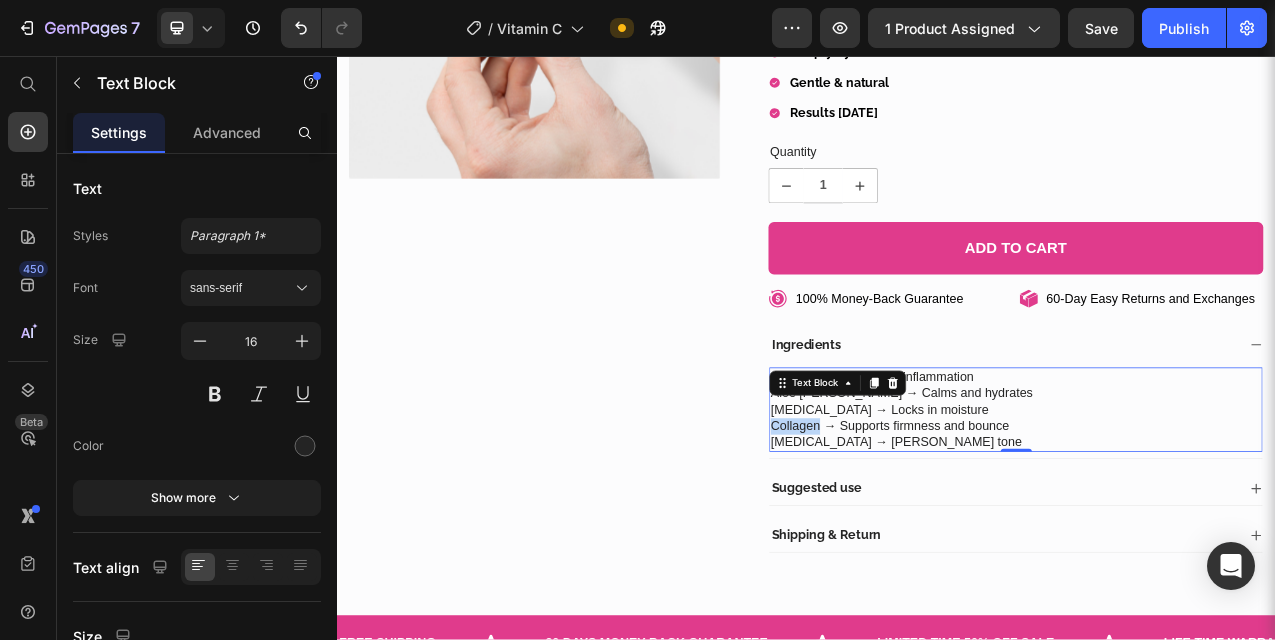 click on "Collagen → Supports firmness and bounce" at bounding box center [1205, 530] 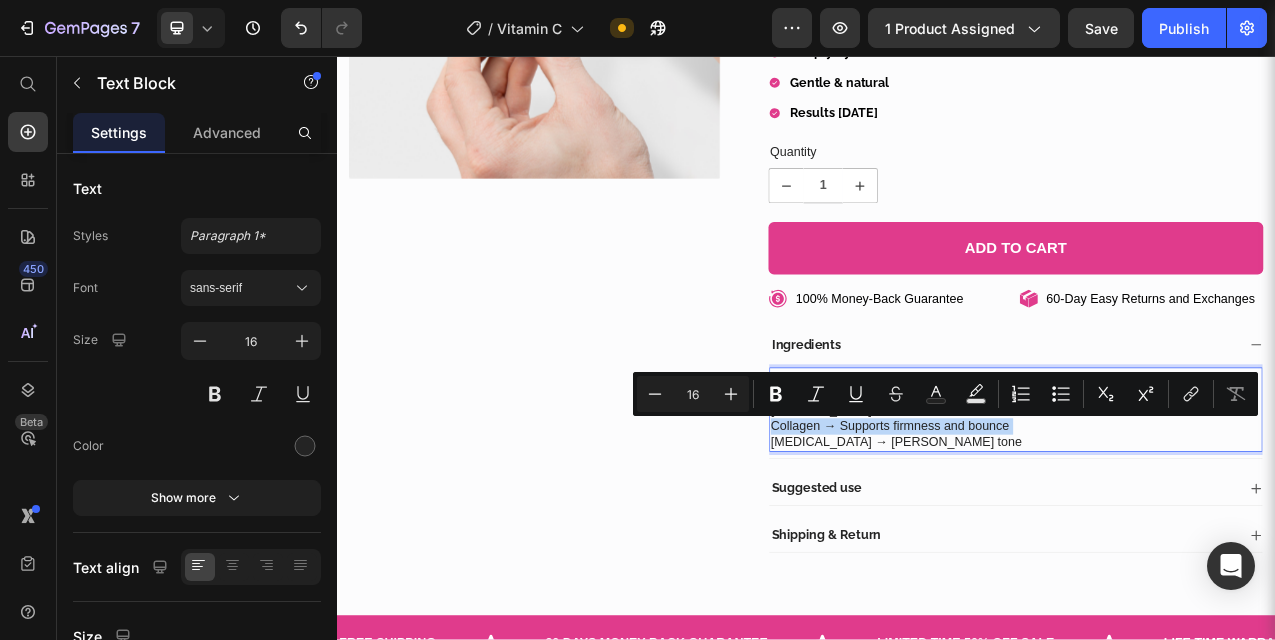 click on "Niacinamide → Evens tone" at bounding box center (1205, 551) 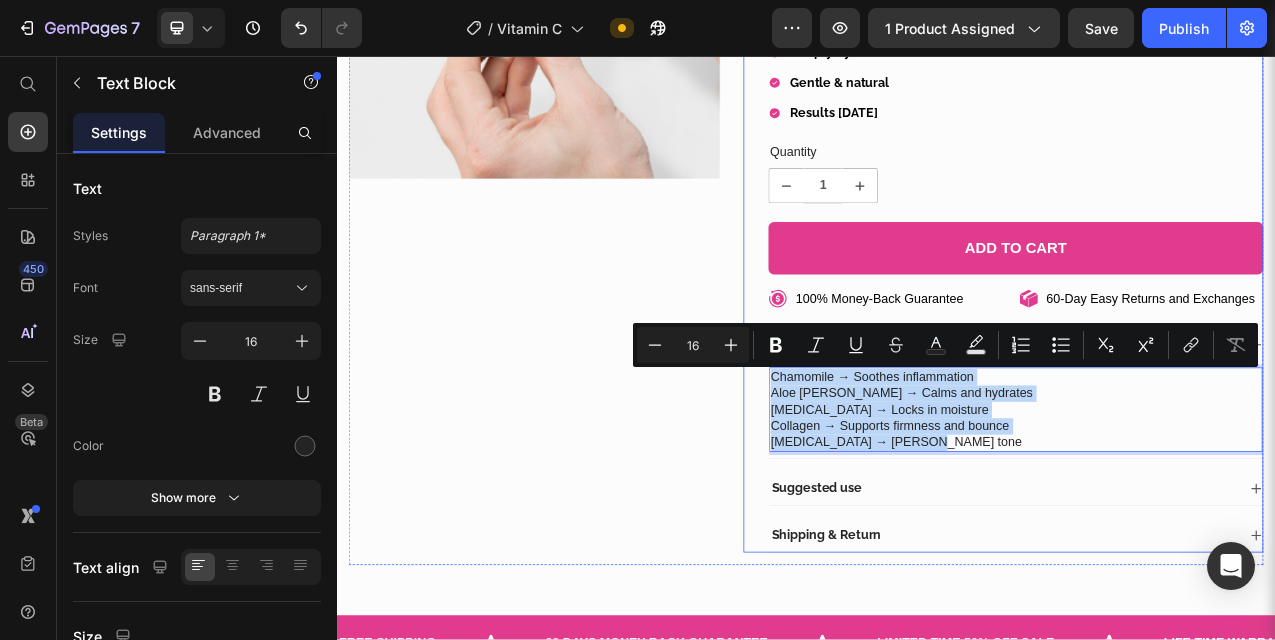 drag, startPoint x: 1090, startPoint y: 556, endPoint x: 881, endPoint y: 473, distance: 224.87775 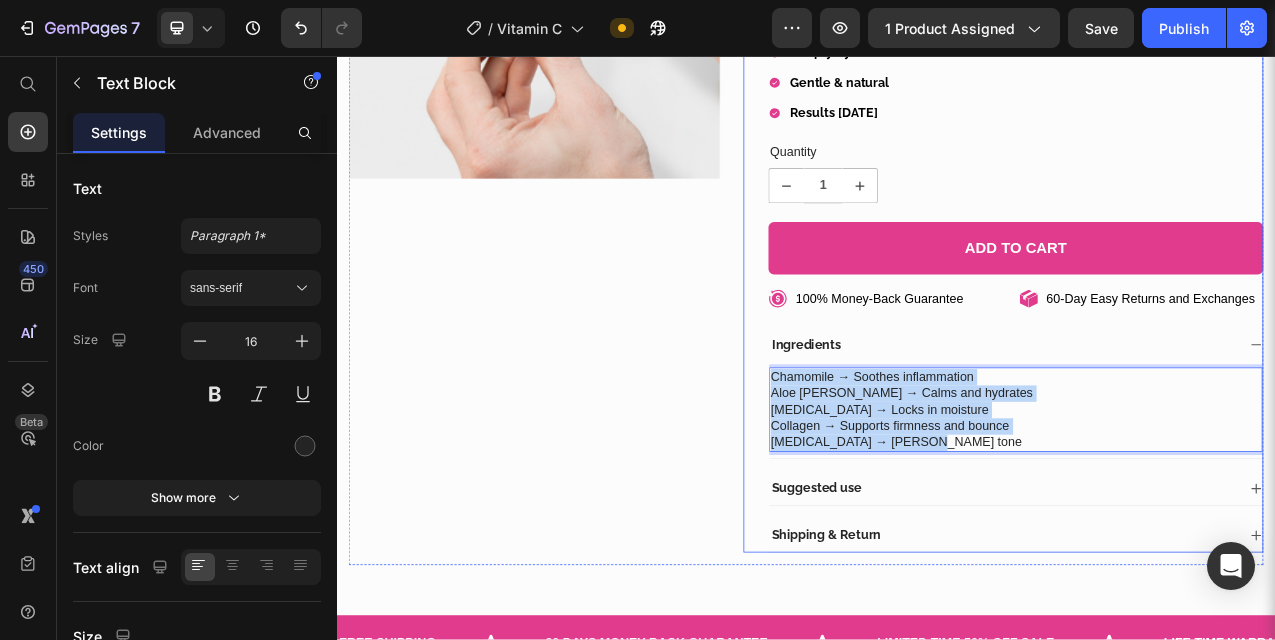 scroll, scrollTop: 23, scrollLeft: 0, axis: vertical 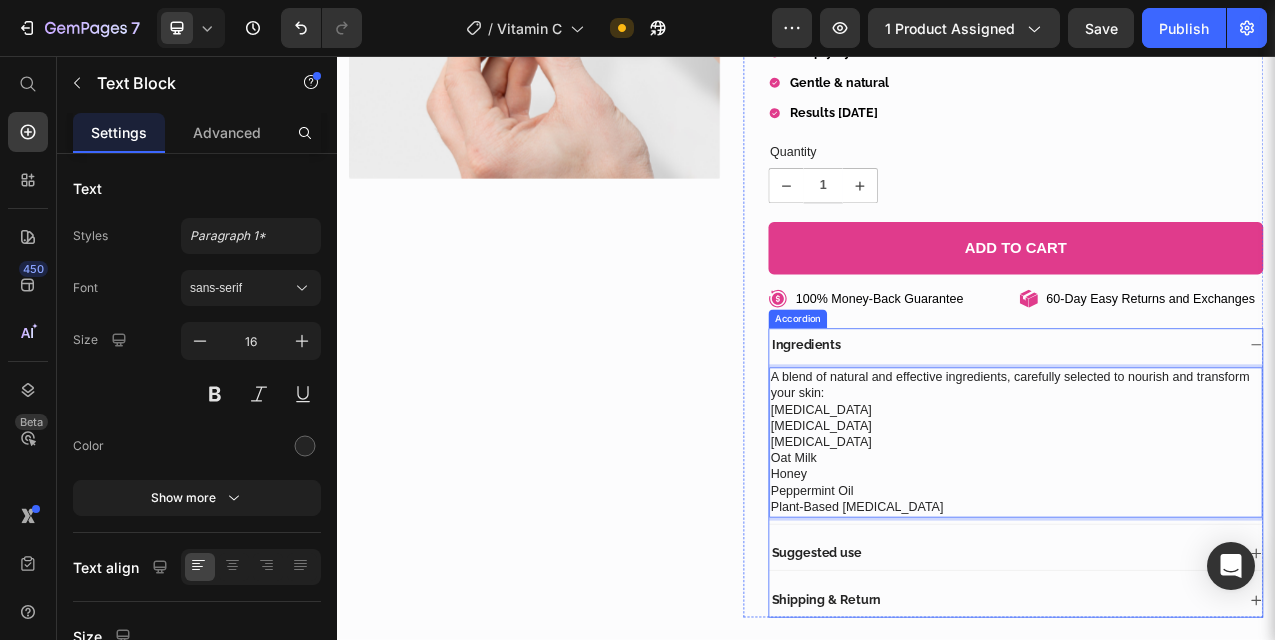 click 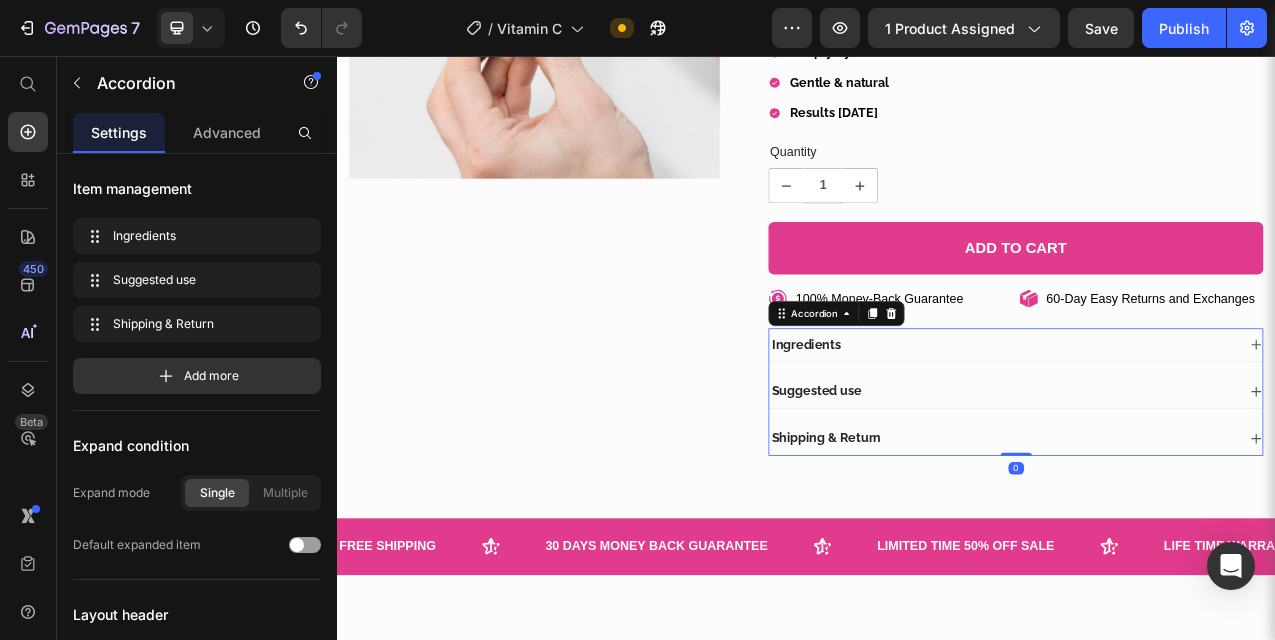 scroll, scrollTop: 0, scrollLeft: 0, axis: both 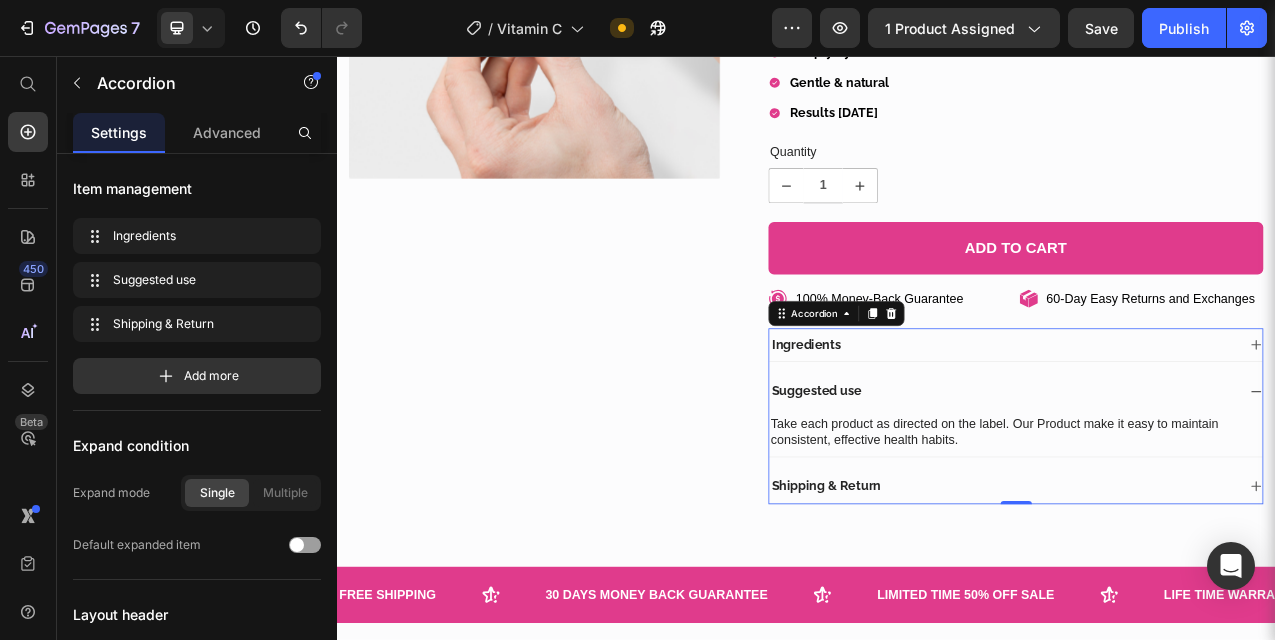 click 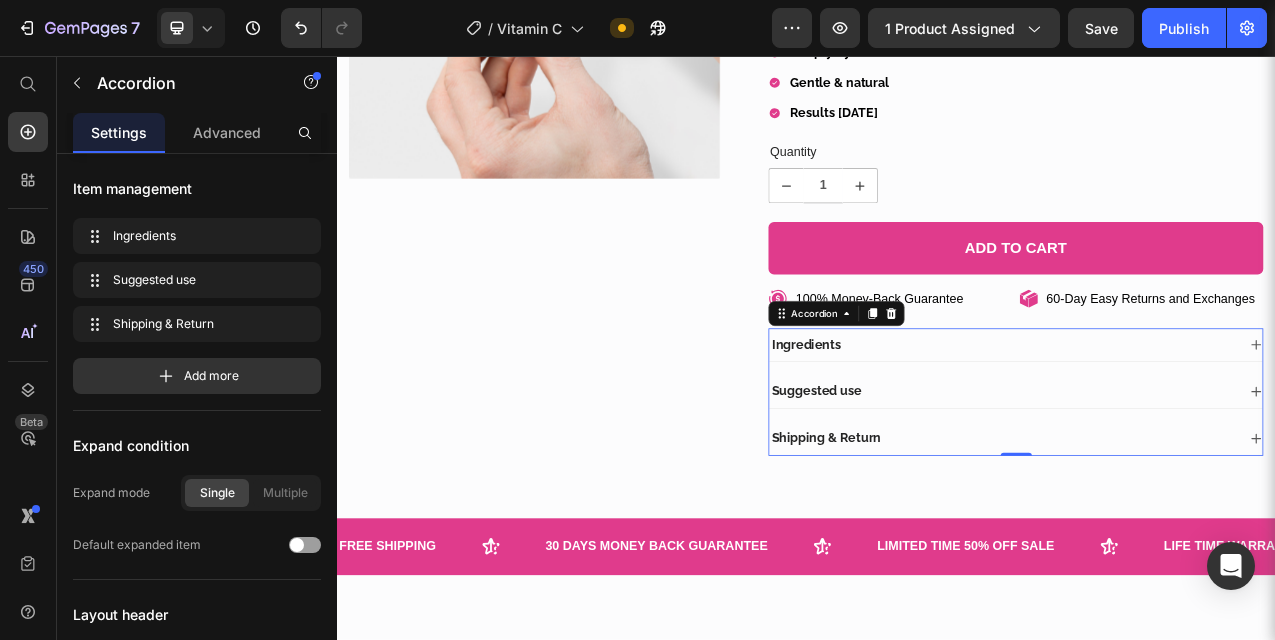 click 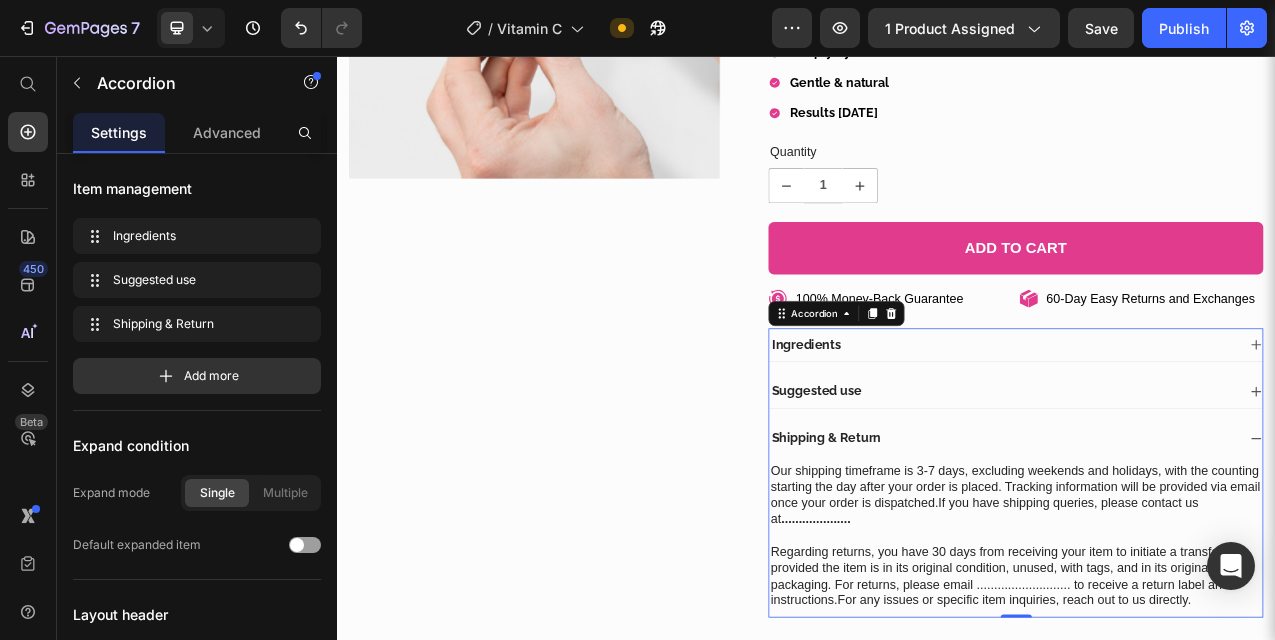 click 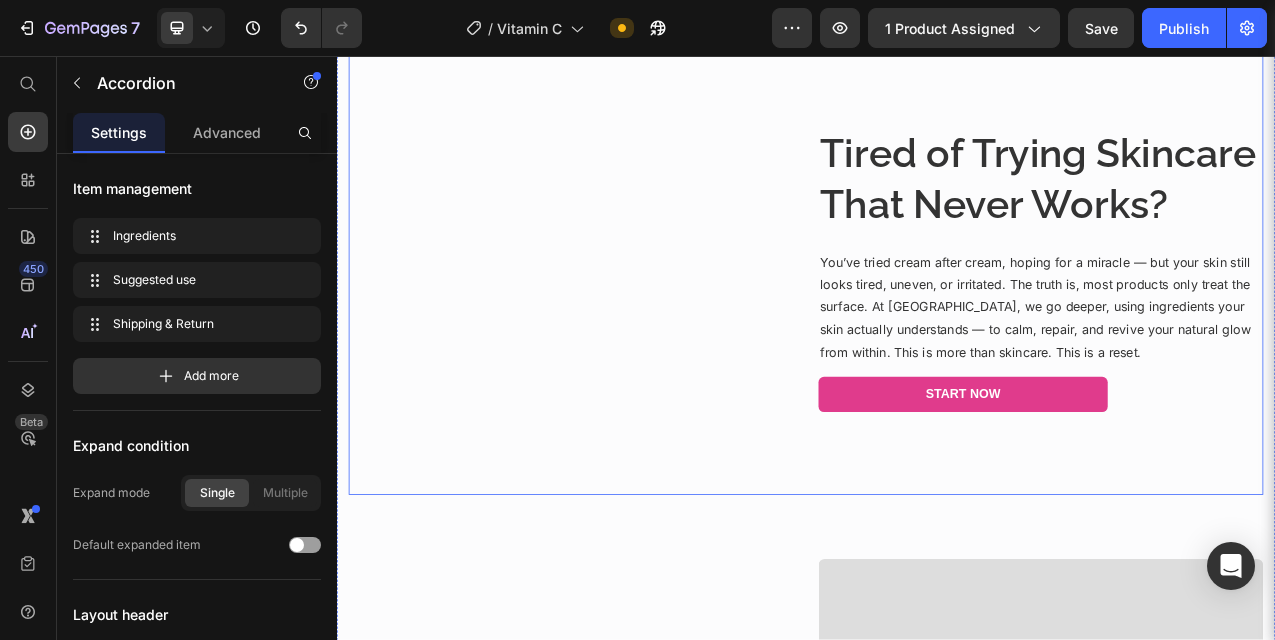scroll, scrollTop: 1246, scrollLeft: 0, axis: vertical 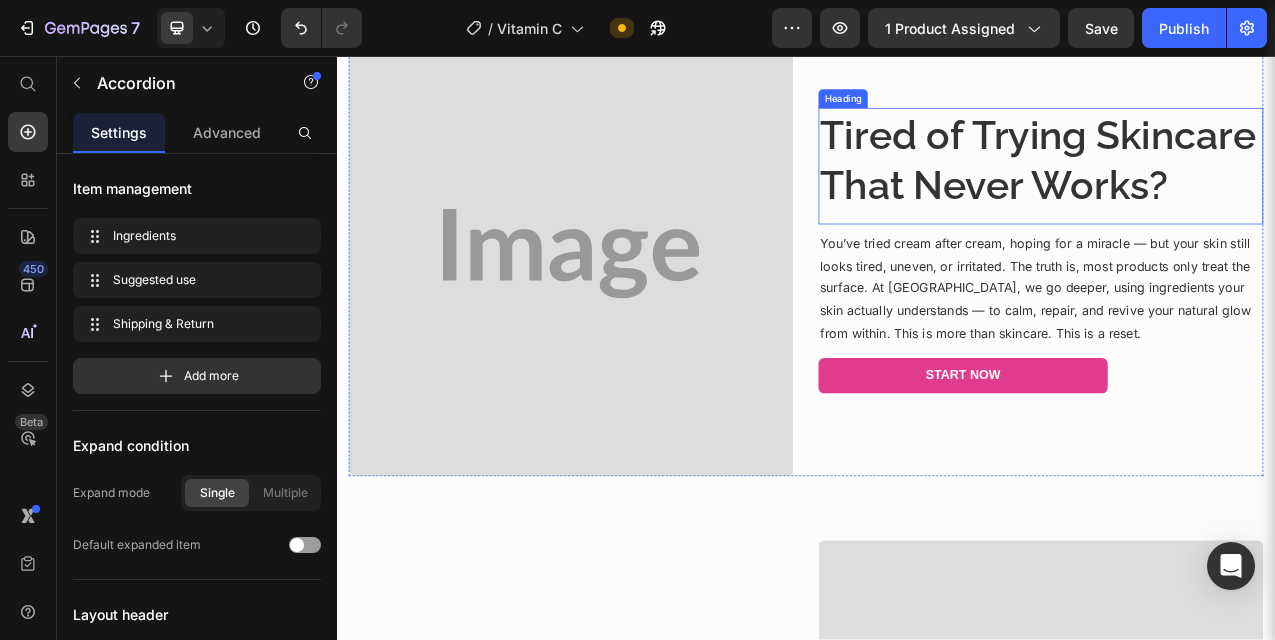 click on "Tired of Trying Skincare That Never Works?" at bounding box center (1237, 190) 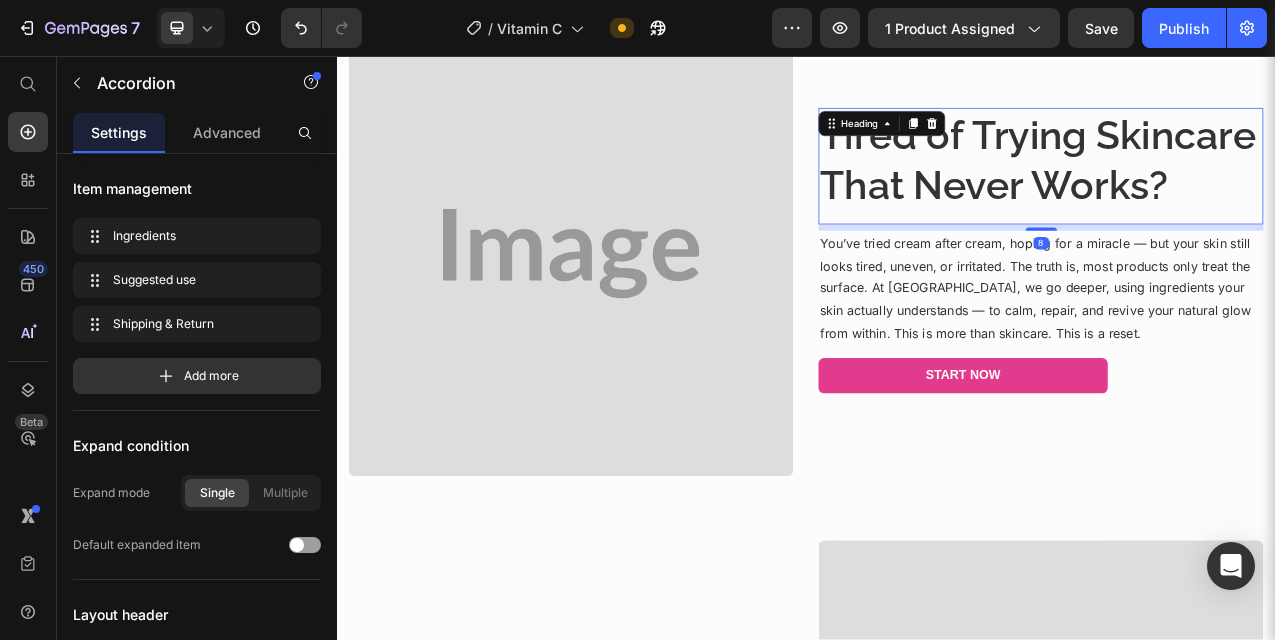 click on "Tired of Trying Skincare That Never Works?" at bounding box center [1237, 190] 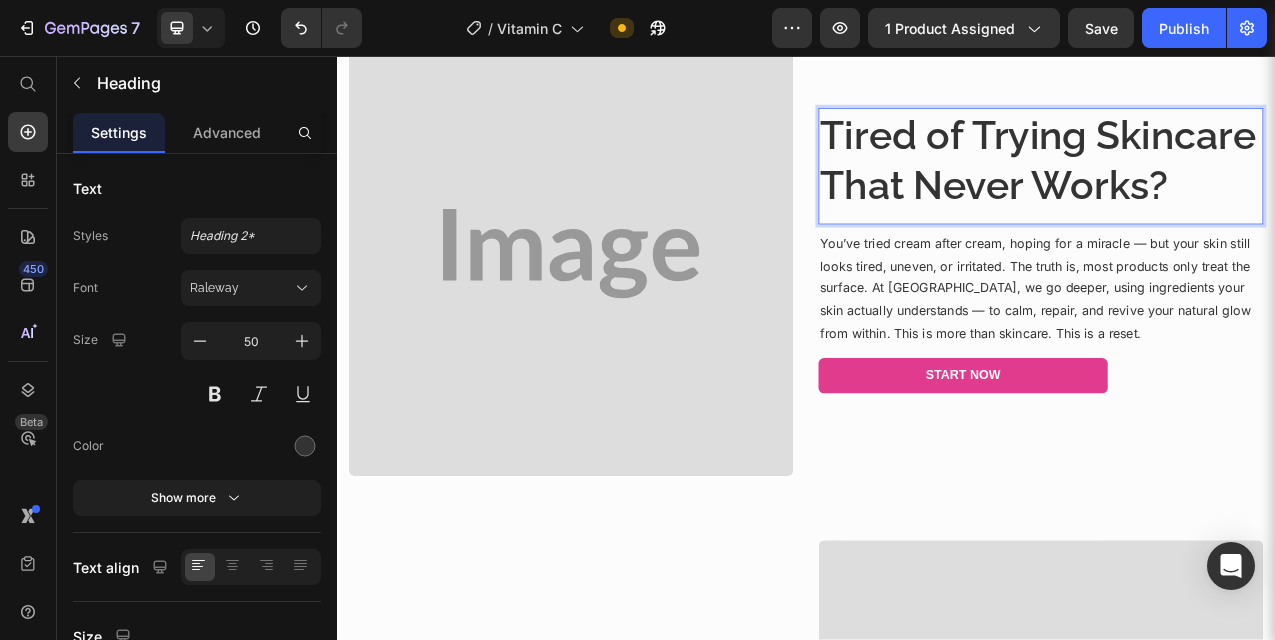 click on "Tired of Trying Skincare That Never Works?" at bounding box center (1237, 190) 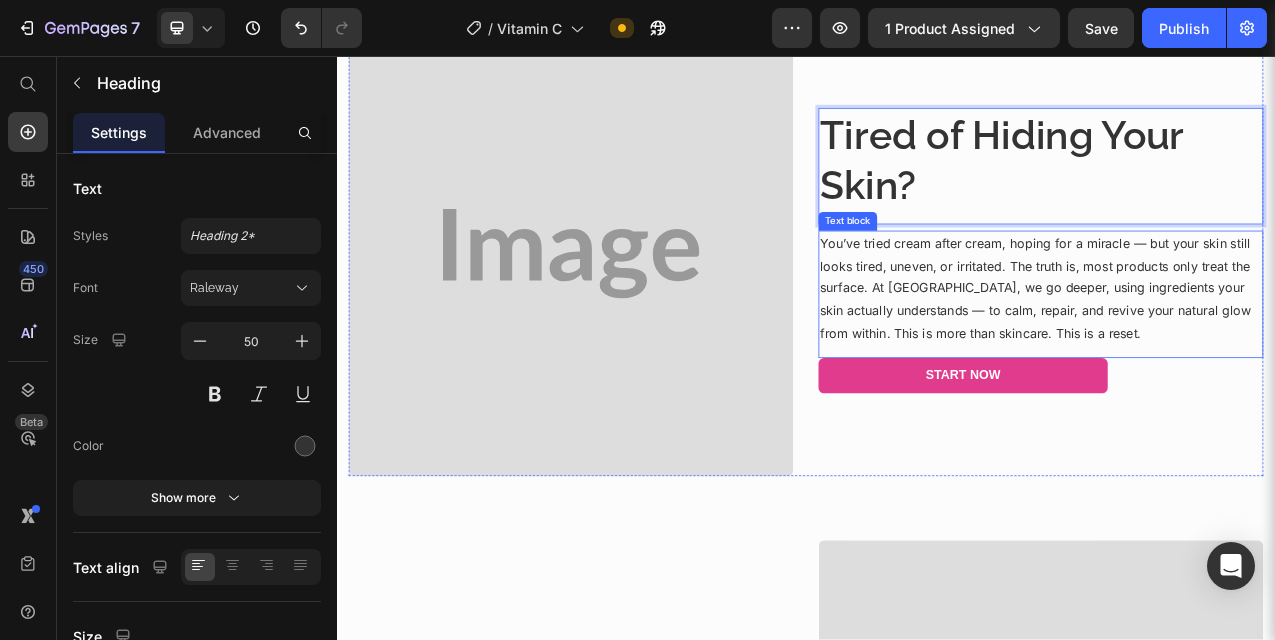 click on "You’ve tried cream after cream, hoping for a miracle — but your skin still looks tired, uneven, or irritated. The truth is, most products only treat the surface. At Belswen, we go deeper, using ingredients your skin actually understands — to calm, repair, and revive your natural glow from within. This is more than skincare. This is a reset." at bounding box center [1237, 354] 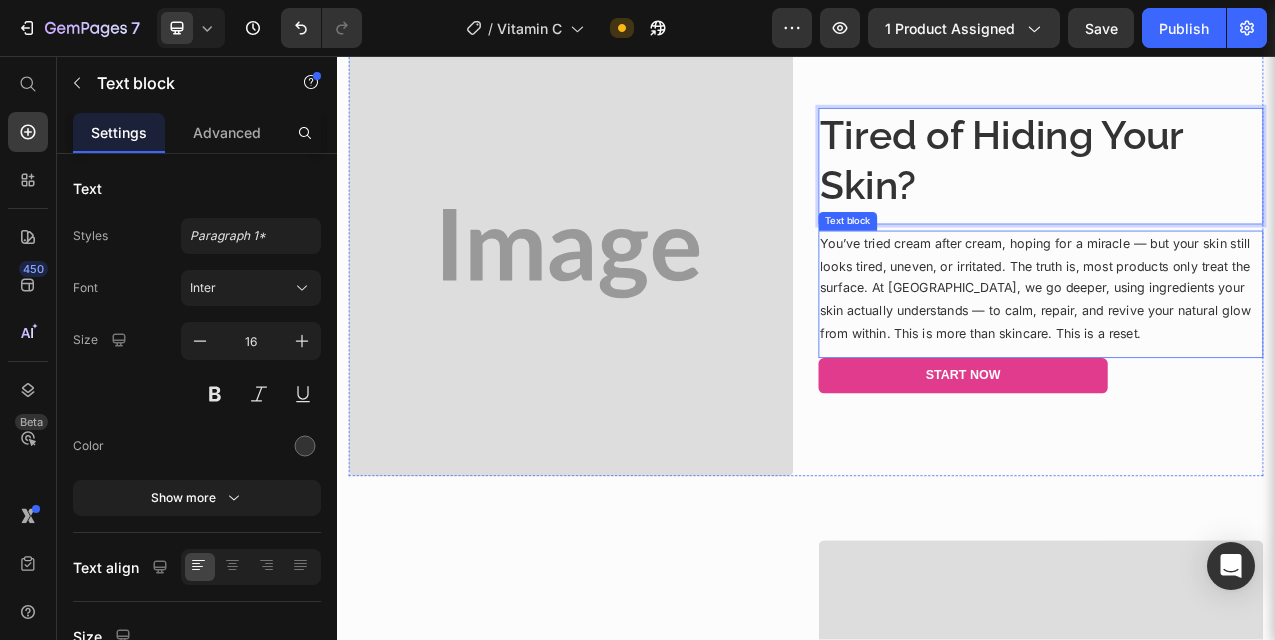 click on "You’ve tried cream after cream, hoping for a miracle — but your skin still looks tired, uneven, or irritated. The truth is, most products only treat the surface. At Belswen, we go deeper, using ingredients your skin actually understands — to calm, repair, and revive your natural glow from within. This is more than skincare. This is a reset." at bounding box center [1237, 354] 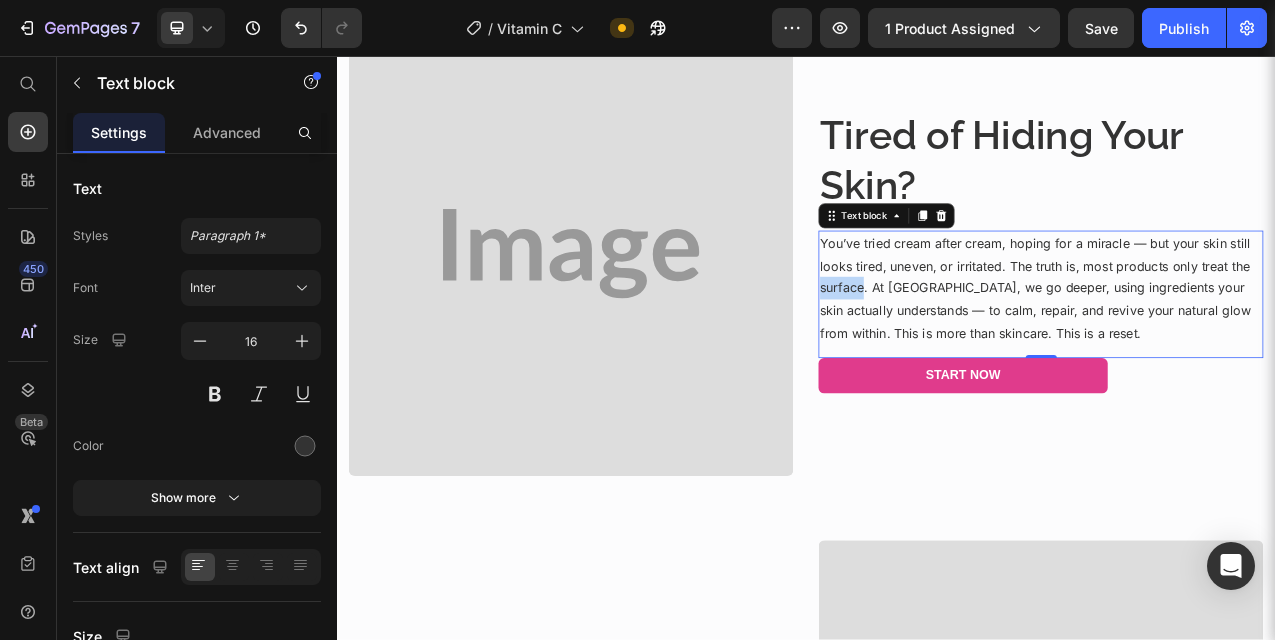 click on "You’ve tried cream after cream, hoping for a miracle — but your skin still looks tired, uneven, or irritated. The truth is, most products only treat the surface. At Belswen, we go deeper, using ingredients your skin actually understands — to calm, repair, and revive your natural glow from within. This is more than skincare. This is a reset." at bounding box center (1237, 354) 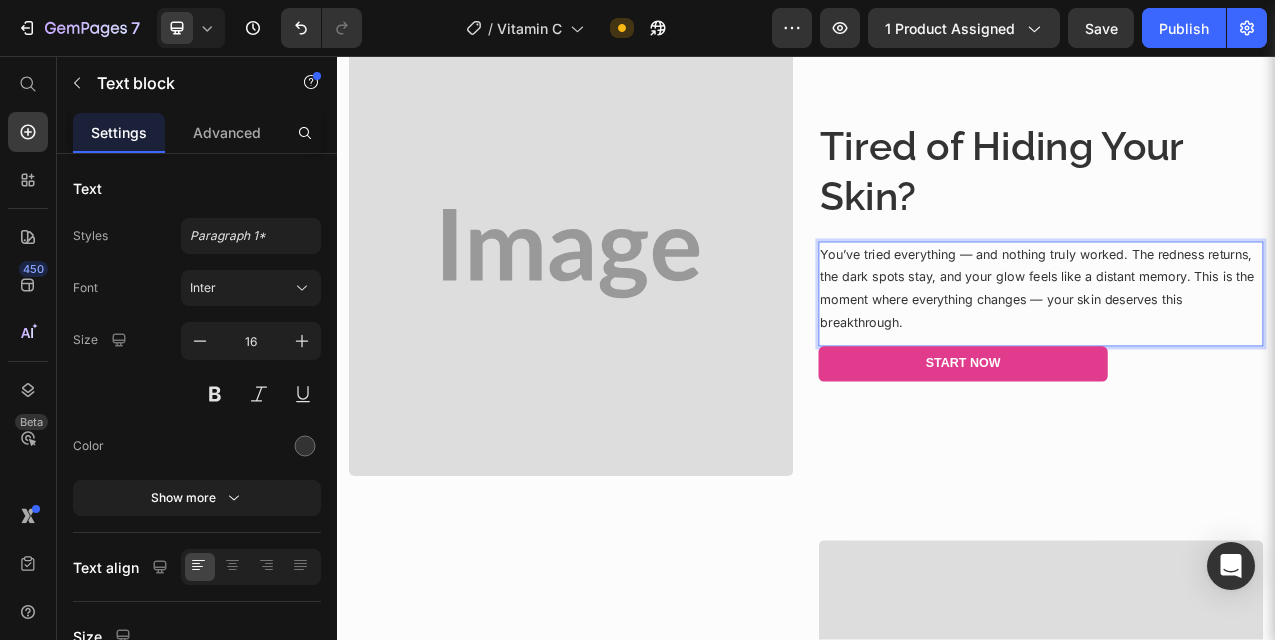 scroll, scrollTop: 1260, scrollLeft: 0, axis: vertical 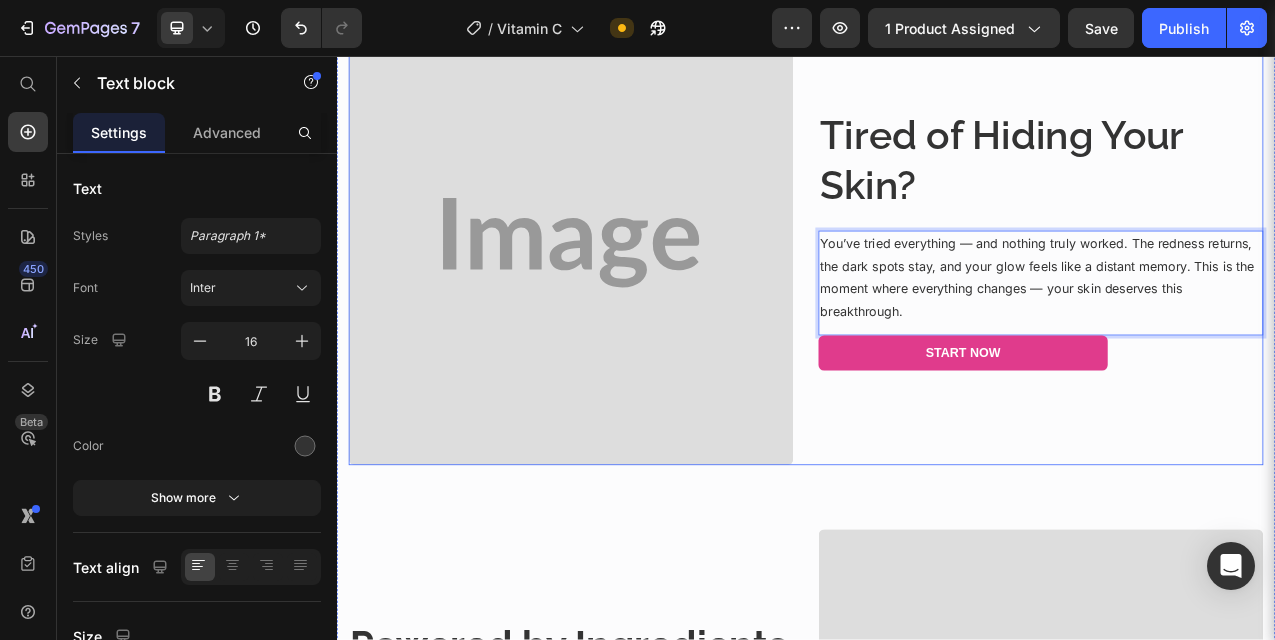 click on "Tired of Hiding Your Skin? Heading You’ve tried everything — and nothing truly worked. The redness returns, the dark spots stay, and your glow feels like a distant memory. This is the moment where everything changes — your skin deserves this breakthrough. Text block   0 Start Now Button" at bounding box center [1237, 295] 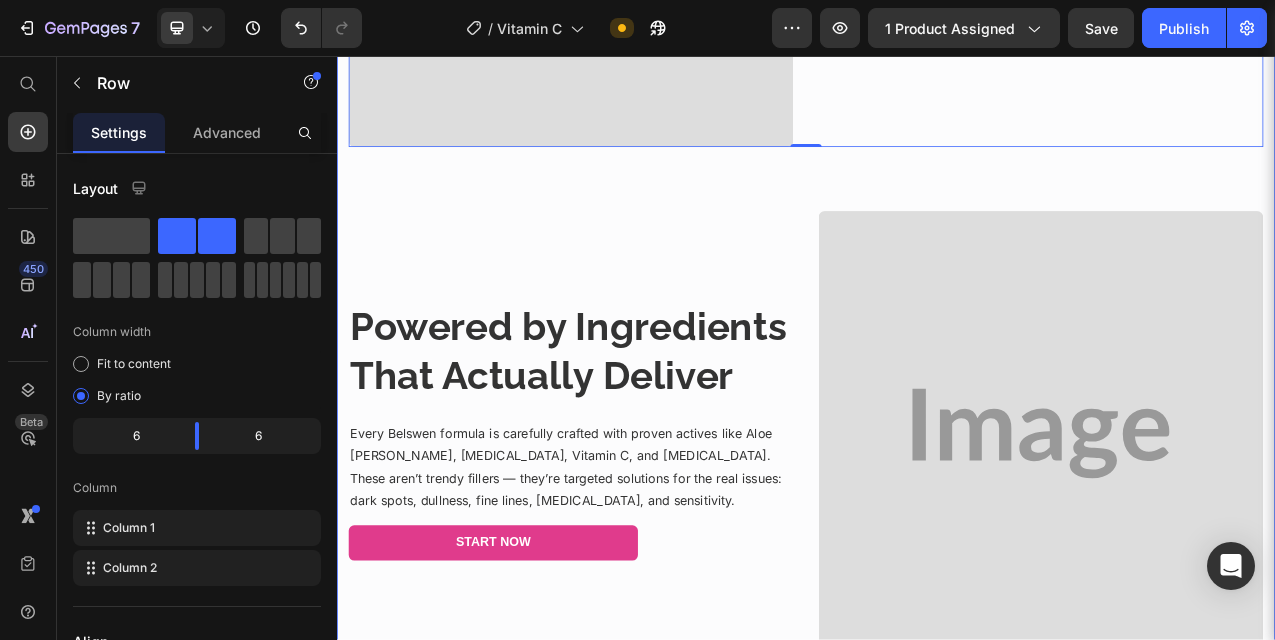 scroll, scrollTop: 1676, scrollLeft: 0, axis: vertical 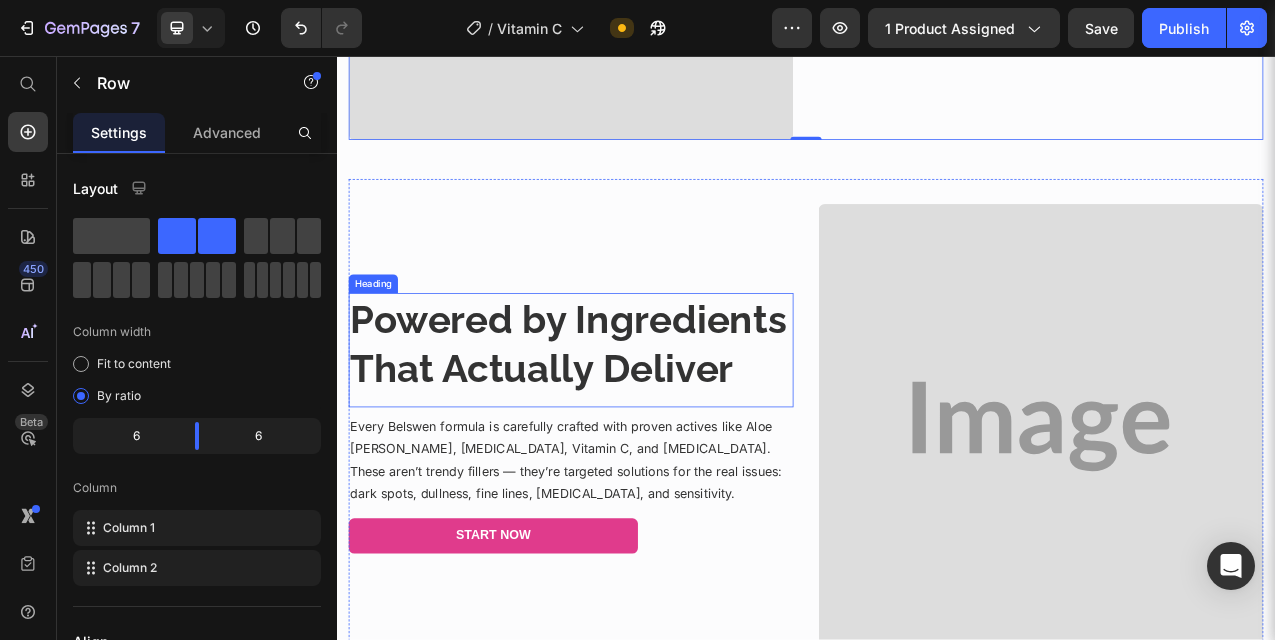 click on "Powered by Ingredients That Actually Deliver" at bounding box center (633, 425) 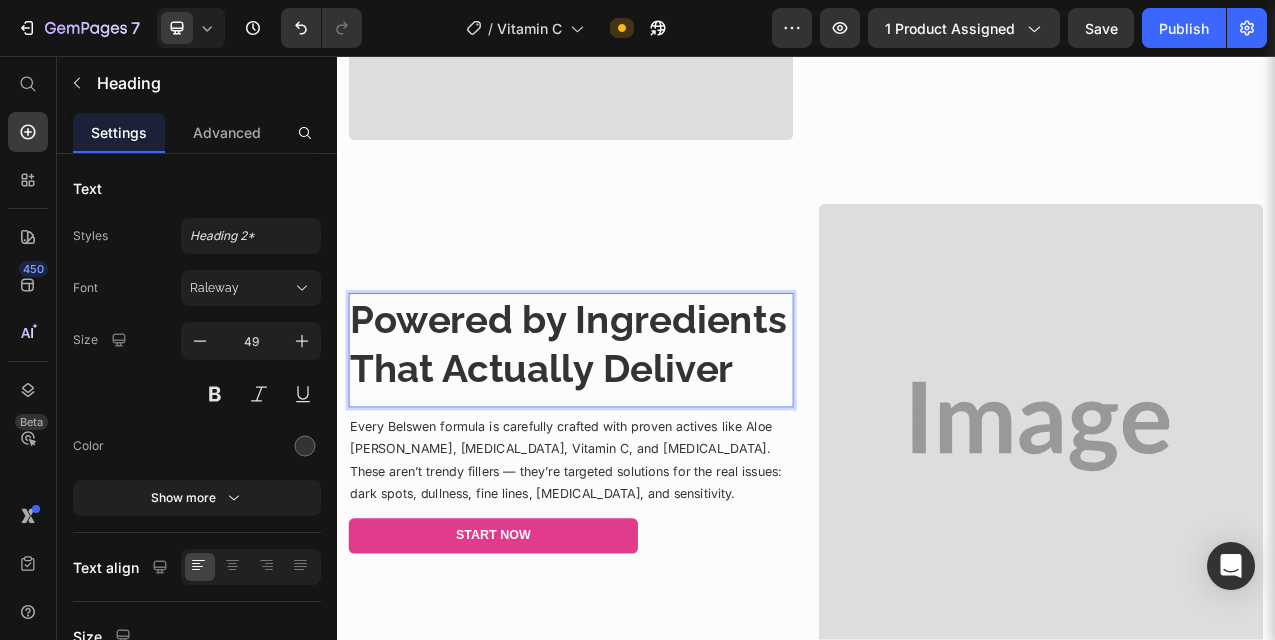 scroll, scrollTop: 1644, scrollLeft: 0, axis: vertical 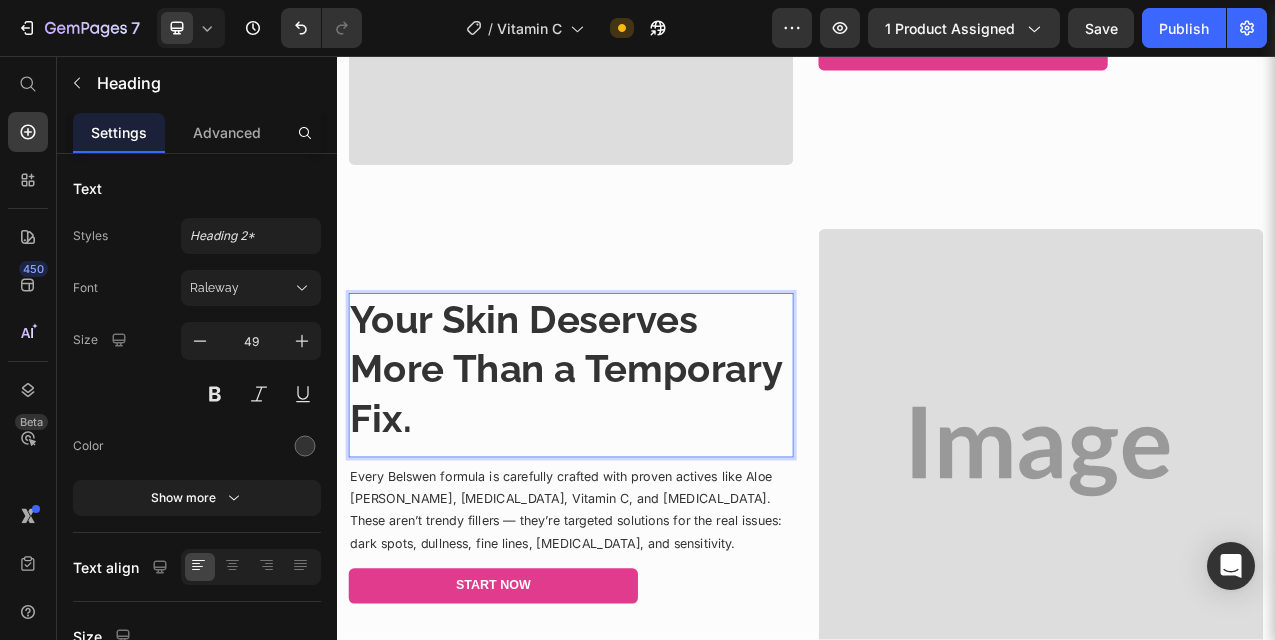 click on "Your Skin Deserves More Than a Temporary Fix." at bounding box center (630, 457) 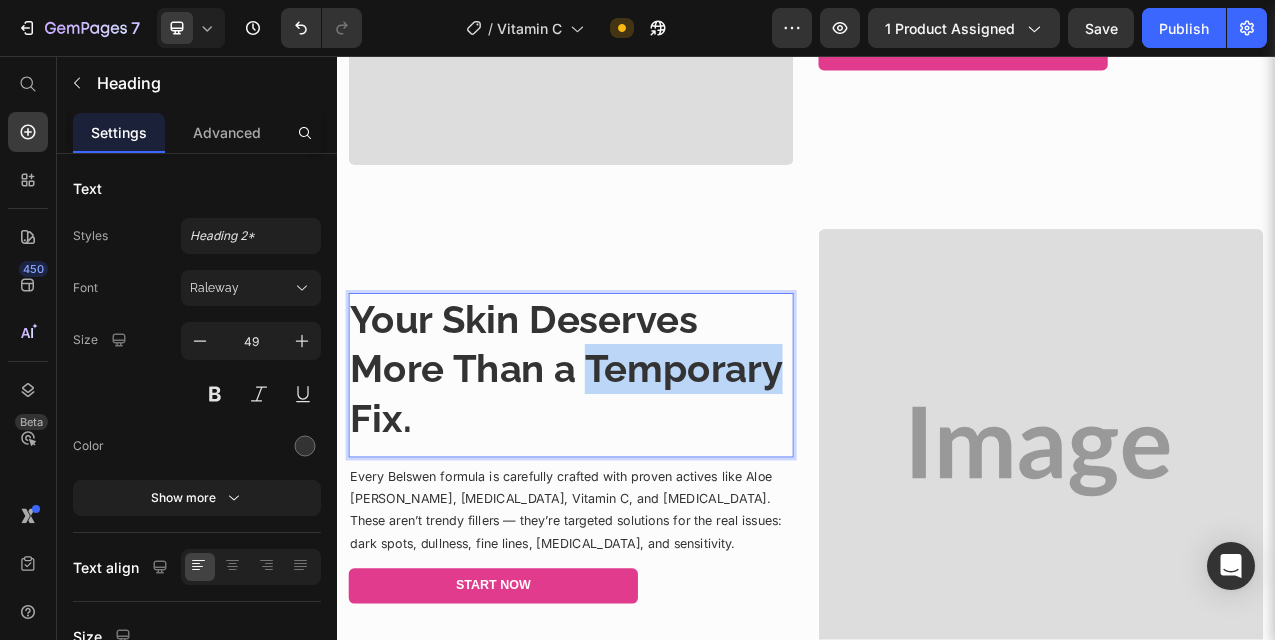 click on "Your Skin Deserves More Than a Temporary Fix." at bounding box center (630, 457) 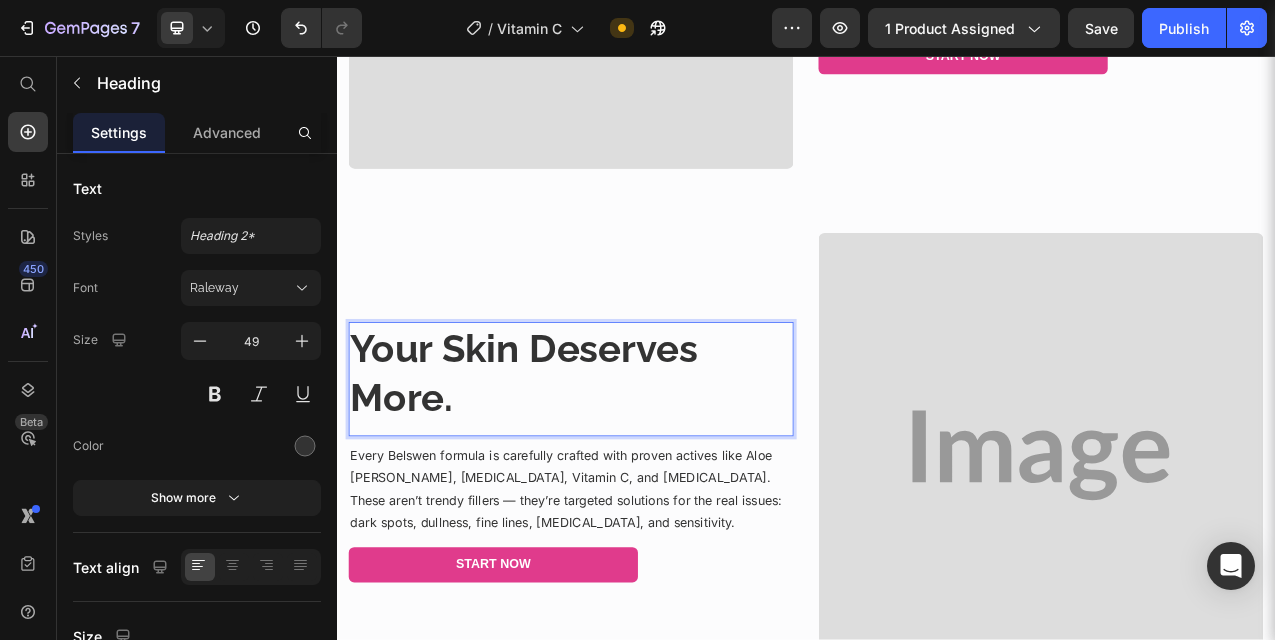 scroll, scrollTop: 1637, scrollLeft: 0, axis: vertical 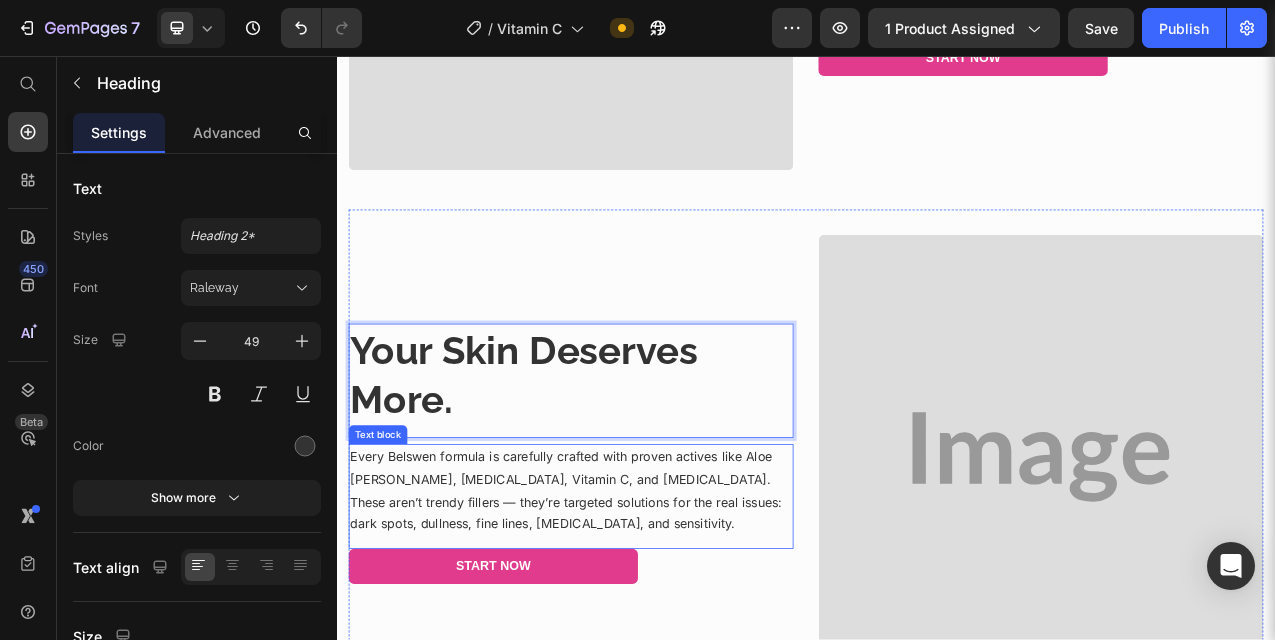 click on "Every Belswen formula is carefully crafted with proven actives like Aloe Vera, Hyaluronic Acid, Vitamin C, and CoQ10. These aren’t trendy fillers — they’re targeted solutions for the real issues: dark spots, dullness, fine lines, dryness, and sensitivity." at bounding box center [636, 612] 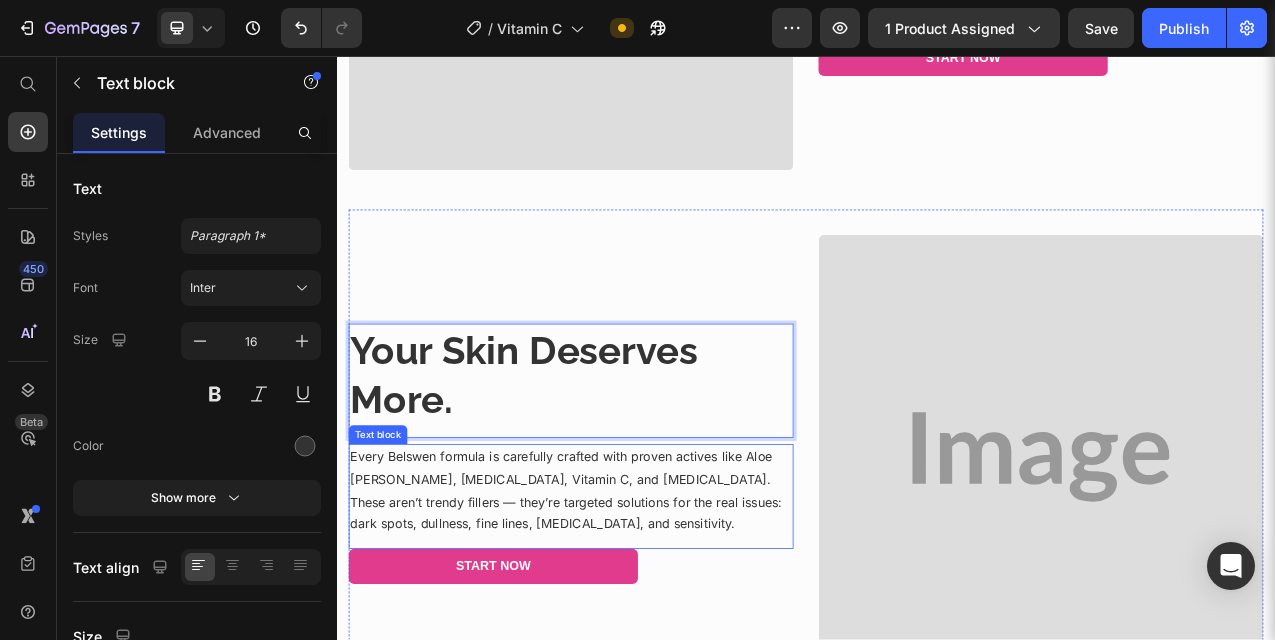 click on "Every Belswen formula is carefully crafted with proven actives like Aloe Vera, Hyaluronic Acid, Vitamin C, and CoQ10. These aren’t trendy fillers — they’re targeted solutions for the real issues: dark spots, dullness, fine lines, dryness, and sensitivity." at bounding box center (636, 612) 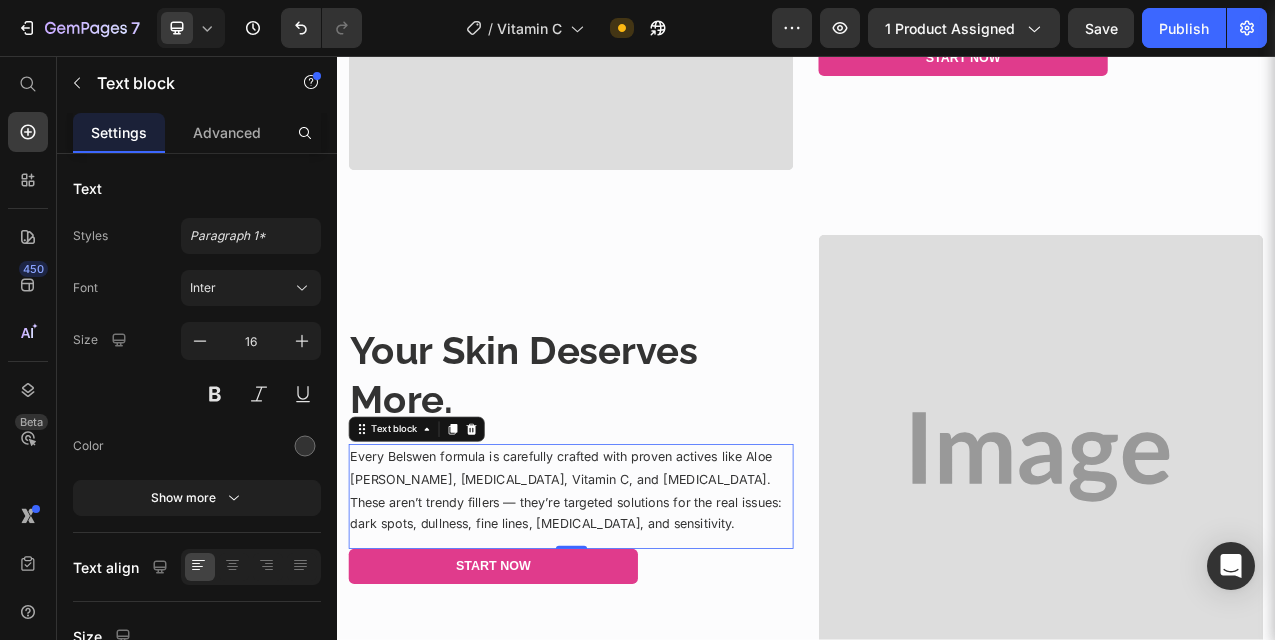 click on "Every Belswen formula is carefully crafted with proven actives like Aloe Vera, Hyaluronic Acid, Vitamin C, and CoQ10. These aren’t trendy fillers — they’re targeted solutions for the real issues: dark spots, dullness, fine lines, dryness, and sensitivity." at bounding box center (636, 612) 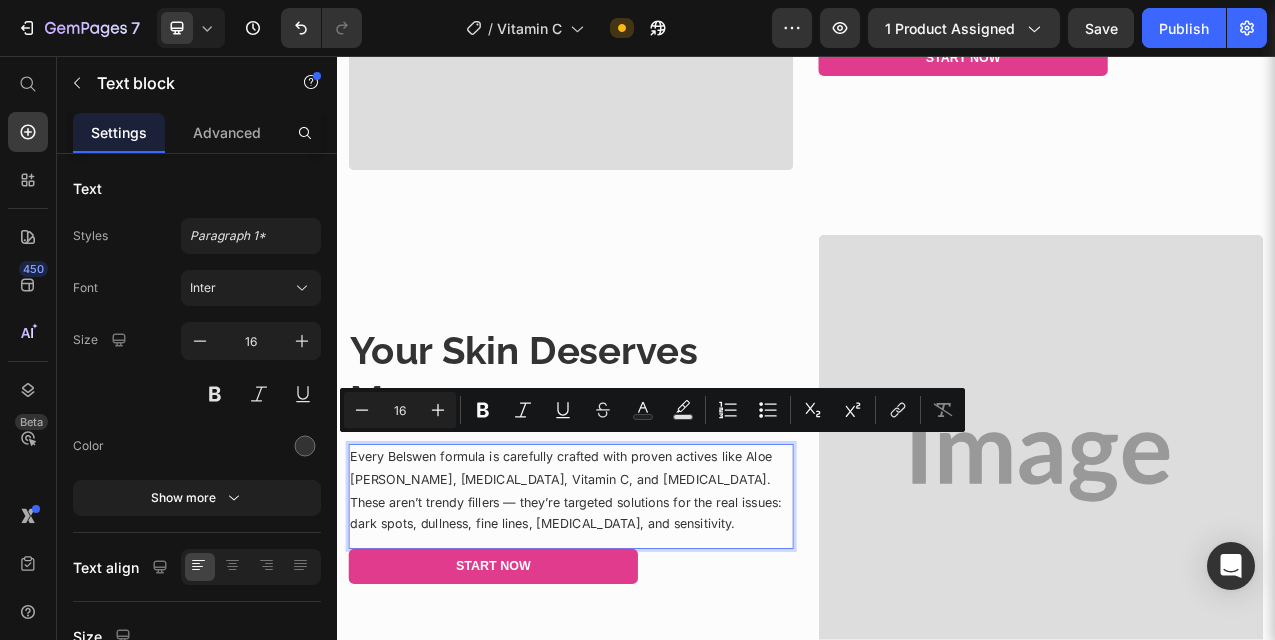 scroll, scrollTop: 1651, scrollLeft: 0, axis: vertical 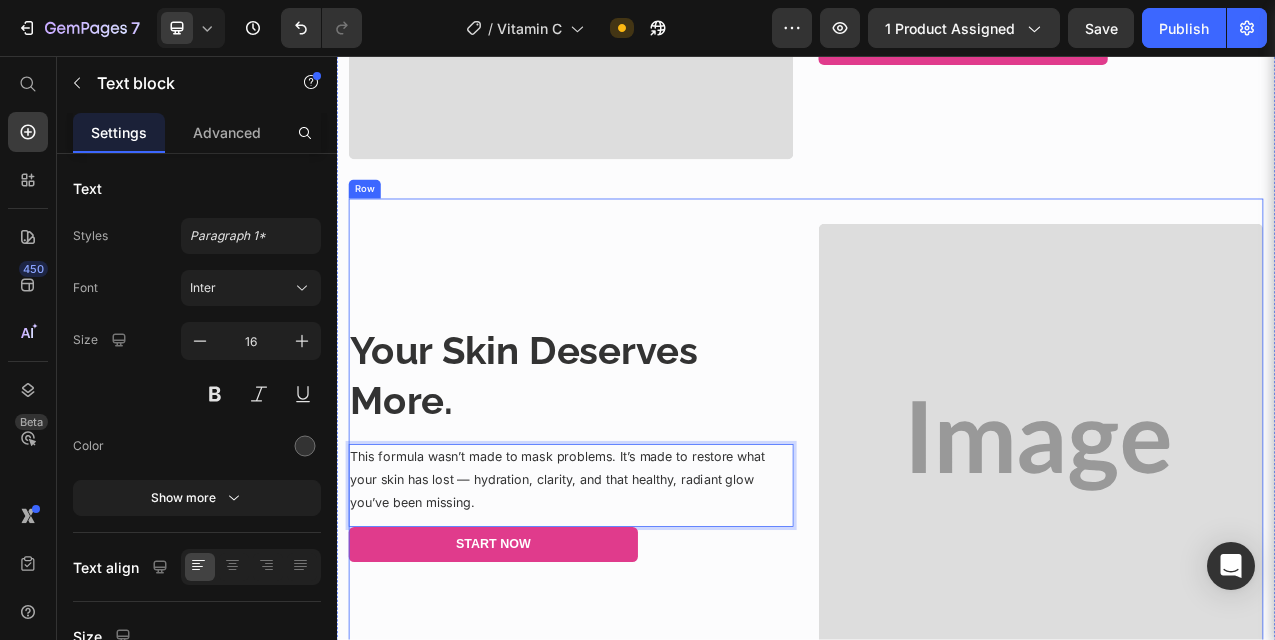 click on "⁠⁠⁠⁠⁠⁠⁠ Your Skin Deserves More. Heading This formula wasn’t made to mask problems. It’s made to restore what your skin has lost — hydration, clarity, and that healthy, radiant glow you’ve been missing. Text block   0 Start Now Button" at bounding box center (636, 555) 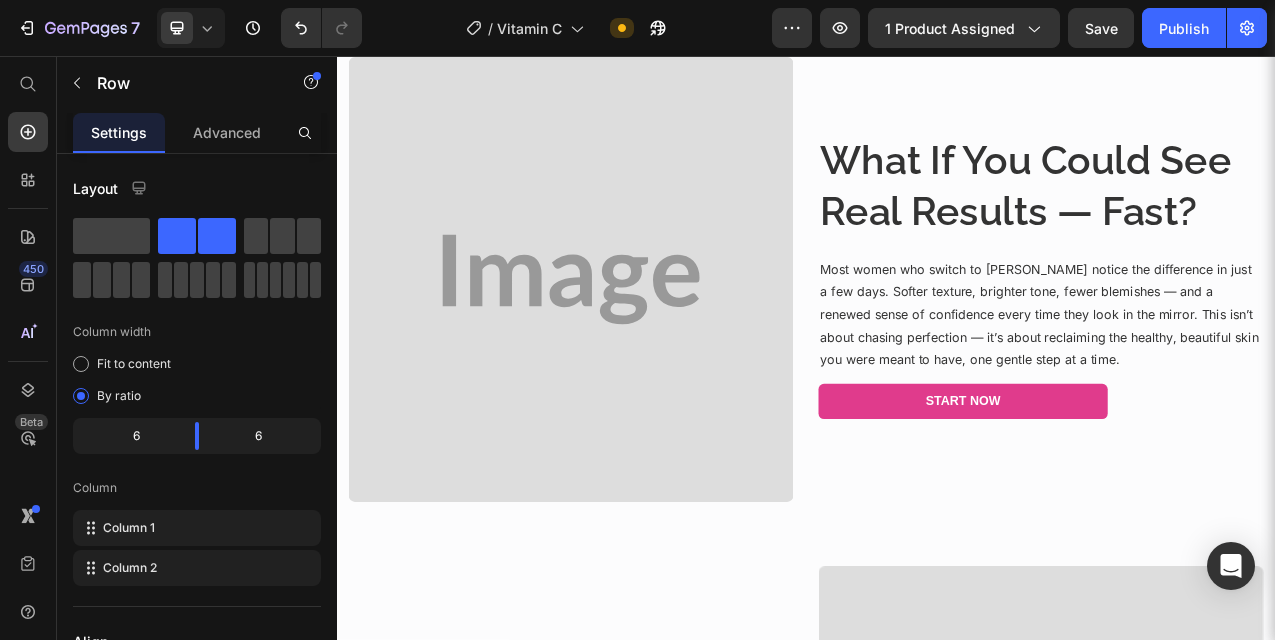 scroll, scrollTop: 3057, scrollLeft: 0, axis: vertical 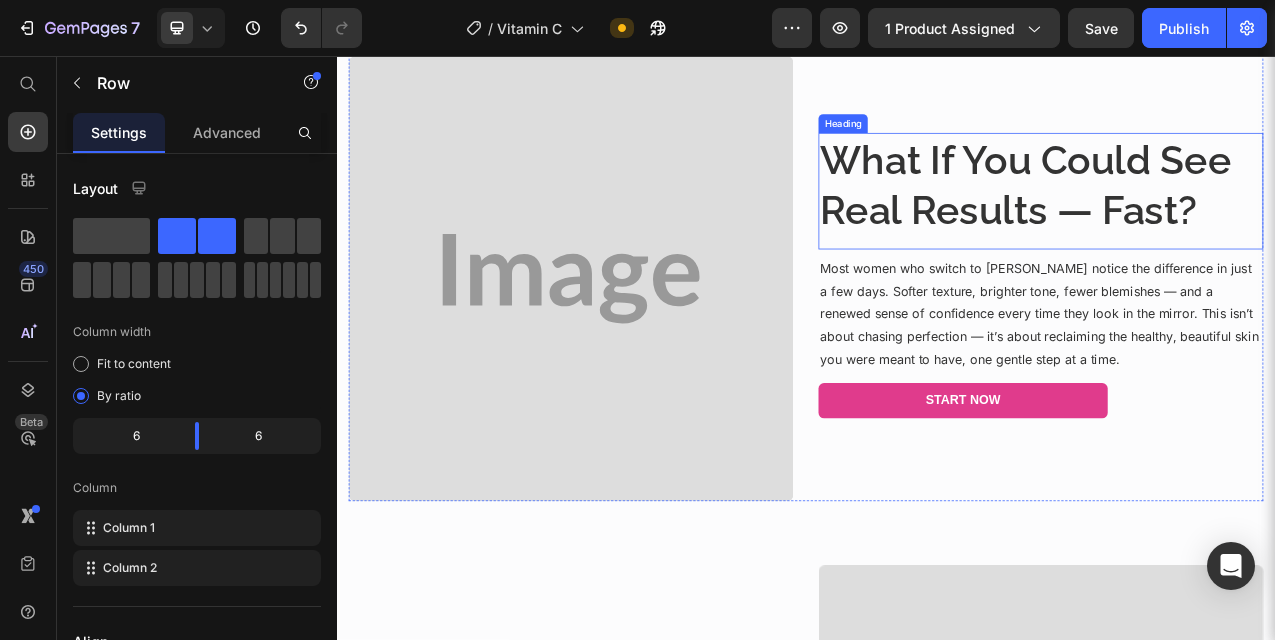 click on "What If You Could See Real Results — Fast?" at bounding box center [1237, 222] 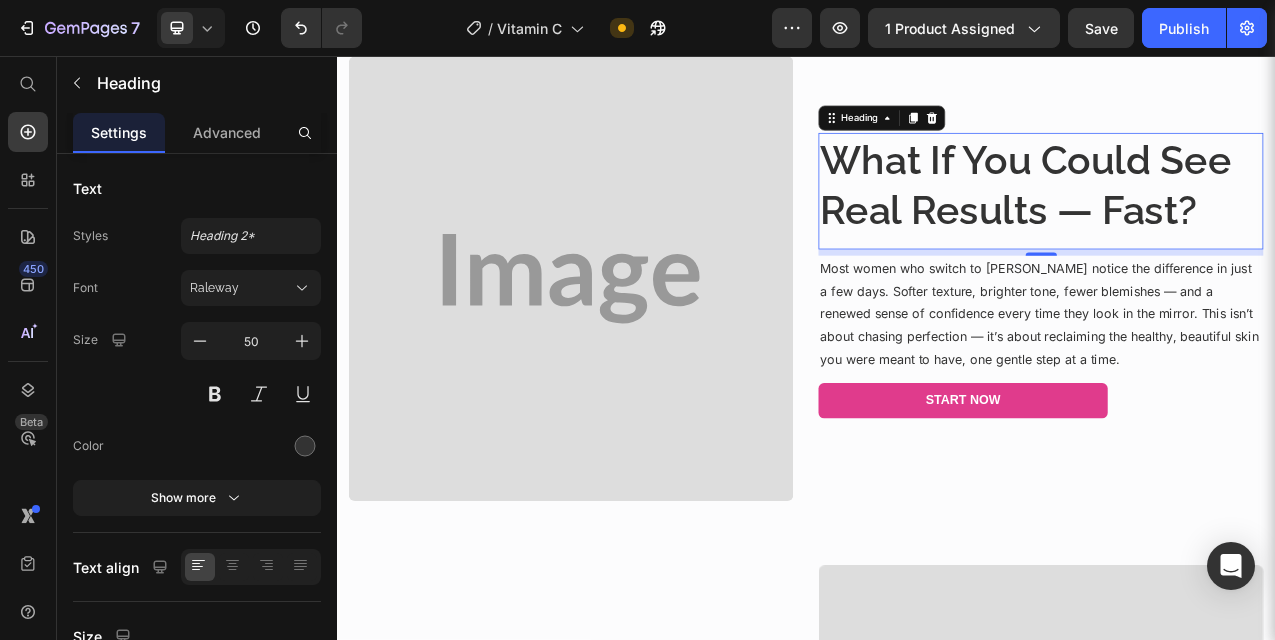 click on "What If You Could See Real Results — Fast?" at bounding box center (1237, 222) 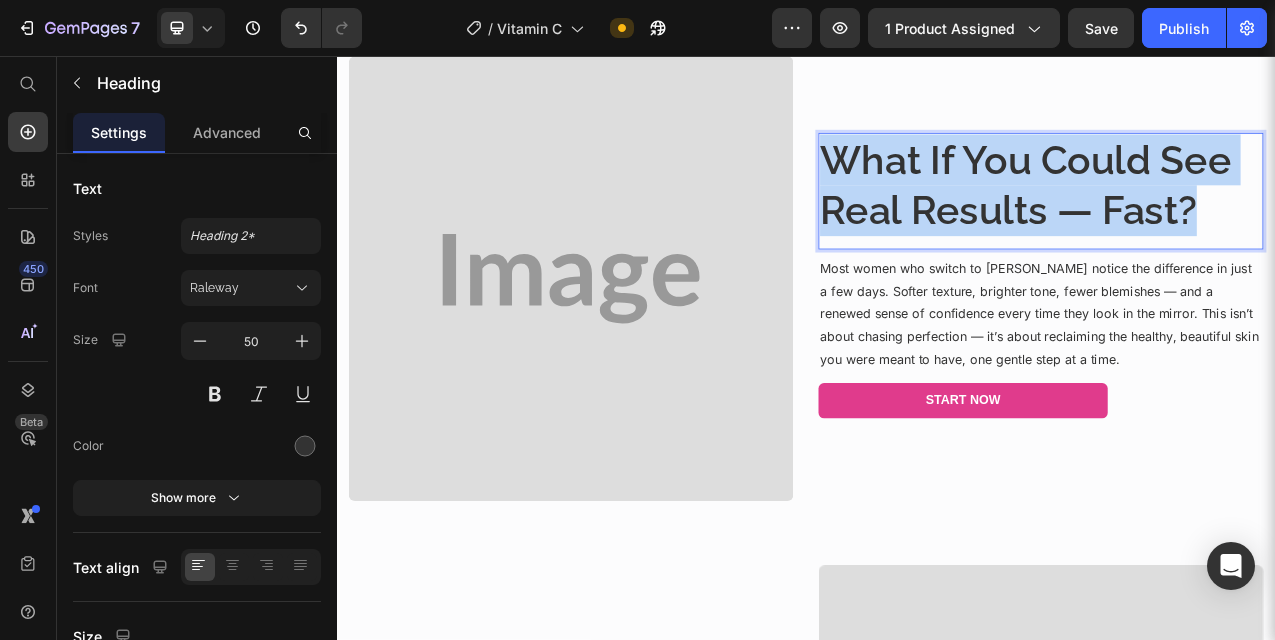 click on "What If You Could See Real Results — Fast?" at bounding box center [1237, 222] 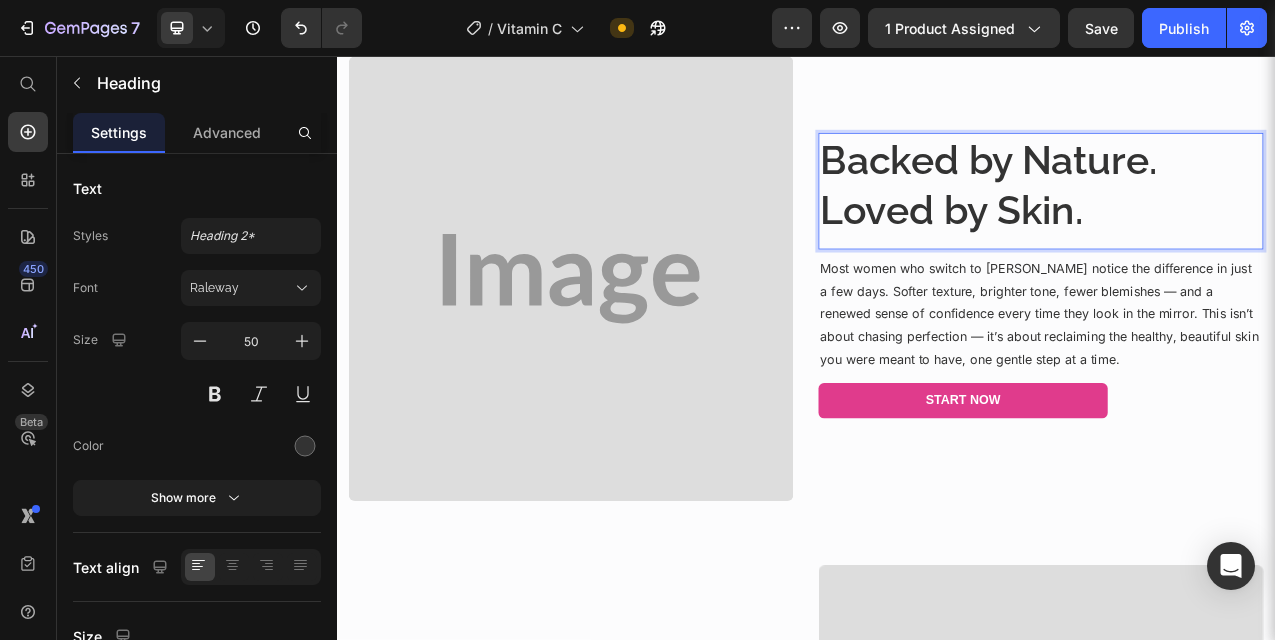 scroll, scrollTop: 3039, scrollLeft: 0, axis: vertical 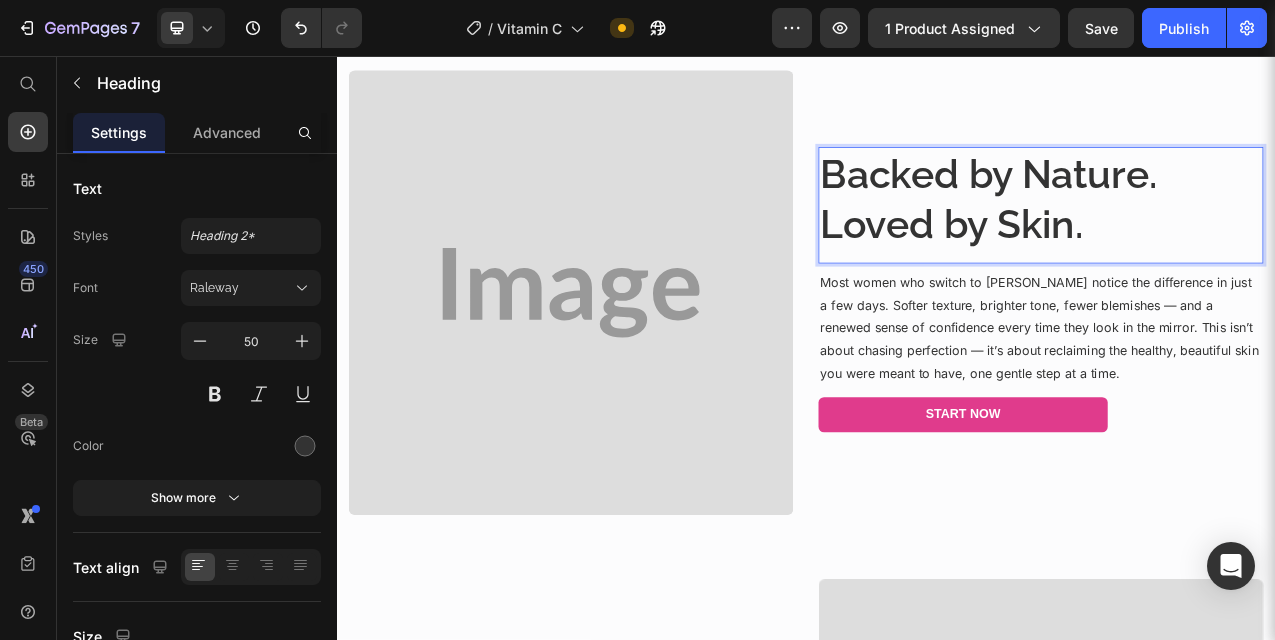 click on "Backed by Nature. Loved by Skin." at bounding box center (1237, 240) 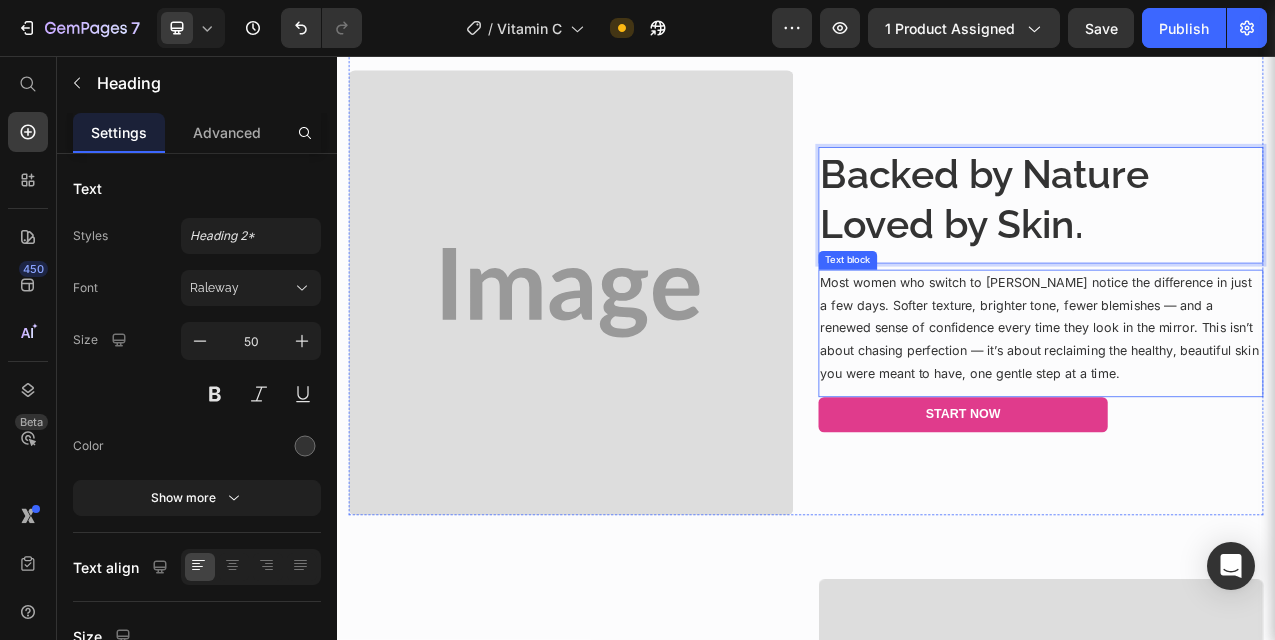 click on "Most women who switch to Belswen notice the difference in just a few days. Softer texture, brighter tone, fewer blemishes — and a renewed sense of confidence every time they look in the mirror. This isn’t about chasing perfection — it’s about reclaiming the healthy, beautiful skin you were meant to have, one gentle step at a time." at bounding box center (1237, 404) 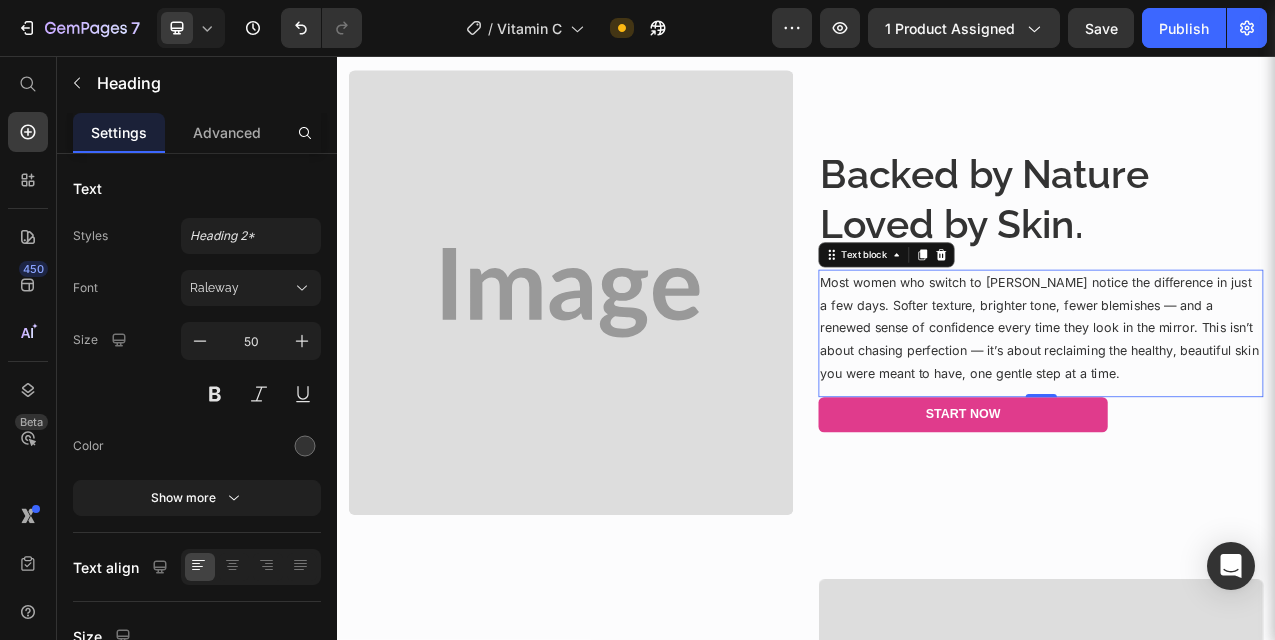 click on "Most women who switch to Belswen notice the difference in just a few days. Softer texture, brighter tone, fewer blemishes — and a renewed sense of confidence every time they look in the mirror. This isn’t about chasing perfection — it’s about reclaiming the healthy, beautiful skin you were meant to have, one gentle step at a time." at bounding box center [1237, 404] 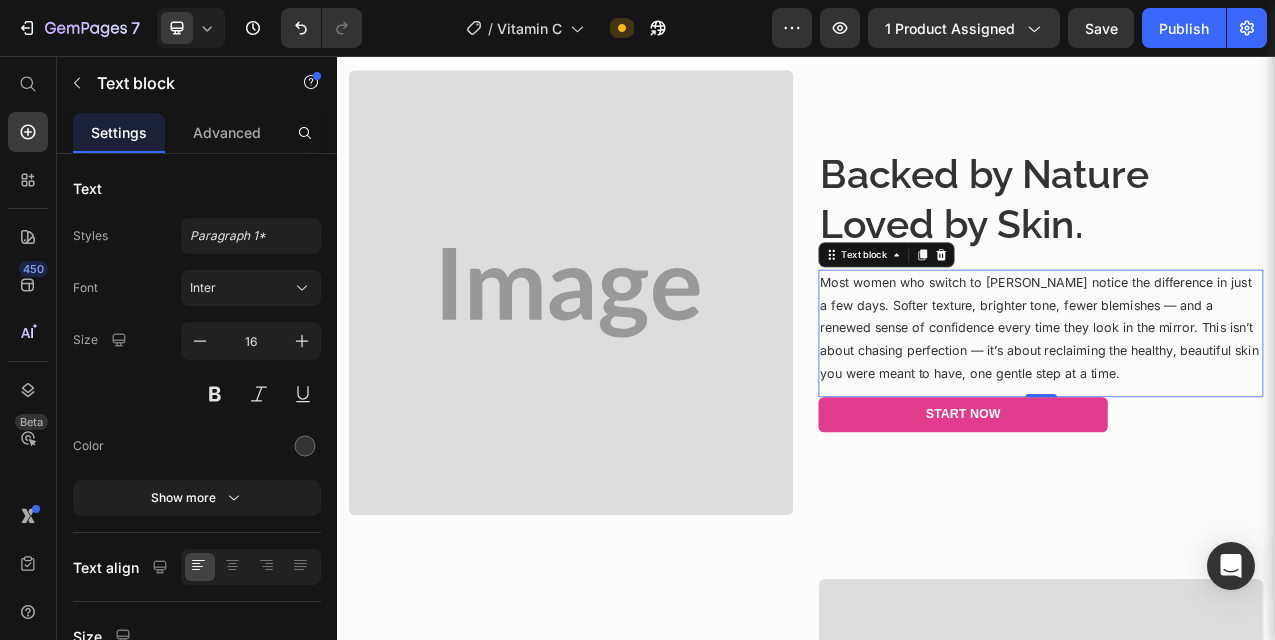 click on "Most women who switch to Belswen notice the difference in just a few days. Softer texture, brighter tone, fewer blemishes — and a renewed sense of confidence every time they look in the mirror. This isn’t about chasing perfection — it’s about reclaiming the healthy, beautiful skin you were meant to have, one gentle step at a time." at bounding box center [1237, 404] 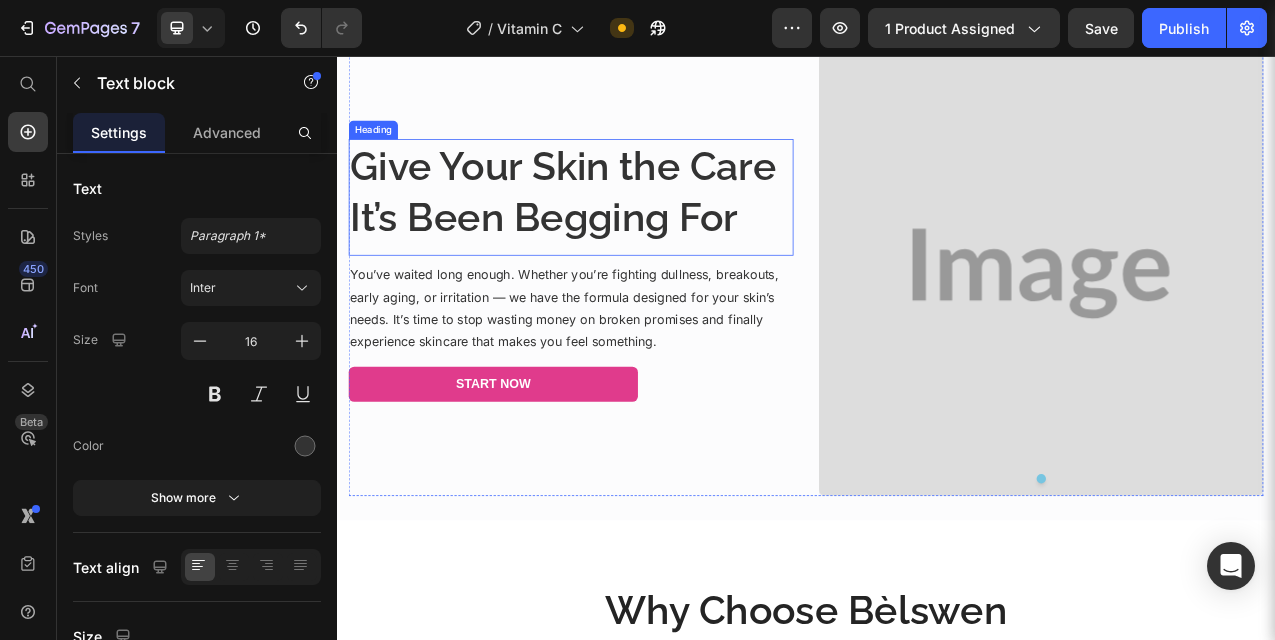 scroll, scrollTop: 3733, scrollLeft: 0, axis: vertical 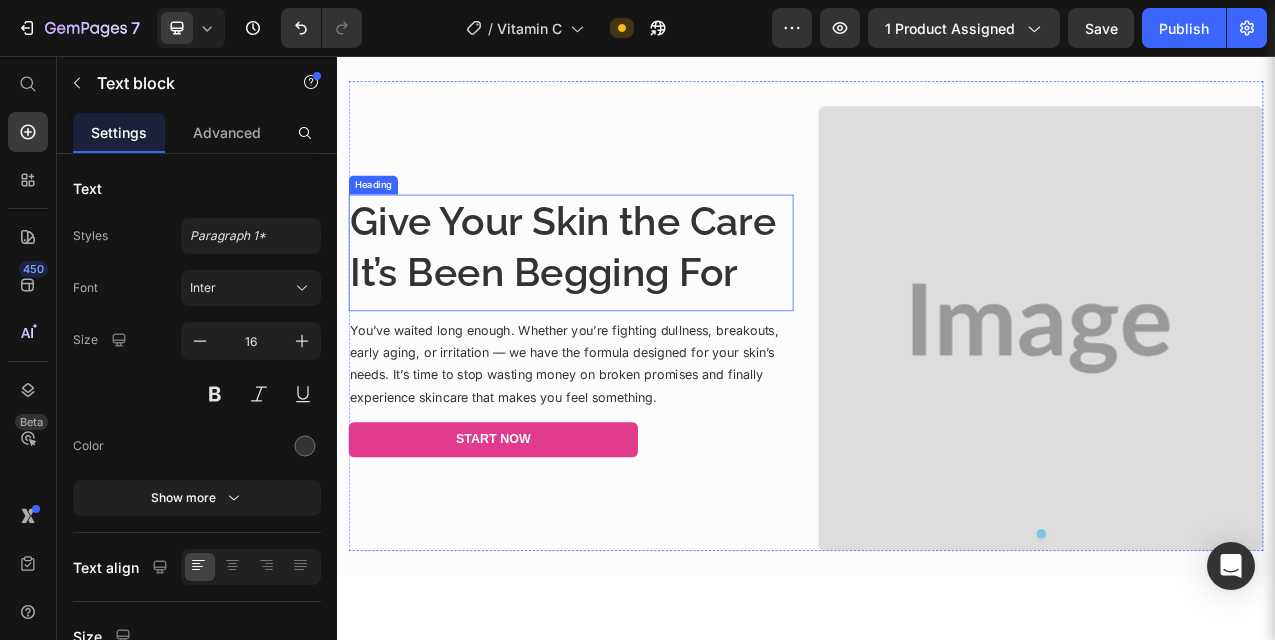 click on "Give Your Skin the Care It’s Been Begging For" at bounding box center (636, 301) 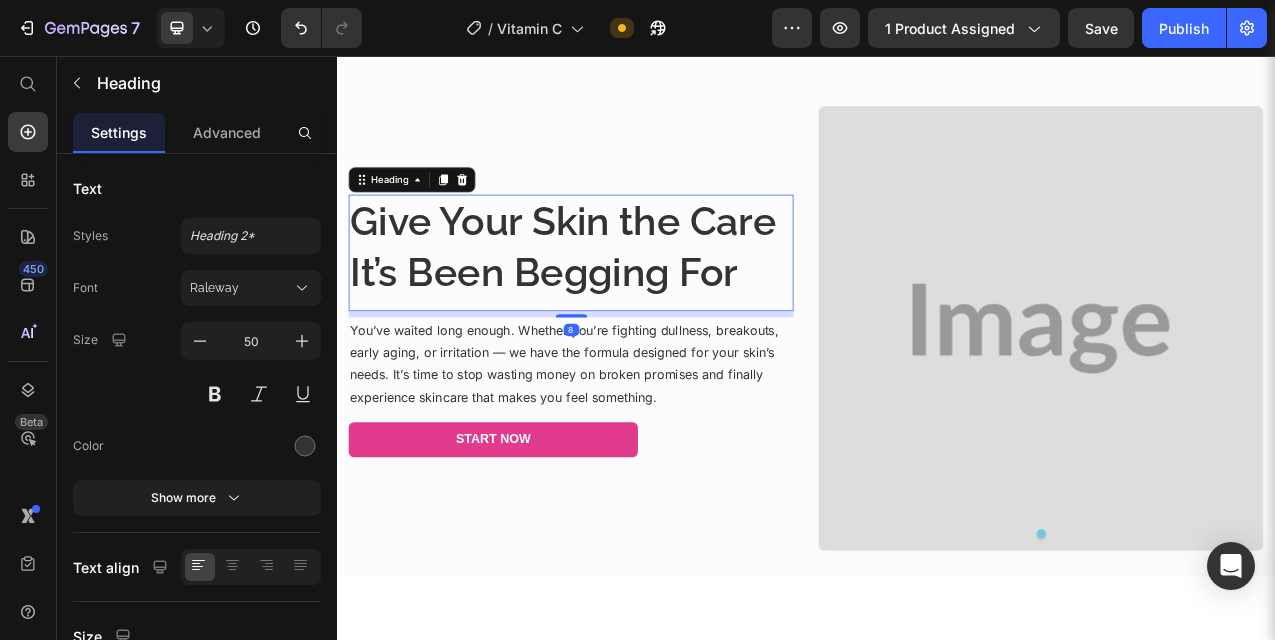 click on "Give Your Skin the Care It’s Been Begging For" at bounding box center [636, 301] 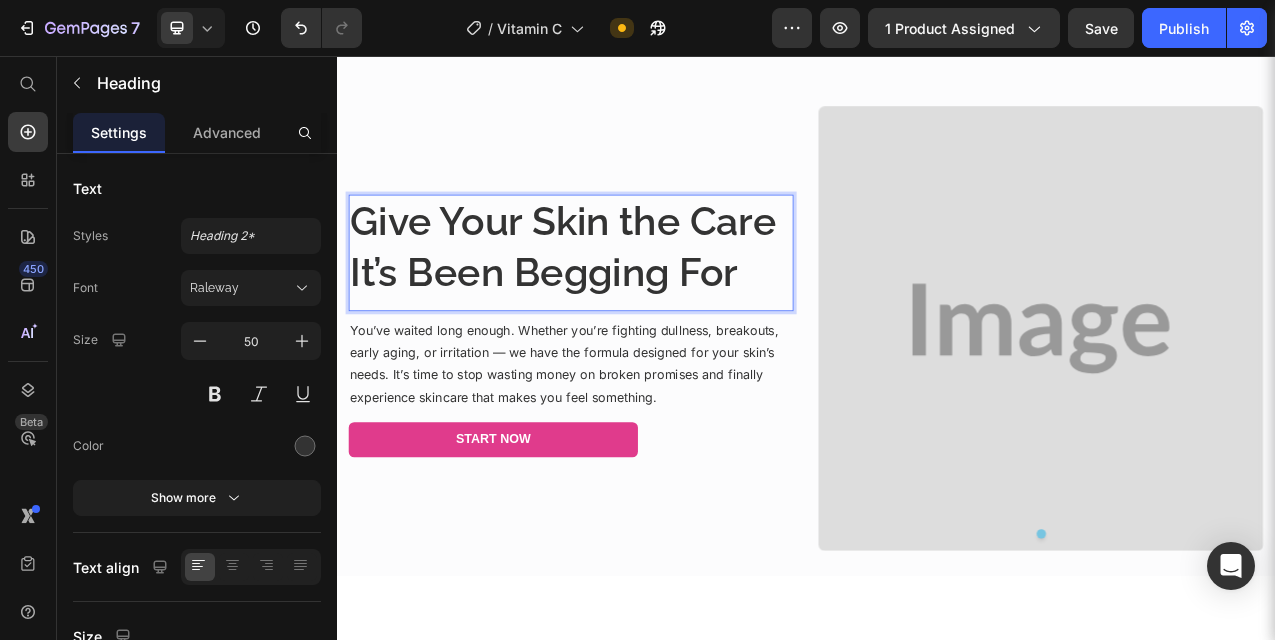 click on "Give Your Skin the Care It’s Been Begging For" at bounding box center [636, 301] 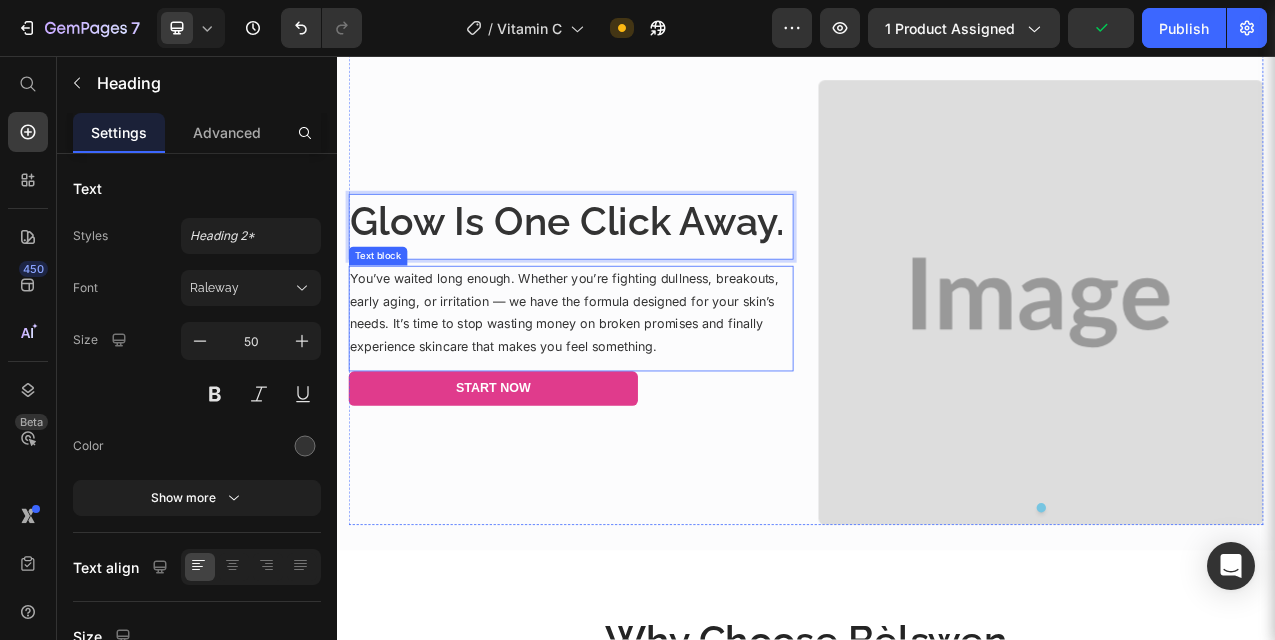 click on "You’ve waited long enough. Whether you’re fighting dullness, breakouts, early aging, or irritation — we have the formula designed for your skin’s needs. It’s time to stop wasting money on broken promises and finally experience skincare that makes you feel something." at bounding box center (636, 384) 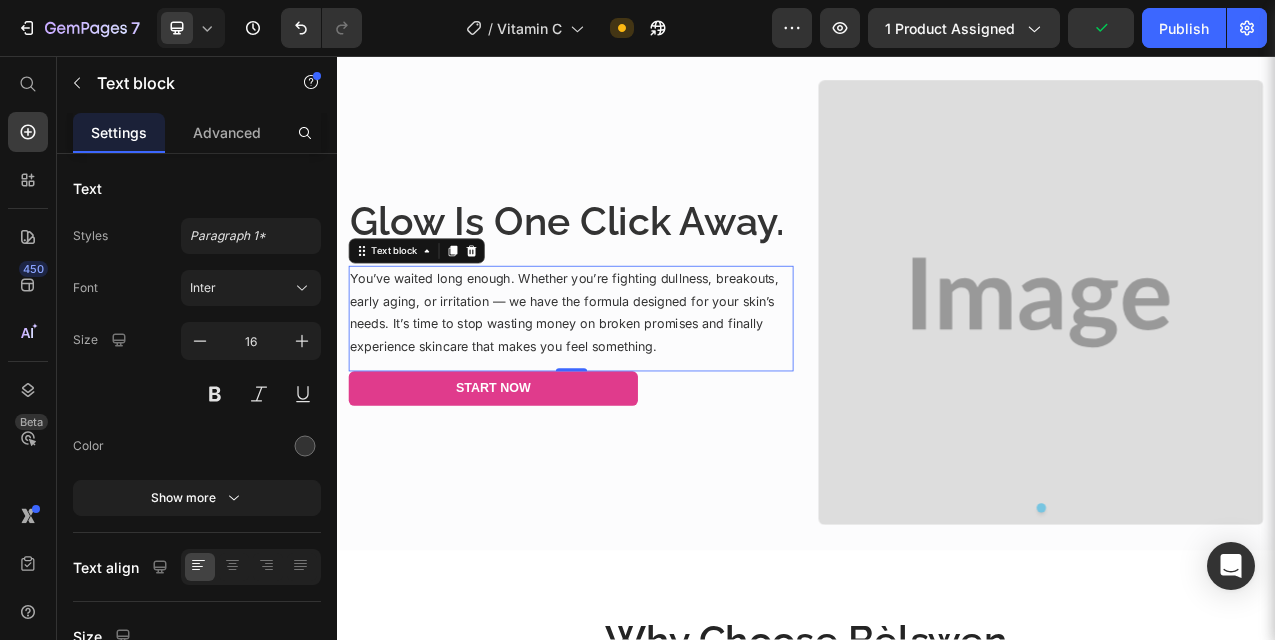 click on "You’ve waited long enough. Whether you’re fighting dullness, breakouts, early aging, or irritation — we have the formula designed for your skin’s needs. It’s time to stop wasting money on broken promises and finally experience skincare that makes you feel something." at bounding box center (636, 384) 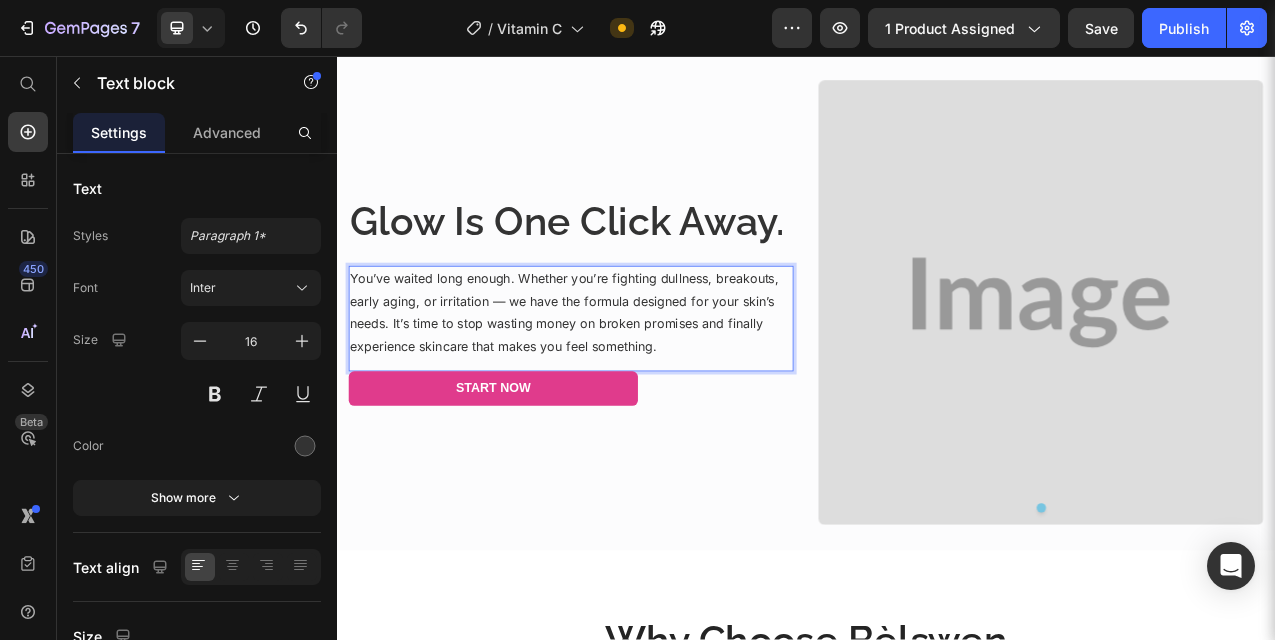 scroll, scrollTop: 3720, scrollLeft: 0, axis: vertical 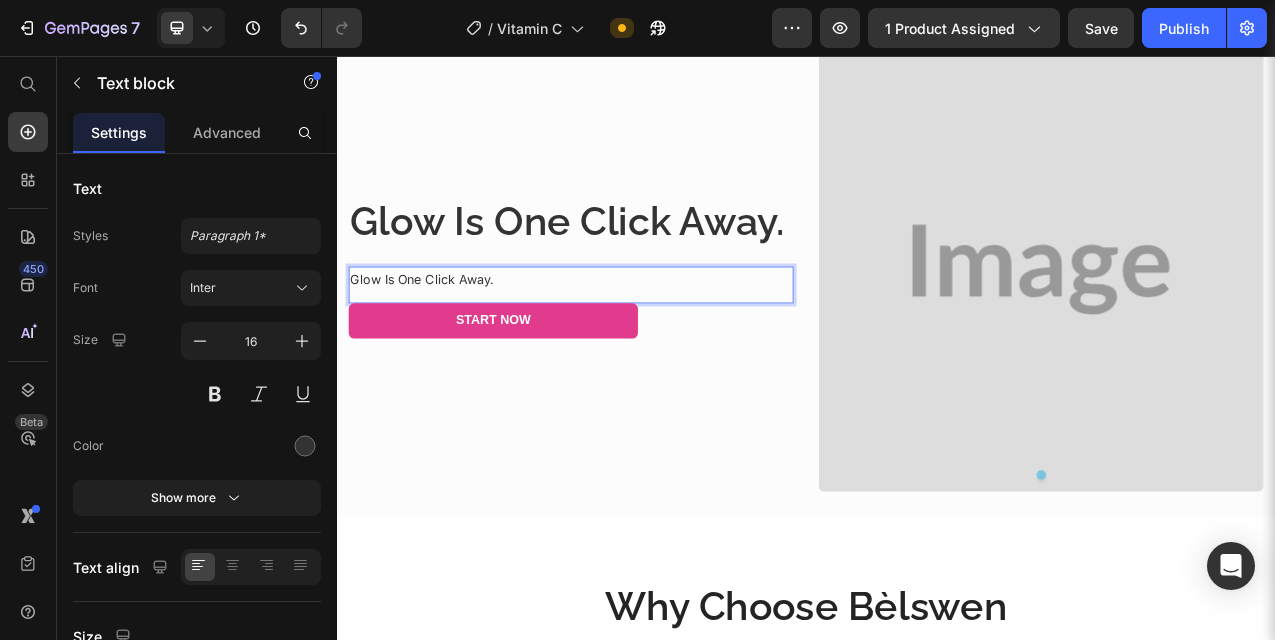 click on "Glow Is One Click Away. Text block   0" at bounding box center (636, 350) 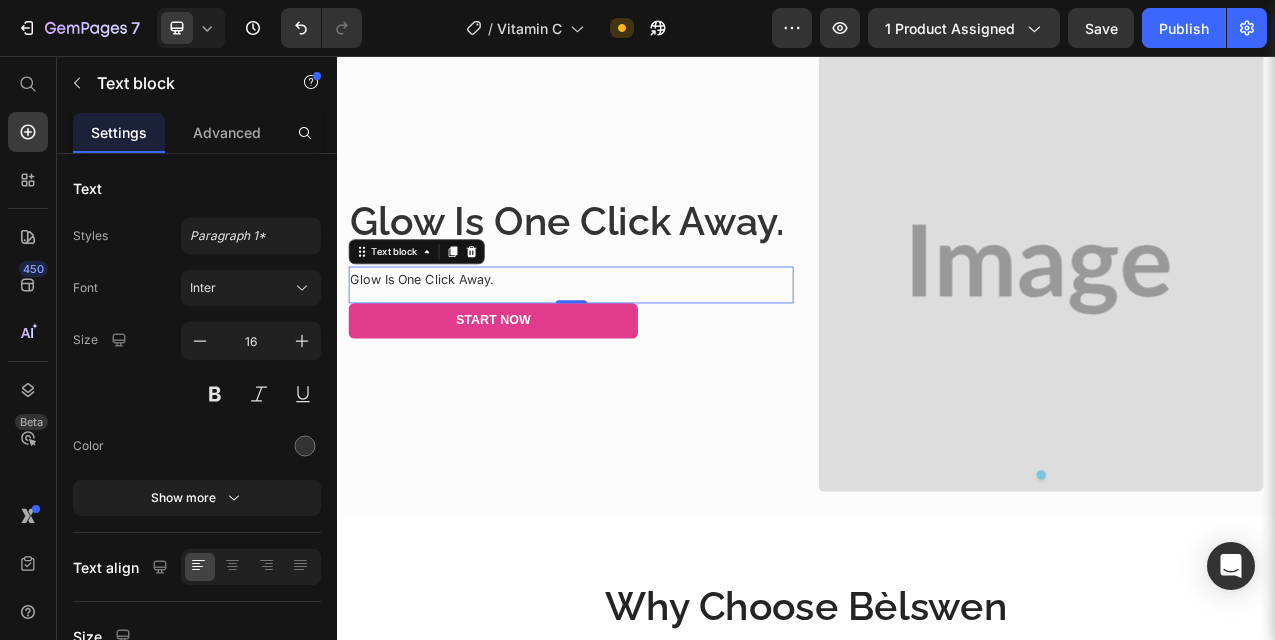 click on "Glow Is One Click Away. Text block   0" at bounding box center (636, 350) 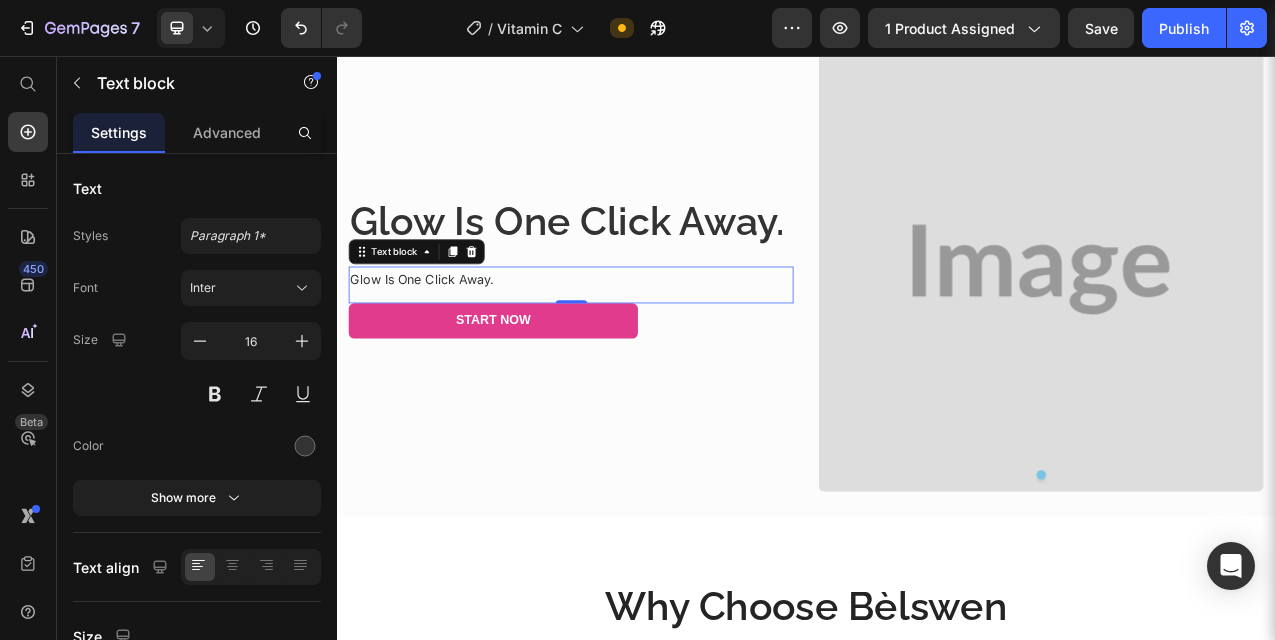 click on "Glow Is One Click Away." at bounding box center (636, 342) 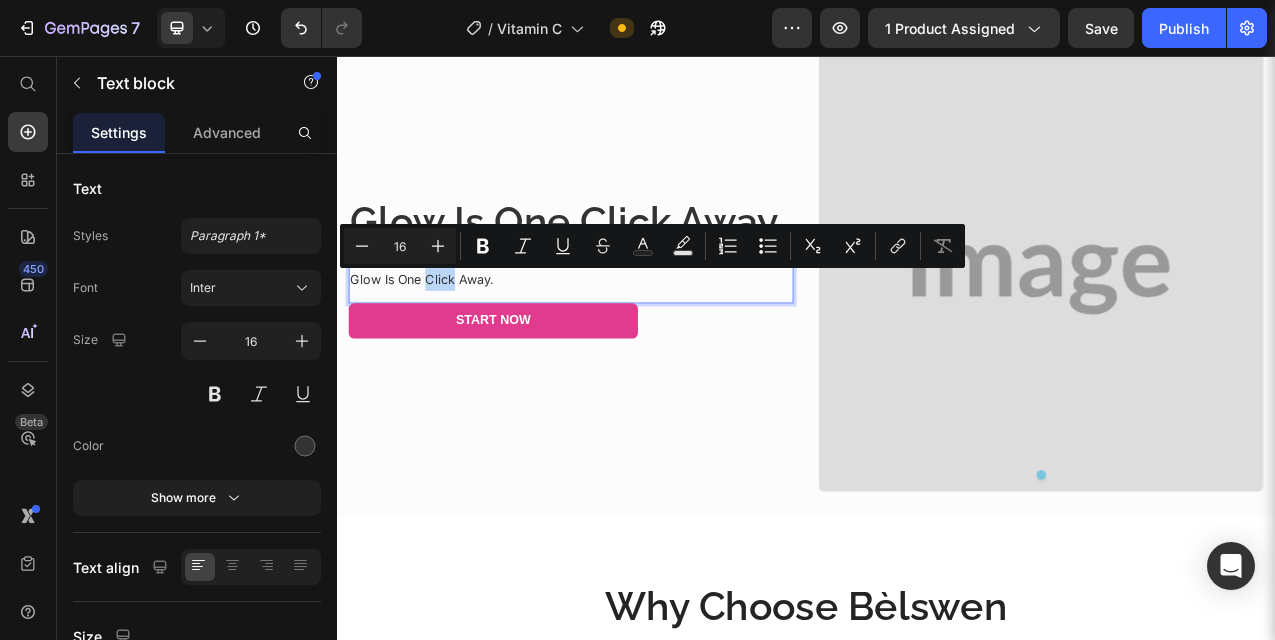 click on "Glow Is One Click Away." at bounding box center (636, 342) 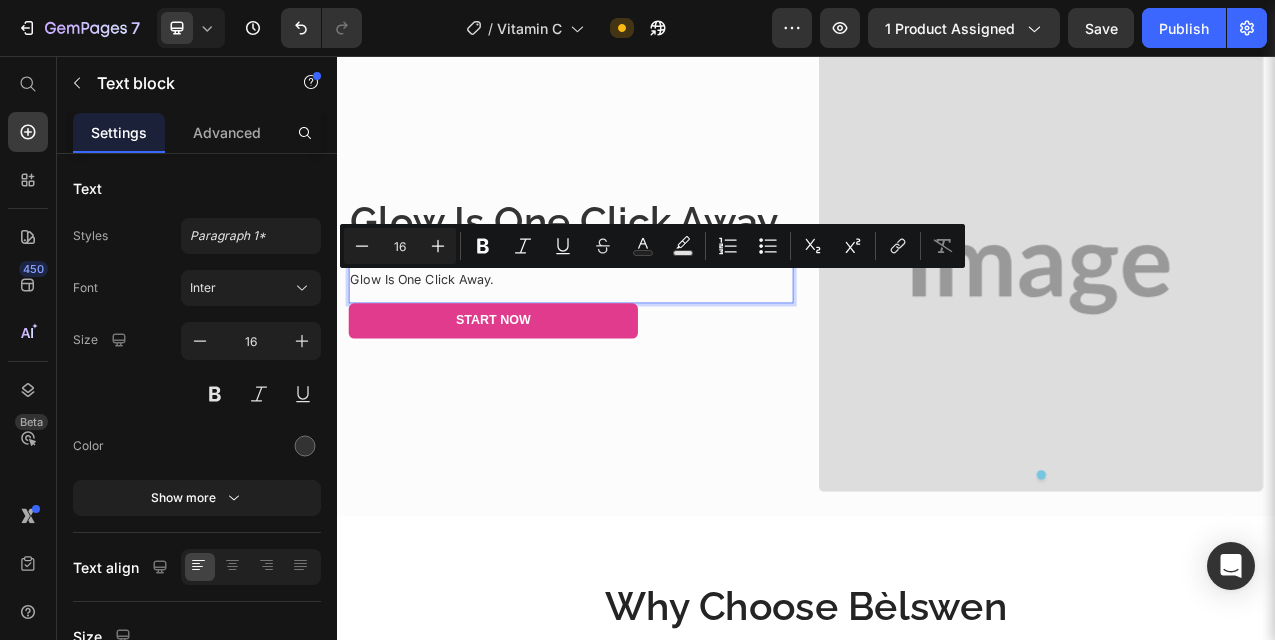 click on "Glow Is One Click Away." at bounding box center (636, 342) 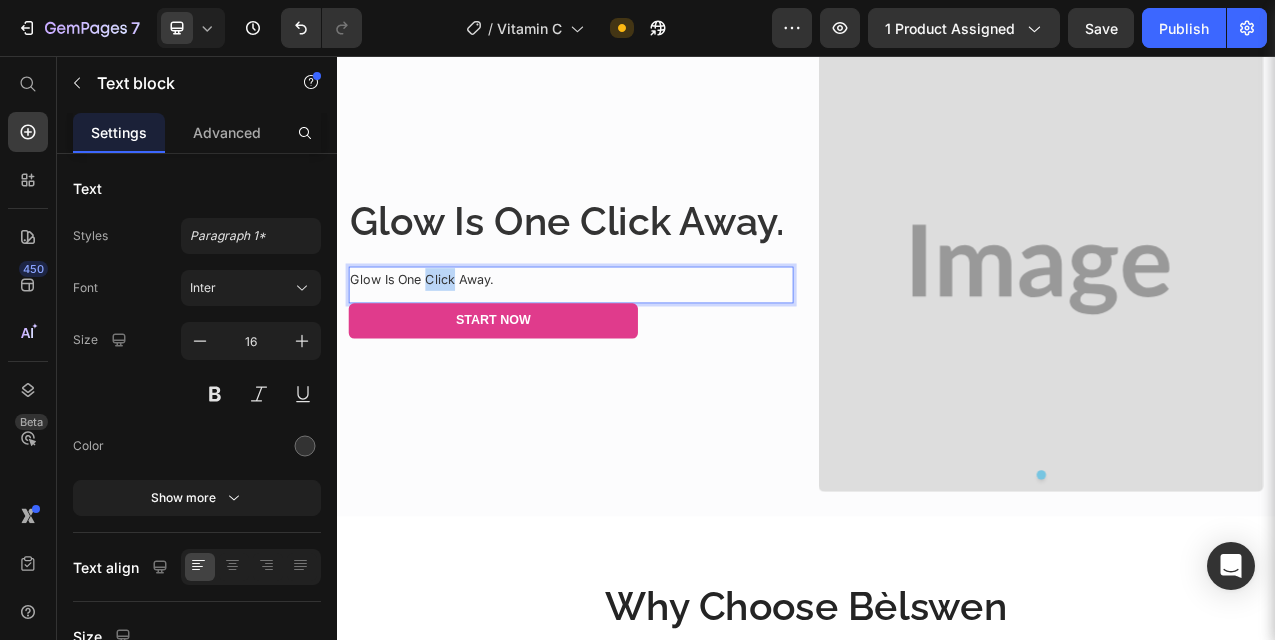 click on "Glow Is One Click Away." at bounding box center [636, 342] 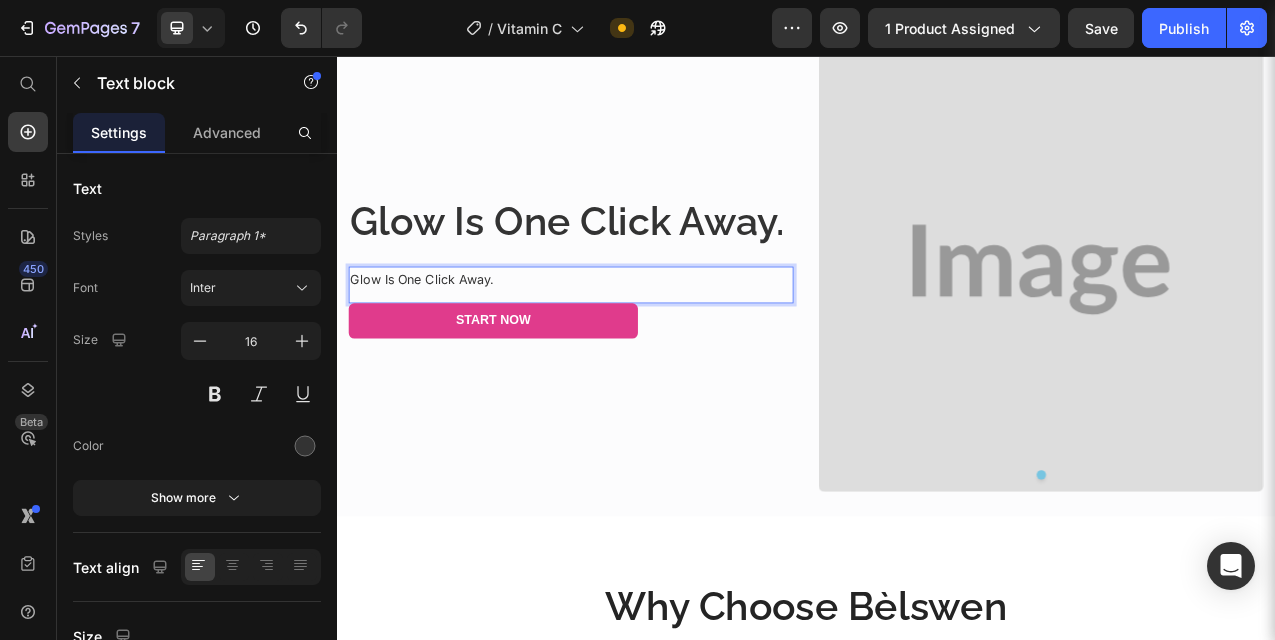 scroll, scrollTop: 3691, scrollLeft: 0, axis: vertical 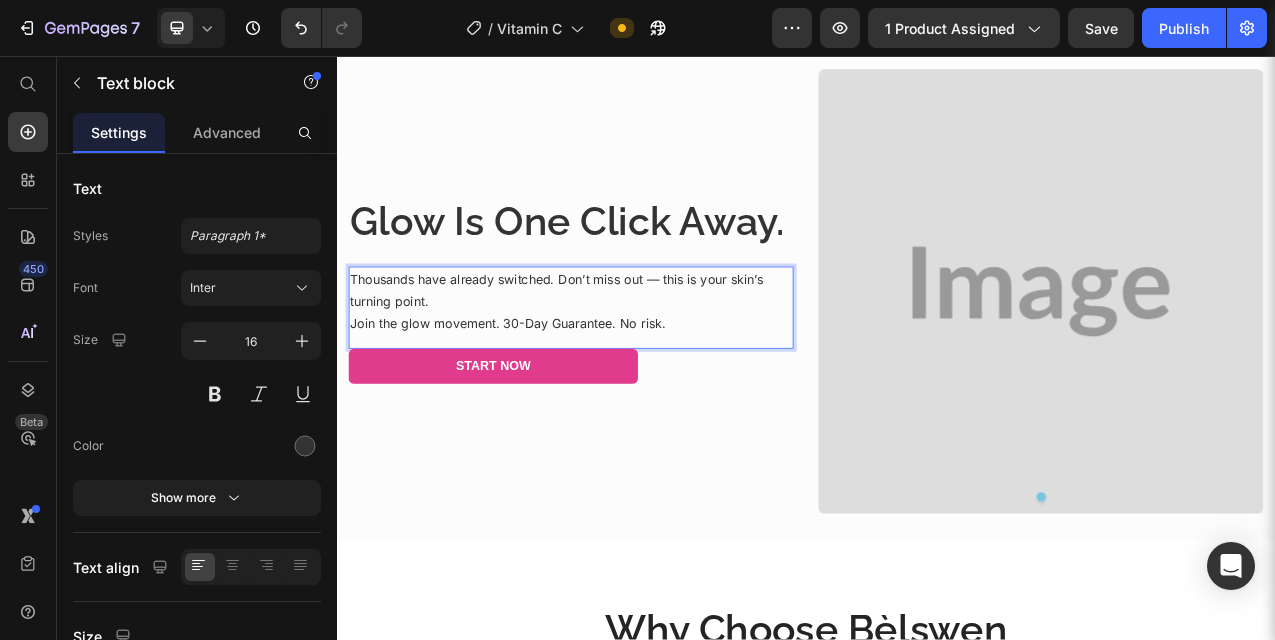 click on "Thousands have already switched. Don’t miss out — this is your skin’s turning point. Join the glow movement. 30-Day Guarantee. No risk." at bounding box center (636, 371) 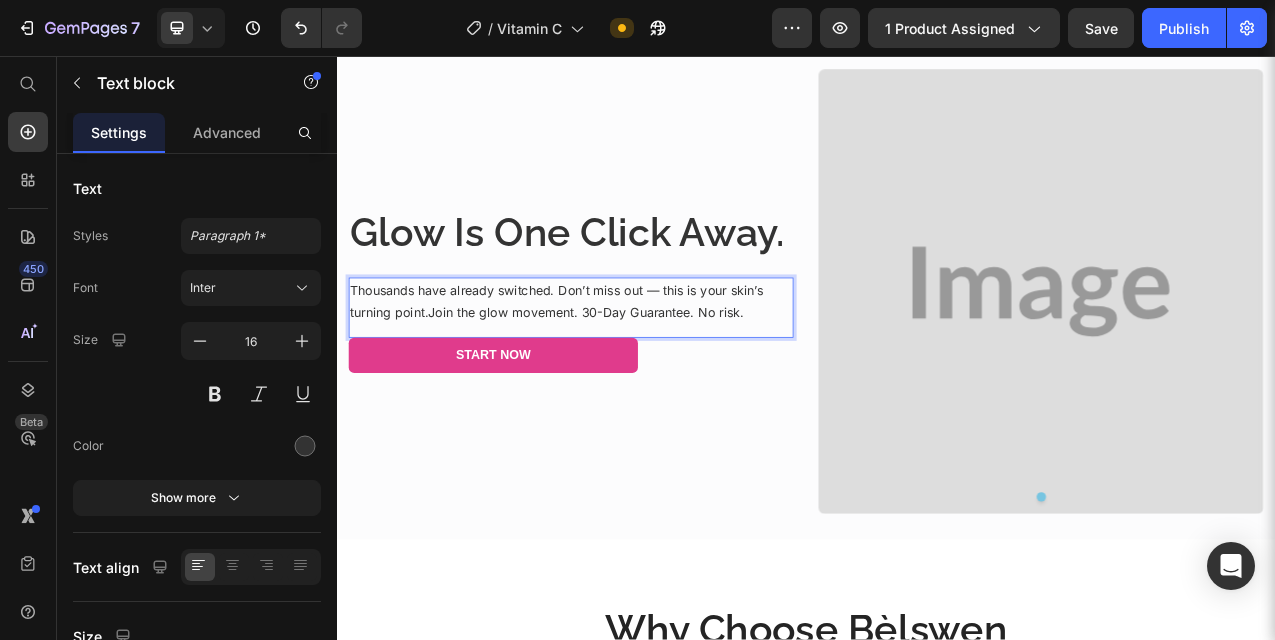 scroll, scrollTop: 3705, scrollLeft: 0, axis: vertical 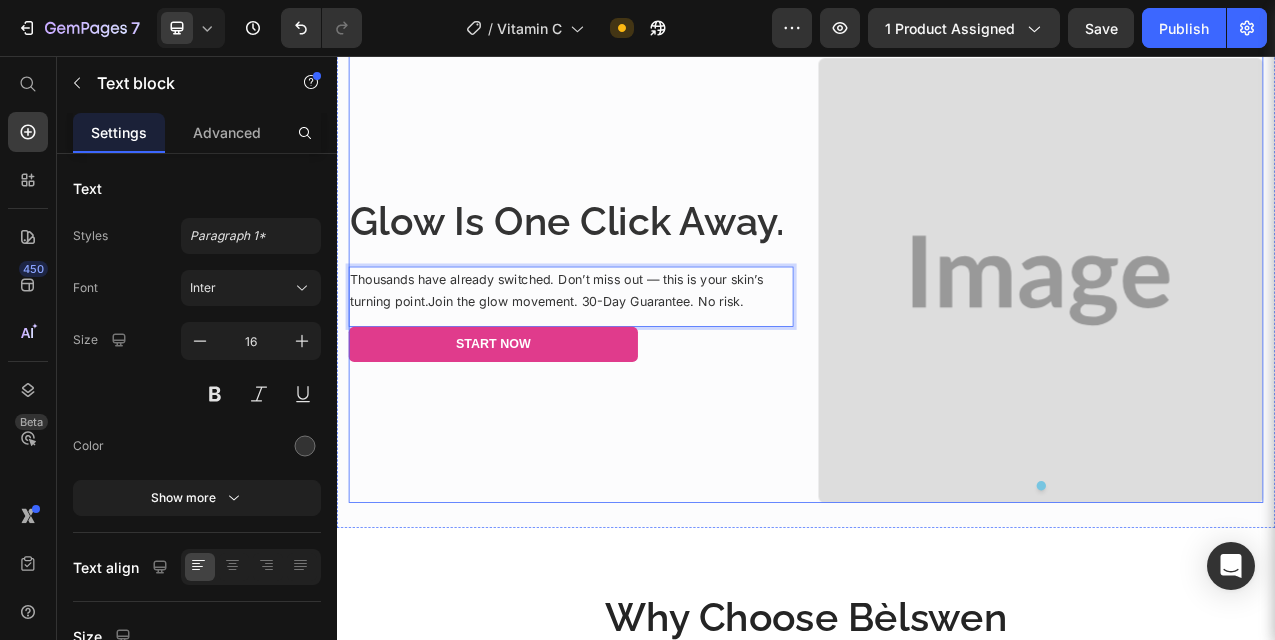 click on "Glow Is One Click Away. Heading Thousands have already switched. Don’t miss out — this is your skin’s turning point.Join the glow movement. 30-Day Guarantee. No risk. Text block   0 Start Now Button" at bounding box center [636, 344] 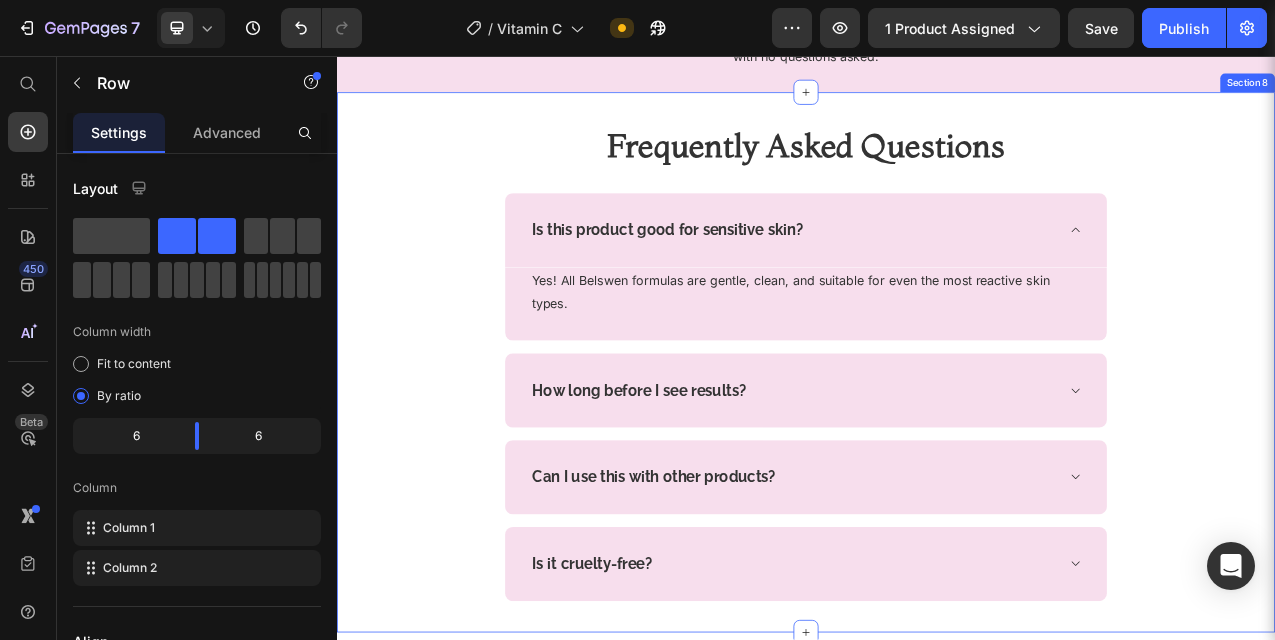 scroll, scrollTop: 5336, scrollLeft: 0, axis: vertical 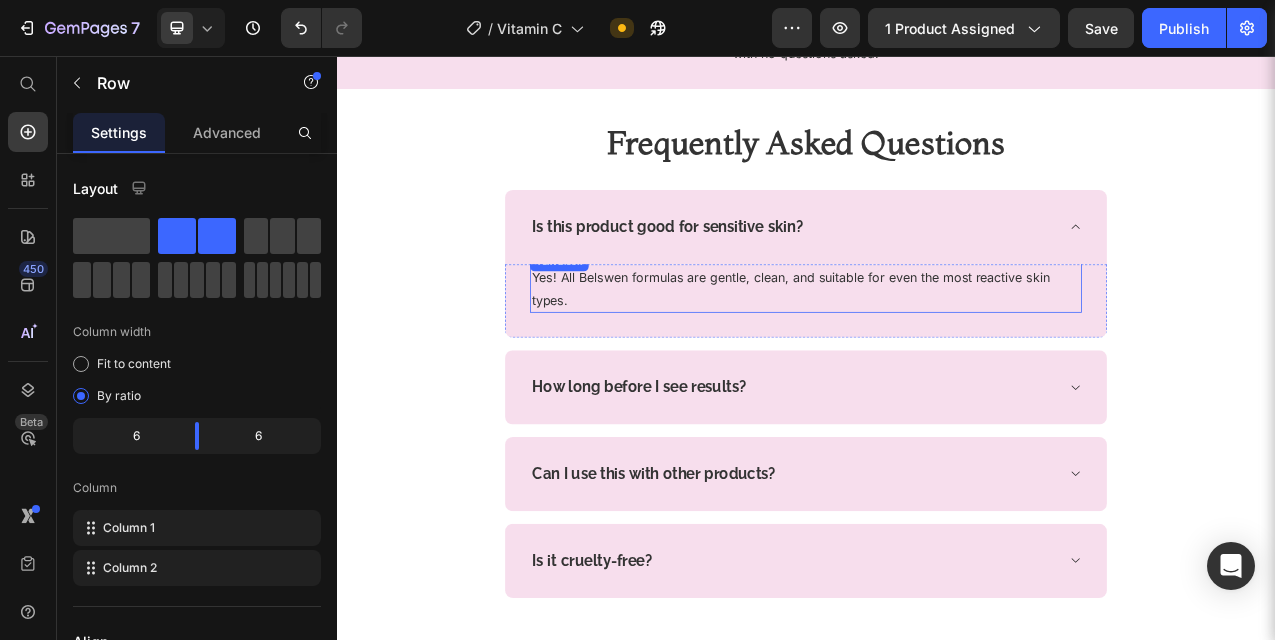 click on "Yes! All Belswen formulas are gentle, clean, and suitable for even the most reactive skin types." at bounding box center [937, 355] 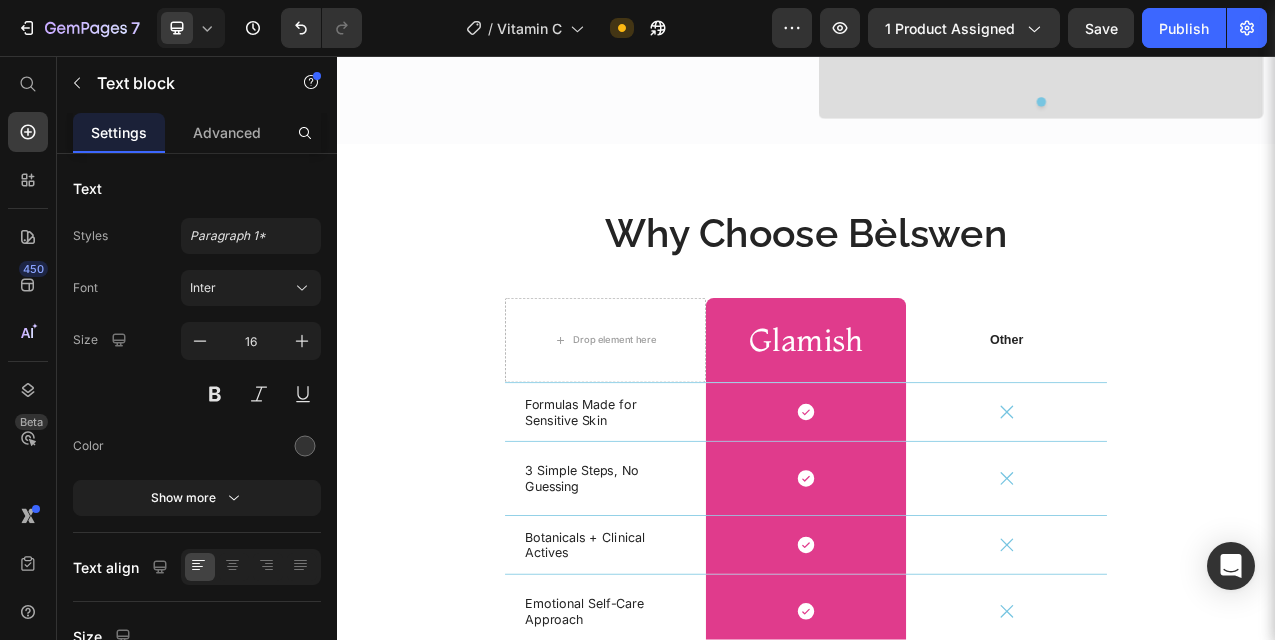 scroll, scrollTop: 4188, scrollLeft: 0, axis: vertical 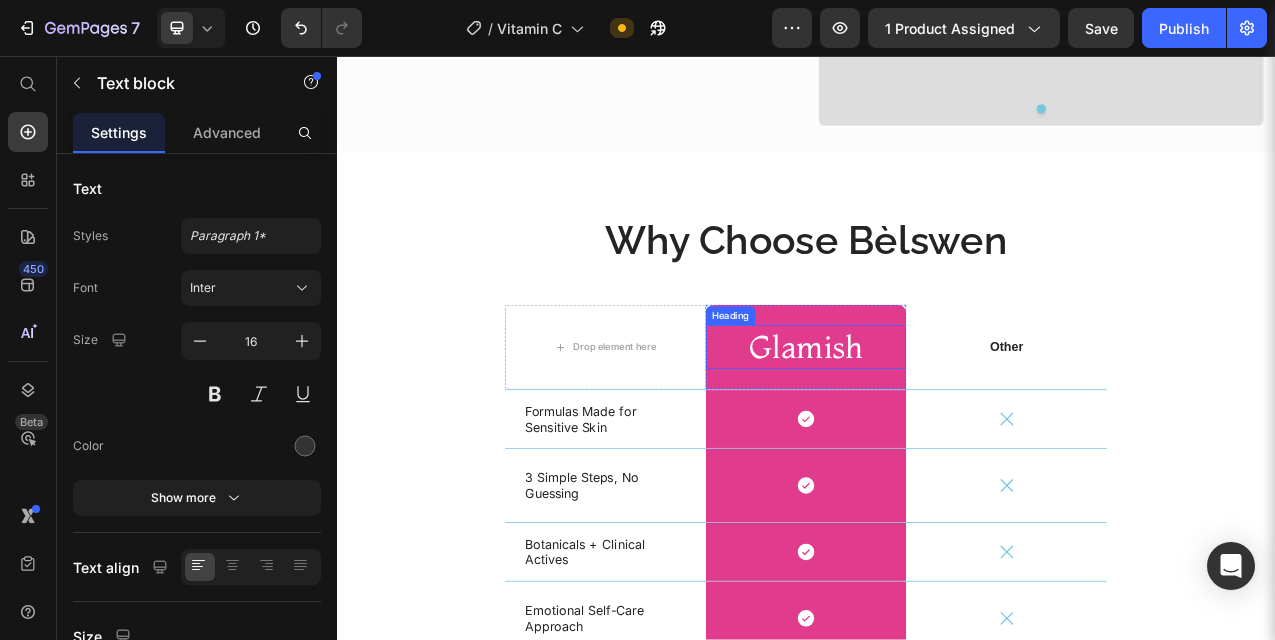 click on "Glamish" at bounding box center (937, 429) 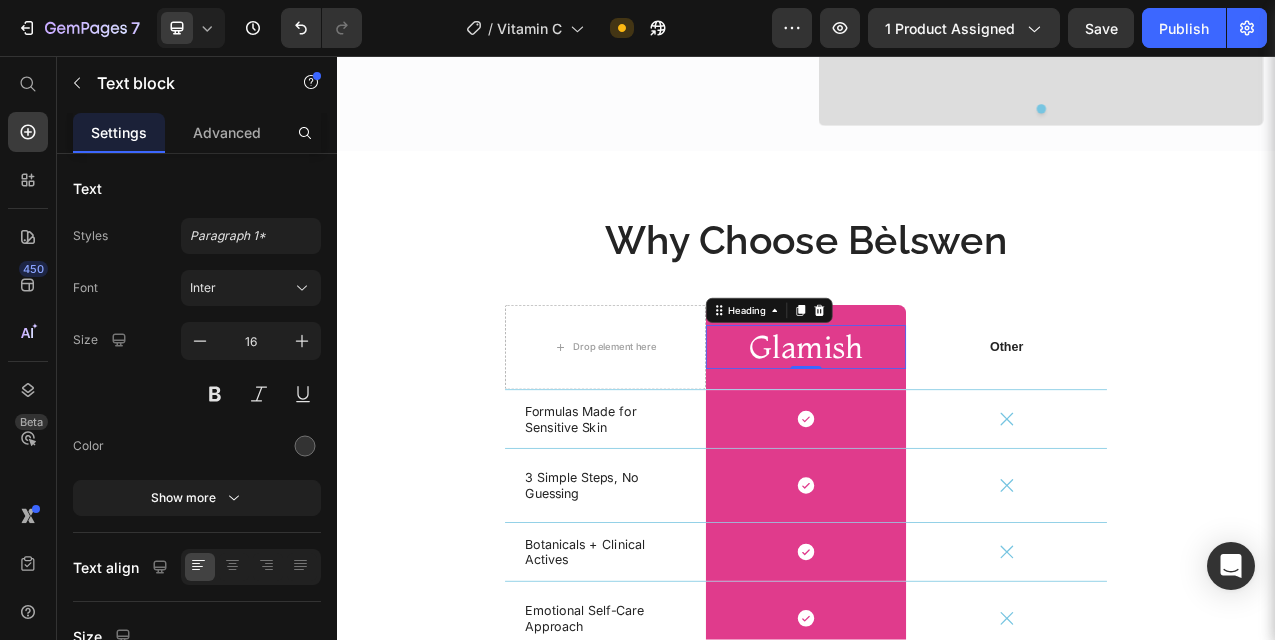 click on "Glamish" at bounding box center [937, 429] 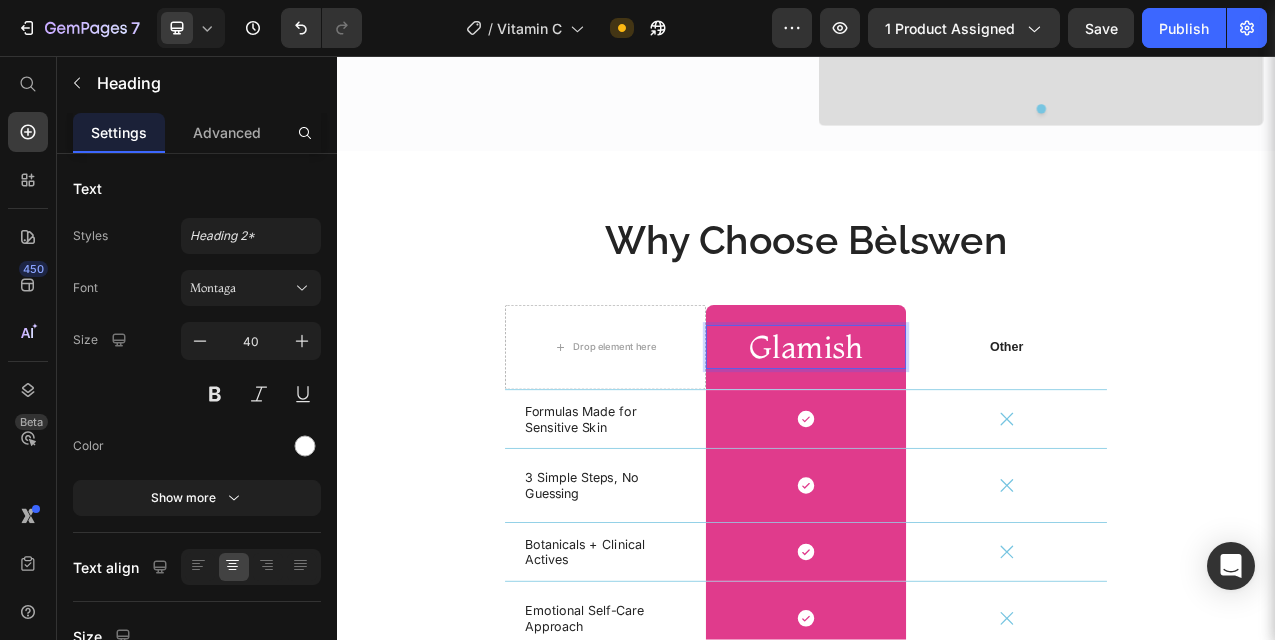 click on "Glamish" at bounding box center (937, 429) 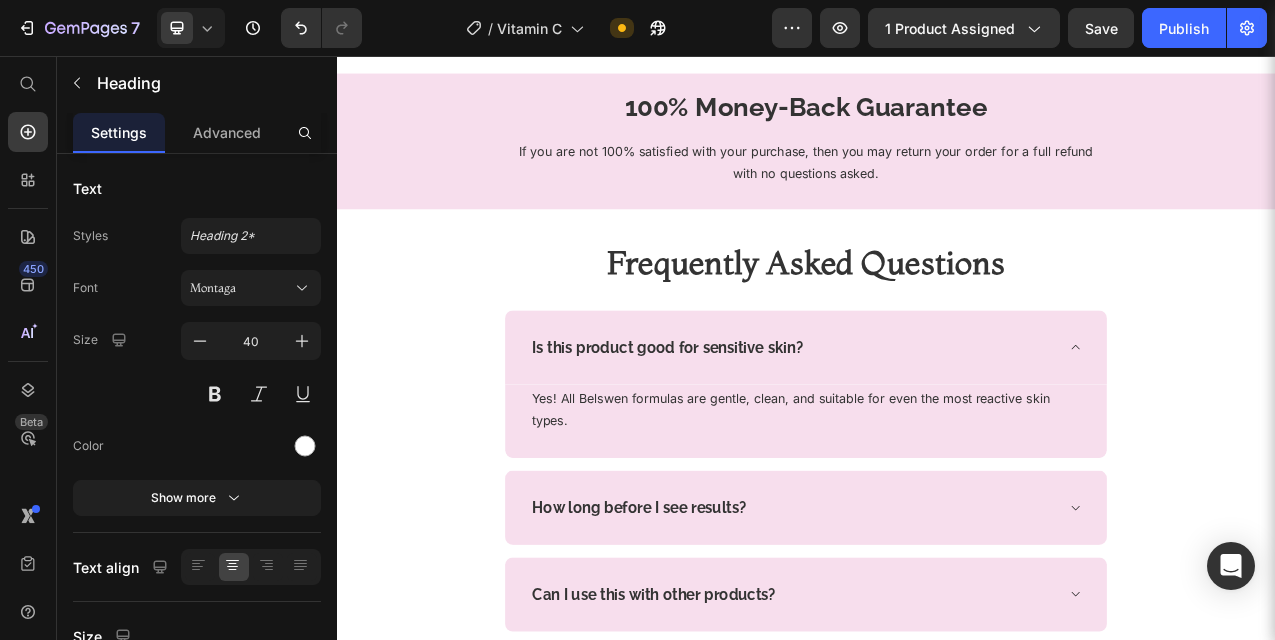 scroll, scrollTop: 5213, scrollLeft: 0, axis: vertical 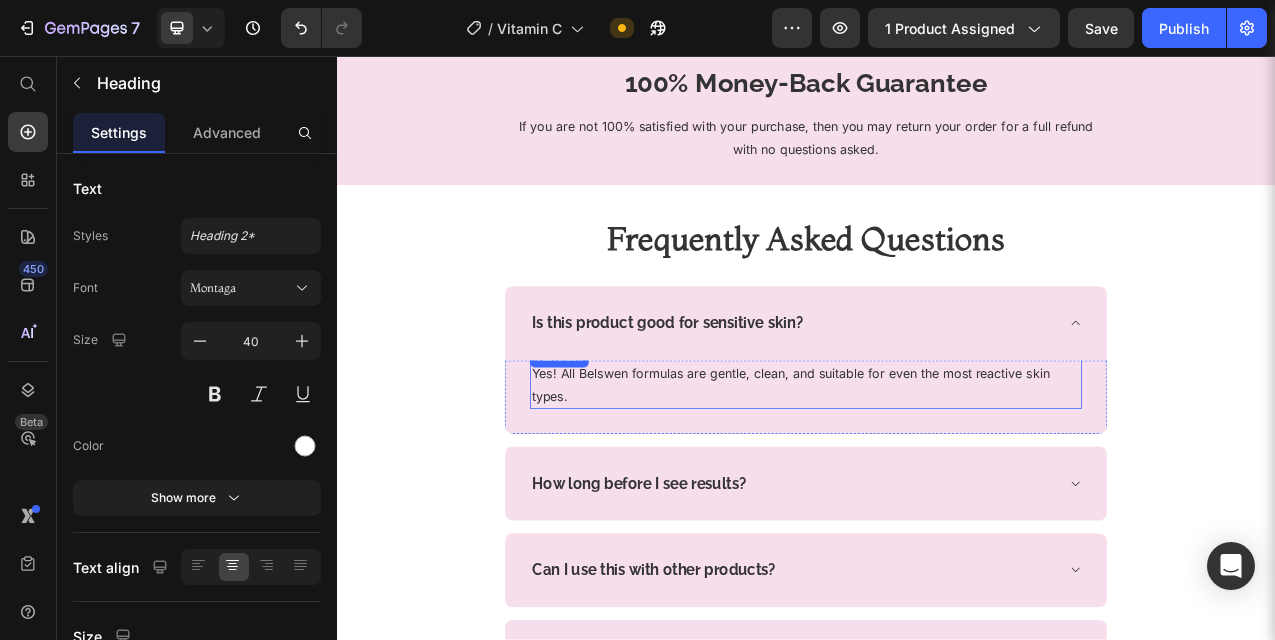 click on "Yes! All Belswen formulas are gentle, clean, and suitable for even the most reactive skin types. Text block" at bounding box center (937, 469) 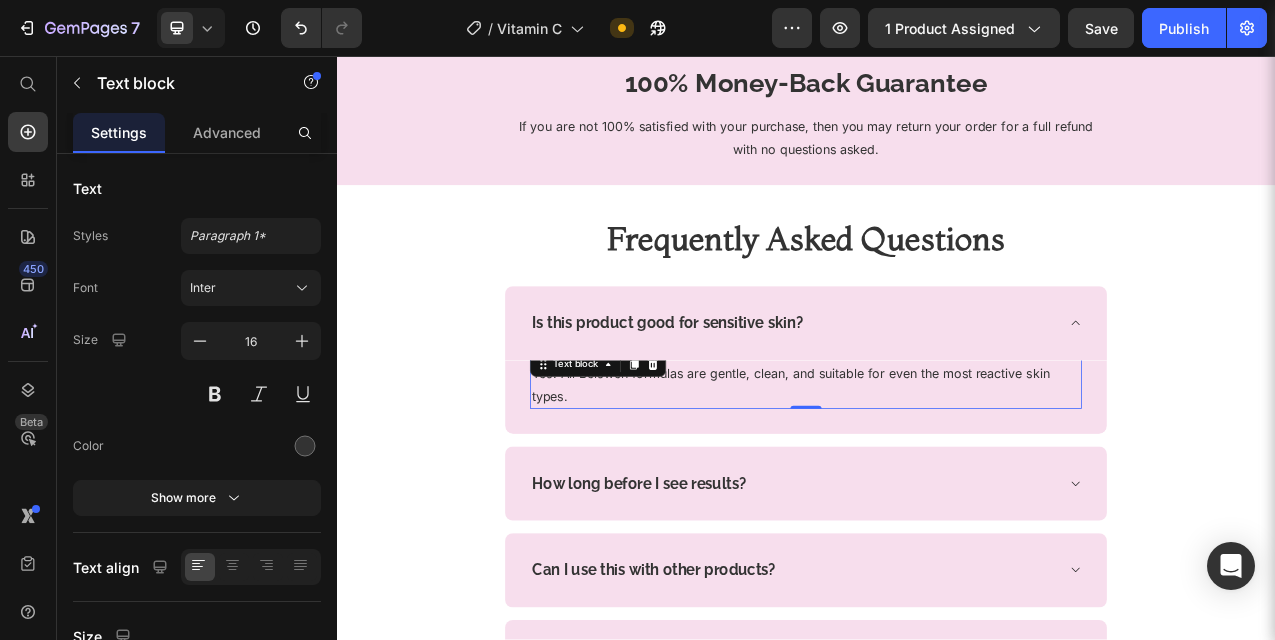 click on "Text block" at bounding box center (671, 451) 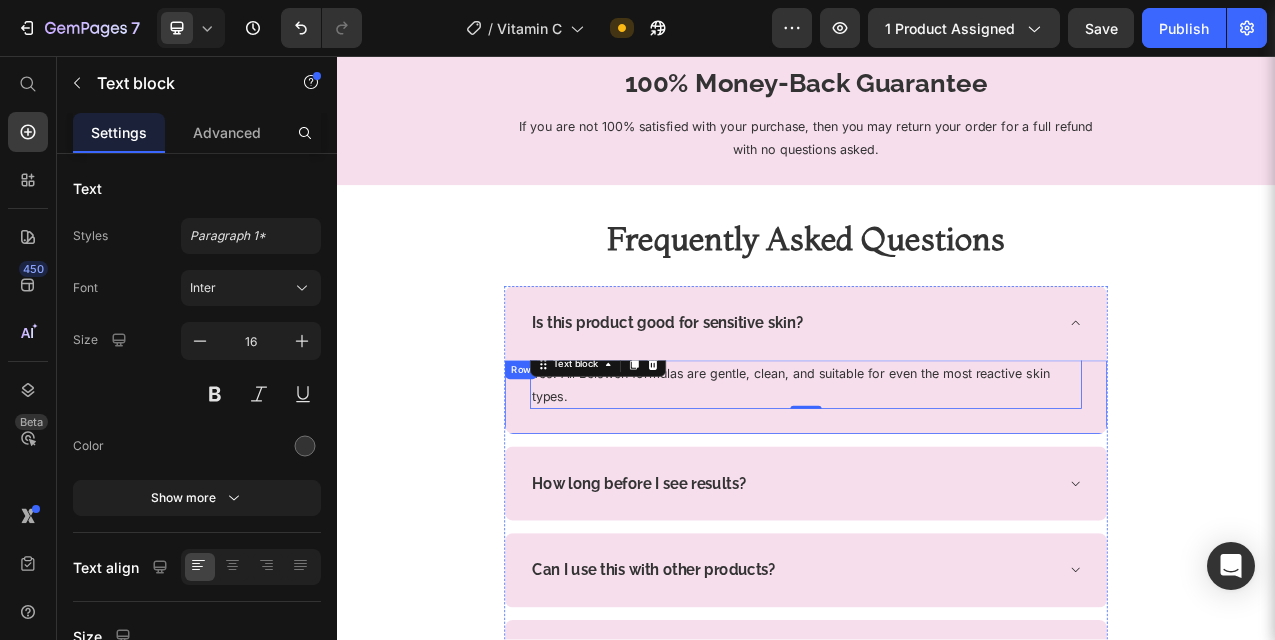click on "Yes! All Belswen formulas are gentle, clean, and suitable for even the most reactive skin types. Text block   0 Row" at bounding box center (937, 493) 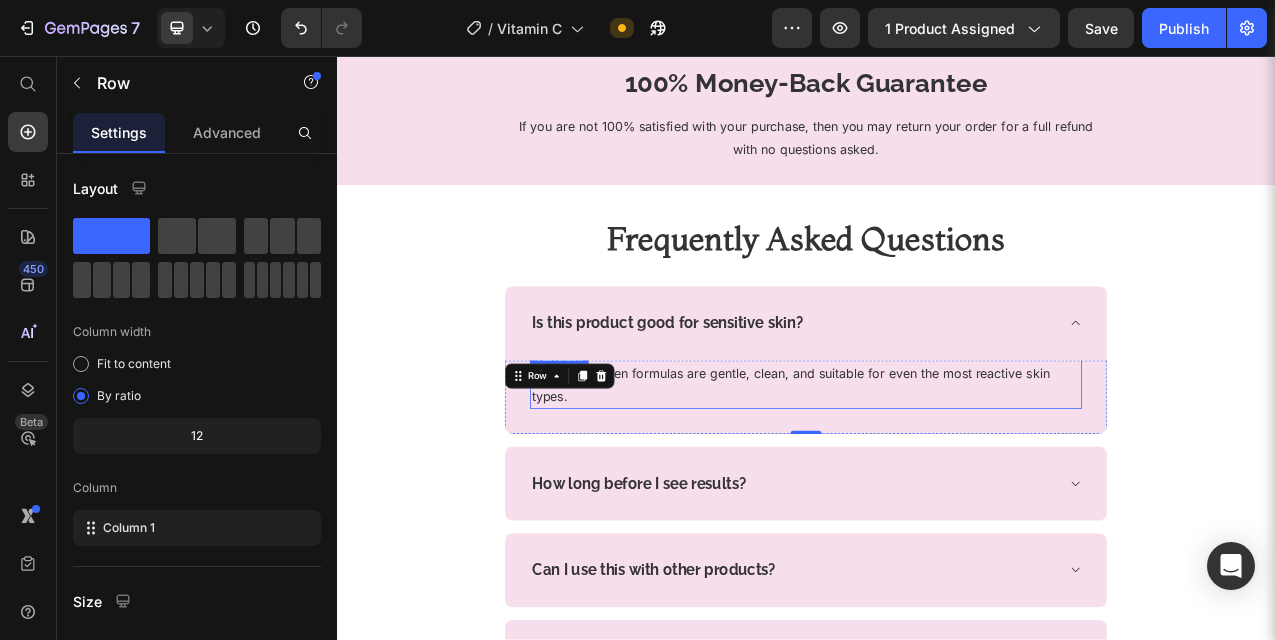 click on "Yes! All Belswen formulas are gentle, clean, and suitable for even the most reactive skin types." at bounding box center (937, 478) 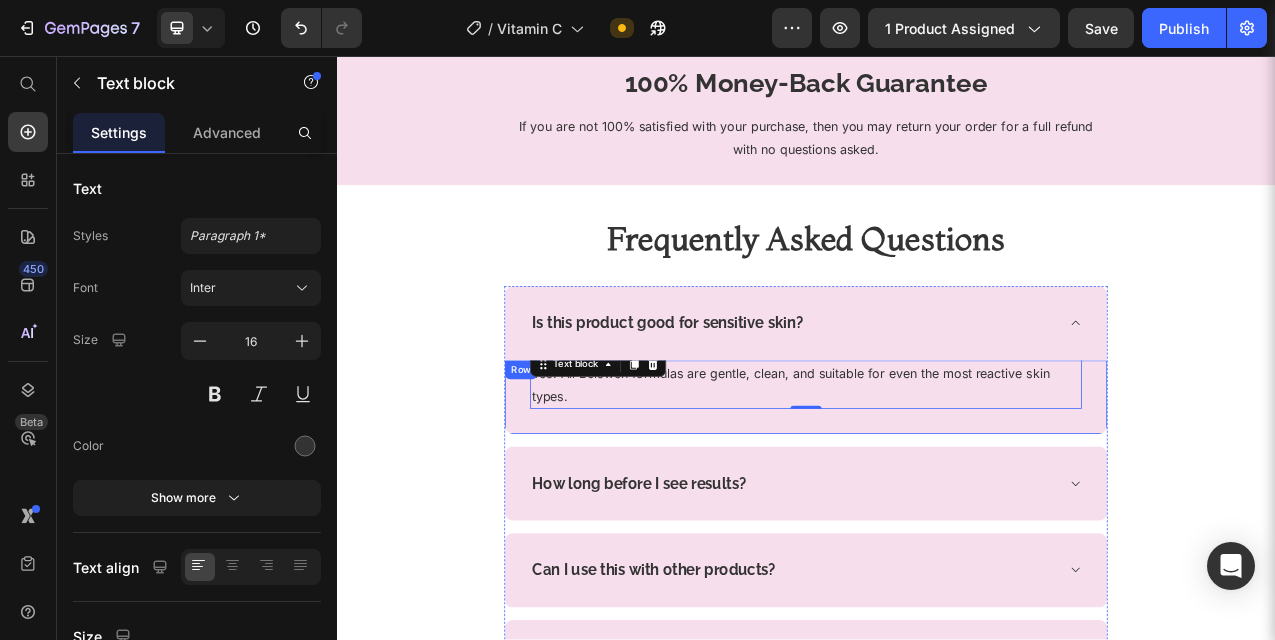 click on "Yes! All Belswen formulas are gentle, clean, and suitable for even the most reactive skin types. Text block   0 Row" at bounding box center [937, 493] 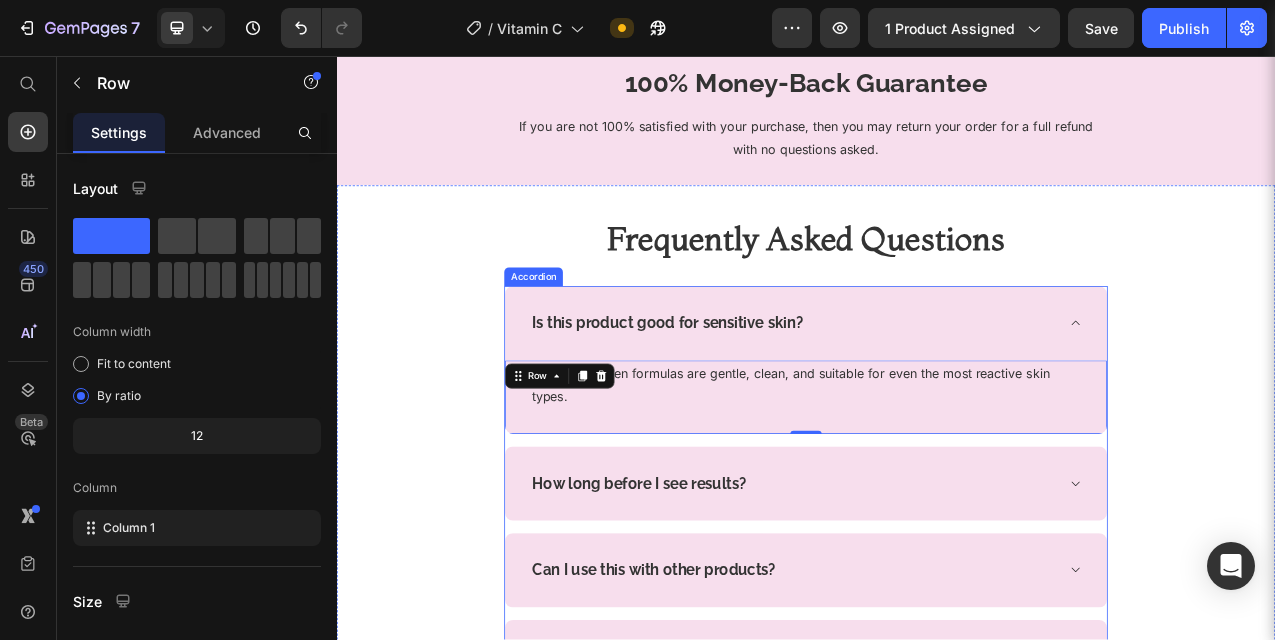 click on "How long before I see results?" at bounding box center [723, 603] 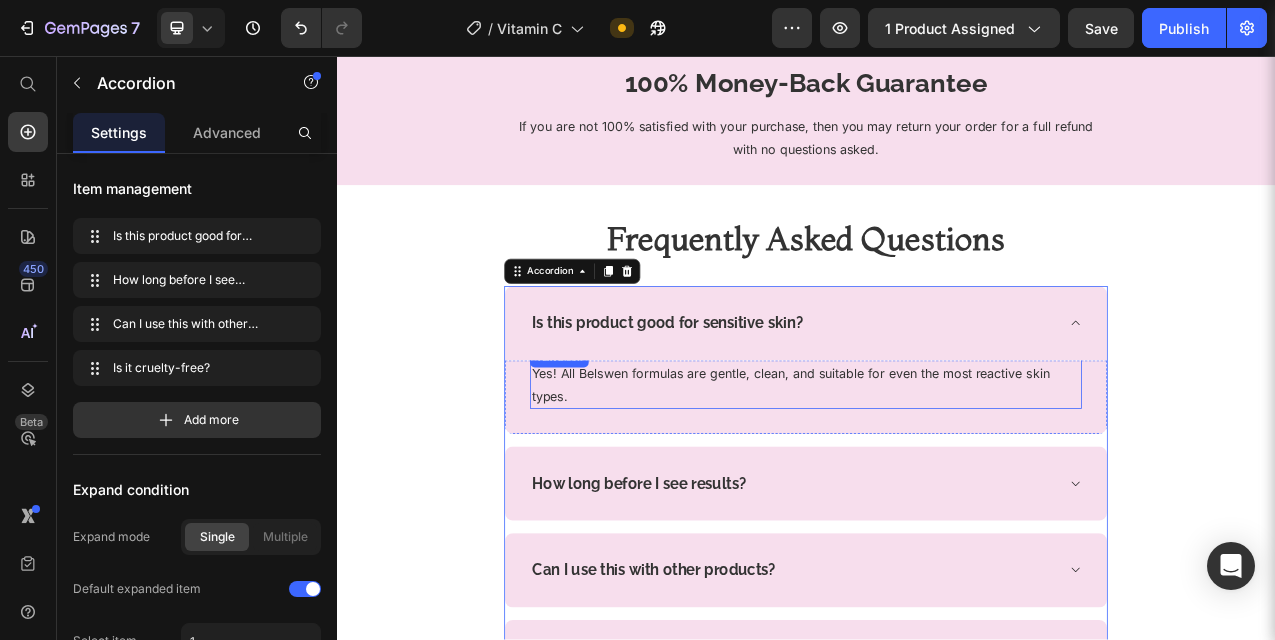 click on "Yes! All Belswen formulas are gentle, clean, and suitable for even the most reactive skin types." at bounding box center (937, 478) 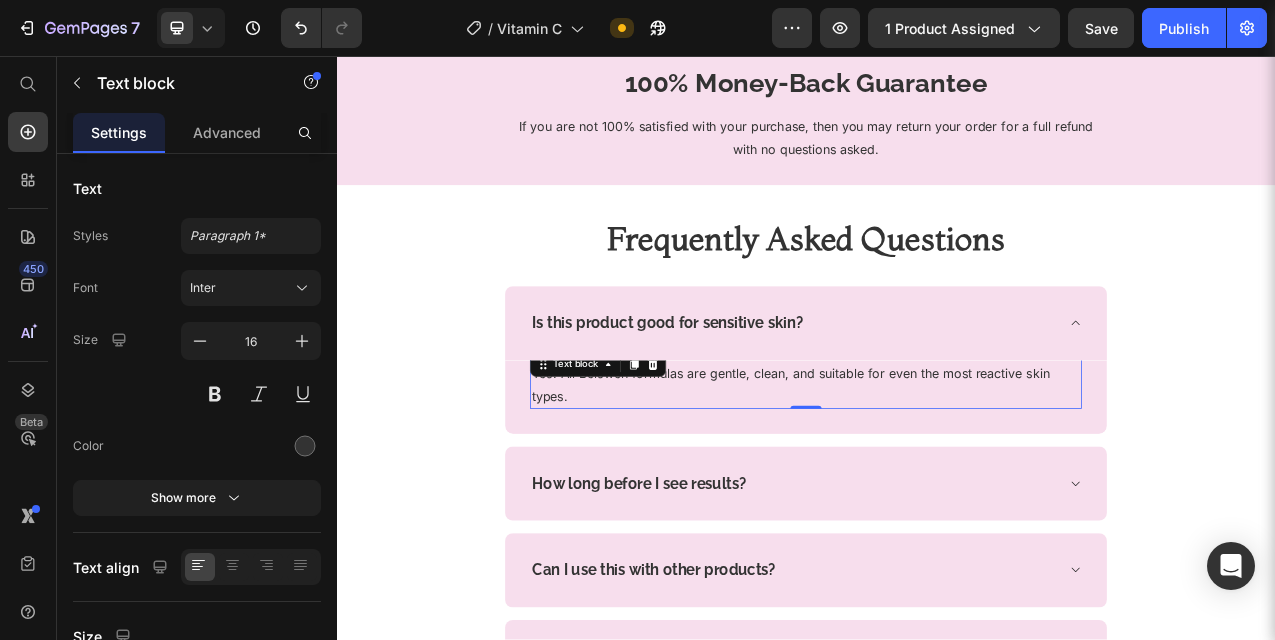 click on "Yes! All Belswen formulas are gentle, clean, and suitable for even the most reactive skin types." at bounding box center [937, 478] 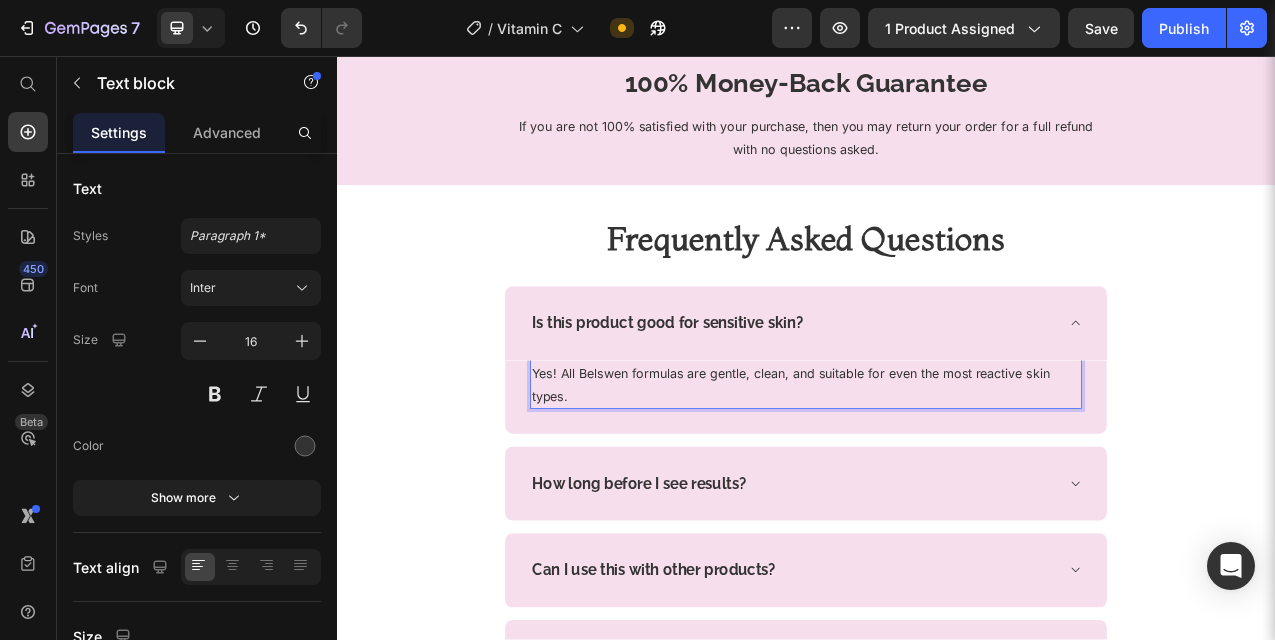 click on "Yes! All Belswen formulas are gentle, clean, and suitable for even the most reactive skin types." at bounding box center (937, 478) 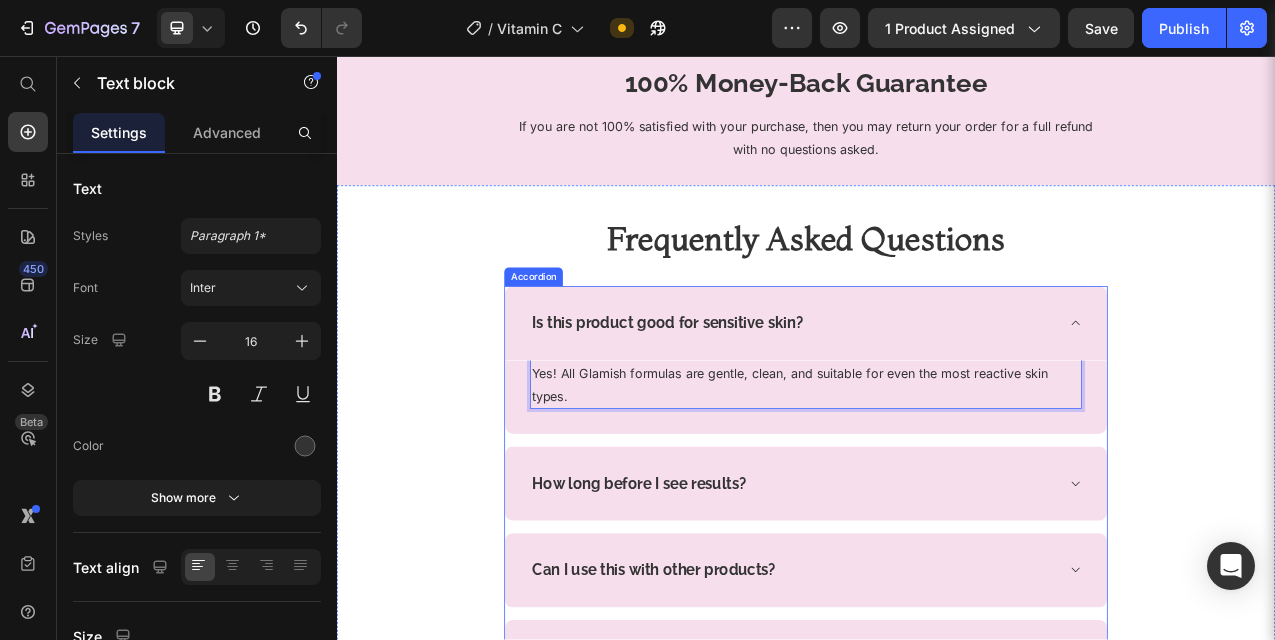 click on "How long before I see results?" at bounding box center [937, 603] 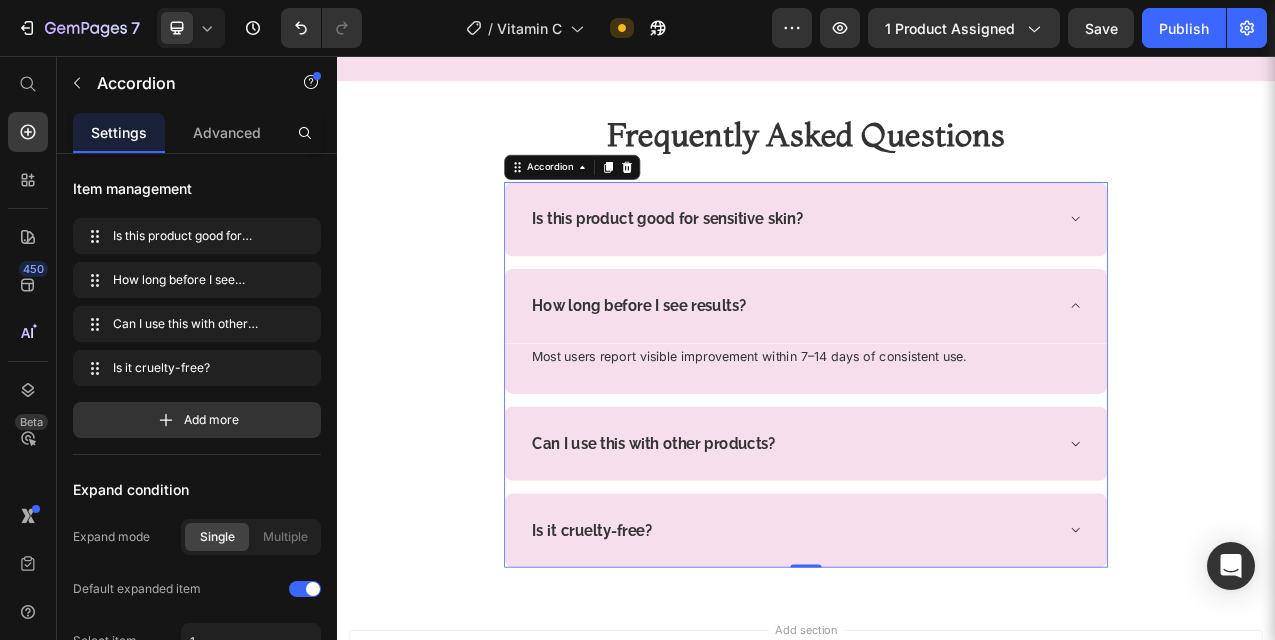 scroll, scrollTop: 5352, scrollLeft: 0, axis: vertical 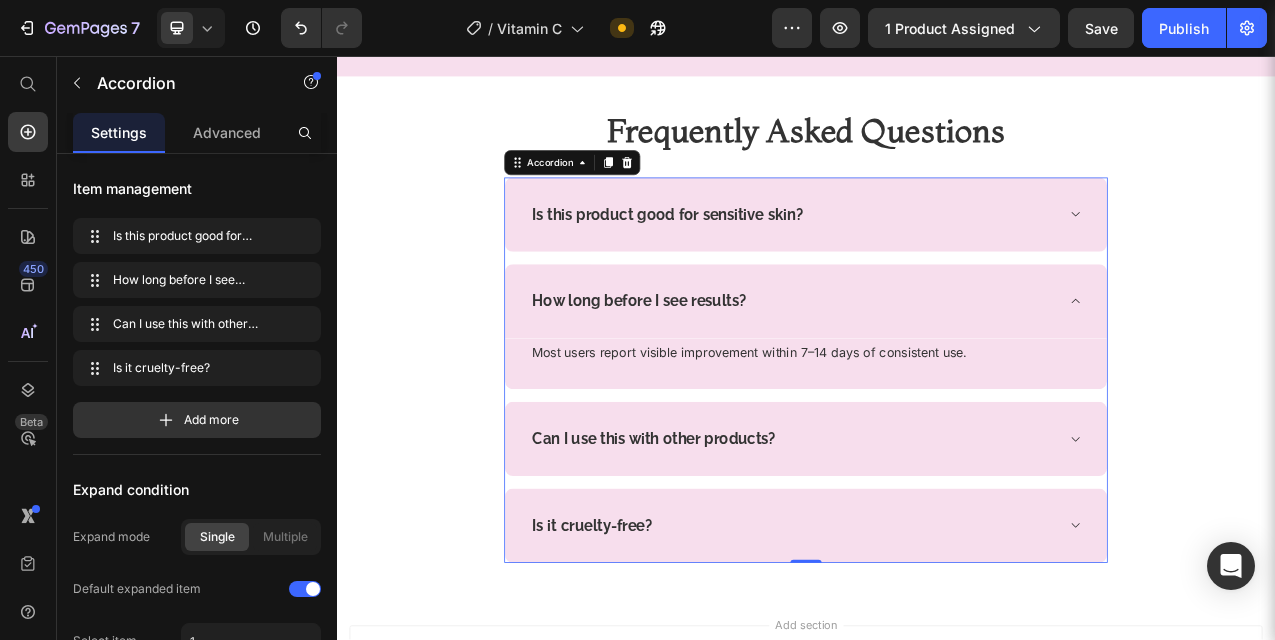 click 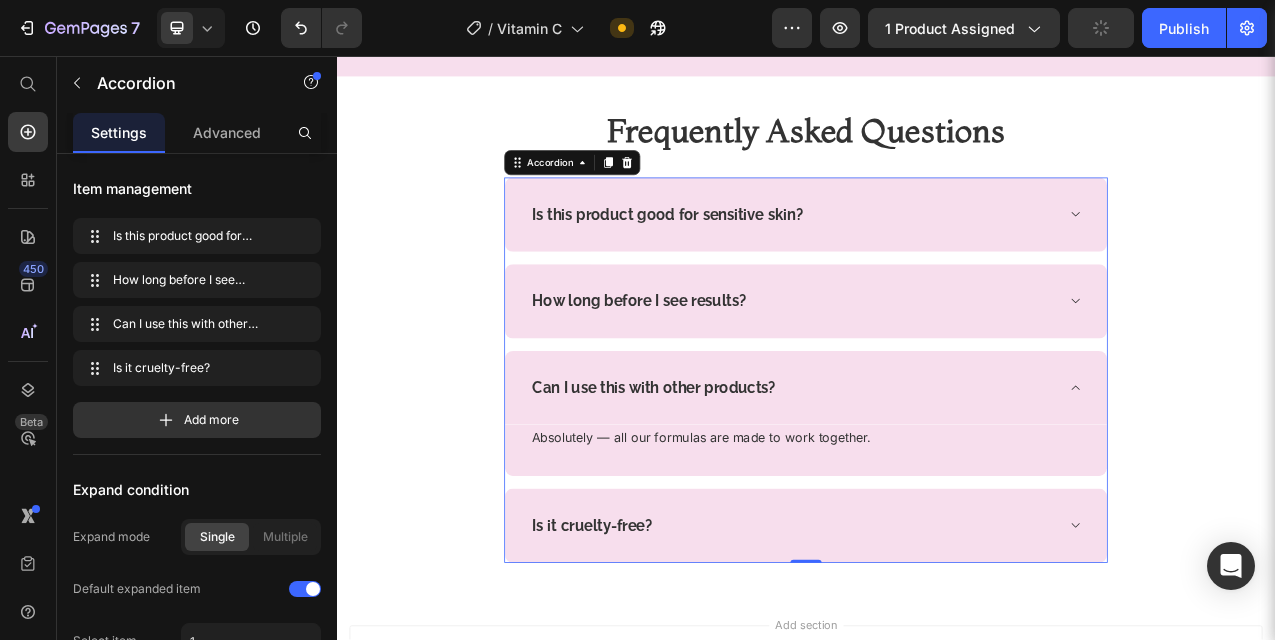 click 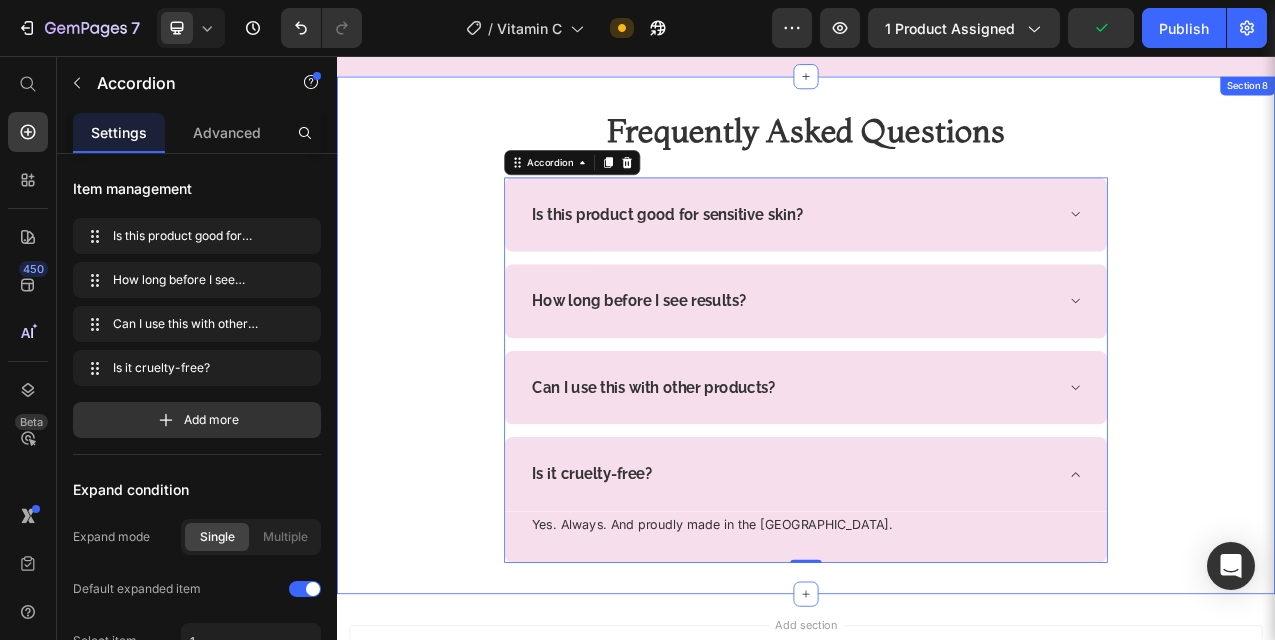 click on "Frequently Asked Questions Heading Row
Is this product good for sensitive skin?
How long before I see results?
Can I use this with other products?
Is it cruelty-free? Yes. Always. And proudly made in the USA. Text block Row Accordion   0" at bounding box center (937, 414) 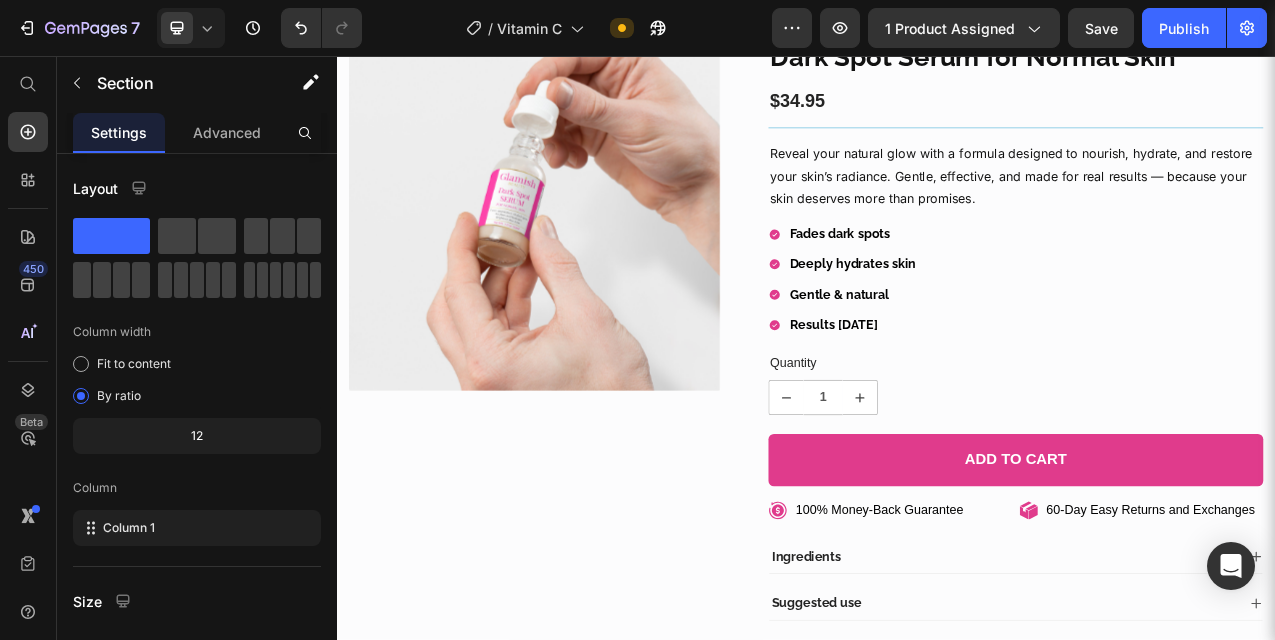 scroll, scrollTop: 0, scrollLeft: 0, axis: both 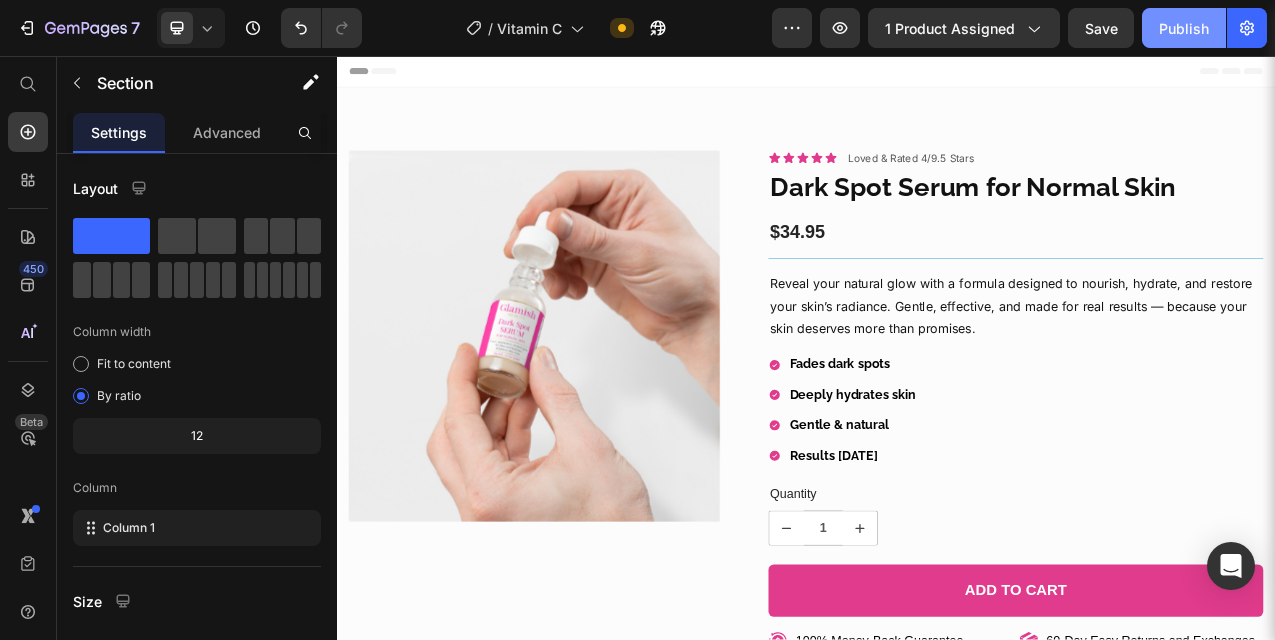 click on "Publish" at bounding box center [1184, 28] 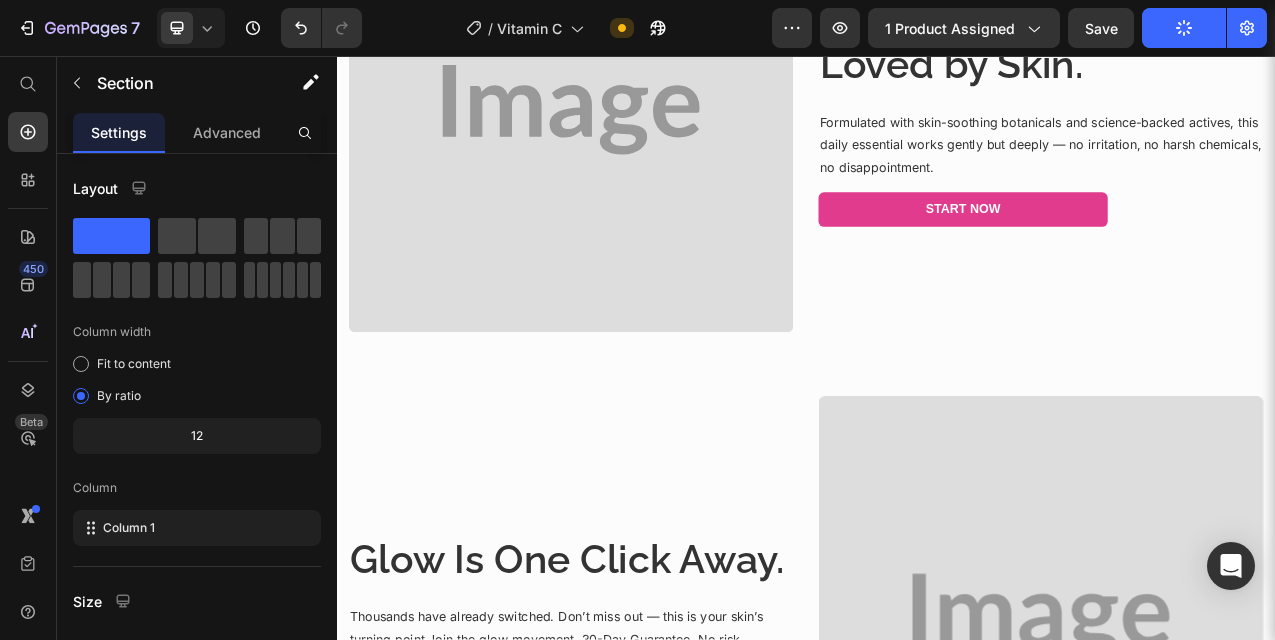 scroll, scrollTop: 3356, scrollLeft: 0, axis: vertical 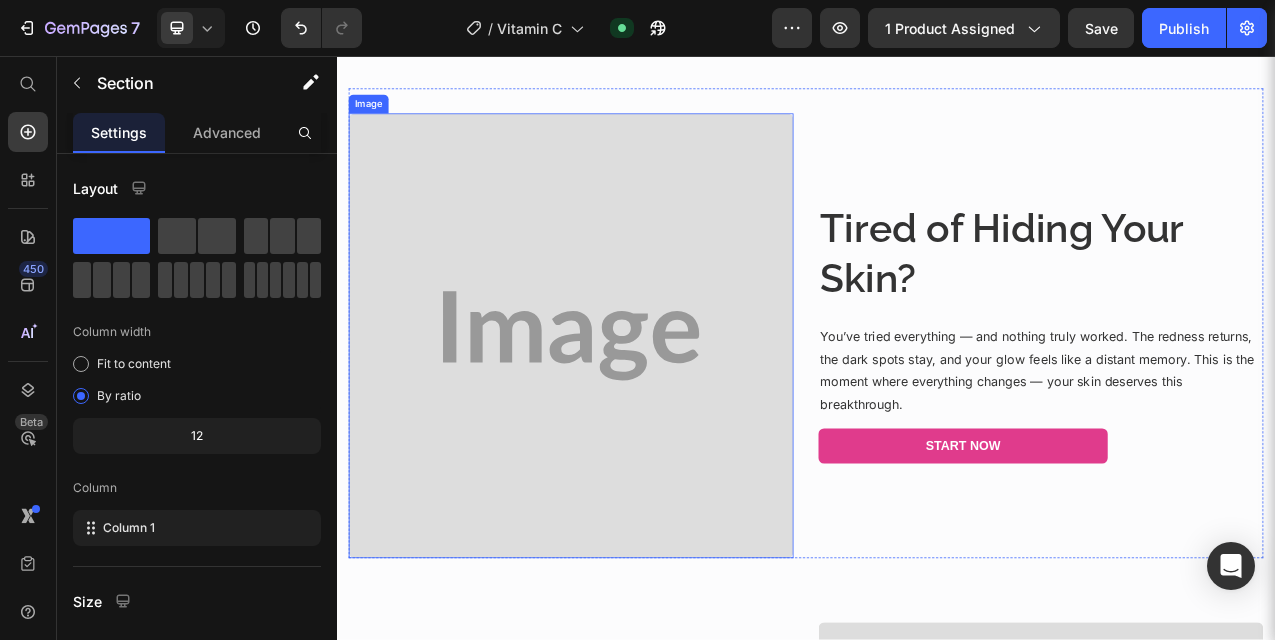 click at bounding box center (636, 414) 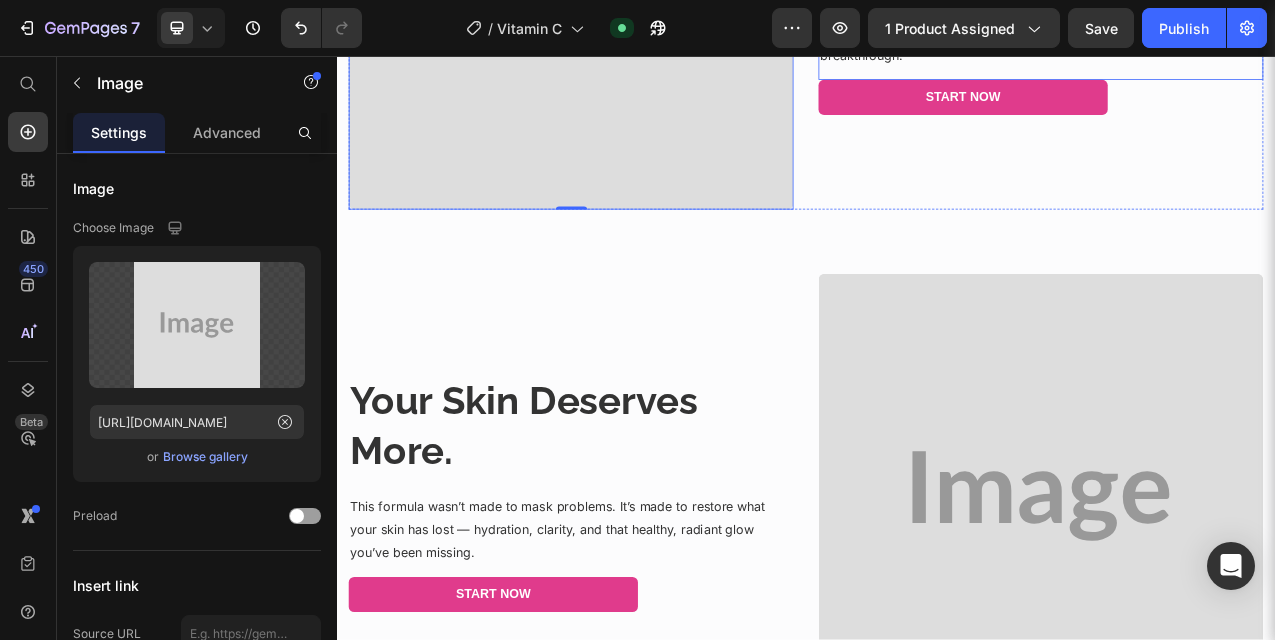 scroll, scrollTop: 1610, scrollLeft: 0, axis: vertical 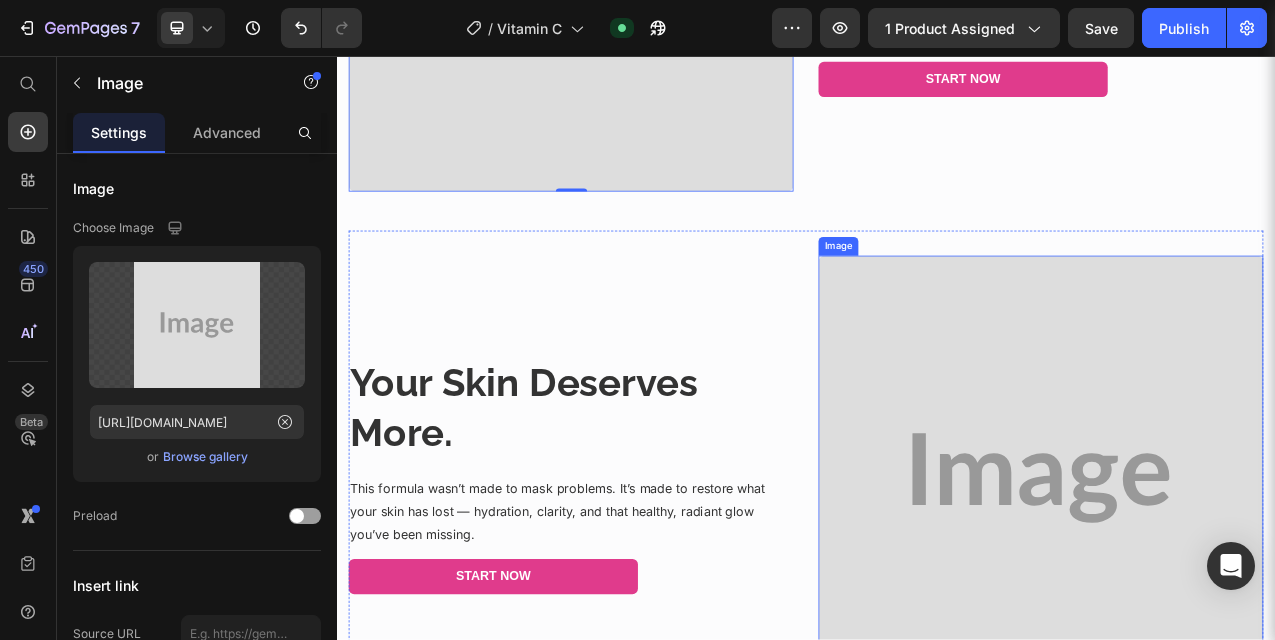 click at bounding box center (1237, 596) 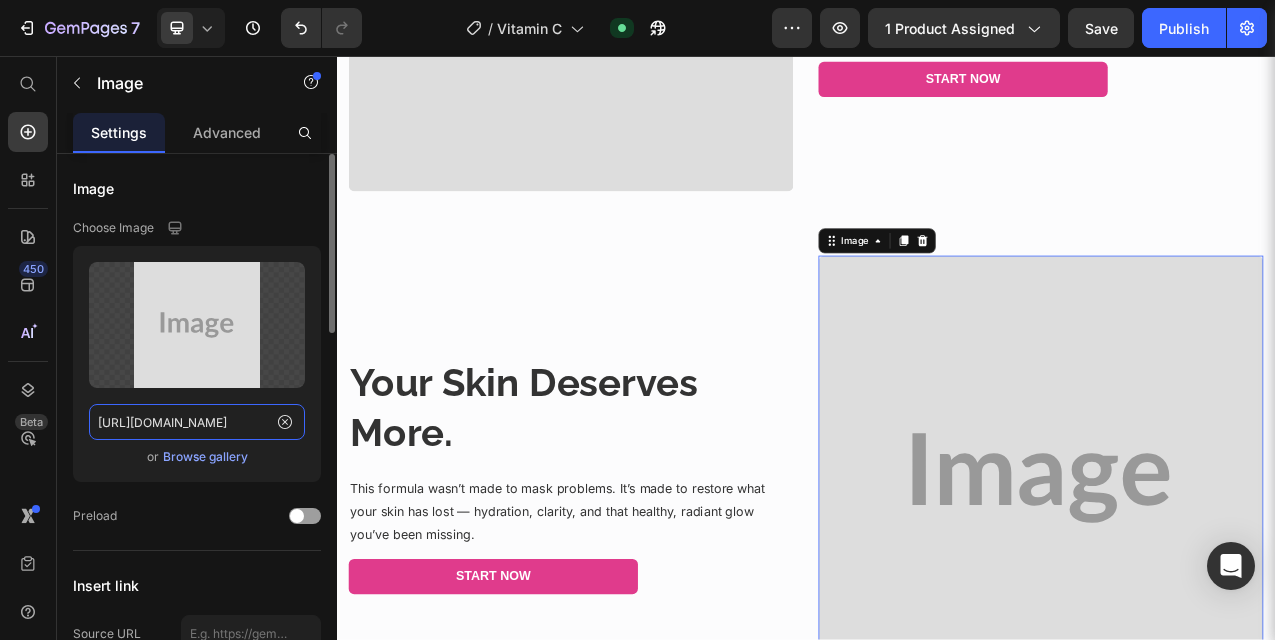 click on "https://placehold.co/736x736?text=Image" 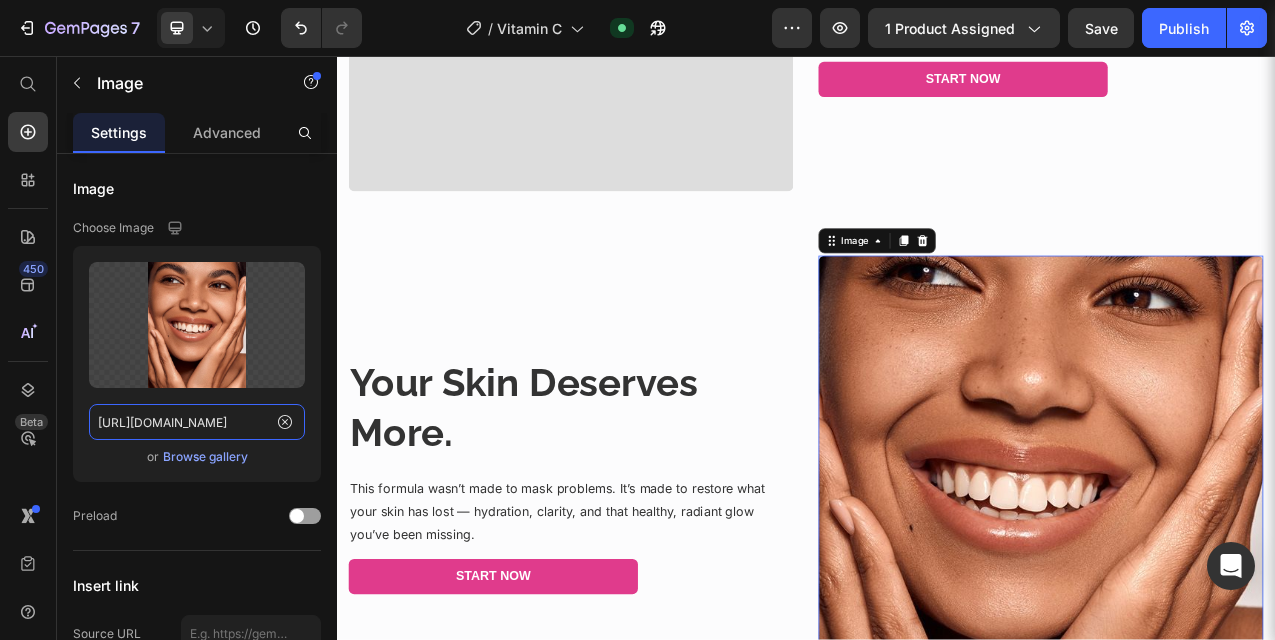 type on "https://i.pinimg.com/736x/78/62/ff/7862ff41dbc7aa1e3dded60529662a54.jpg" 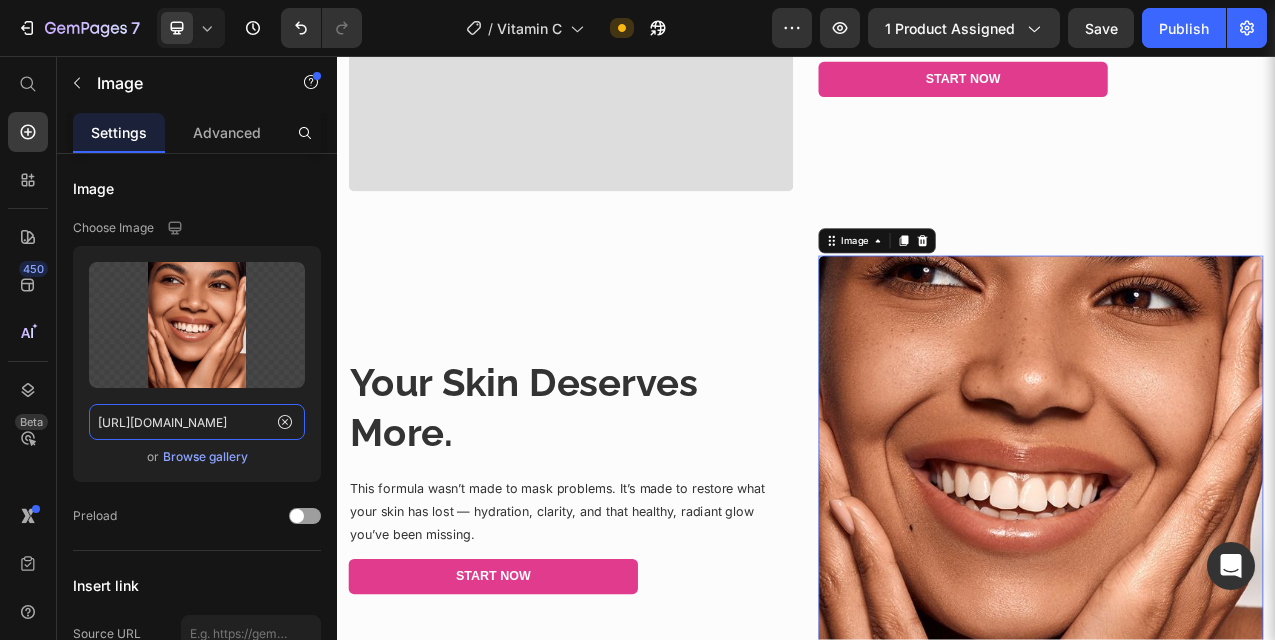scroll, scrollTop: 0, scrollLeft: 0, axis: both 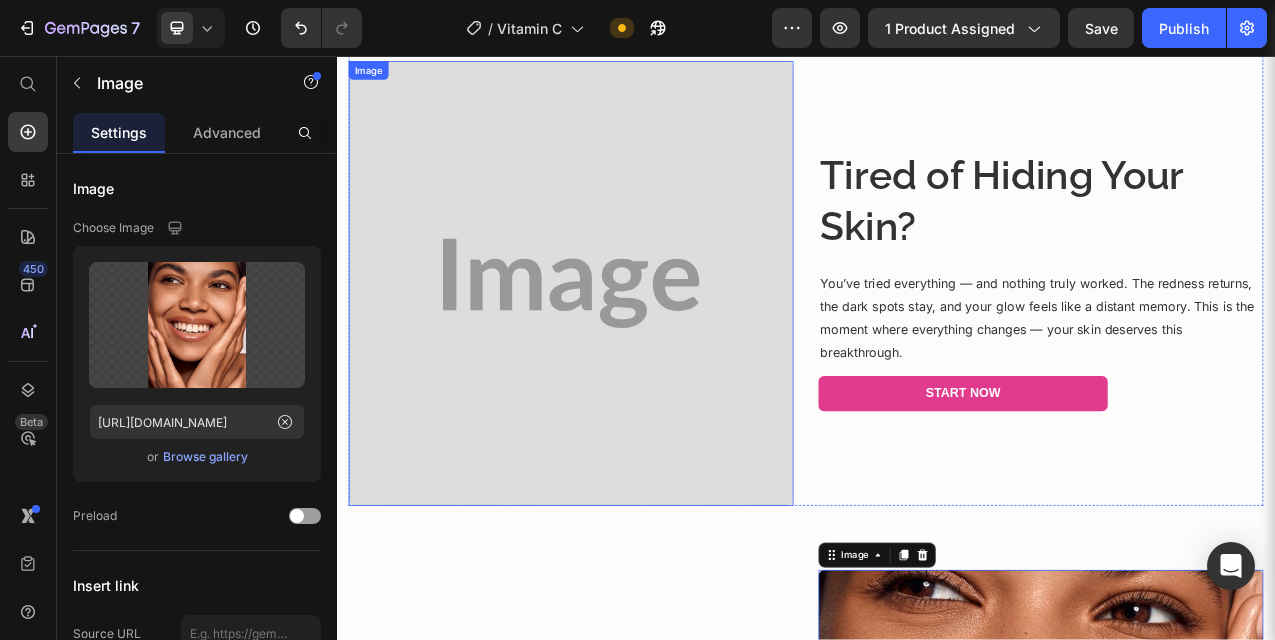 click at bounding box center (636, 347) 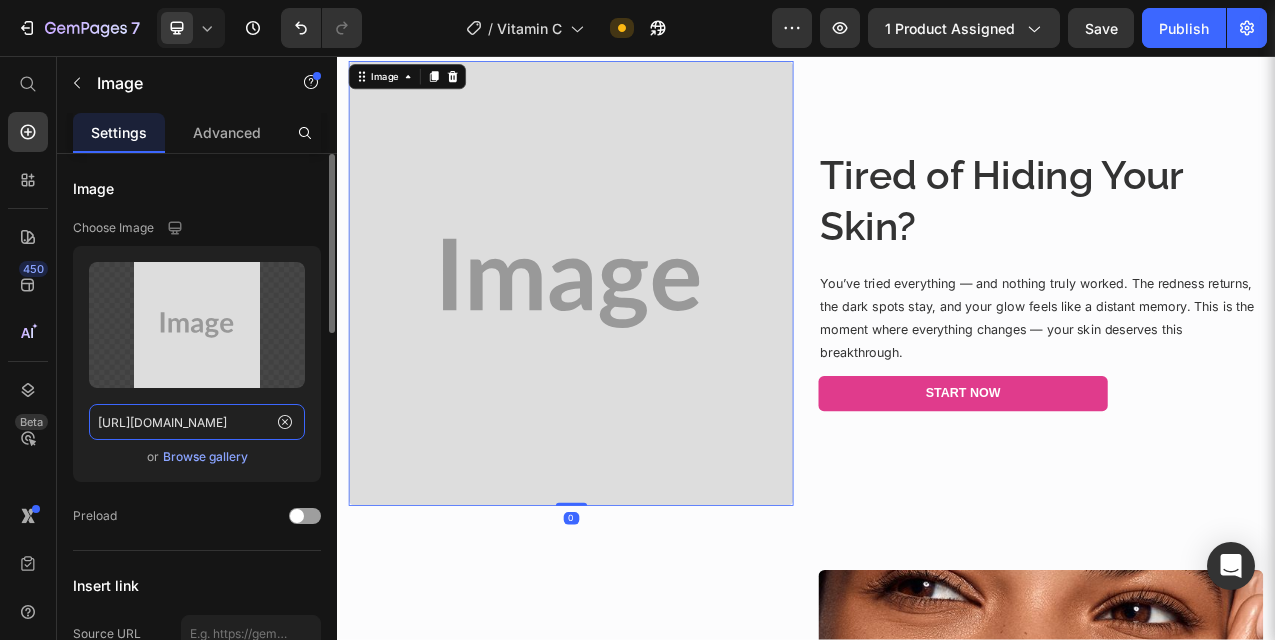 click on "https://placehold.co/1125x1125?text=Image" 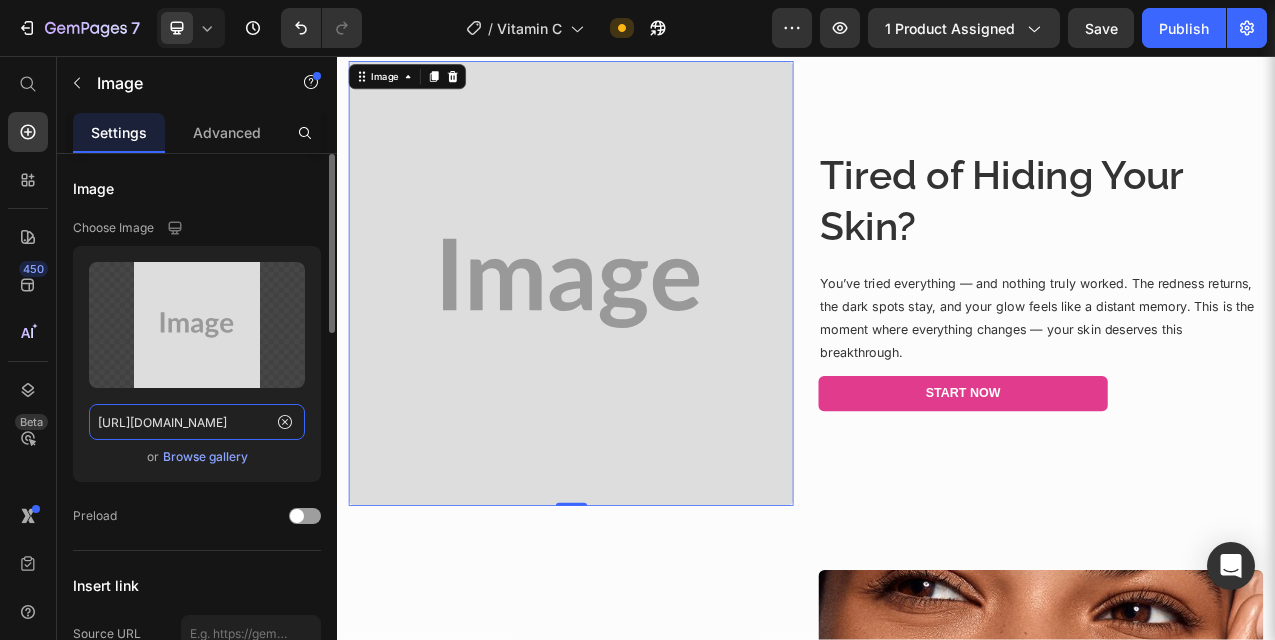 paste on "i.pinimg.com/1200x/b9/1b/85/b91b856b5d5da9505c22ed02617f5edf.jpg" 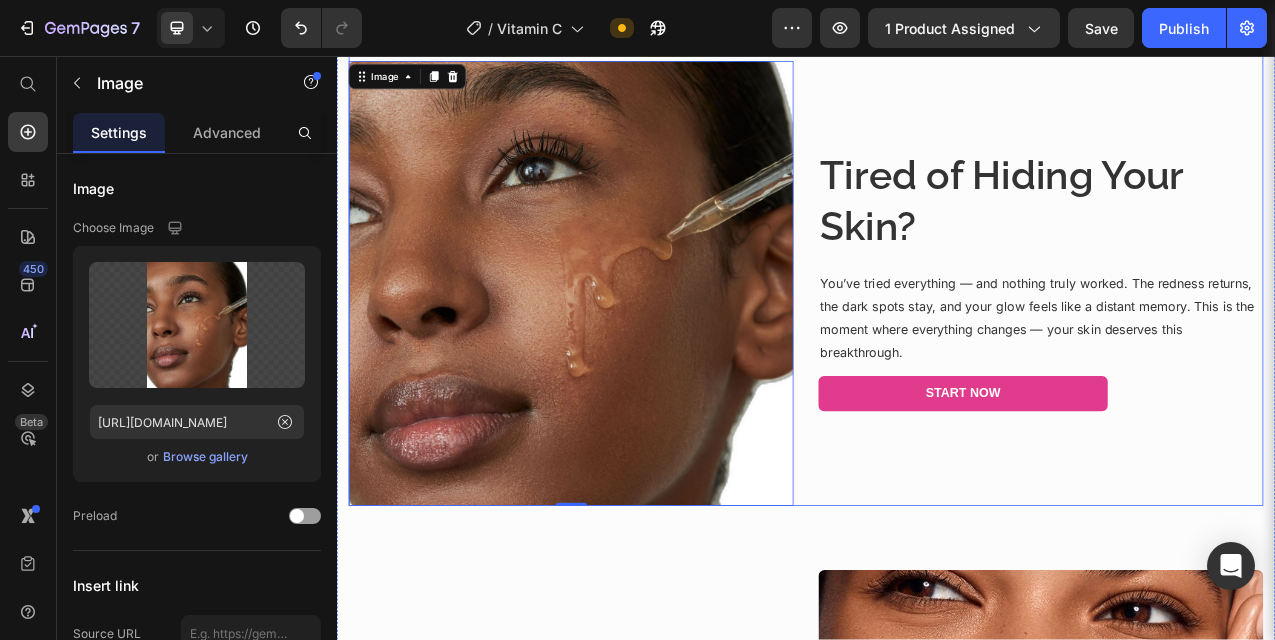 click on "Tired of Hiding Your Skin? Heading You’ve tried everything — and nothing truly worked. The redness returns, the dark spots stay, and your glow feels like a distant memory. This is the moment where everything changes — your skin deserves this breakthrough. Text block Start Now Button" at bounding box center [1237, 347] 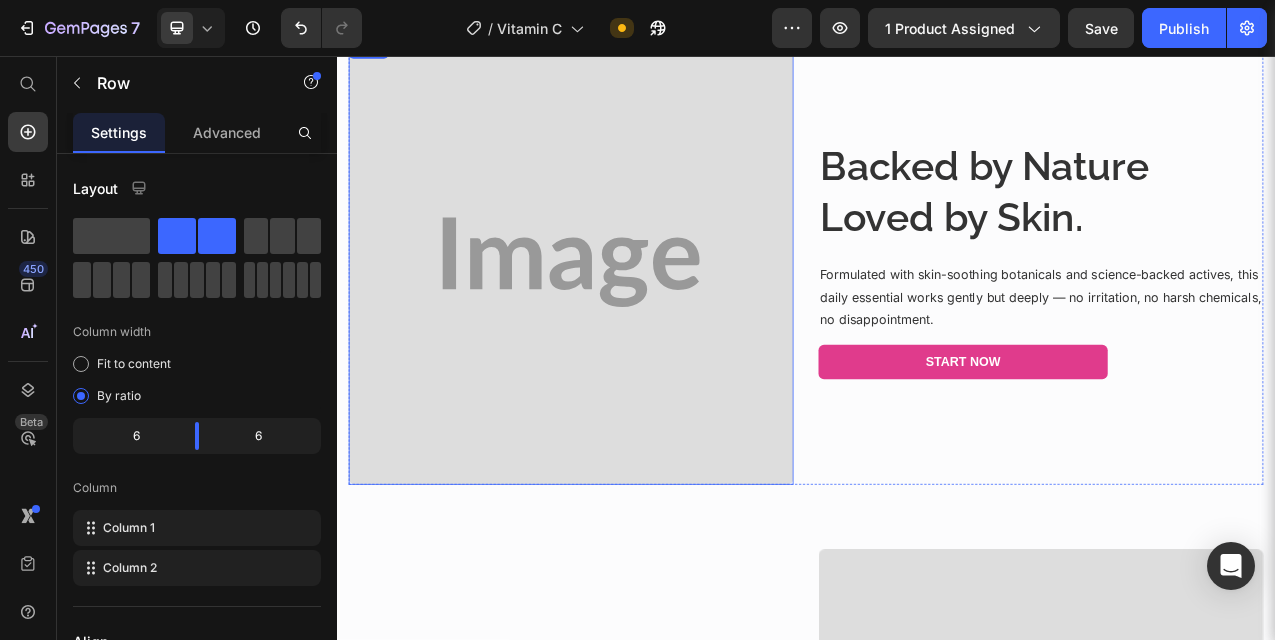 scroll, scrollTop: 3092, scrollLeft: 0, axis: vertical 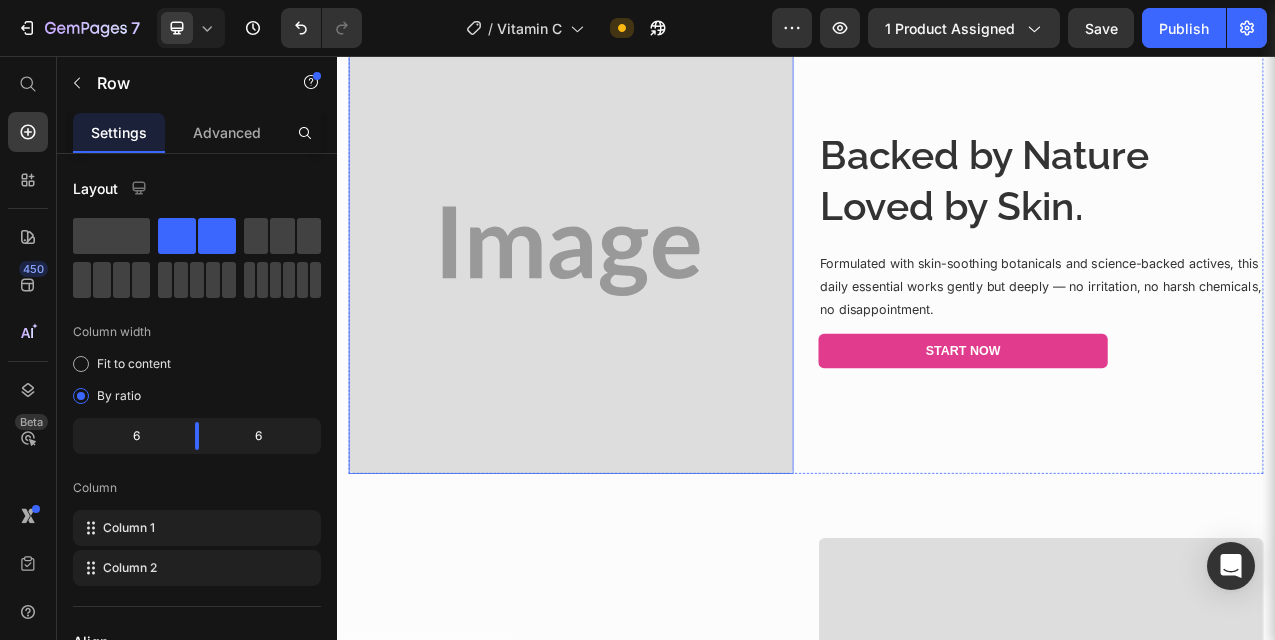 click at bounding box center (636, 306) 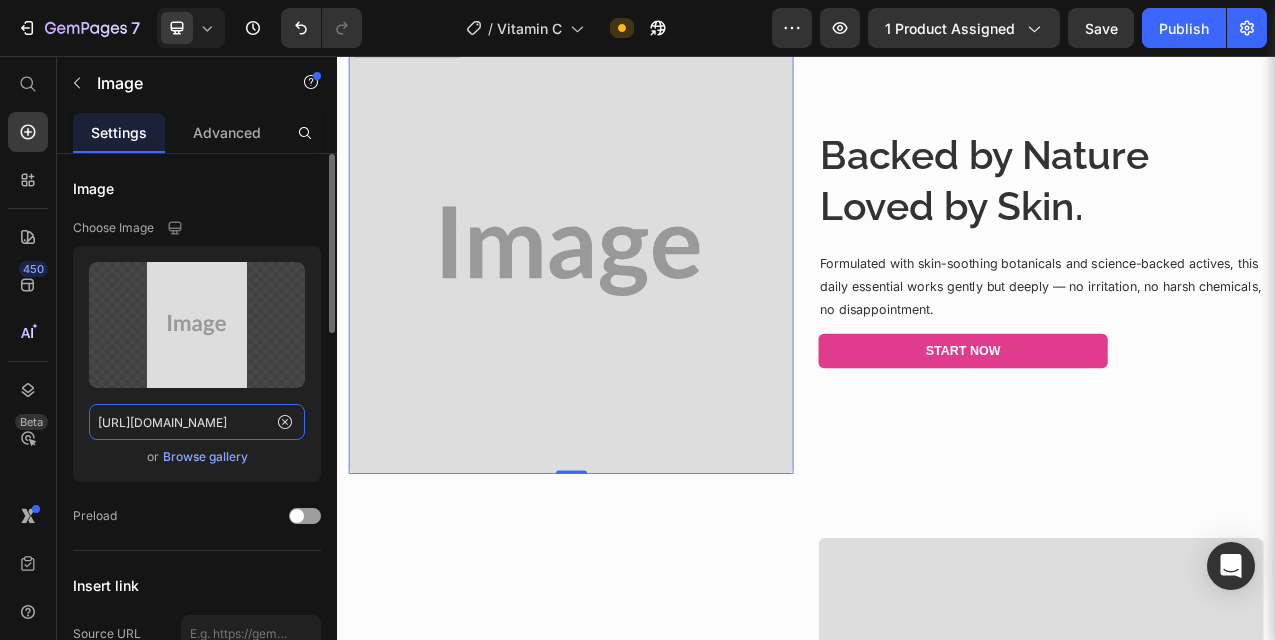 click on "https://placehold.co/736x920?text=Image" 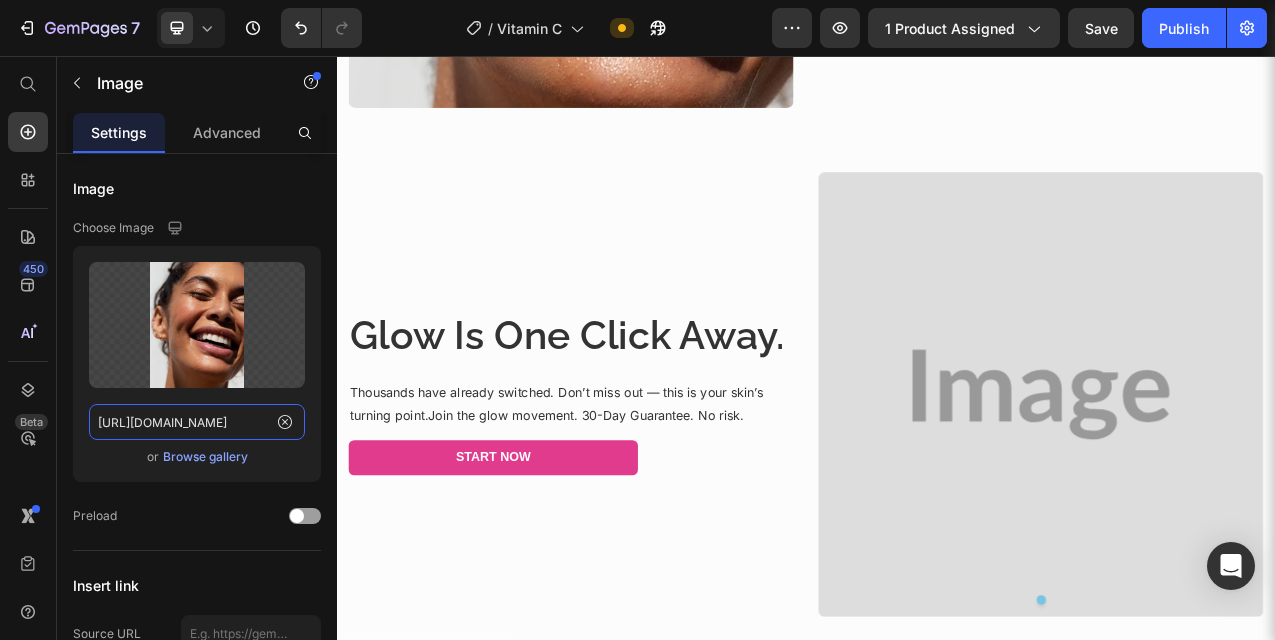 scroll, scrollTop: 3568, scrollLeft: 0, axis: vertical 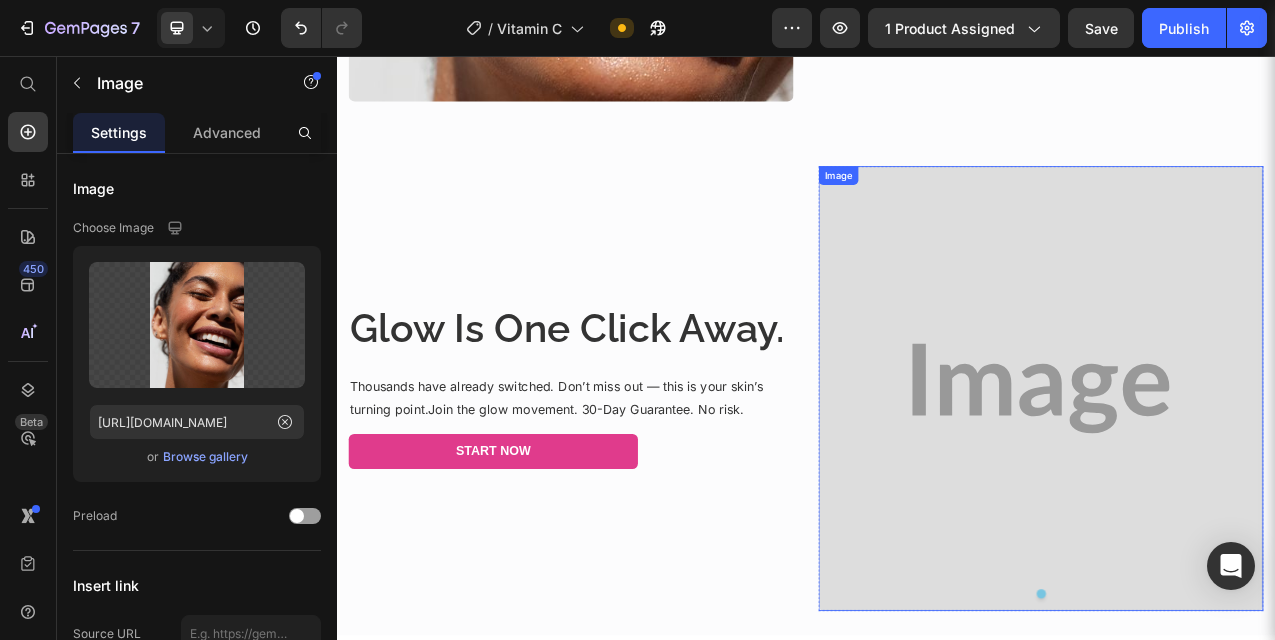 click at bounding box center [1237, 481] 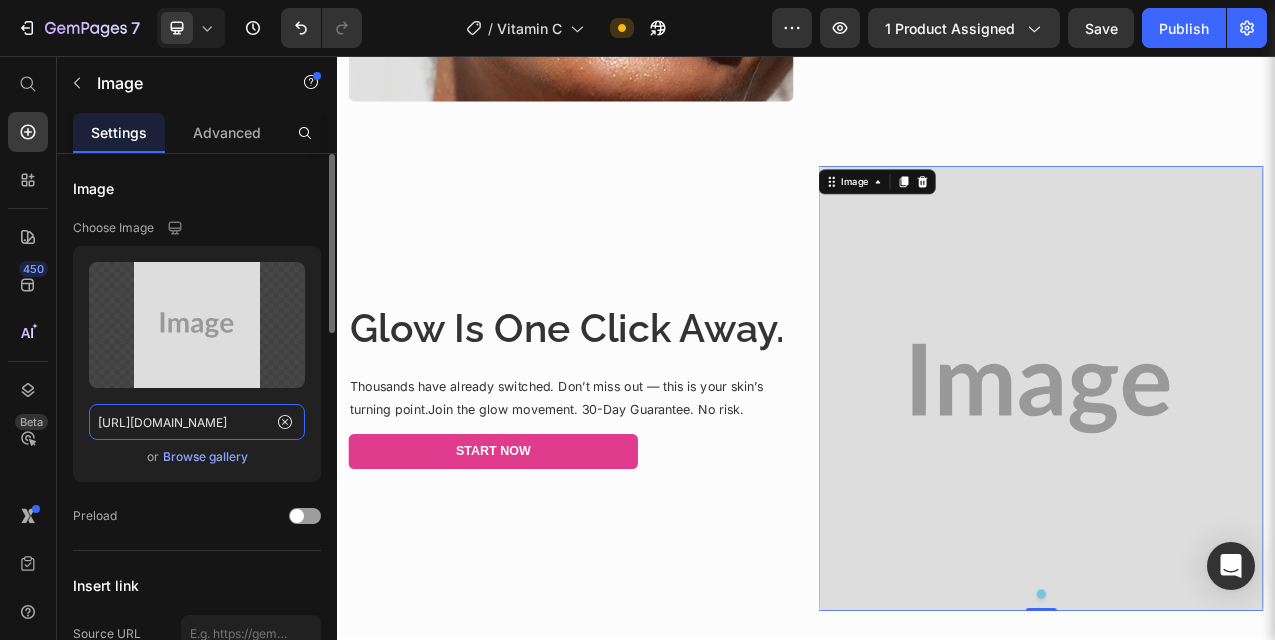 click on "https://placehold.co/736x736?text=Image" 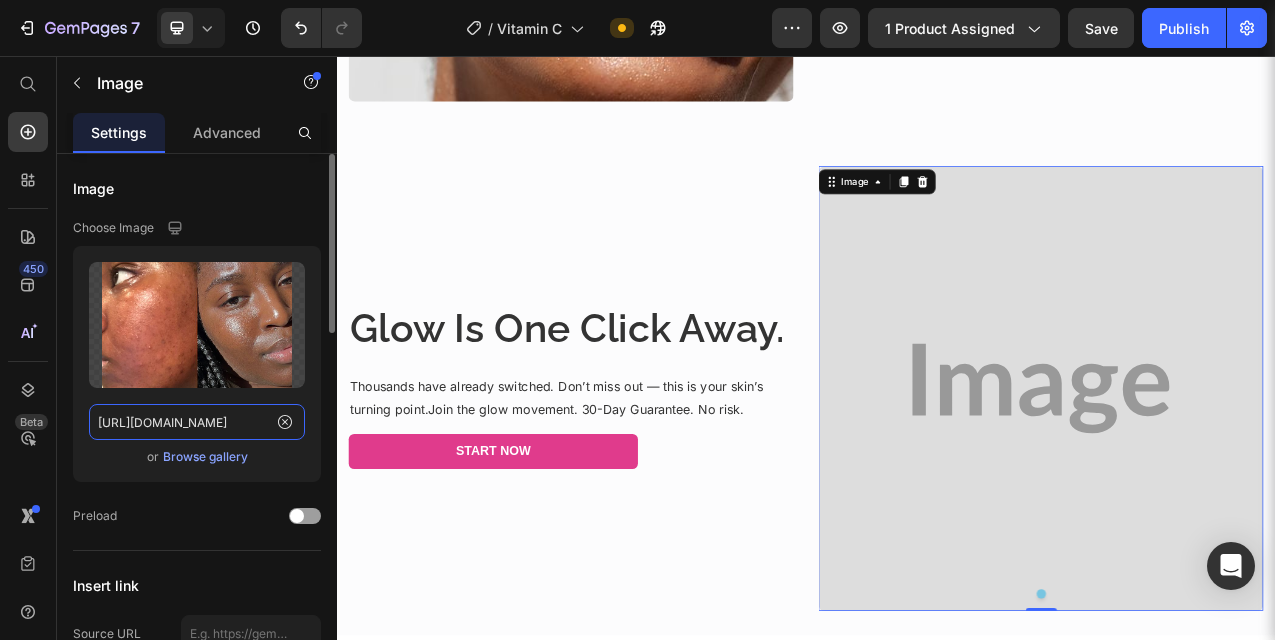 scroll, scrollTop: 0, scrollLeft: 274, axis: horizontal 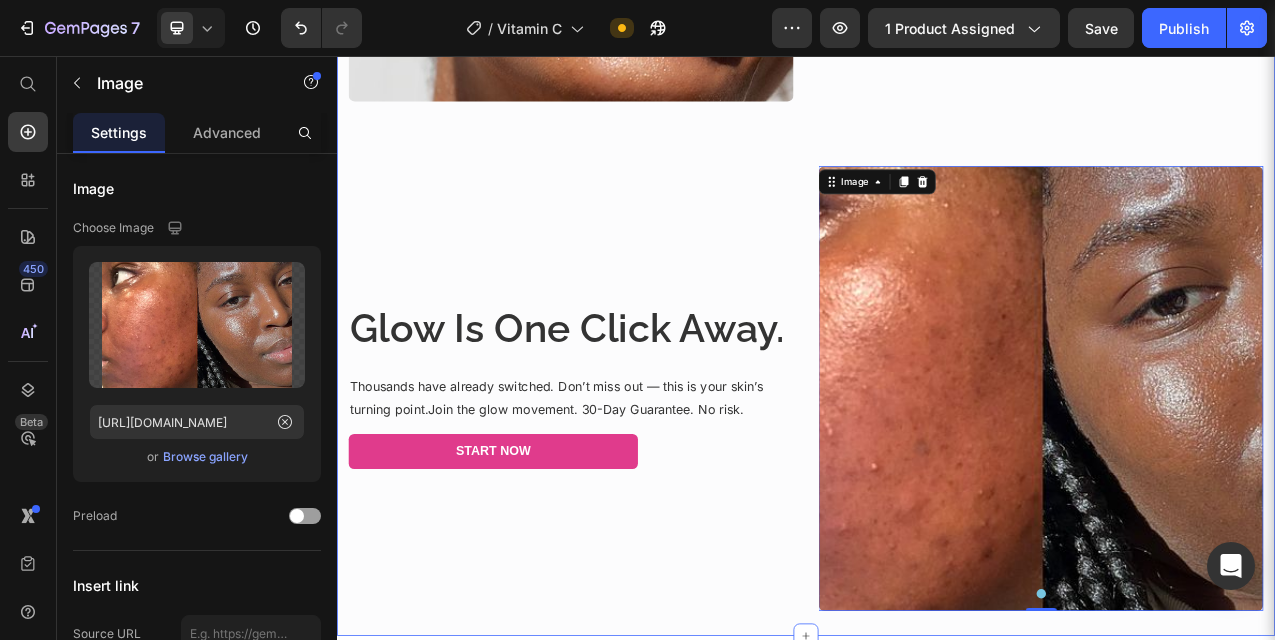 click on "Image Backed by Nature Loved by Skin. Heading Formulated with skin-soothing botanicals and science-backed actives, this daily essential works gently but deeply — no irritation, no harsh chemicals, no disappointment. Text block Start Now Button Row Glow Is One Click Away. Heading Thousands have already switched. Don’t miss out — this is your skin’s turning point.Join the glow movement. 30-Day Guarantee. No risk. Text block Start Now Button
Image   0
Carousel Row" at bounding box center (937, 140) 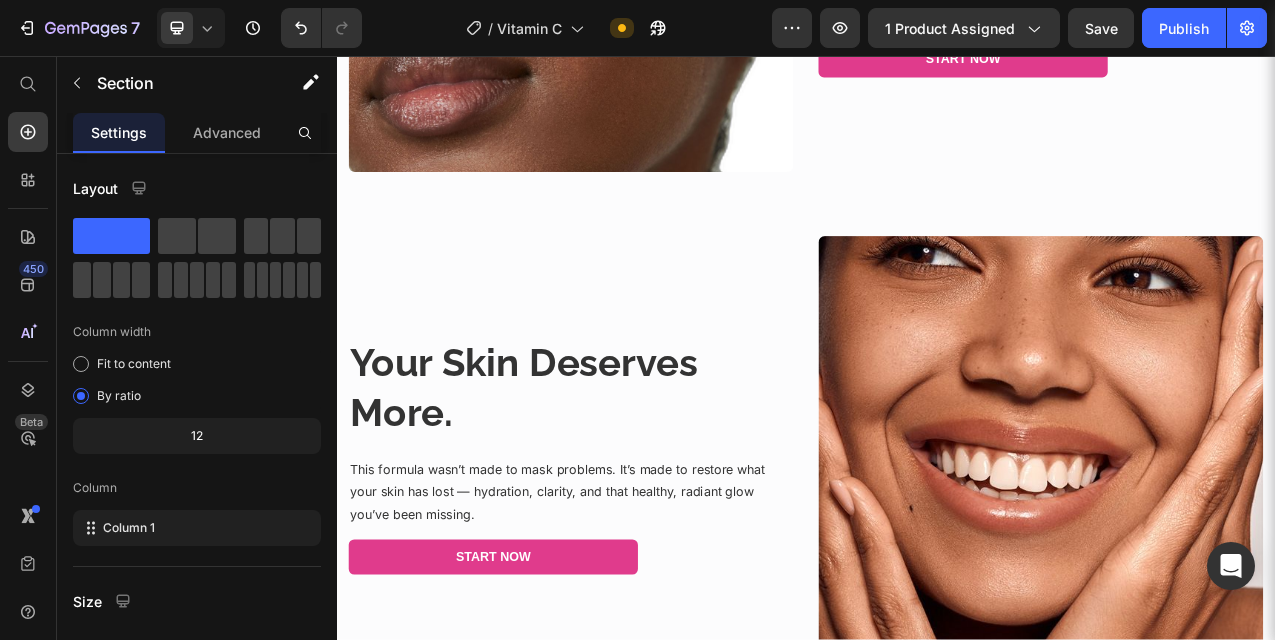 scroll, scrollTop: 1040, scrollLeft: 0, axis: vertical 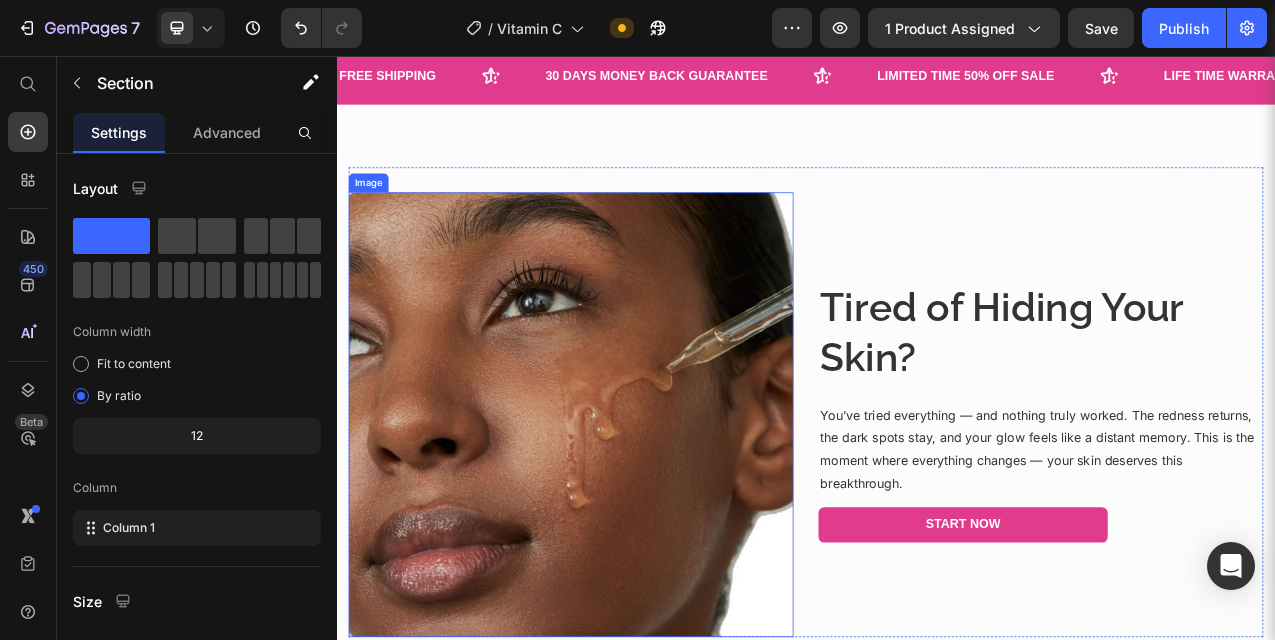 click at bounding box center [636, 515] 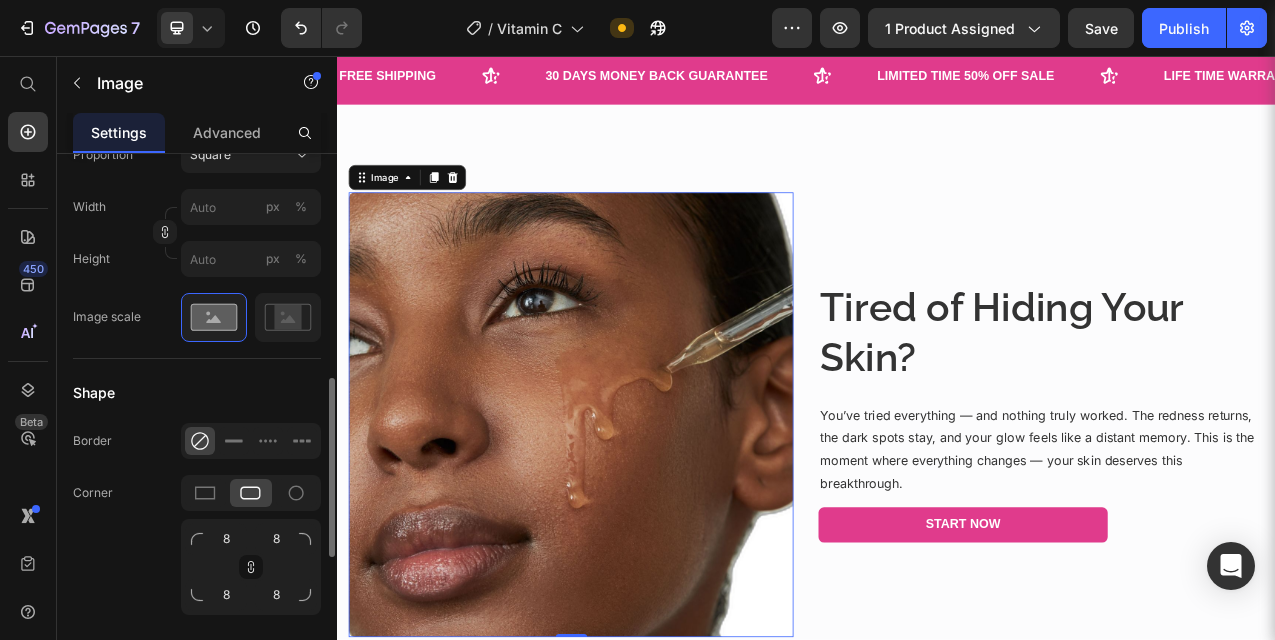 scroll, scrollTop: 679, scrollLeft: 0, axis: vertical 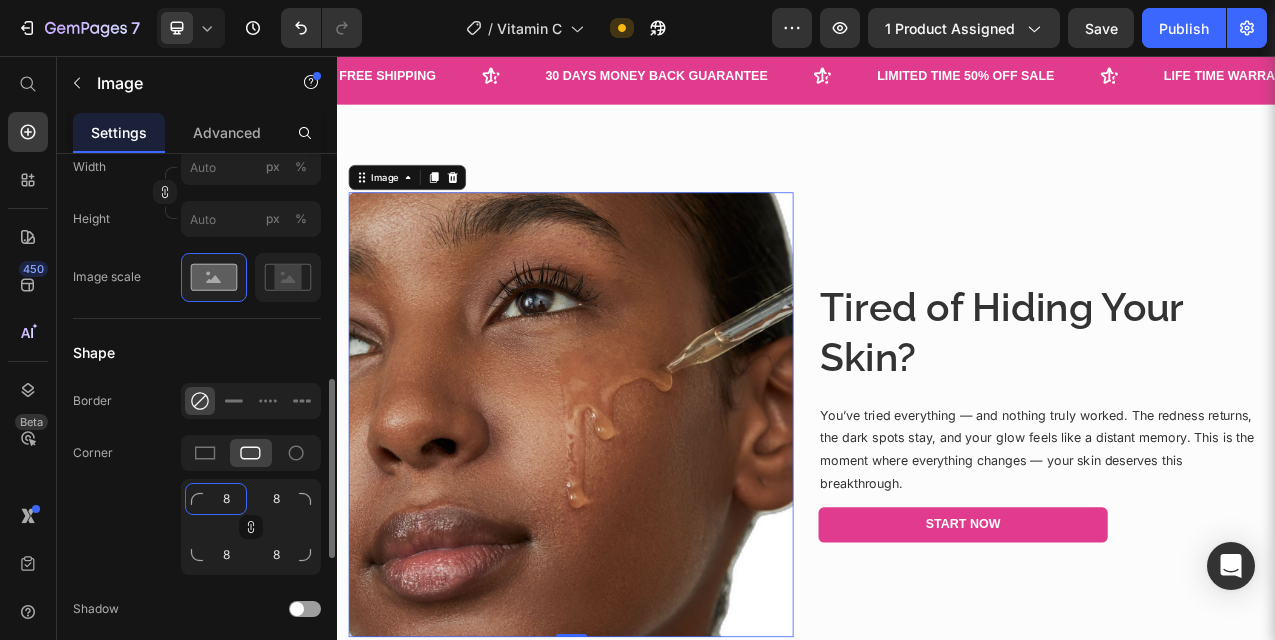 click on "8" 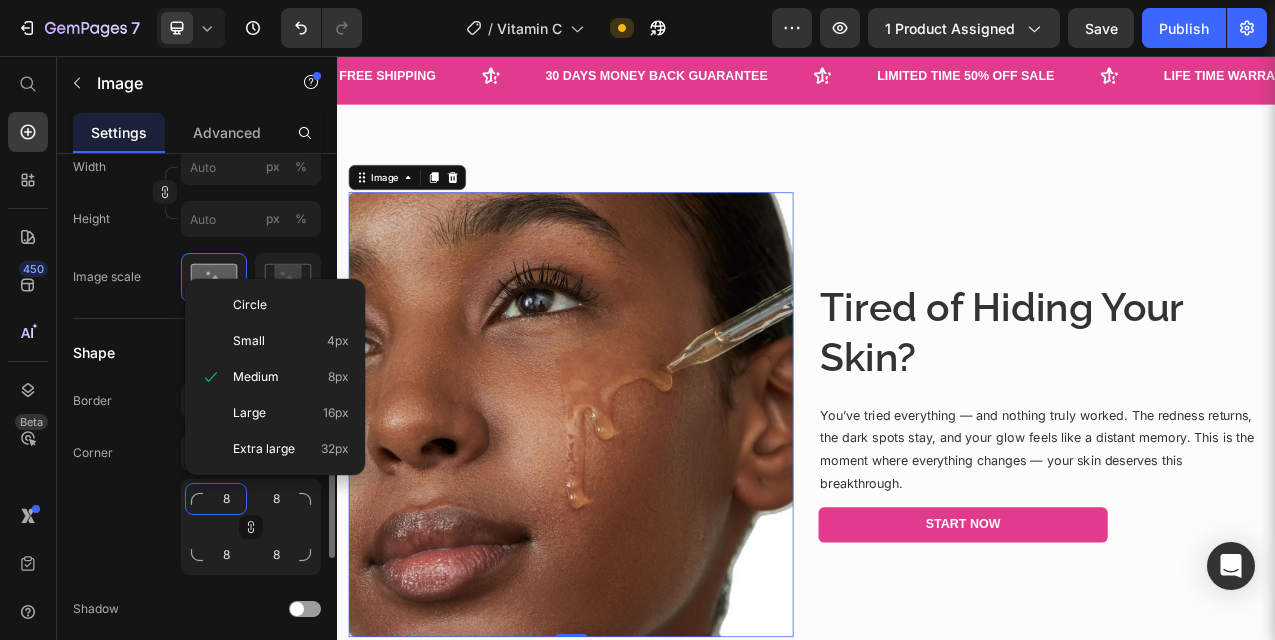 type on "2" 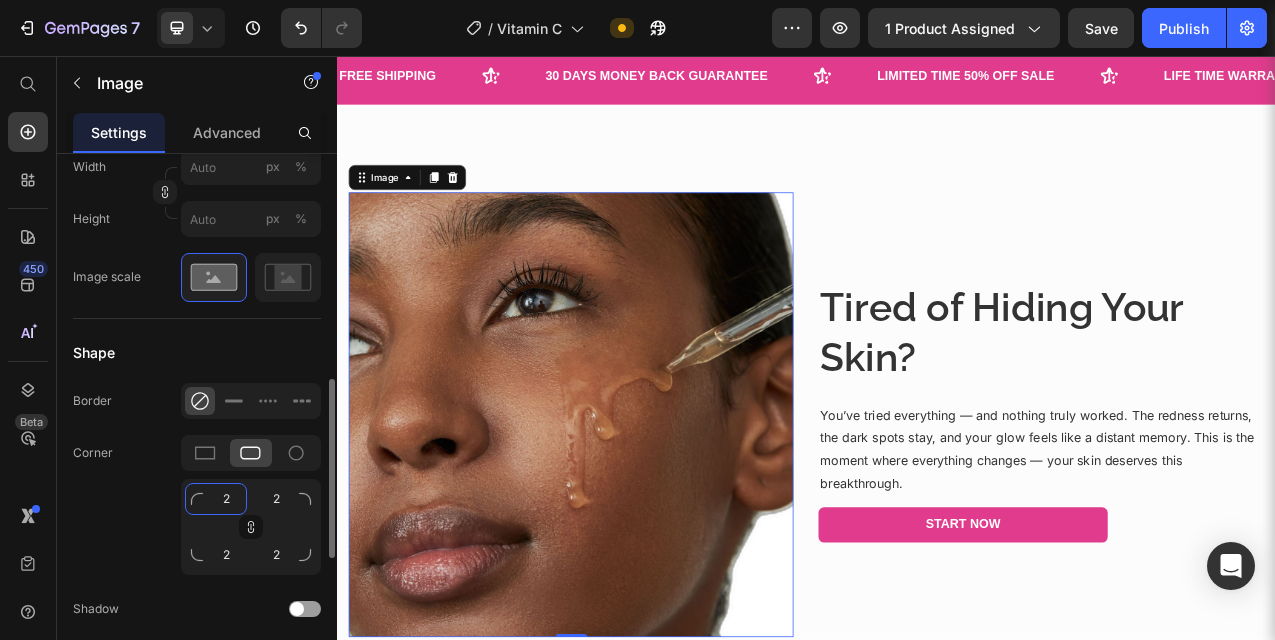 type on "20" 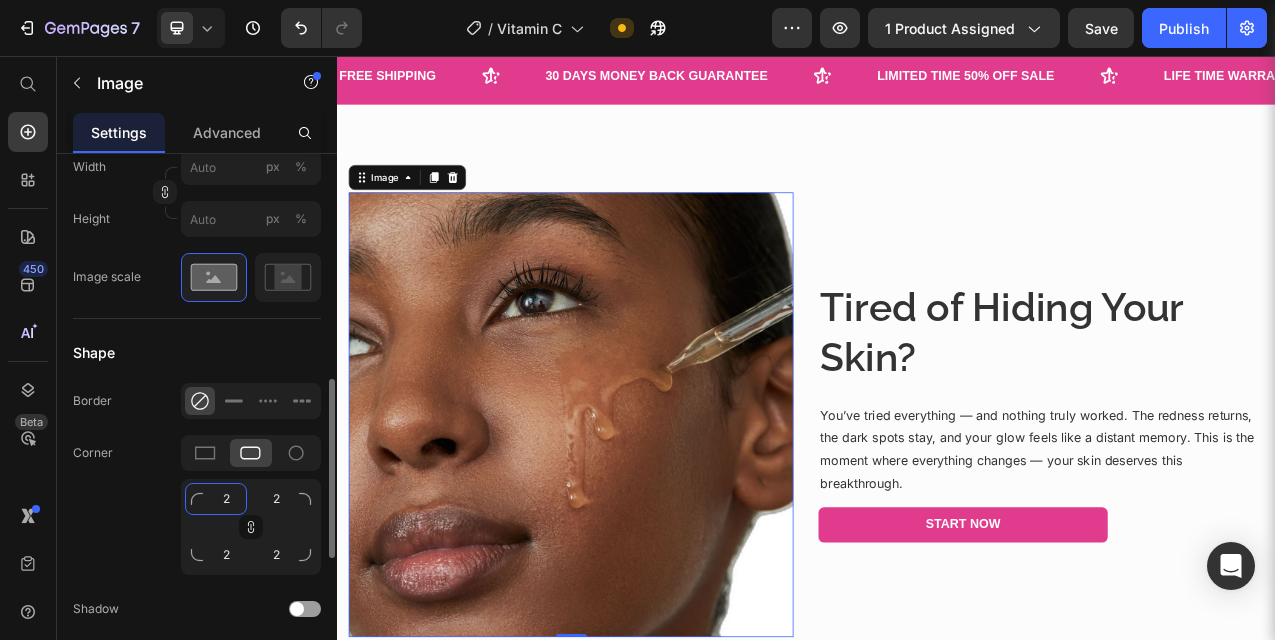 type on "20" 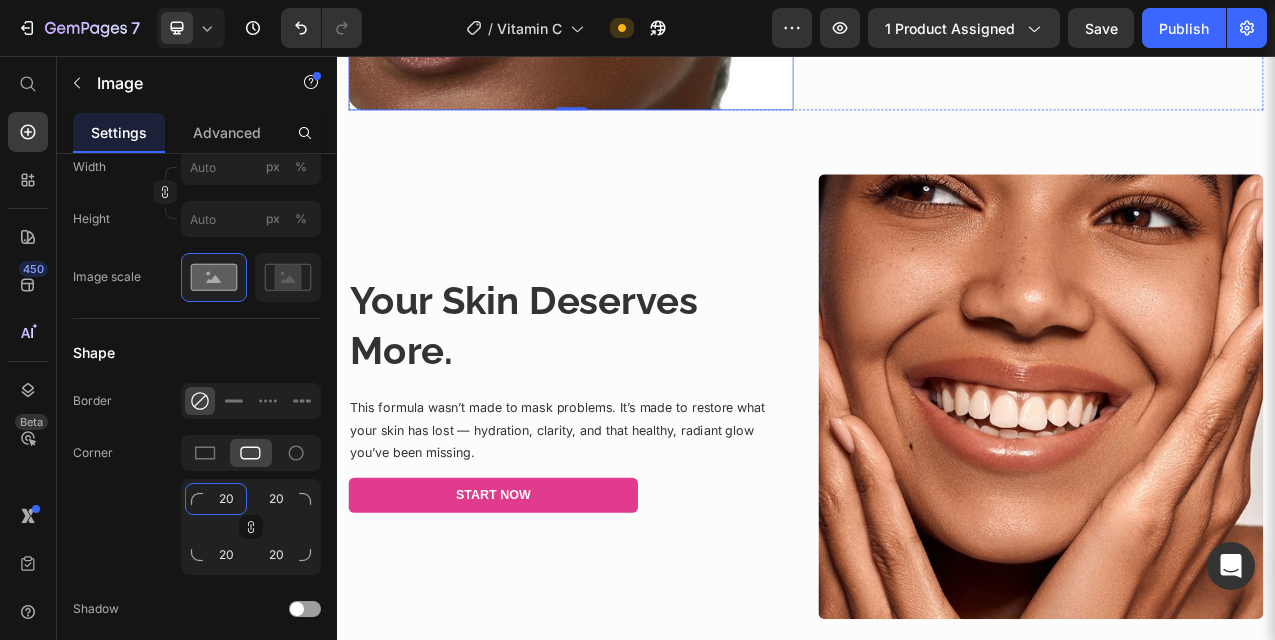 scroll, scrollTop: 1715, scrollLeft: 0, axis: vertical 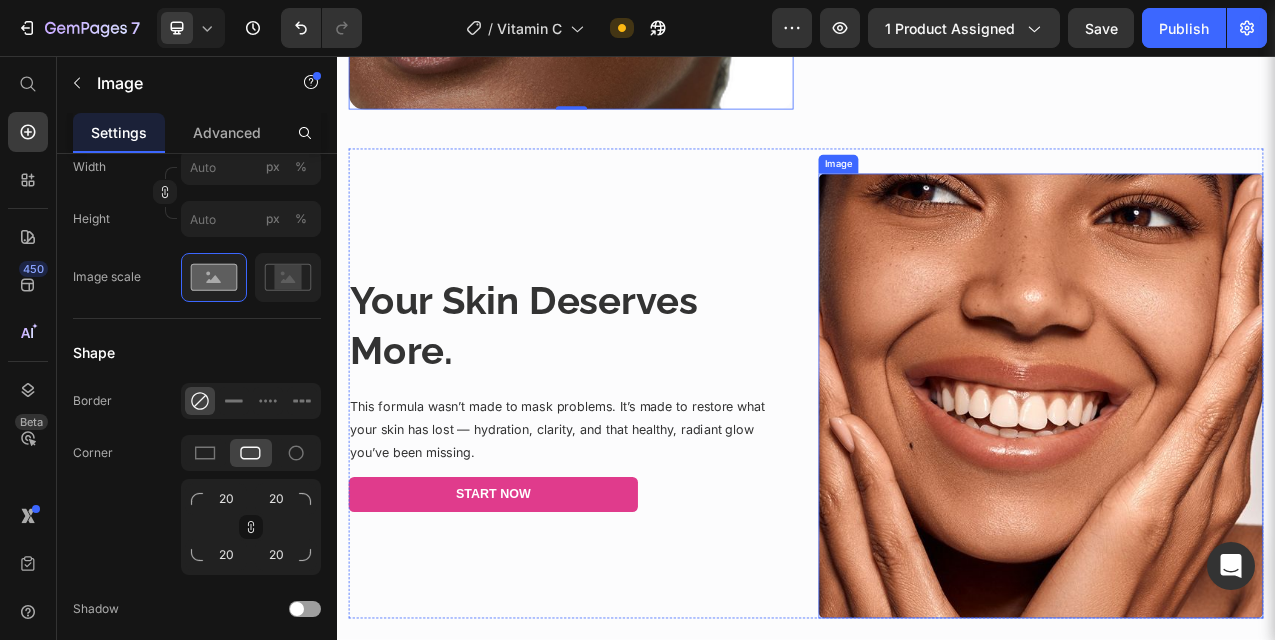 click at bounding box center (1237, 491) 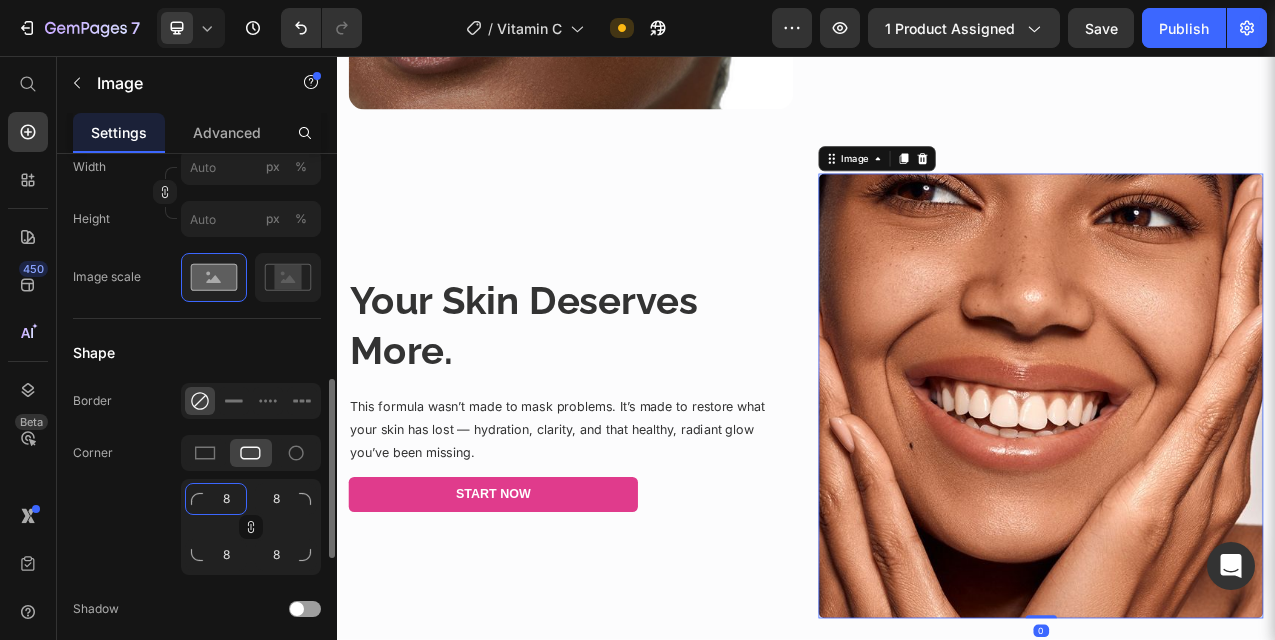 click on "8" 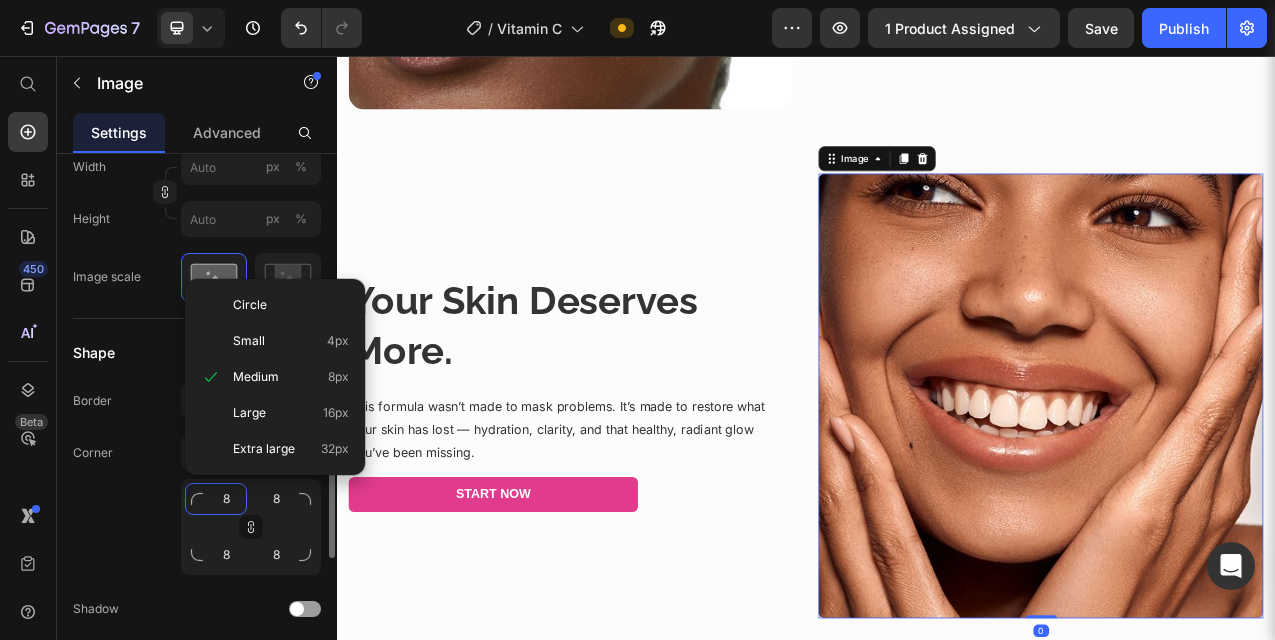 type on "2" 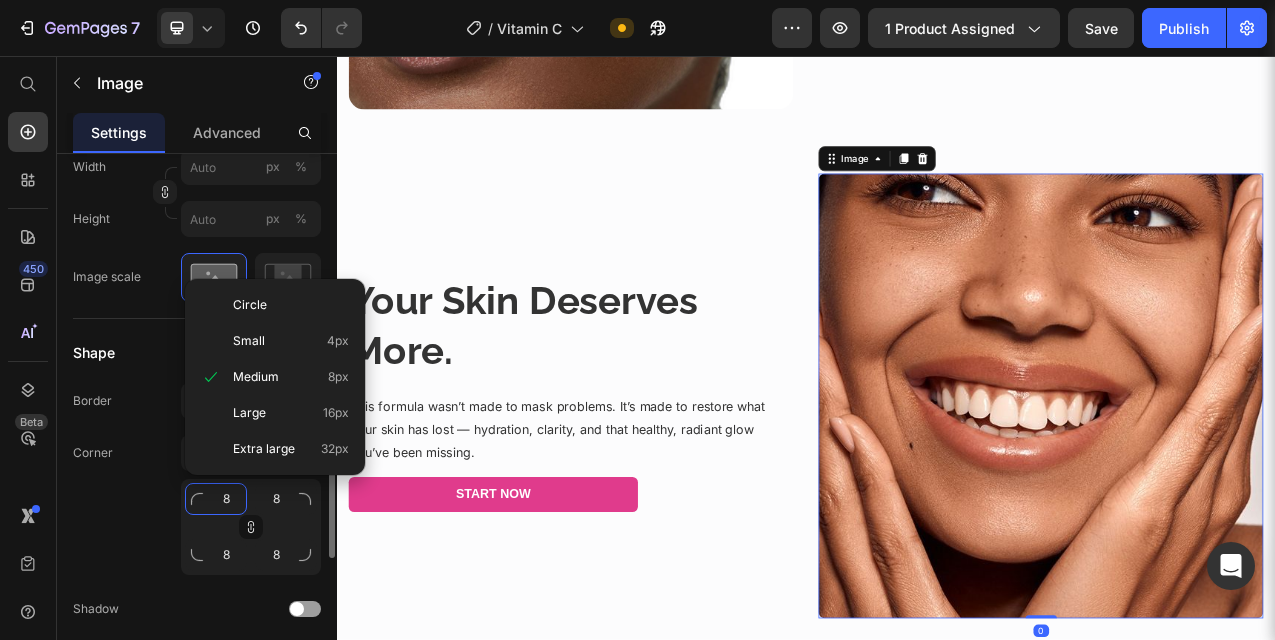 type on "2" 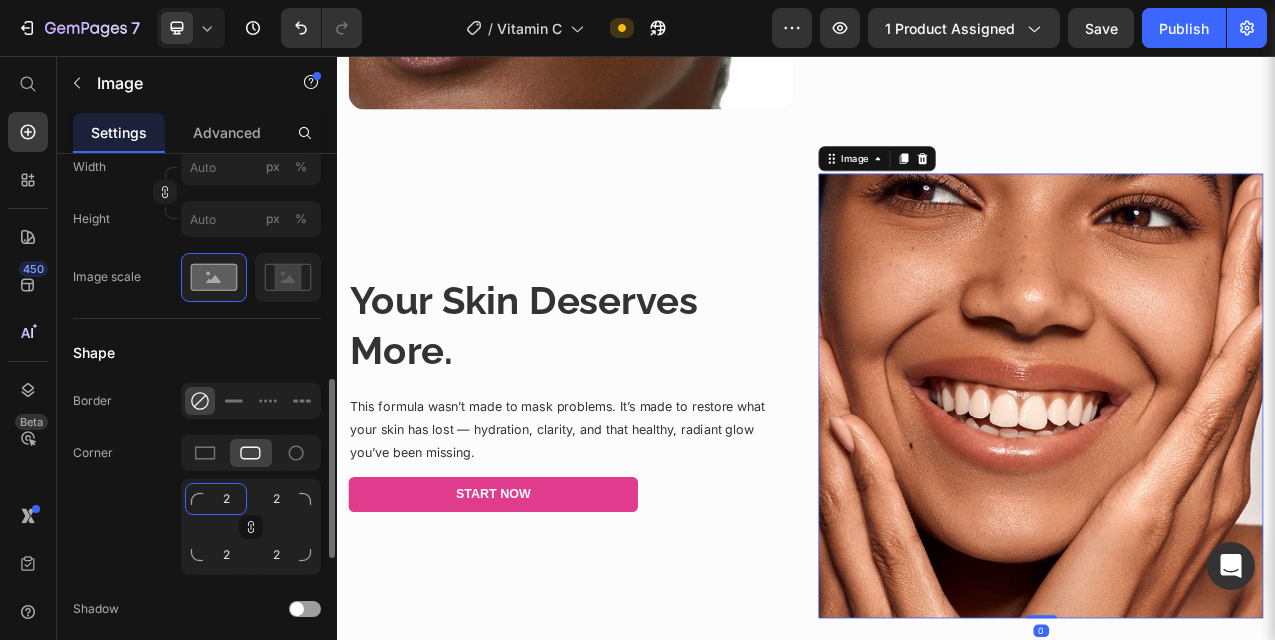type on "20" 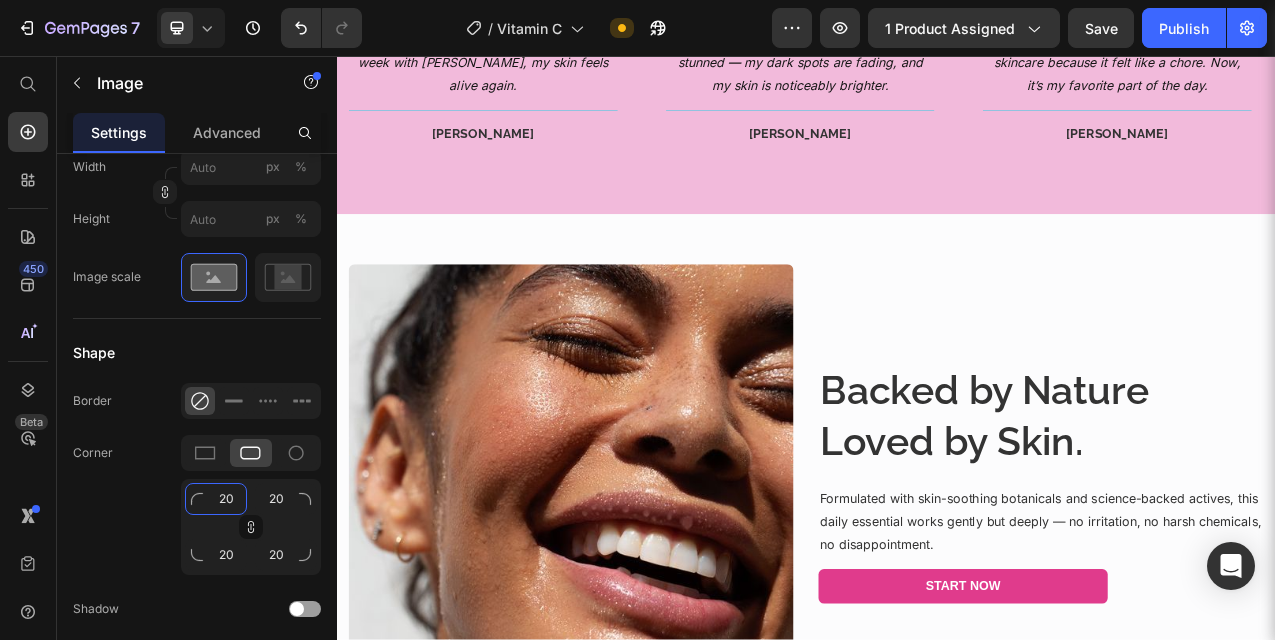 scroll, scrollTop: 2854, scrollLeft: 0, axis: vertical 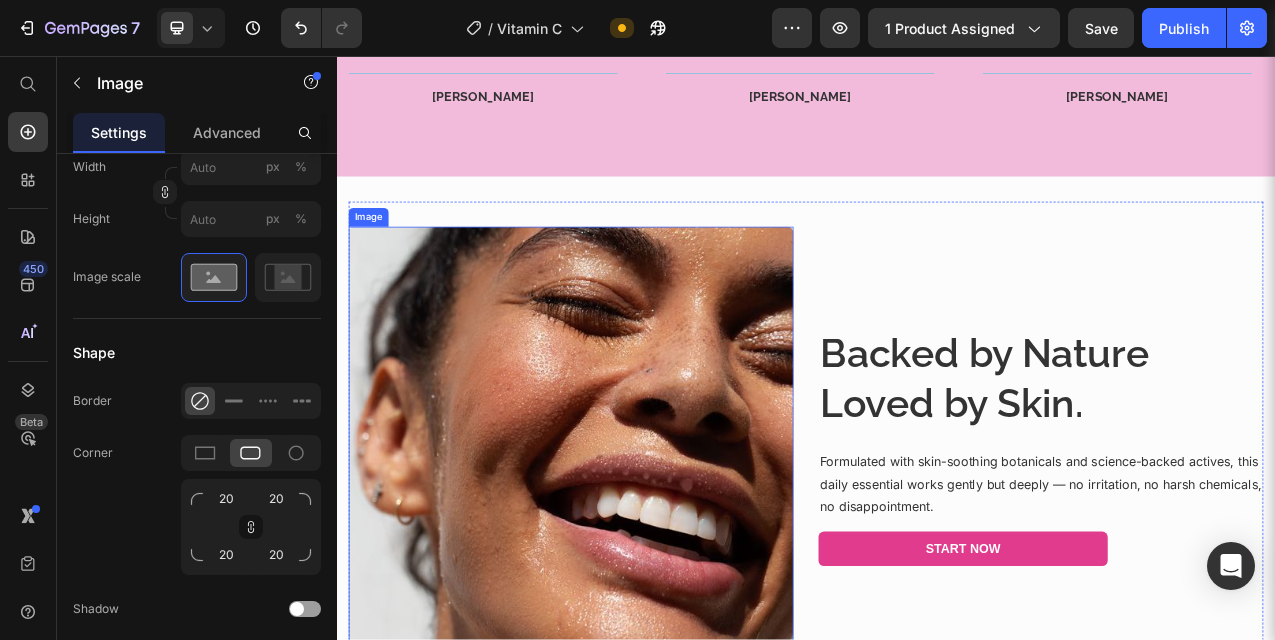 click at bounding box center [636, 559] 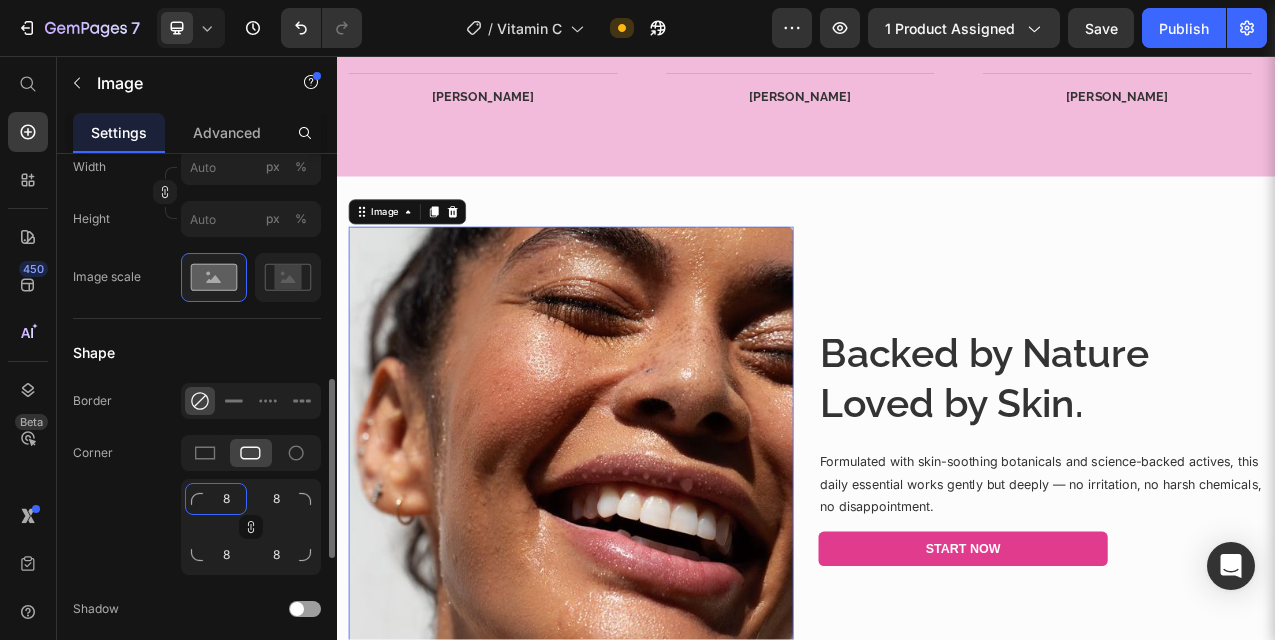 click on "8" 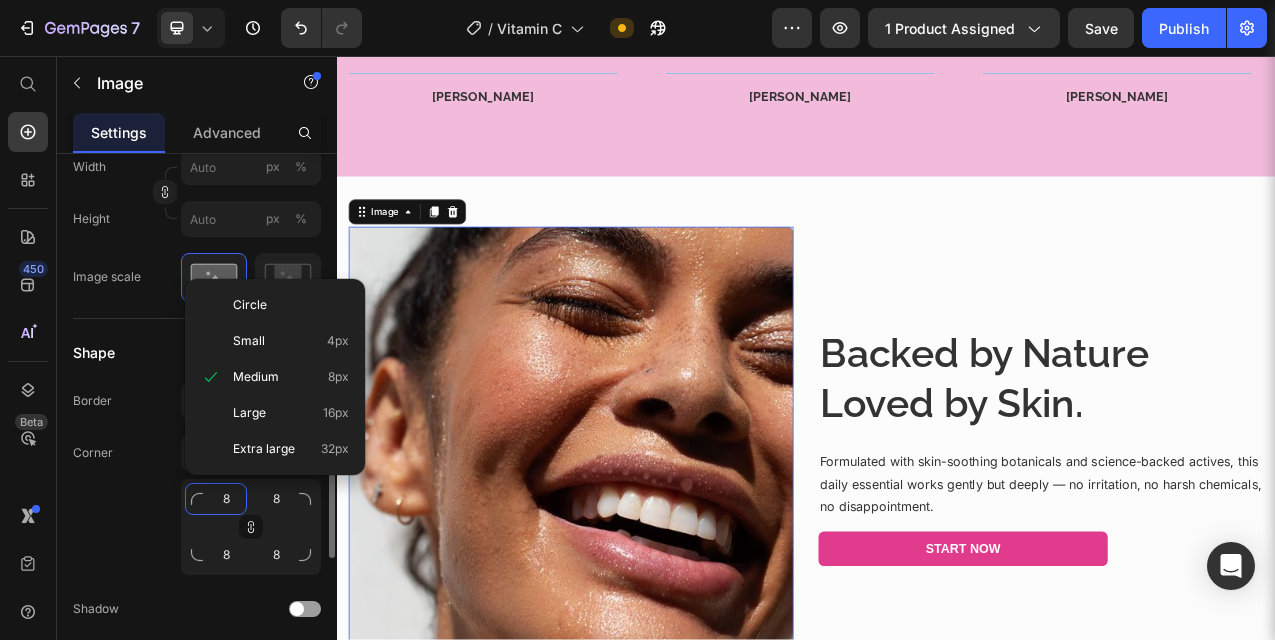 type on "2" 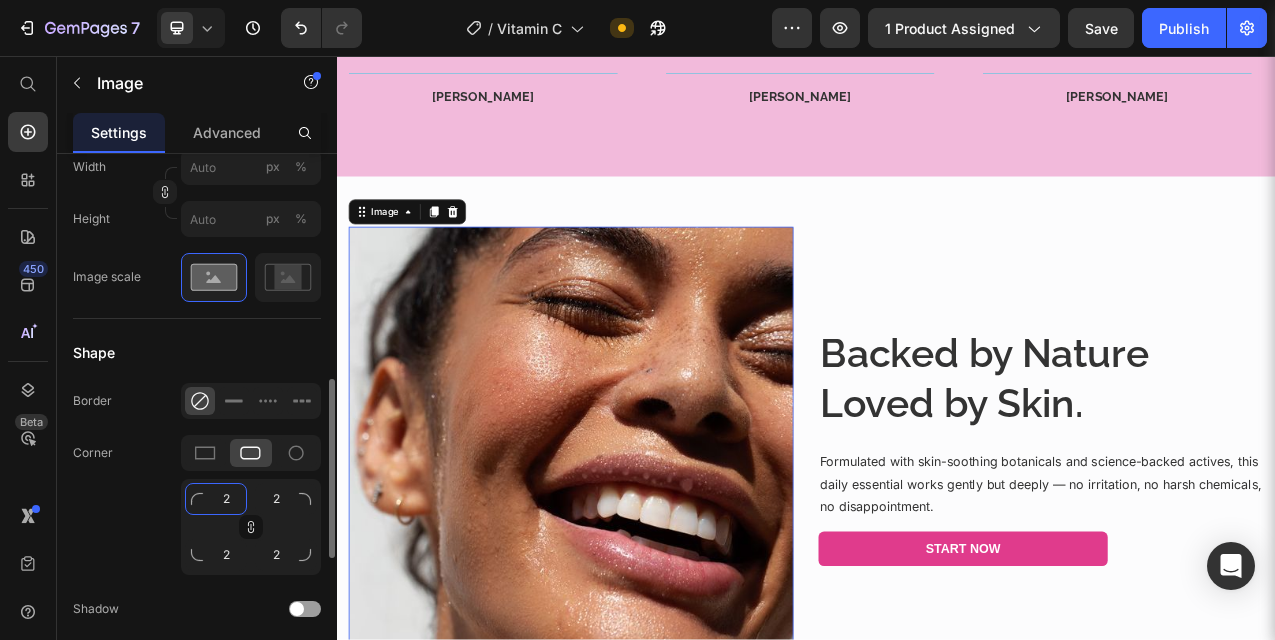 type on "20" 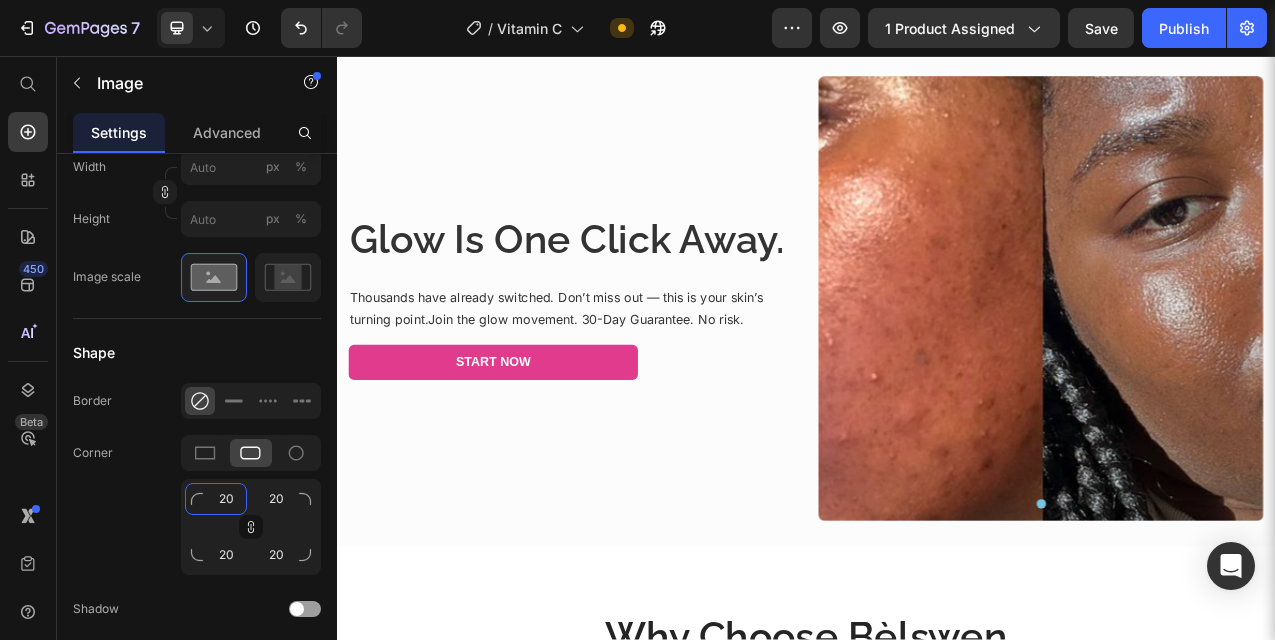 scroll, scrollTop: 3813, scrollLeft: 0, axis: vertical 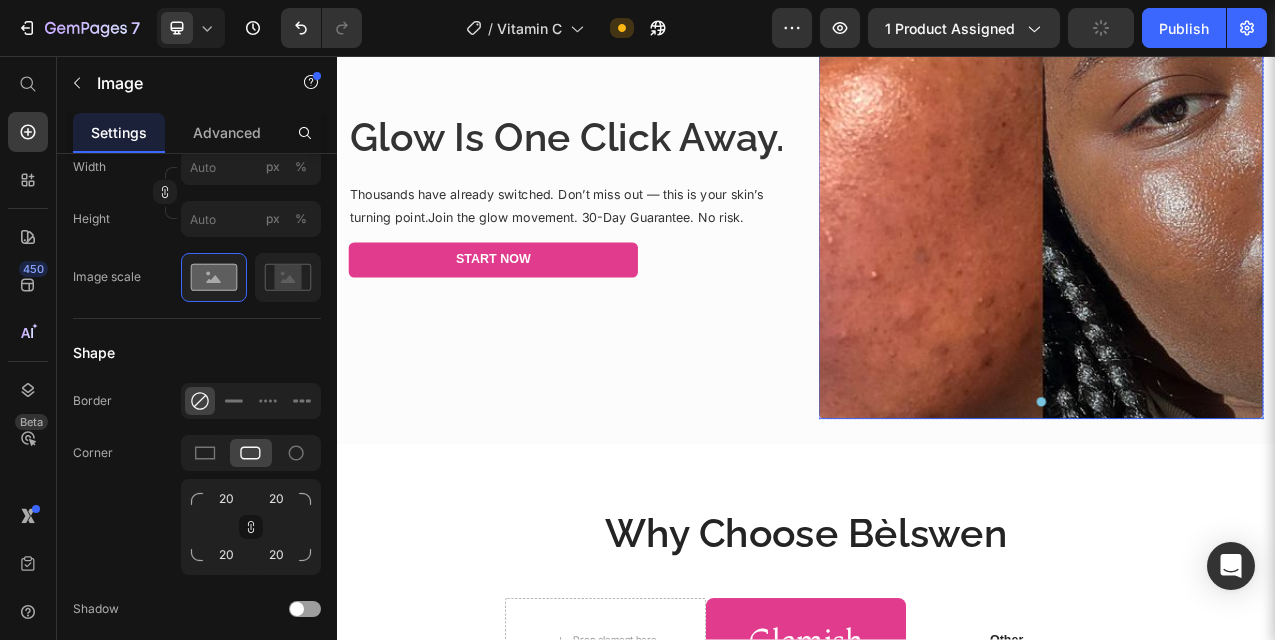 click at bounding box center (1237, 236) 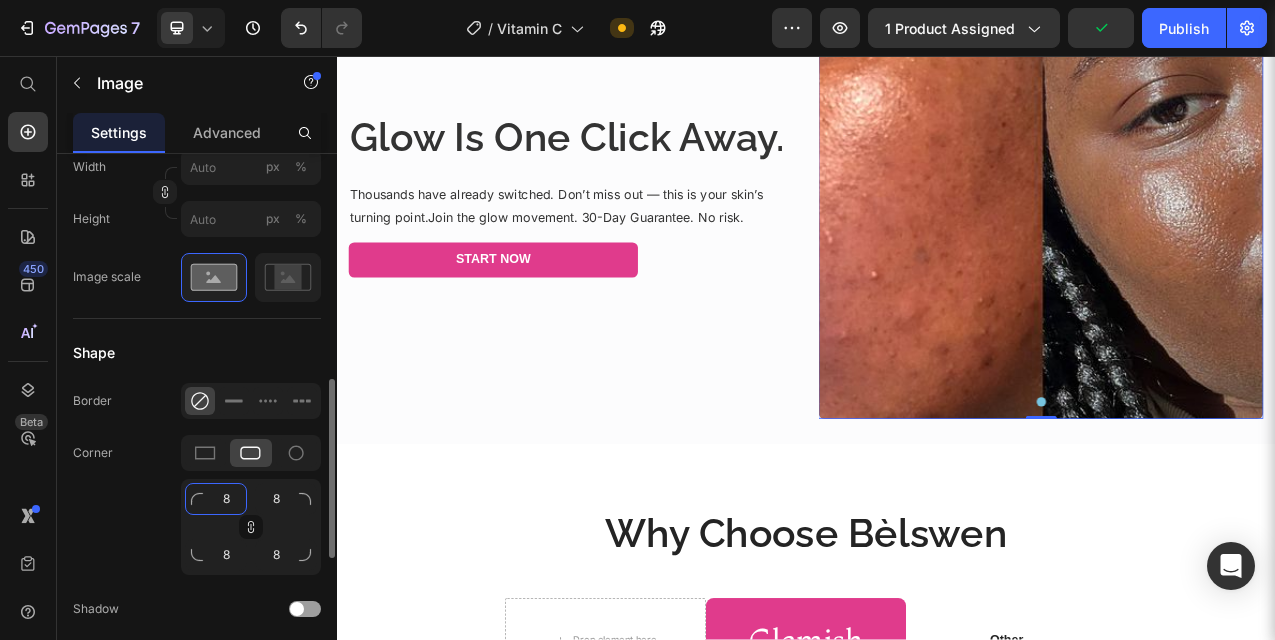 click on "8" 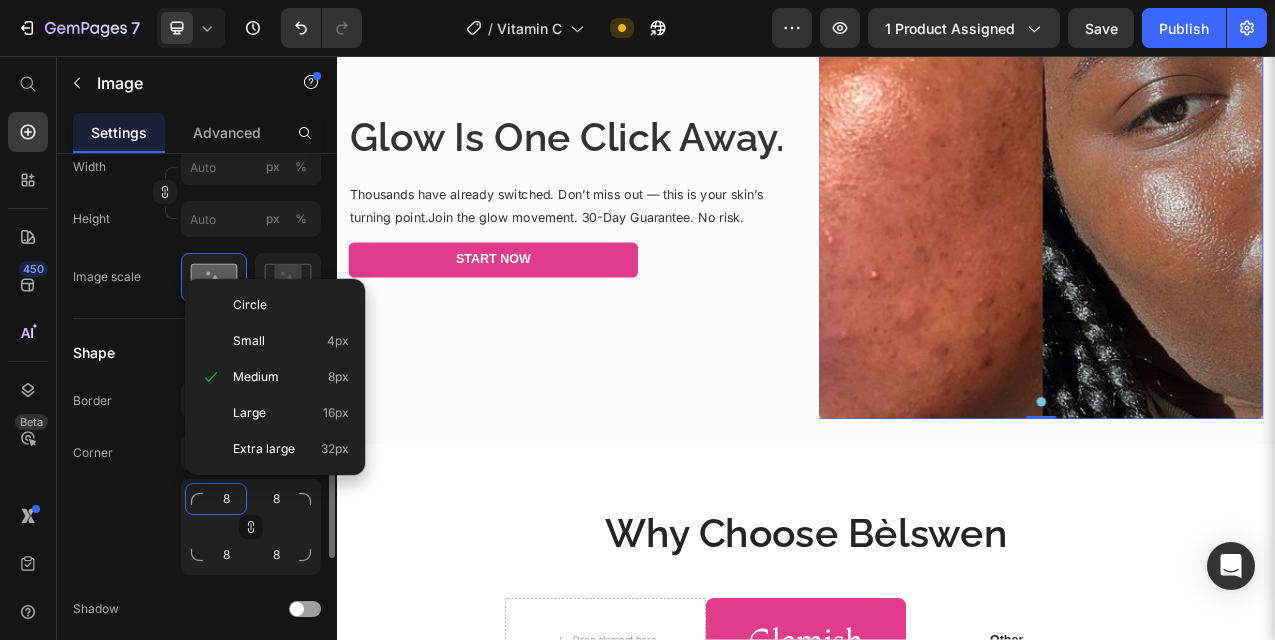 type on "2" 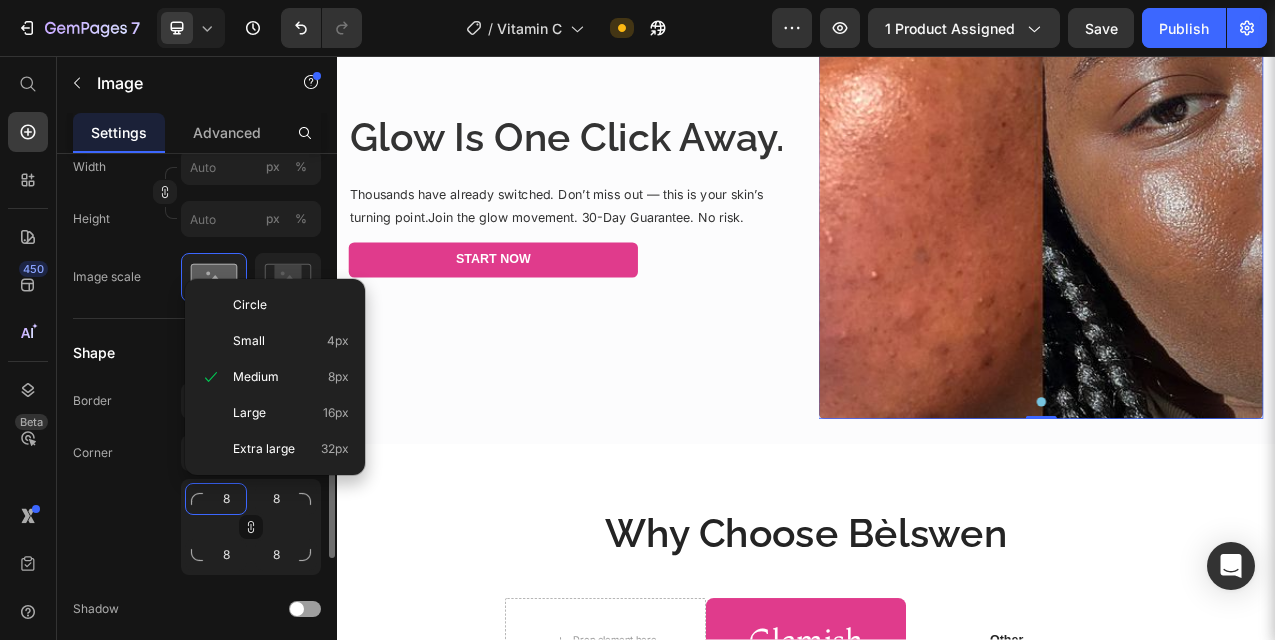 type on "2" 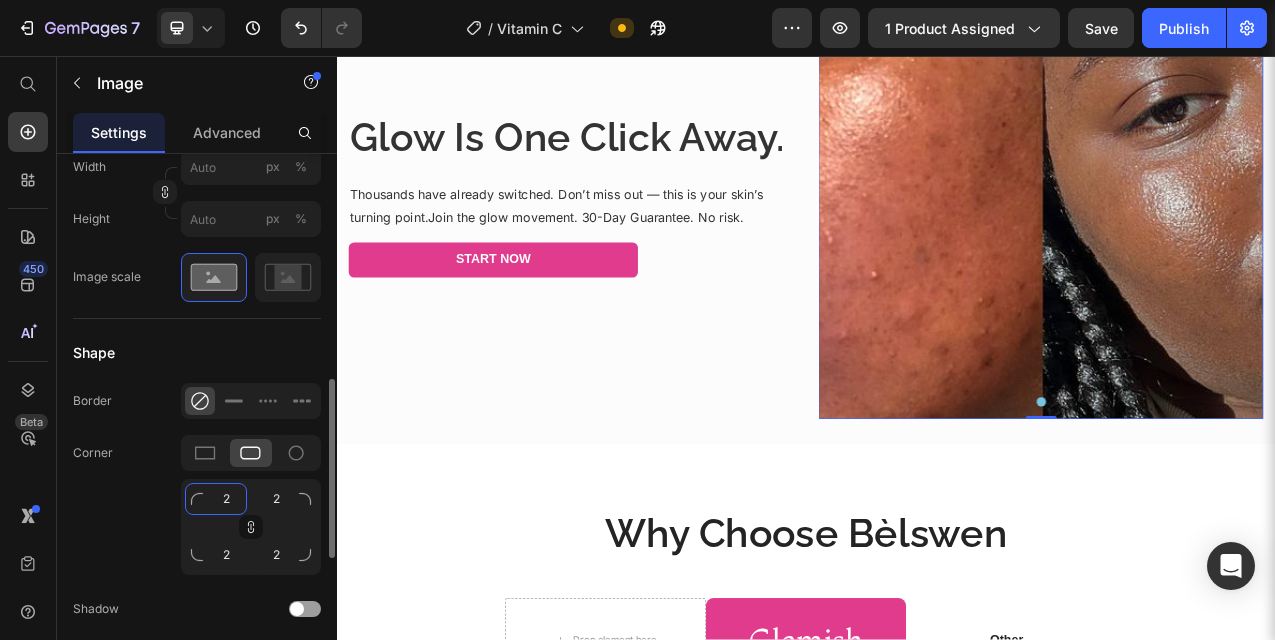 type on "20" 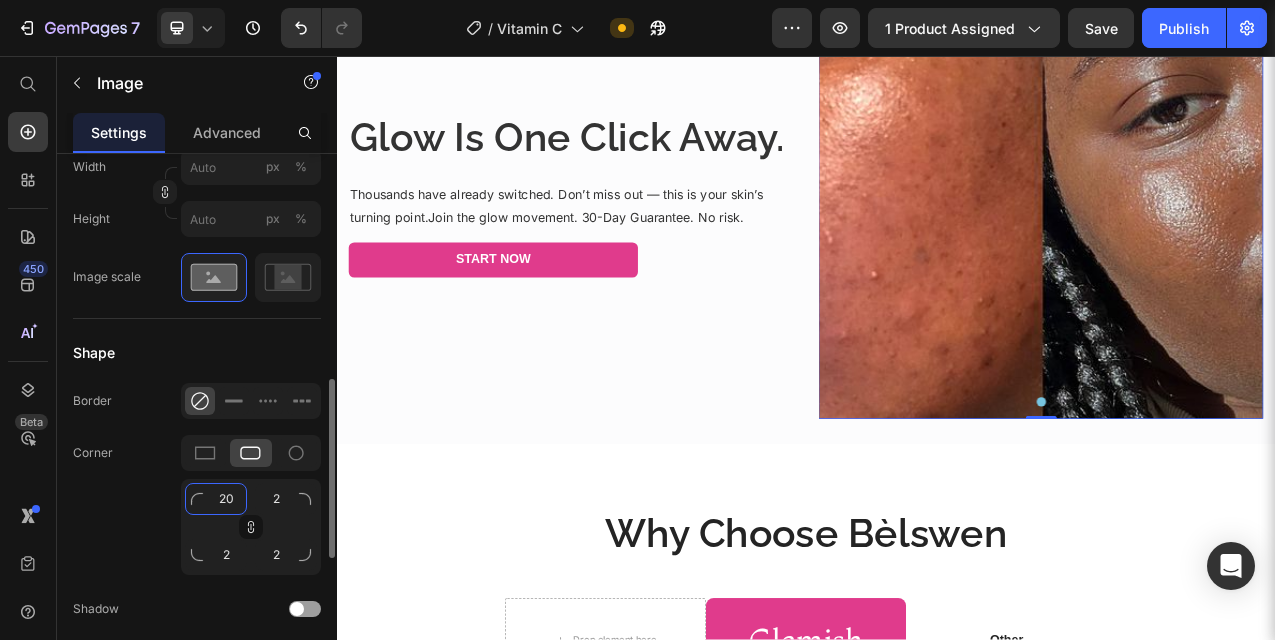 type on "20" 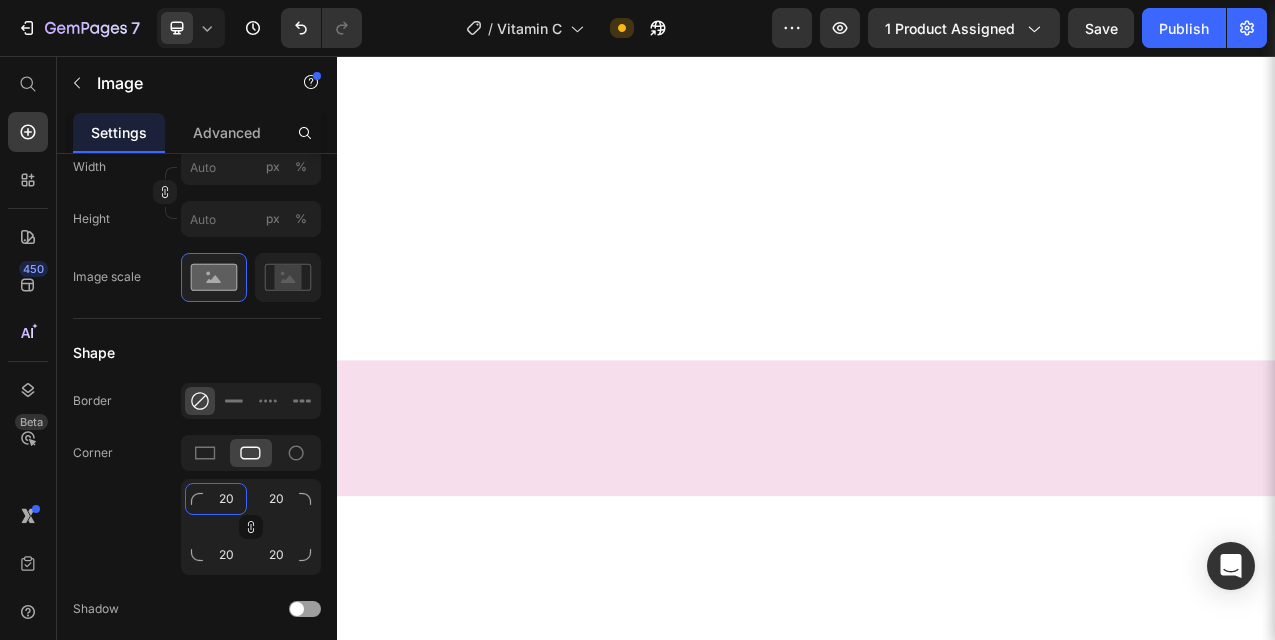 scroll, scrollTop: 225, scrollLeft: 0, axis: vertical 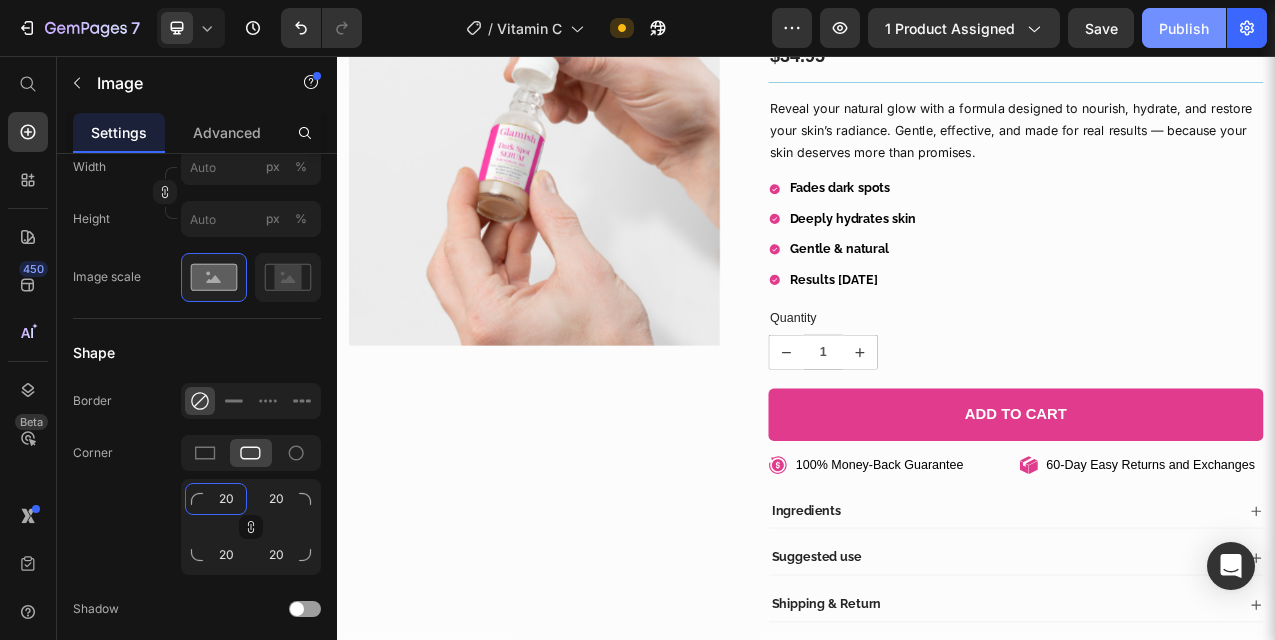 type on "20" 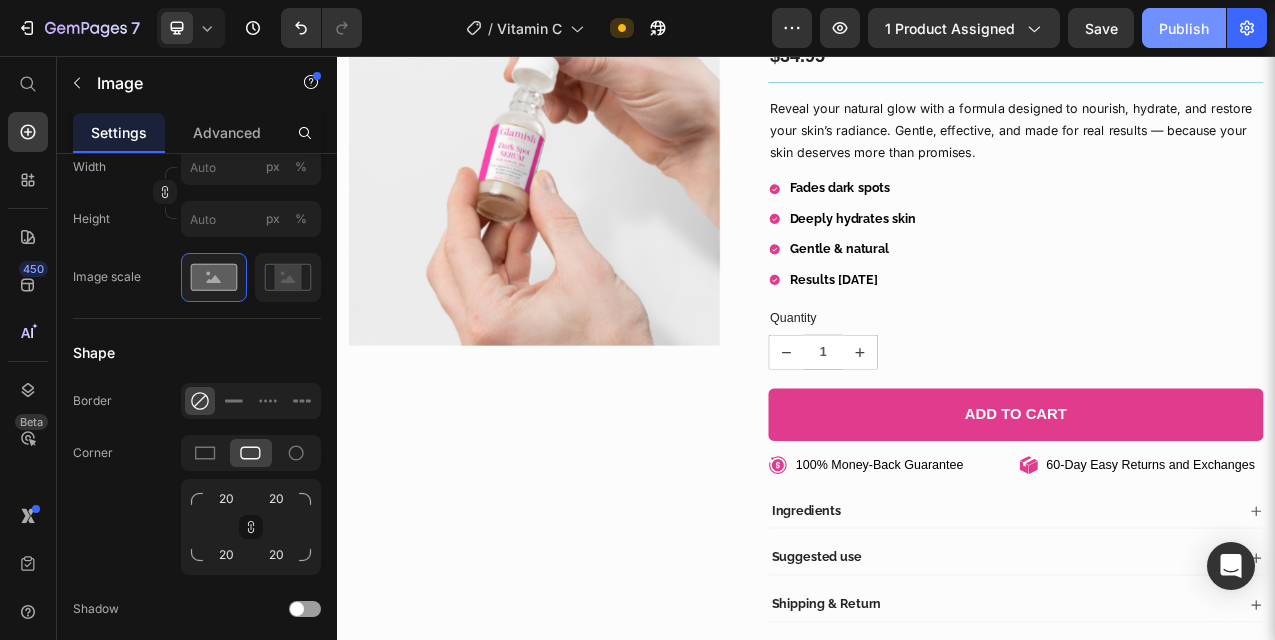 click on "Publish" at bounding box center (1184, 28) 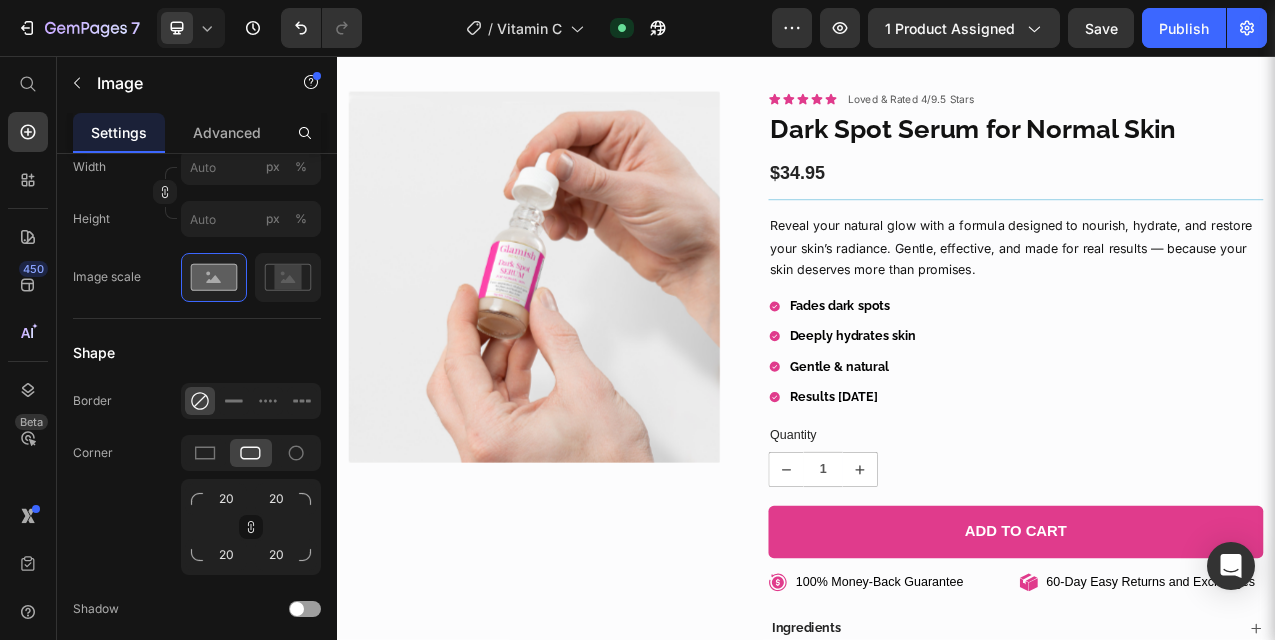 scroll, scrollTop: 0, scrollLeft: 0, axis: both 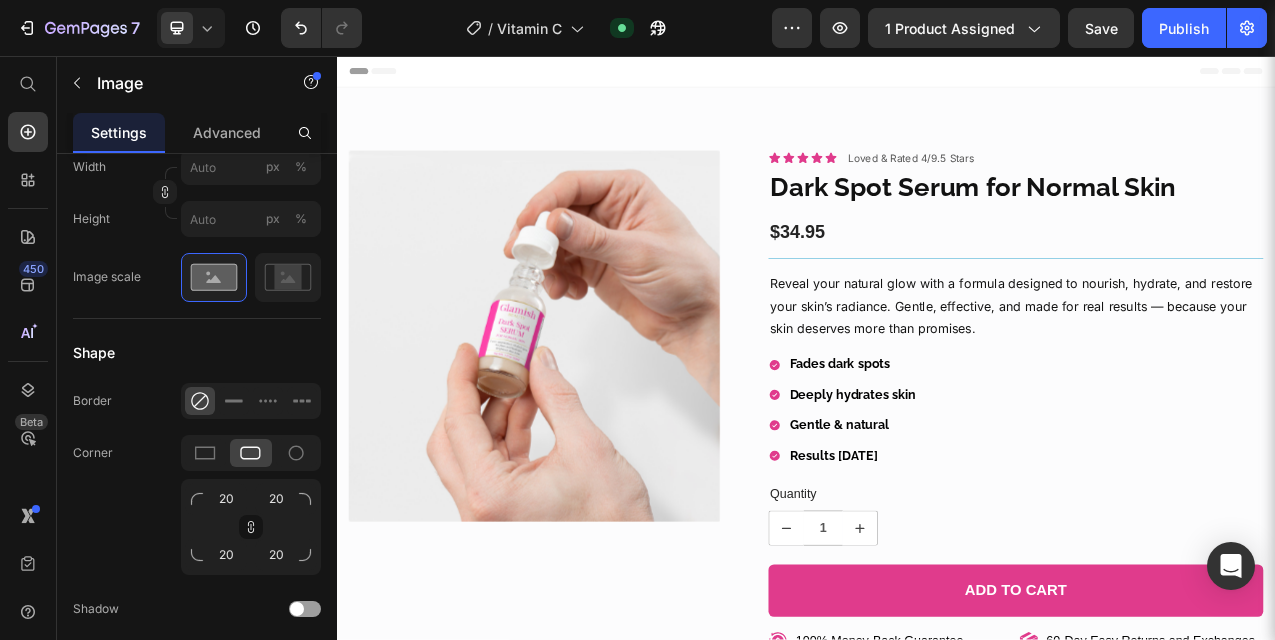 click on "Icon Icon Icon Icon Icon Icon List Loved & Rated 4/9.5 Stars  Text Block Row Dark Spot Serum for Normal Skin Product Title $34.95 Product Price                Title Line Reveal your natural glow with a formula designed to nourish, hydrate, and restore your skin’s radiance. Gentle, effective, and made for real results — because your skin deserves more than promises. Text Block Fades dark spots Deeply hydrates skin Gentle & natural Results in 7 days Item List Quantity Text Block 1 Product Quantity 1 Product Quantity Add to cart Add to Cart Row
100% Money-Back Guarantee Item List
60-Day Easy Returns Item List Row
100% Money-Back Guarantee Item List
60-Day Easy Returns and Exchanges Item List Row
Ingredients
Suggested use
Shipping & Return Accordion Row" at bounding box center (1189, 591) 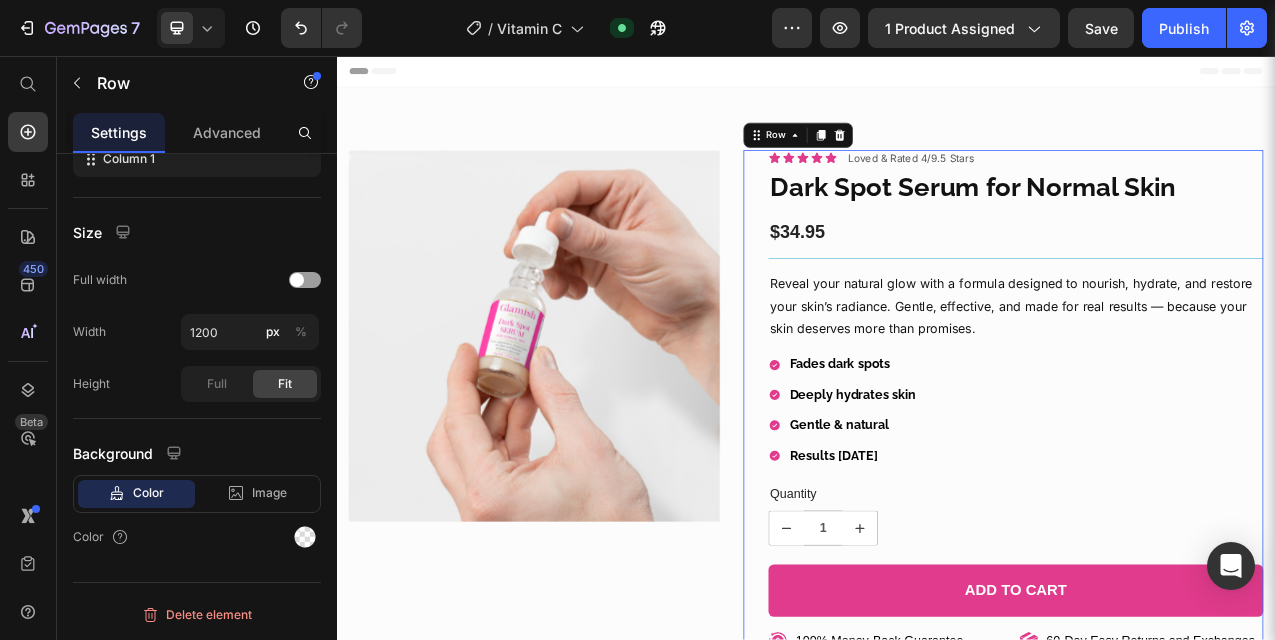 scroll, scrollTop: 0, scrollLeft: 0, axis: both 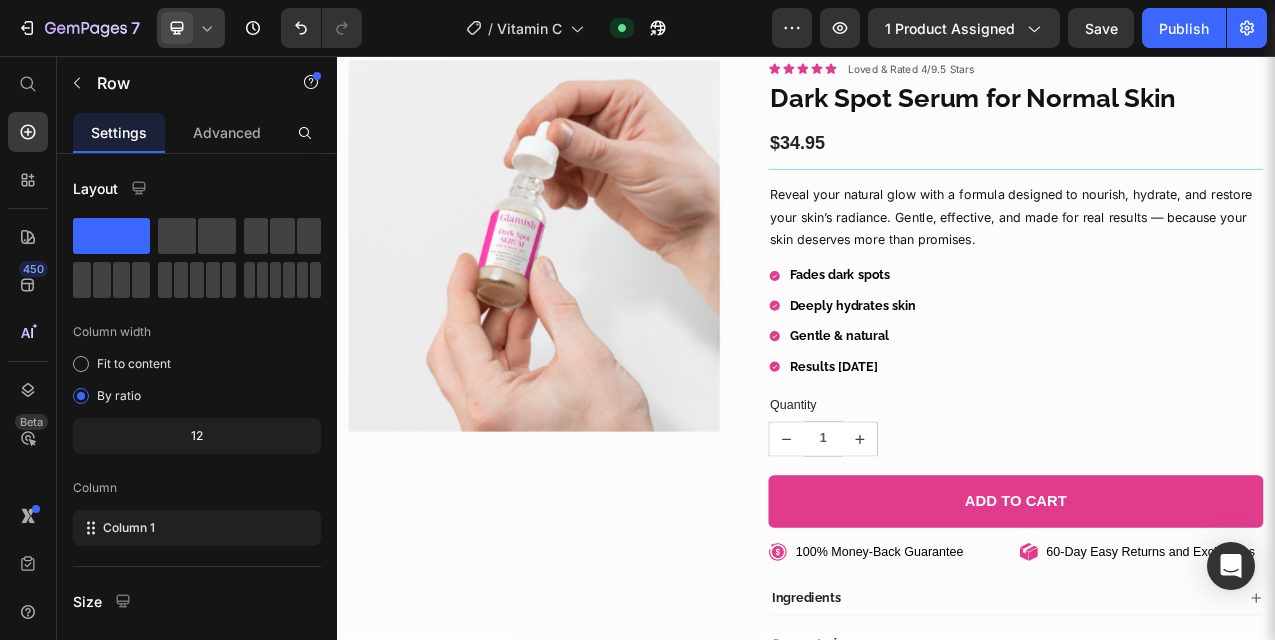 click 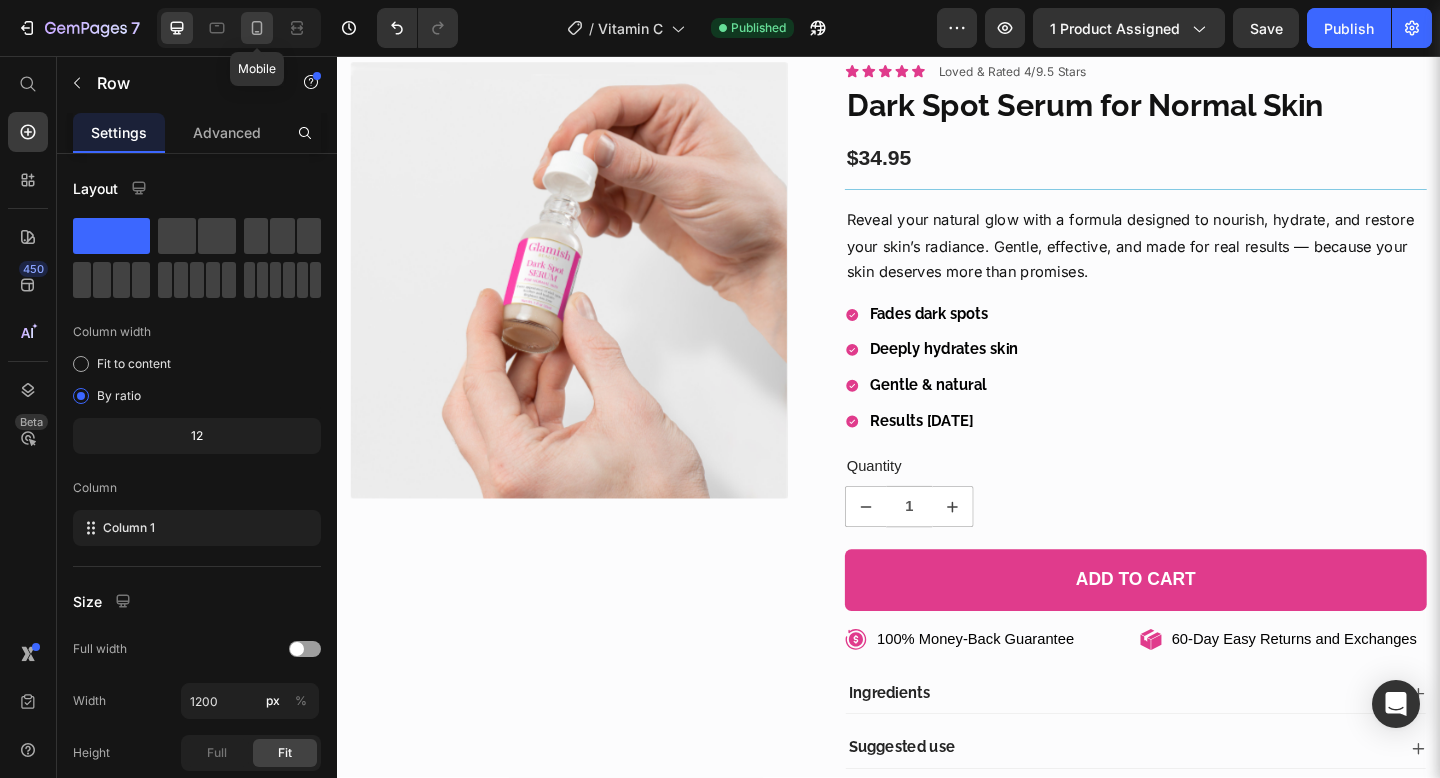 click 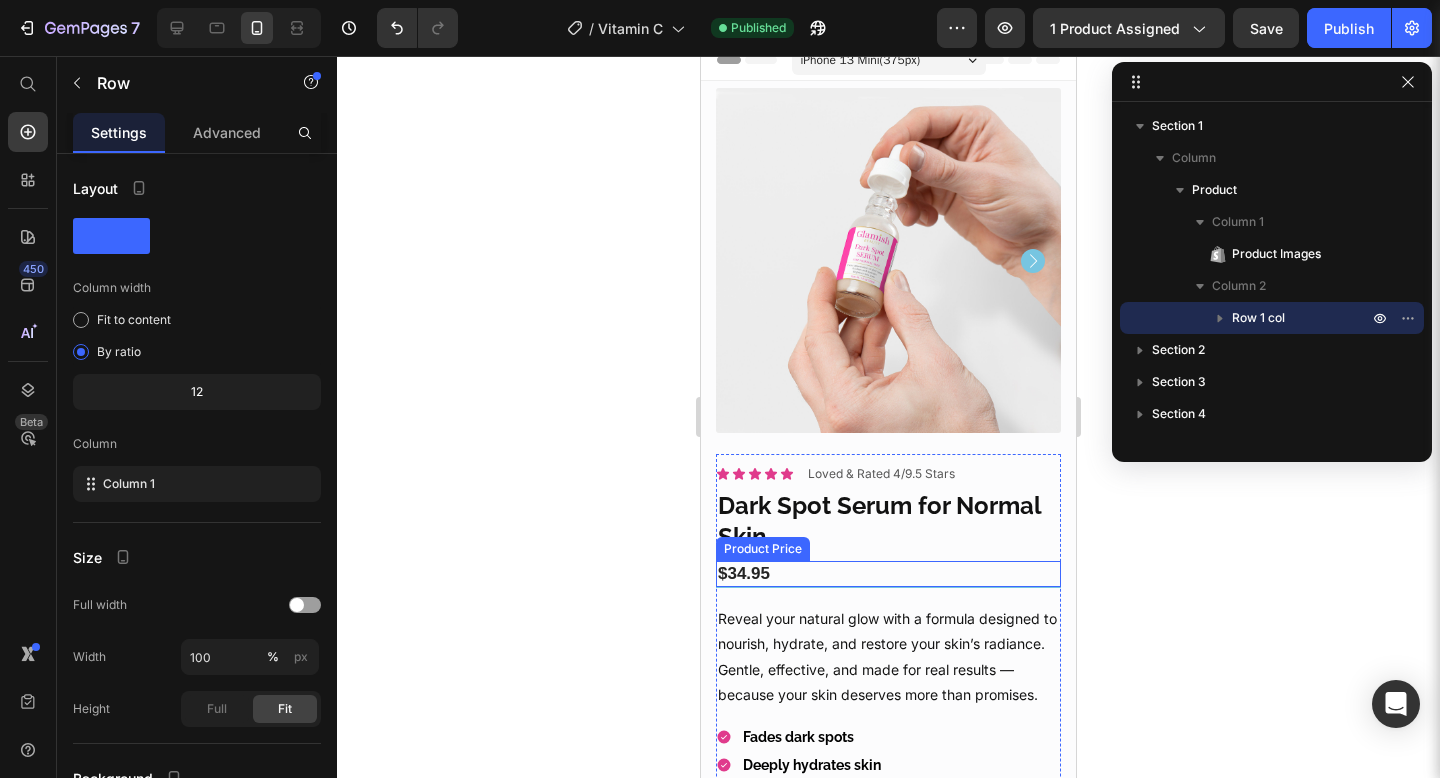 scroll, scrollTop: 0, scrollLeft: 0, axis: both 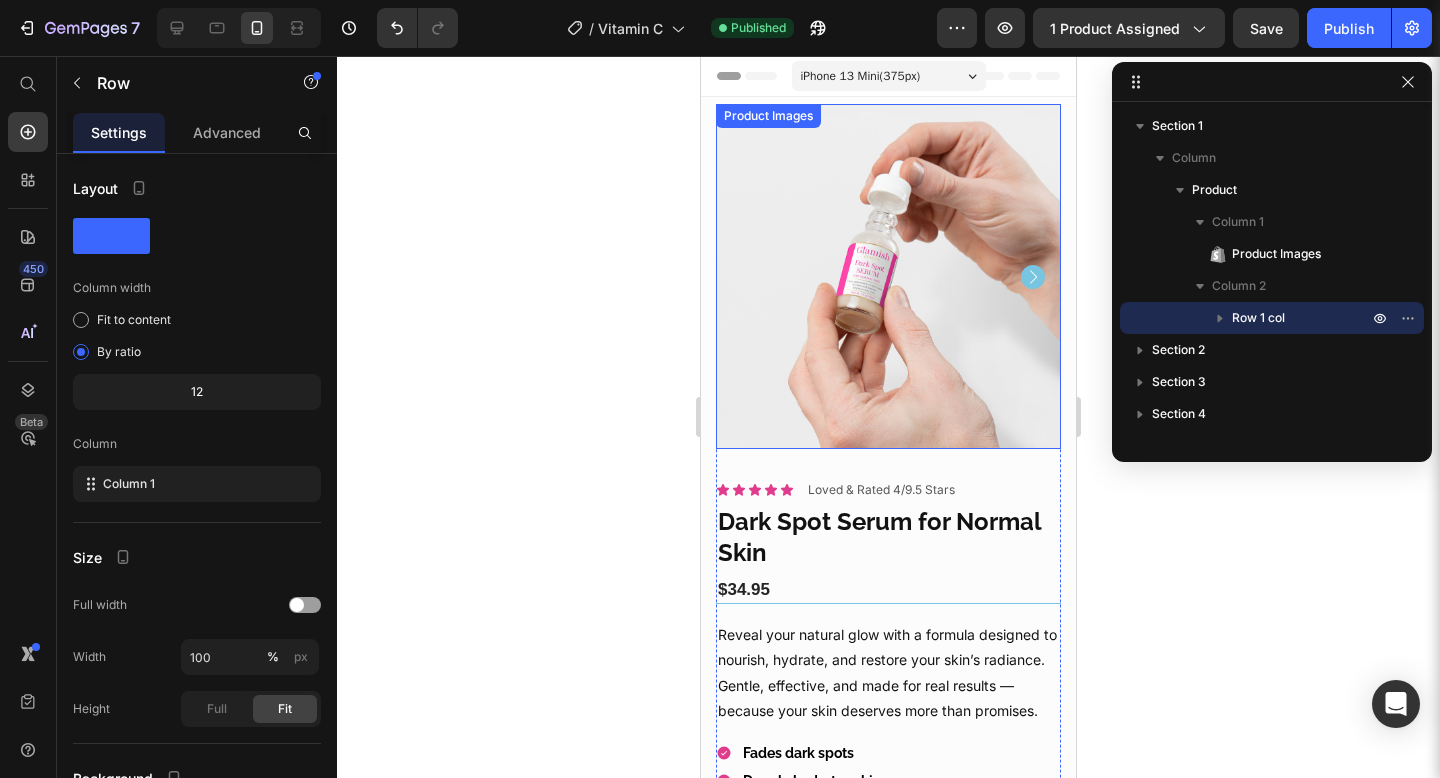 click at bounding box center [888, 276] 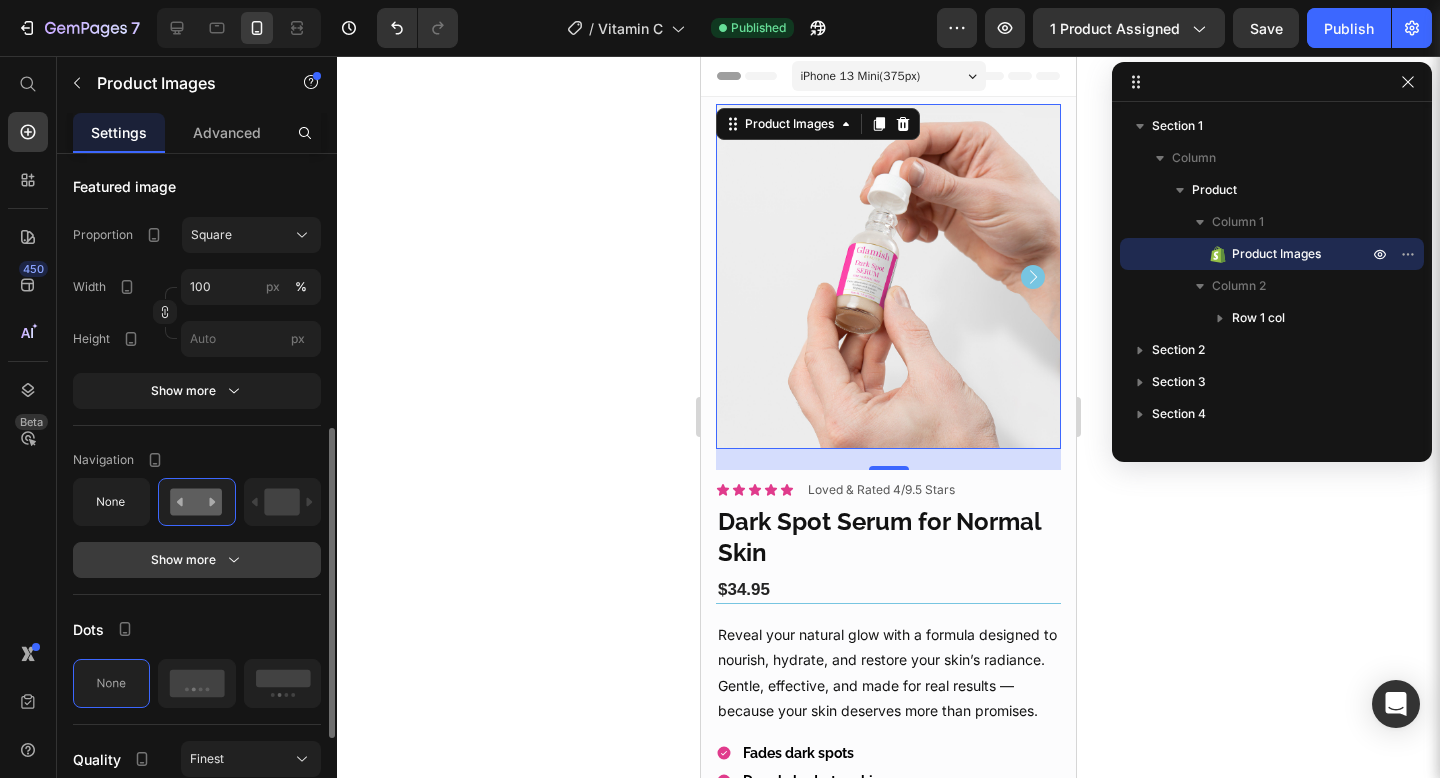 scroll, scrollTop: 672, scrollLeft: 0, axis: vertical 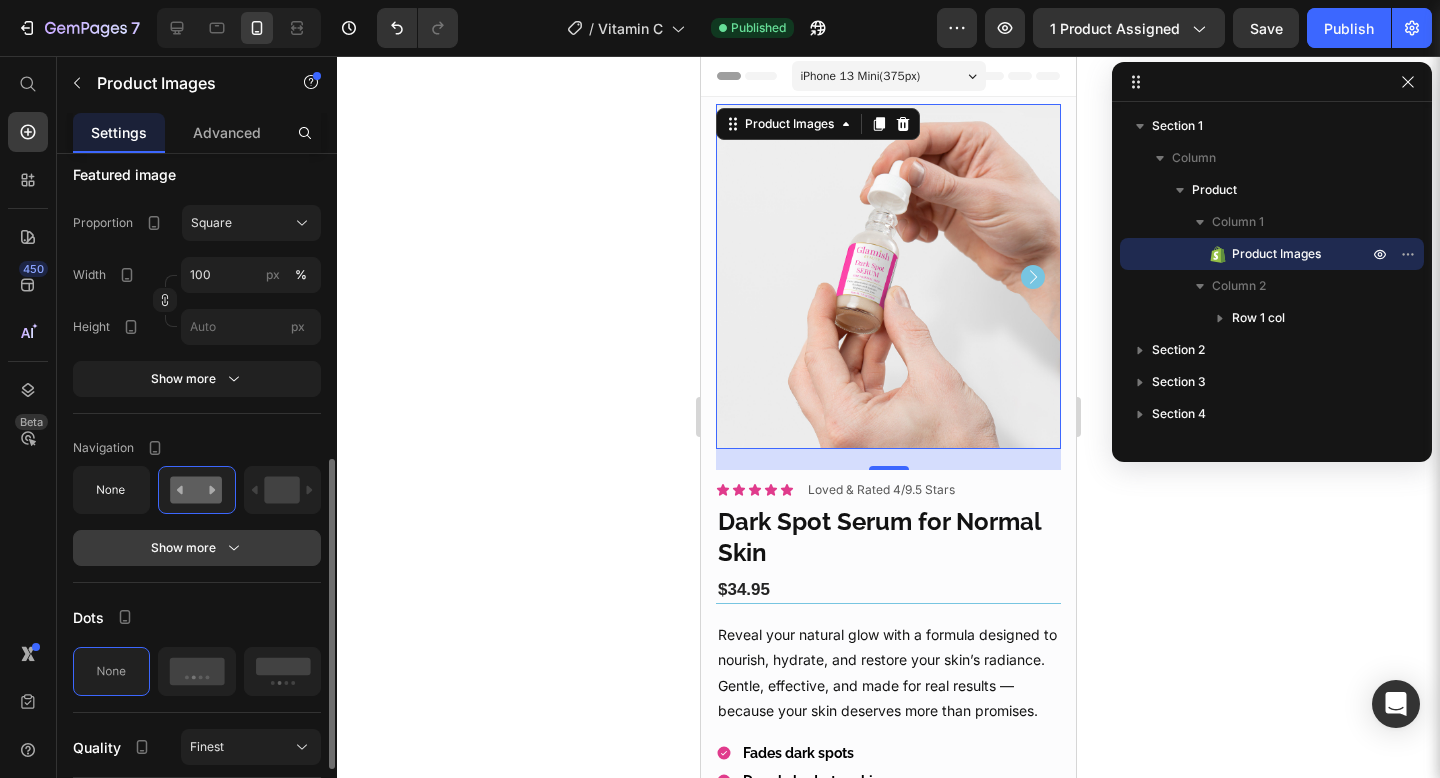 click 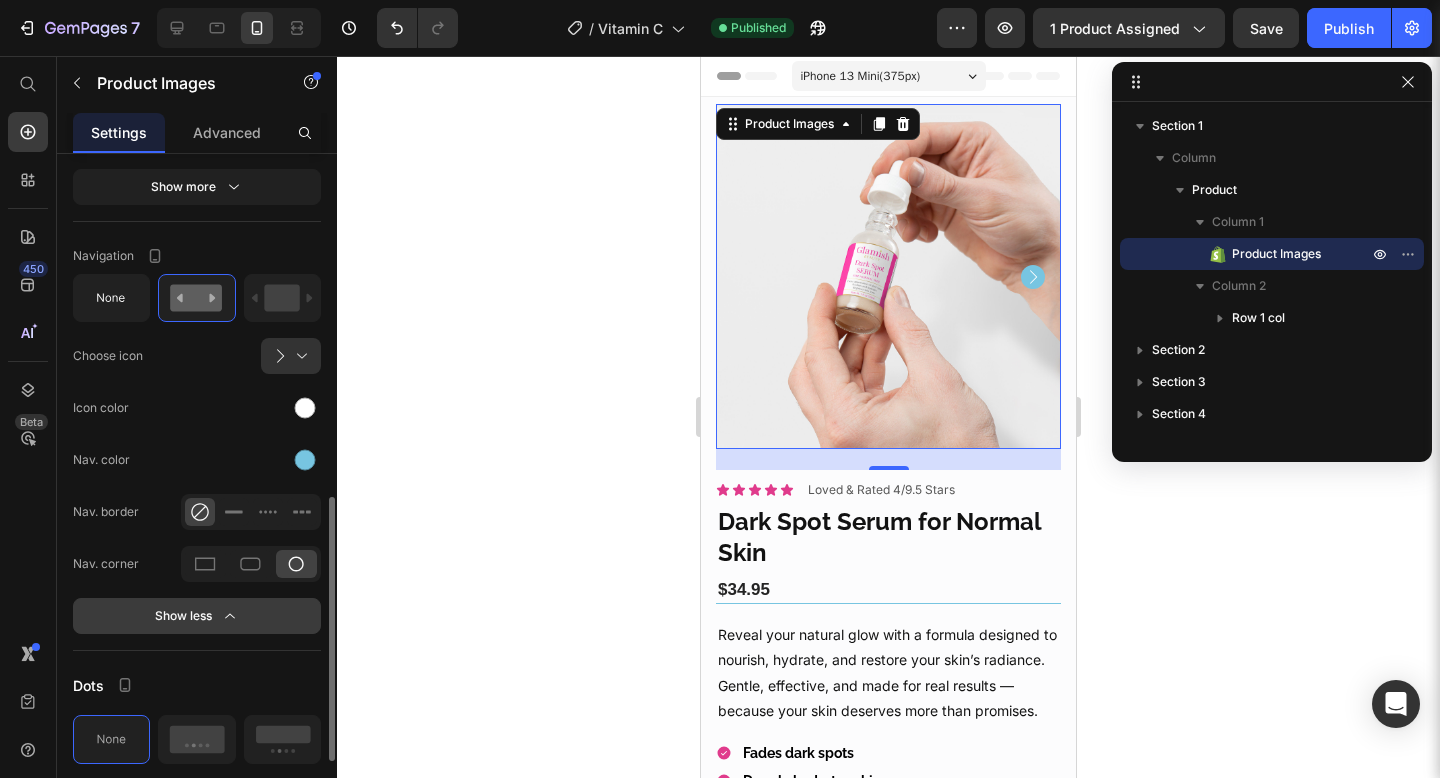 scroll, scrollTop: 872, scrollLeft: 0, axis: vertical 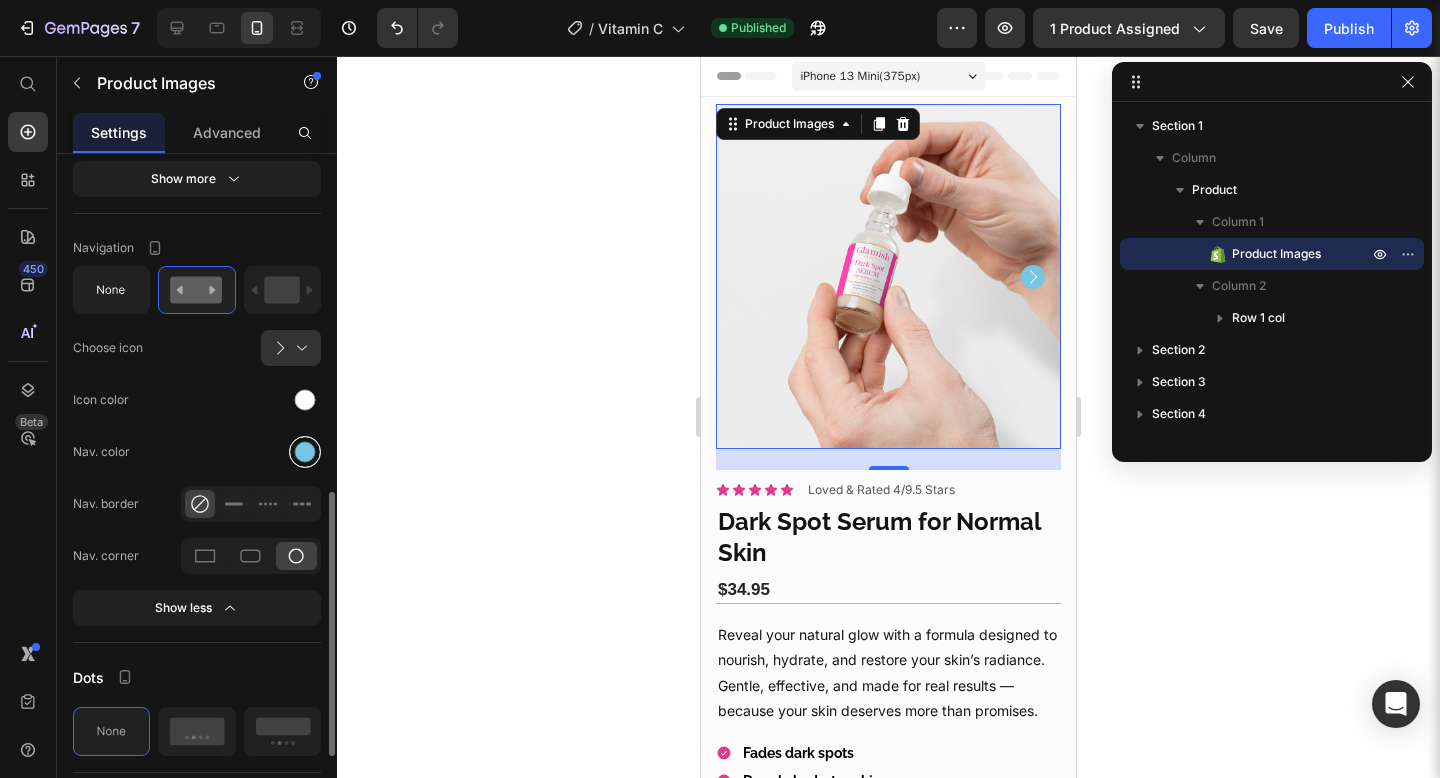 click at bounding box center [305, 452] 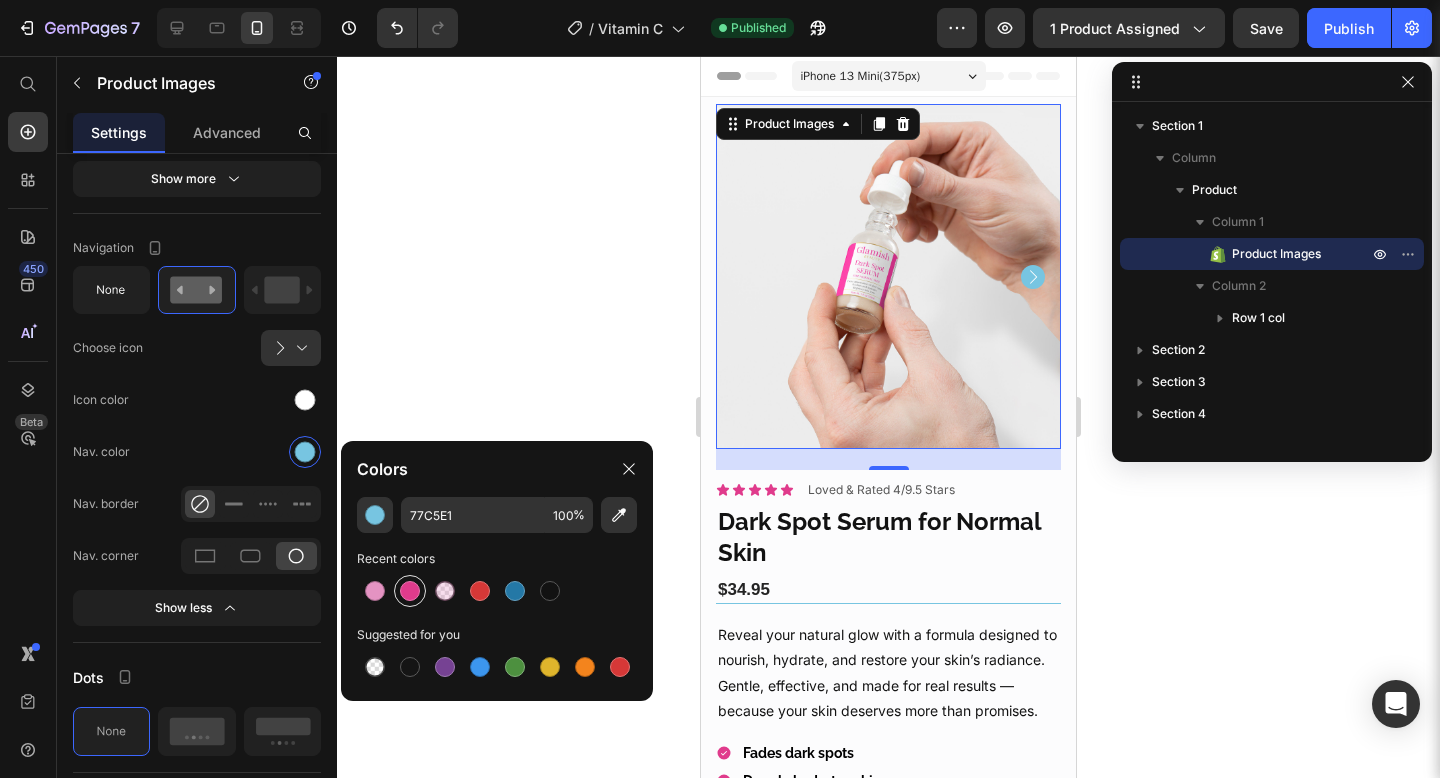 click at bounding box center [410, 591] 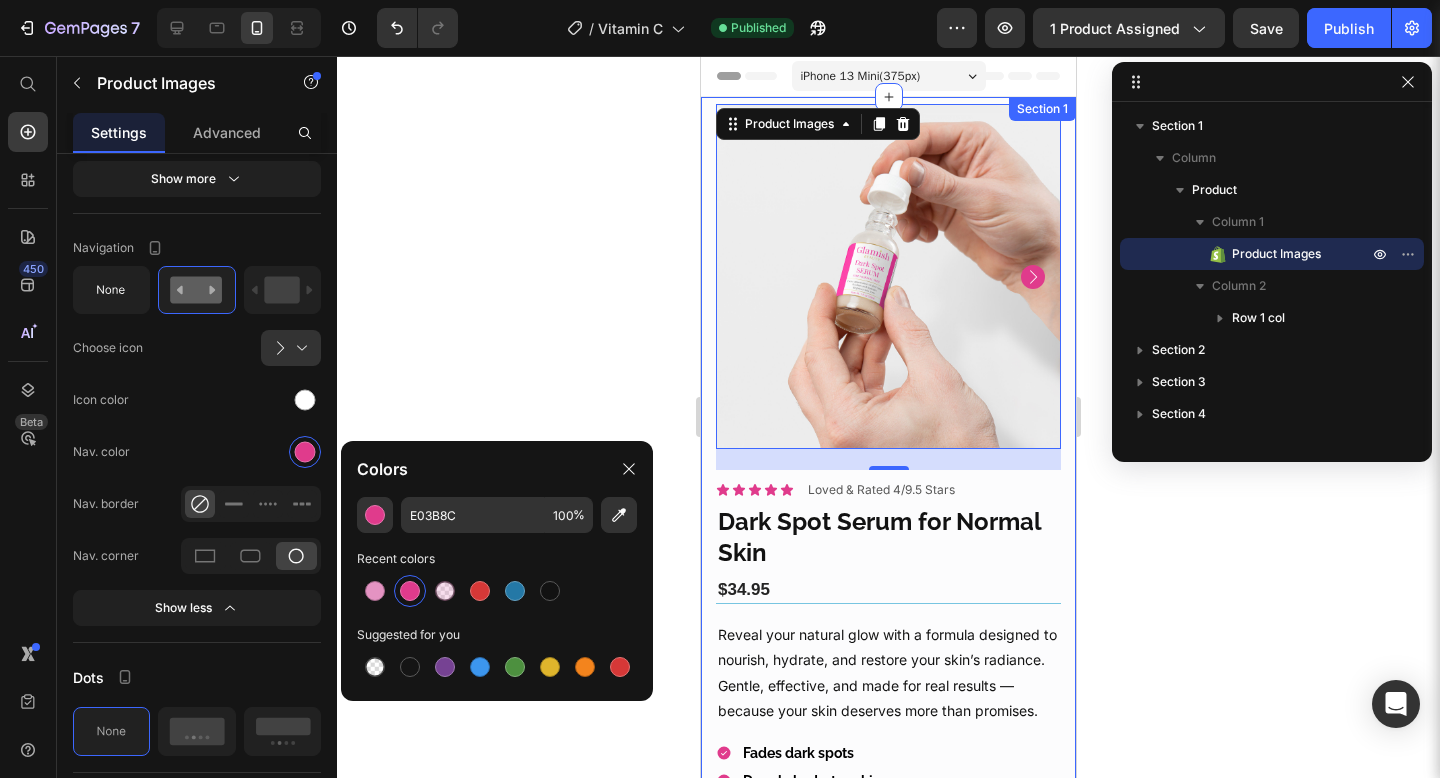 click on "Product Images   21 Icon Icon Icon Icon Icon Icon List Loved & Rated 4/9.5 Stars  Text Block Row Dark Spot Serum for Normal Skin Product Title $34.95 Product Price                Title Line Reveal your natural glow with a formula designed to nourish, hydrate, and restore your skin’s radiance. Gentle, effective, and made for real results — because your skin deserves more than promises. Text Block Fades dark spots Deeply hydrates skin Gentle & natural Results in 7 days Item List Quantity Text Block 1 Product Quantity 1 Product Quantity Add to cart Add to Cart Row
100% Money-Back Guarantee Item List
60-Day Easy Returns Item List Row
100% Money-Back Guarantee Item List
60-Day Easy Returns and Exchanges Item List Row
Ingredients
Suggested use
Shipping & Return Accordion Row Product Section 1" at bounding box center [888, 636] 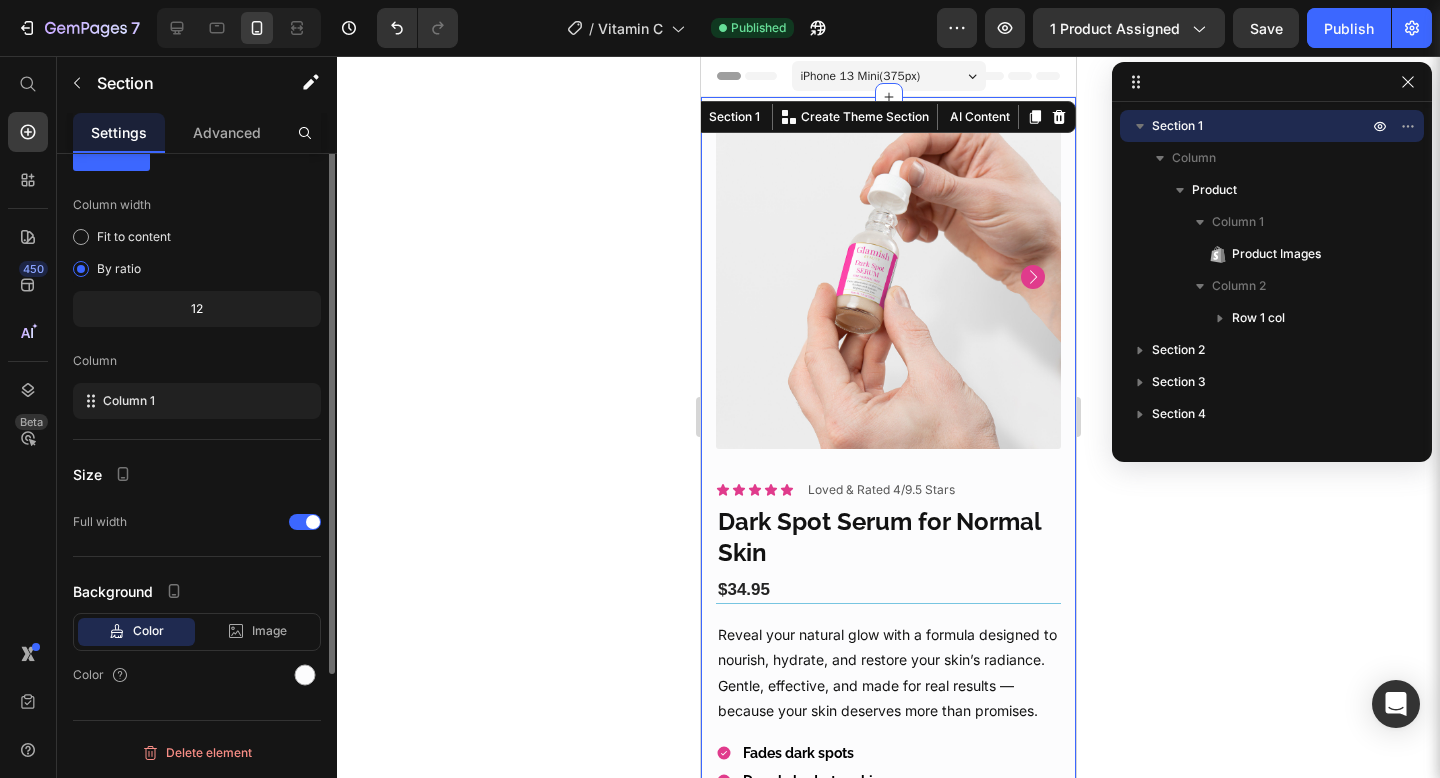 scroll, scrollTop: 0, scrollLeft: 0, axis: both 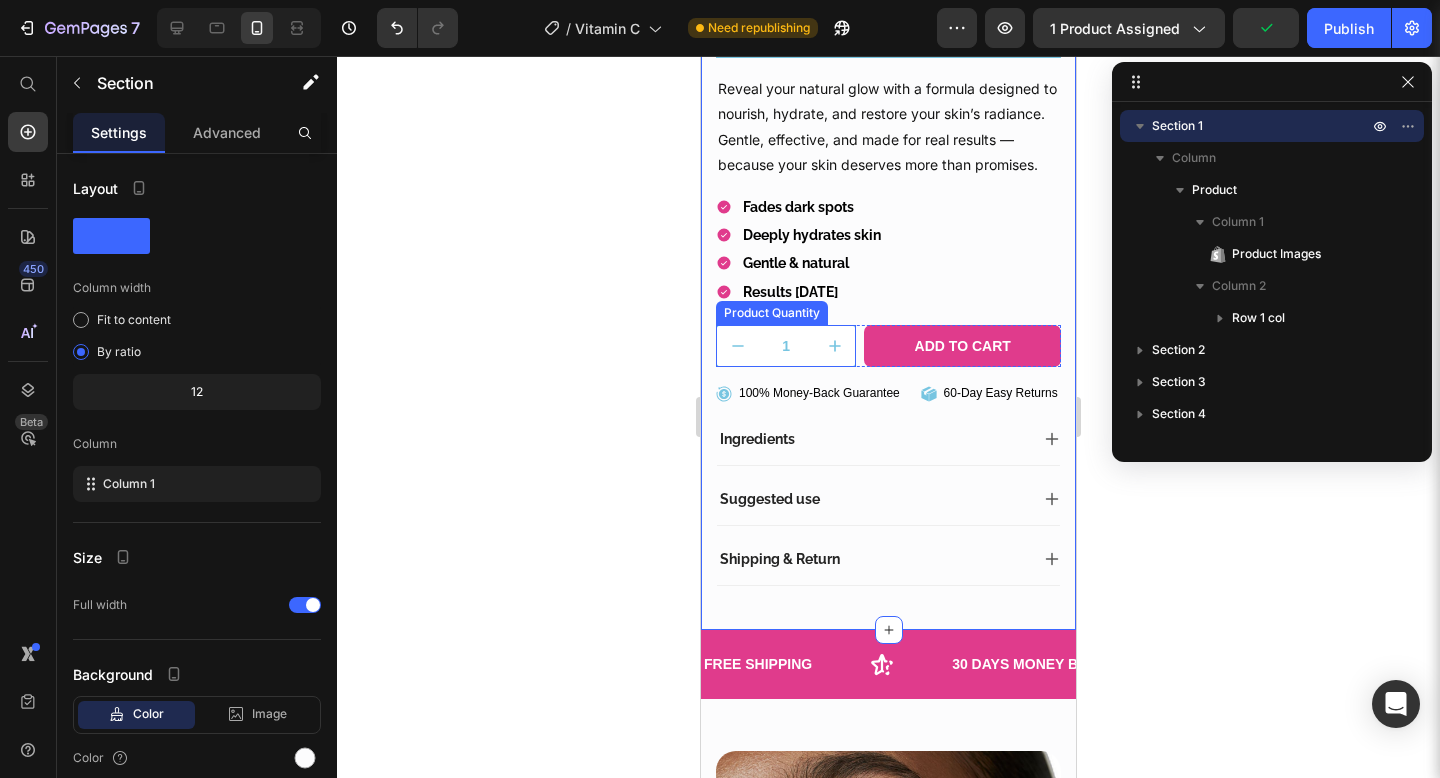 click on "1" at bounding box center [786, 346] 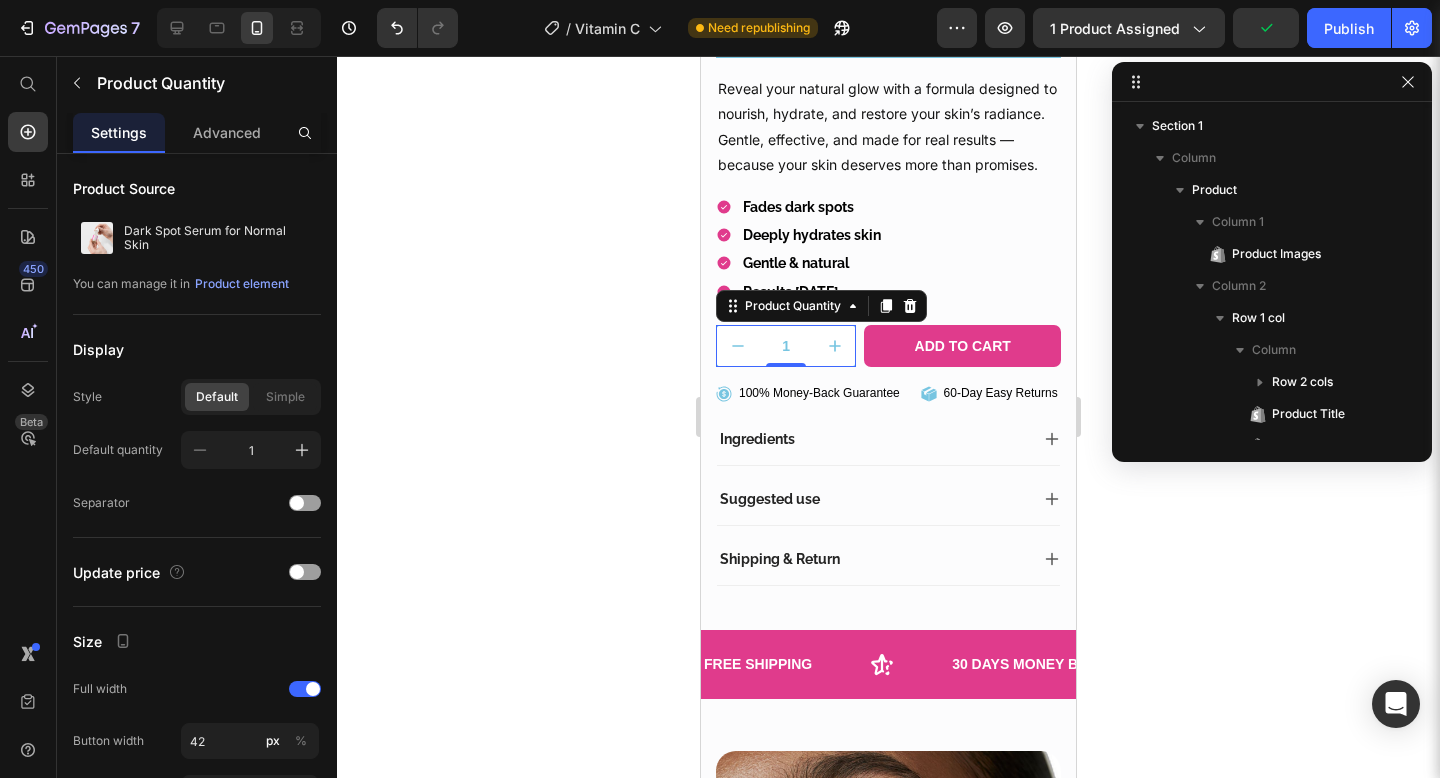 scroll, scrollTop: 442, scrollLeft: 0, axis: vertical 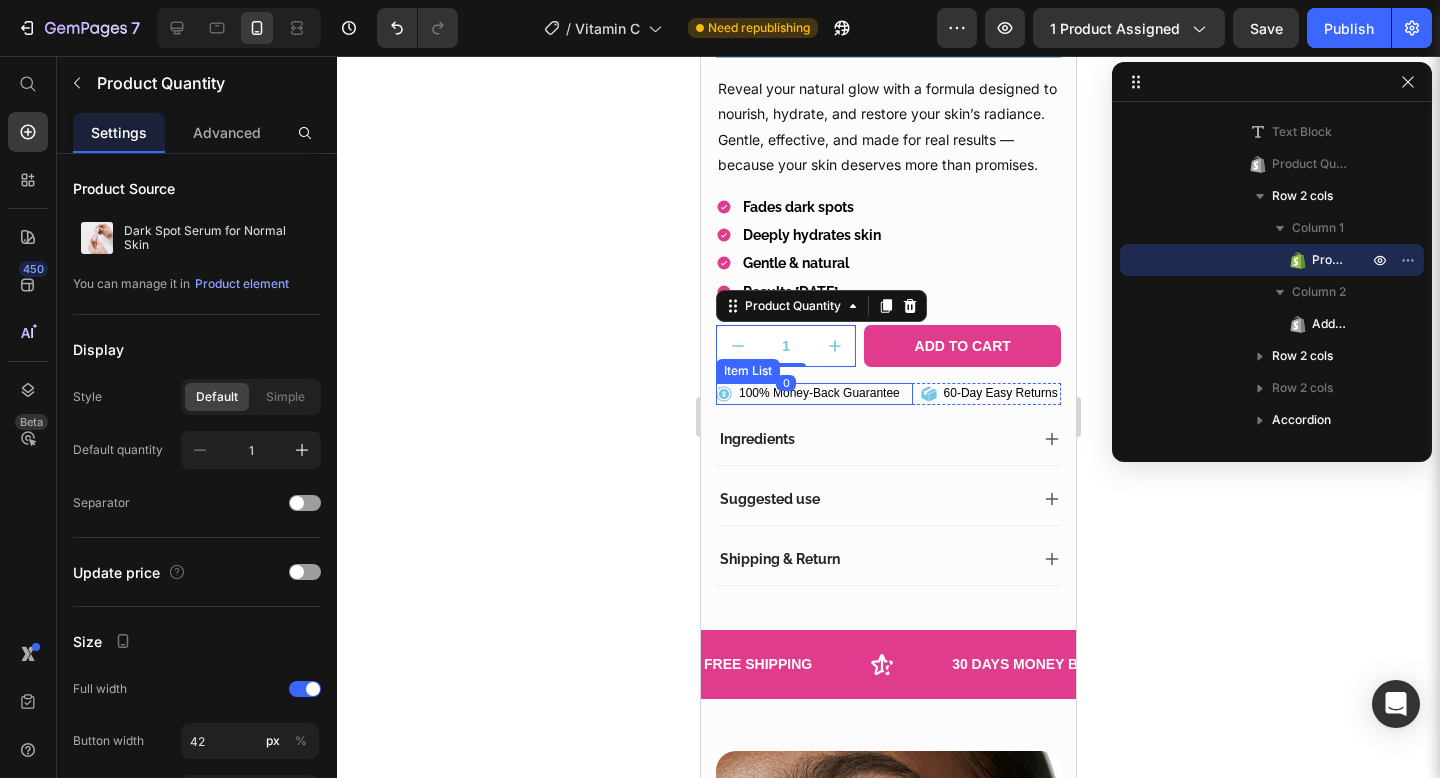 click on "100% Money-Back Guarantee" at bounding box center (819, 394) 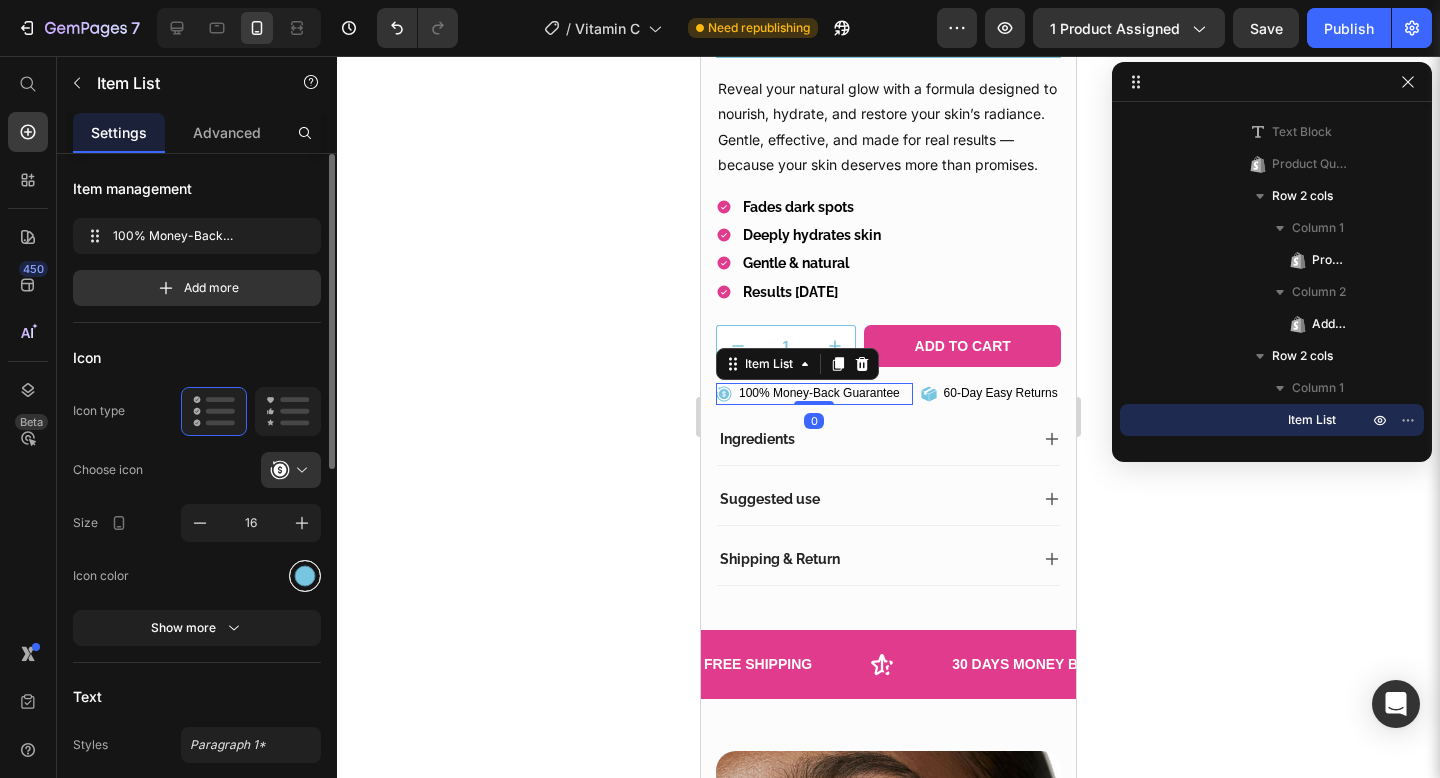 click at bounding box center [305, 576] 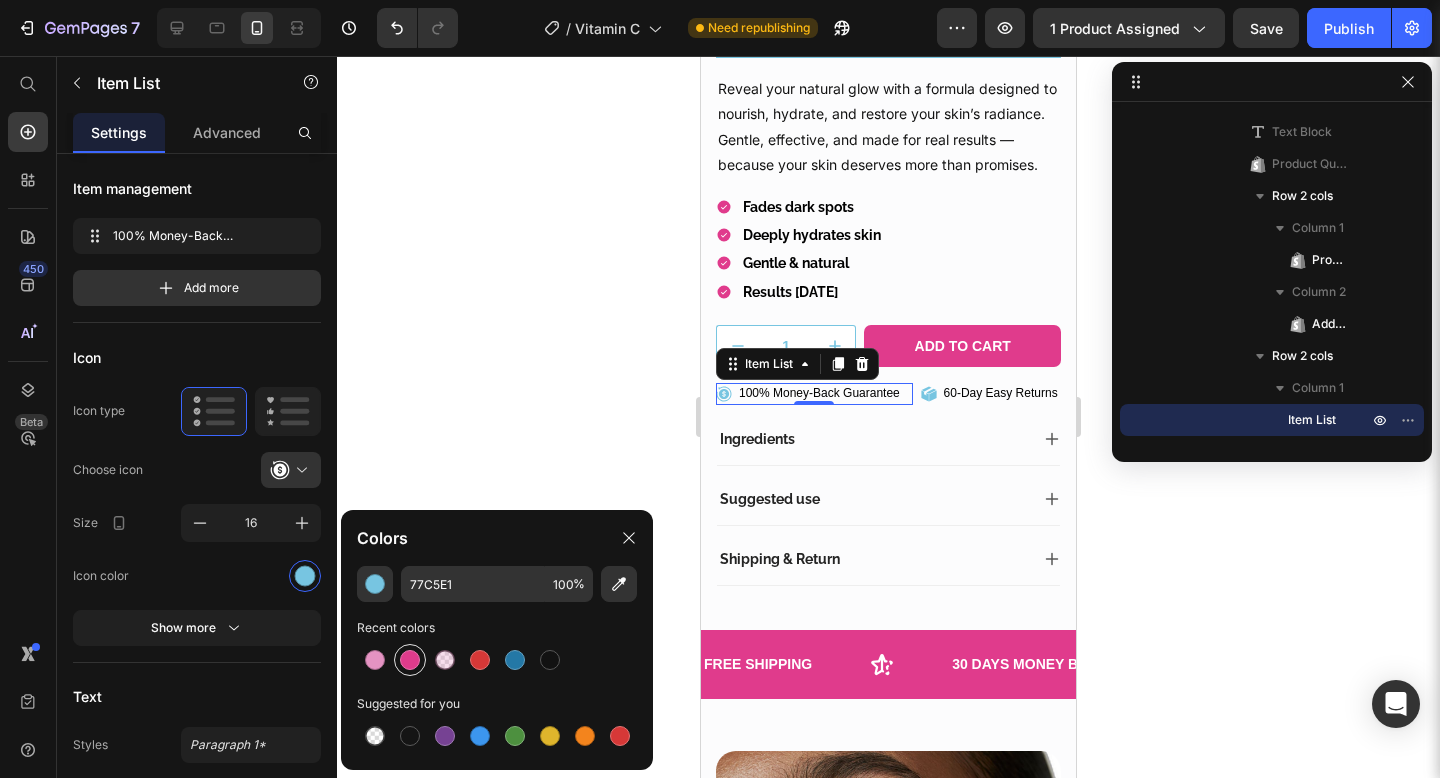 click at bounding box center (410, 660) 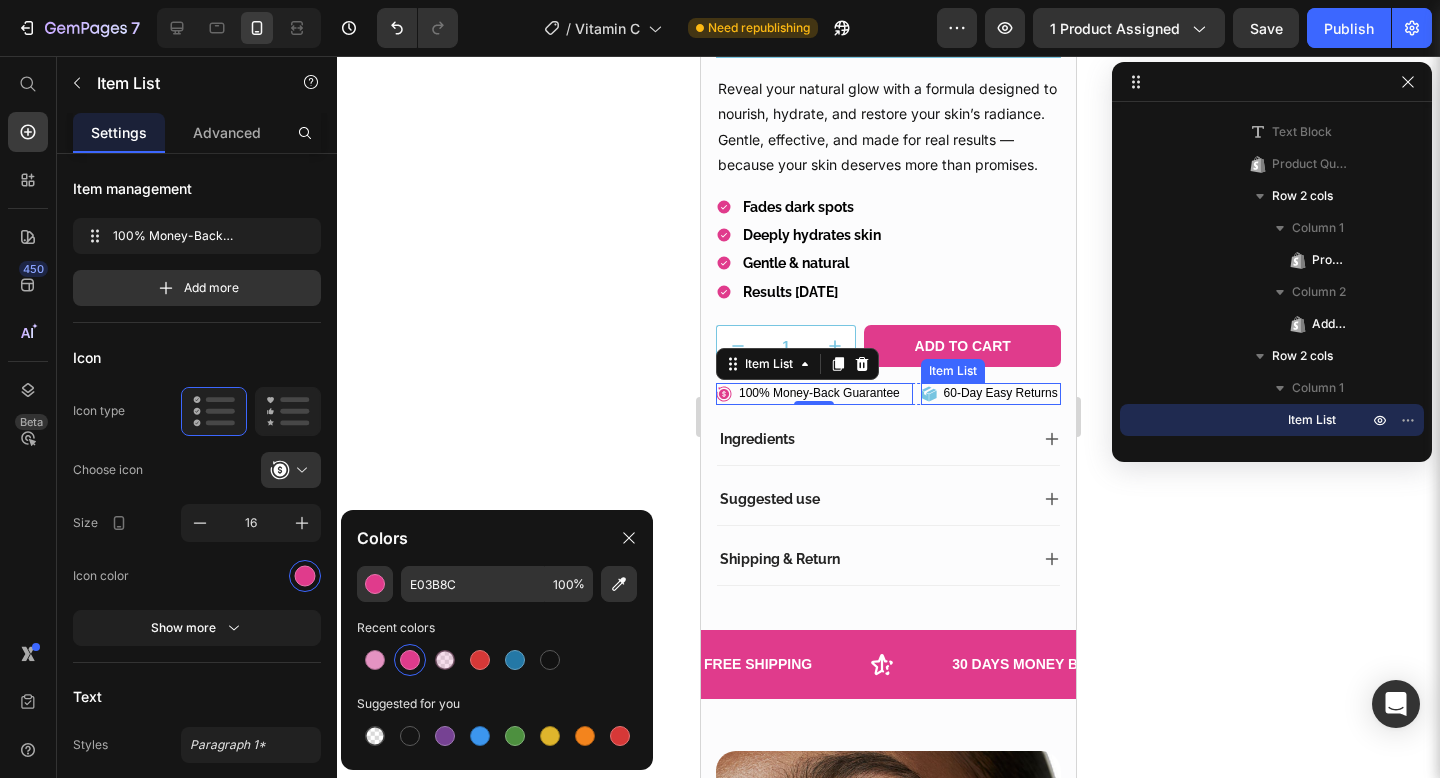 click on "60-Day Easy Returns" at bounding box center [1001, 394] 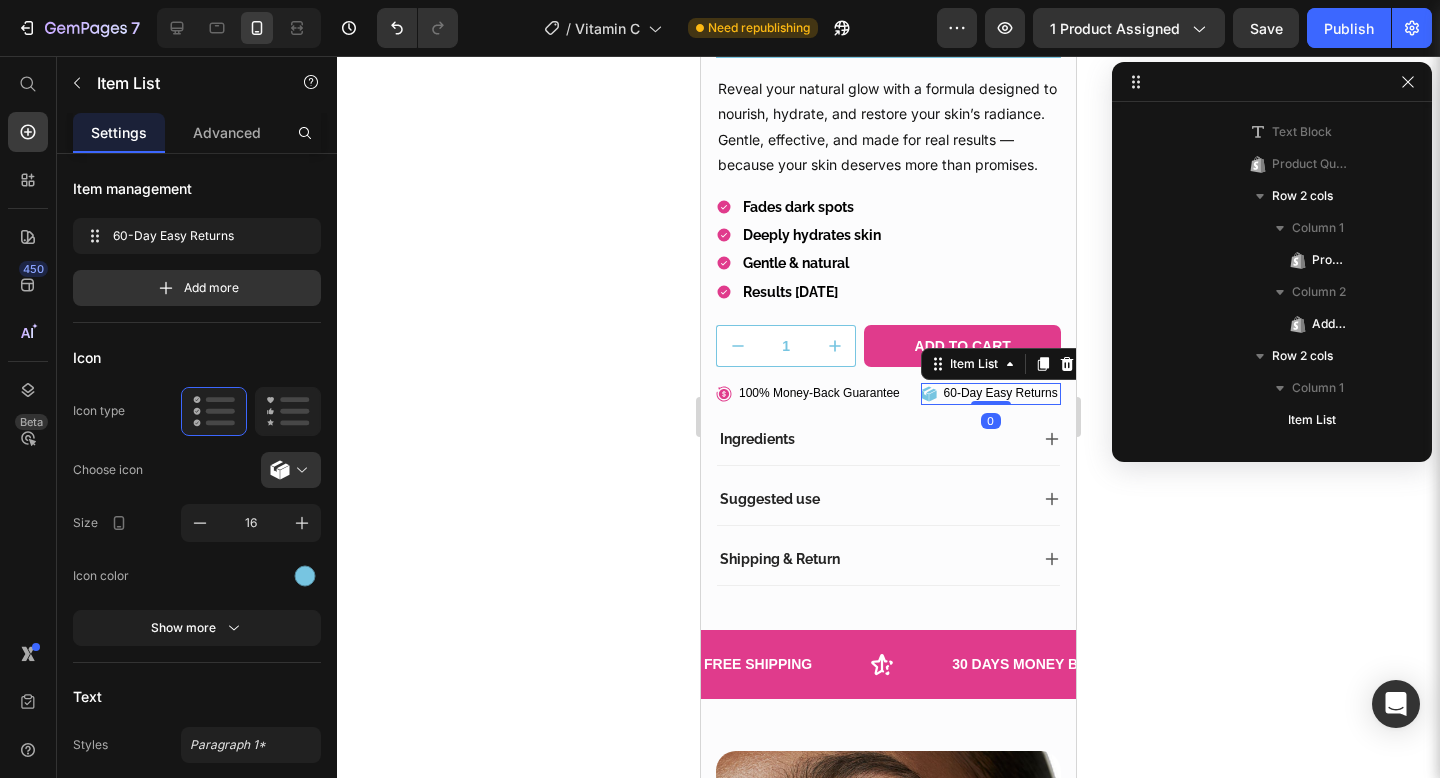 scroll, scrollTop: 666, scrollLeft: 0, axis: vertical 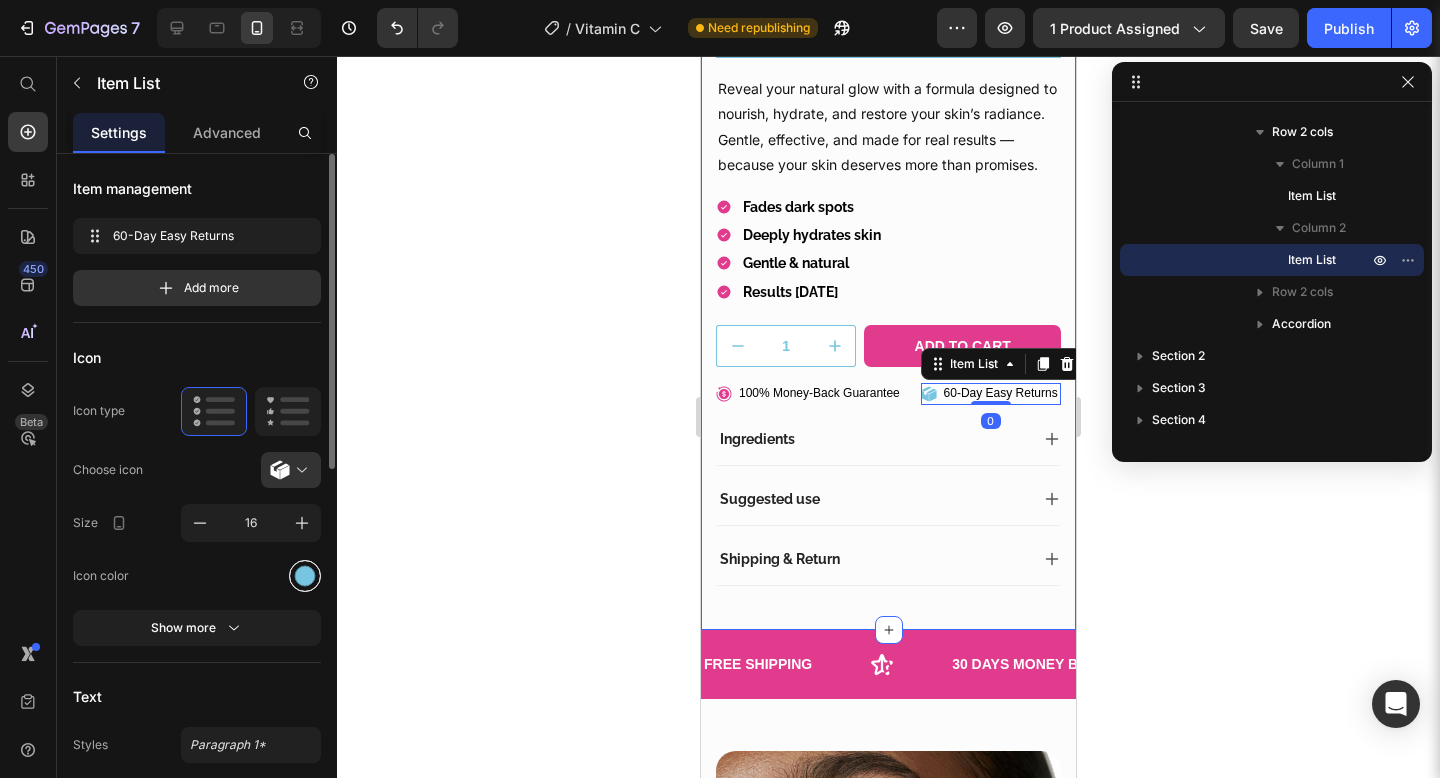 click at bounding box center [305, 575] 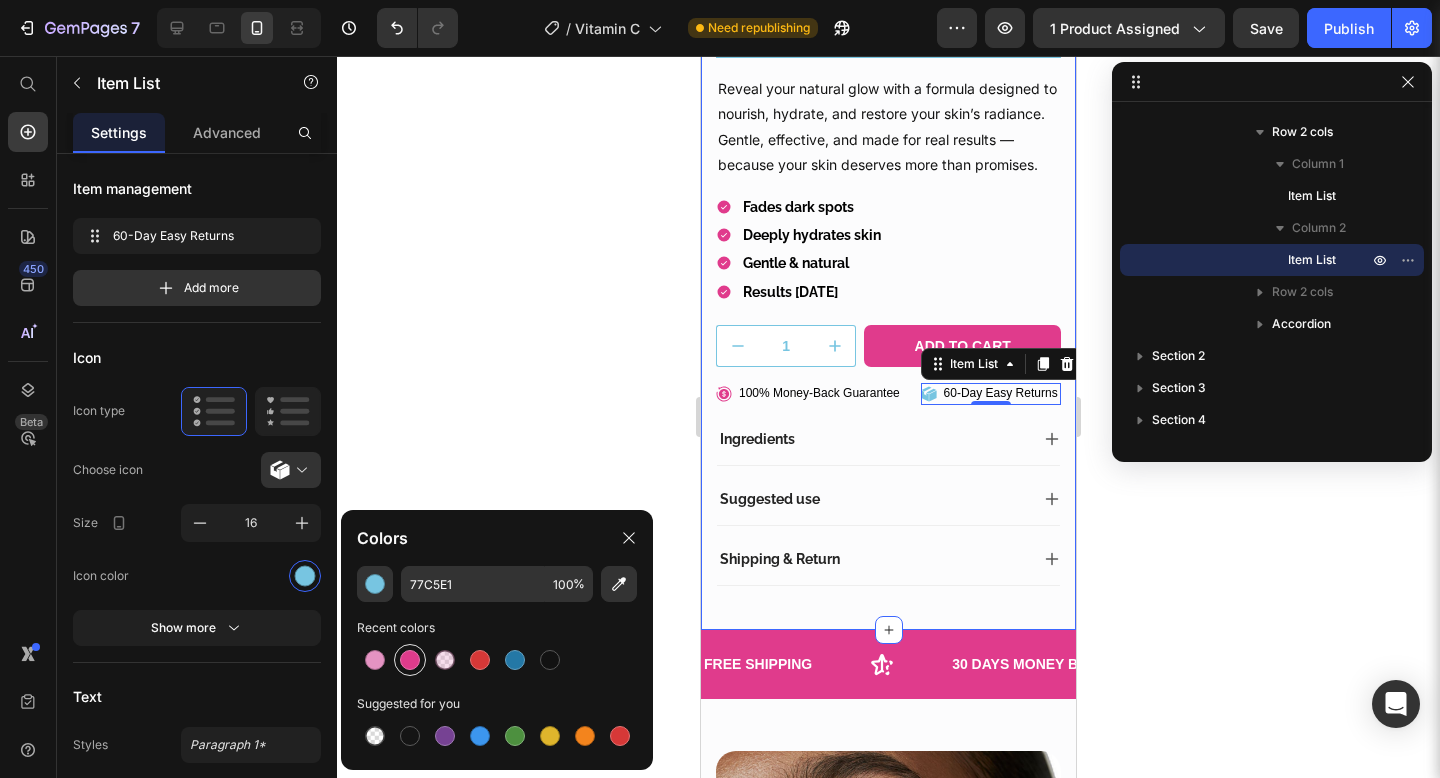 click at bounding box center (410, 660) 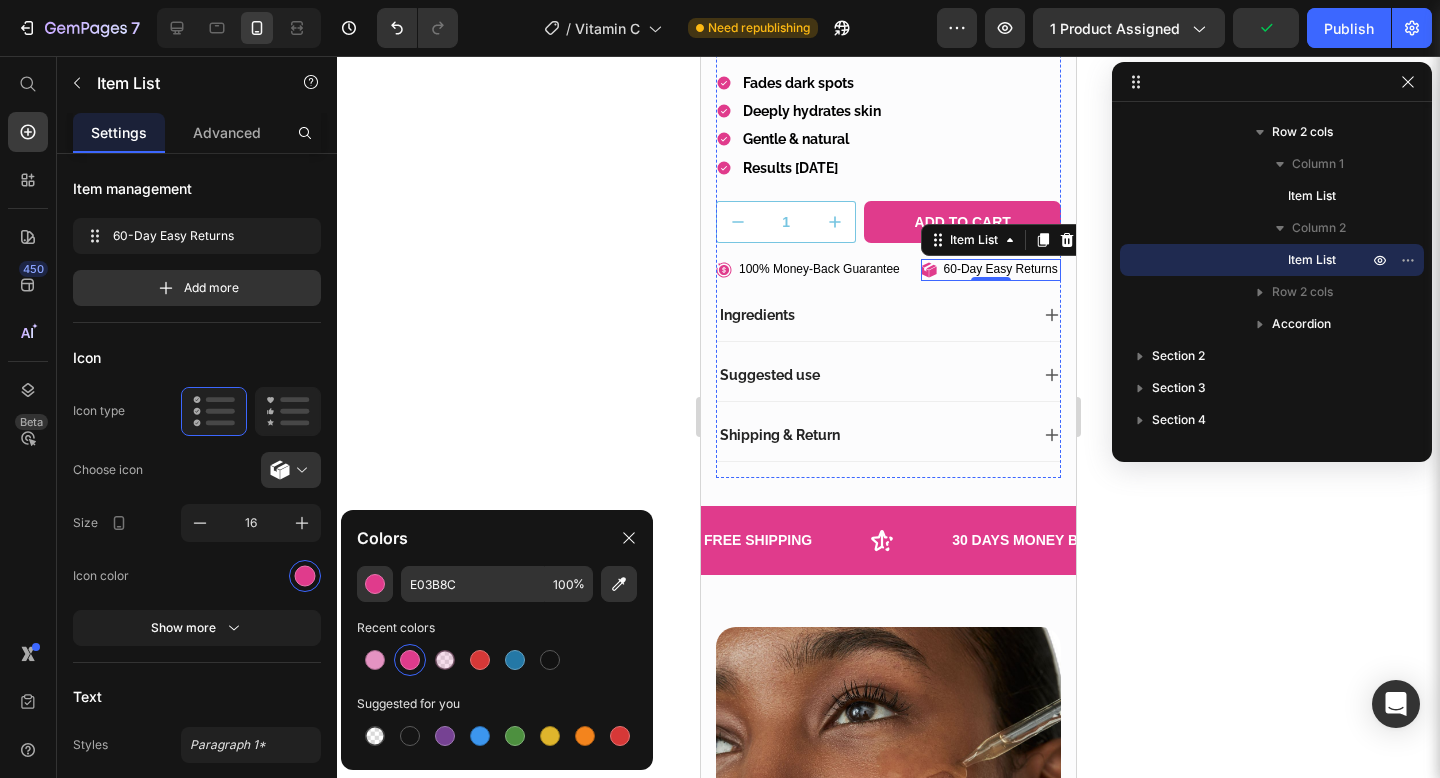 scroll, scrollTop: 671, scrollLeft: 0, axis: vertical 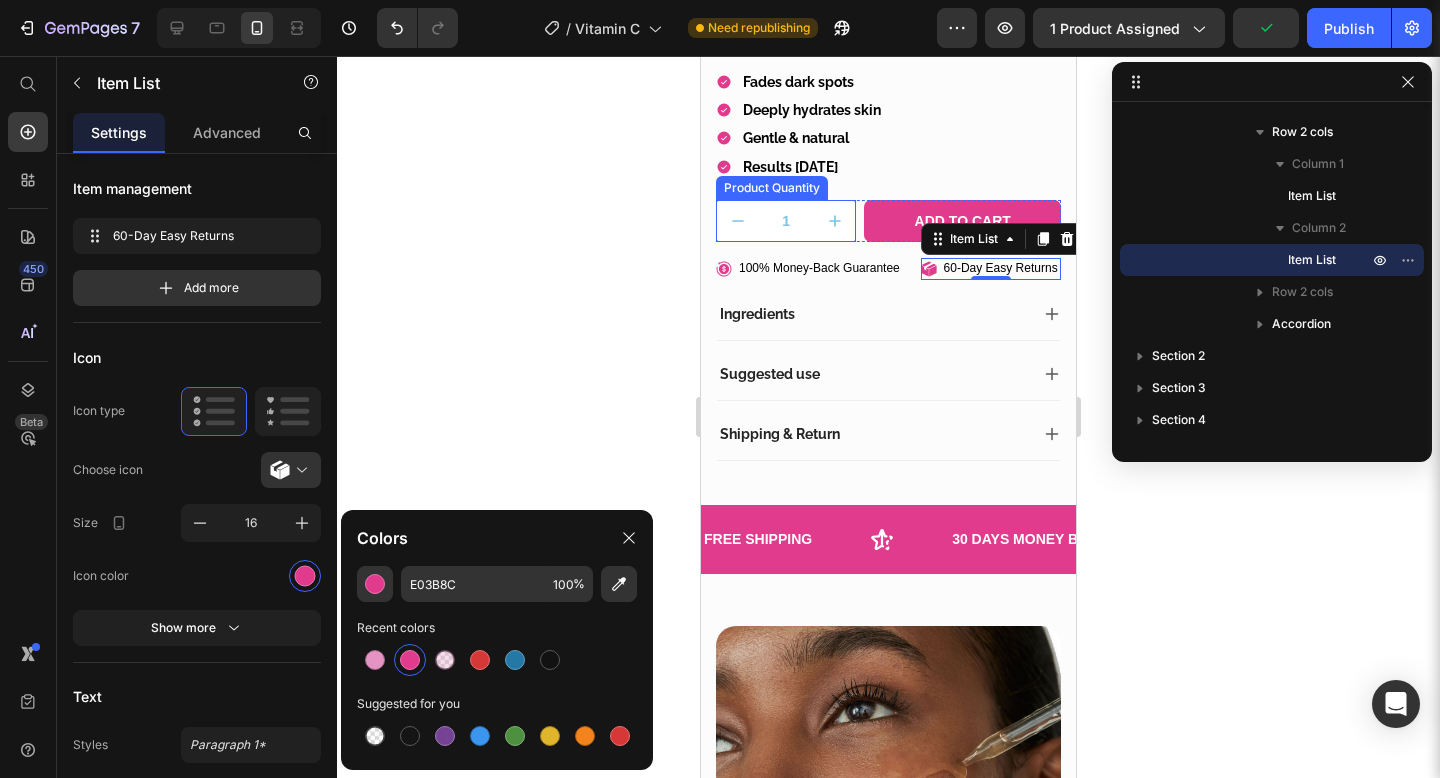 click on "1" at bounding box center (786, 221) 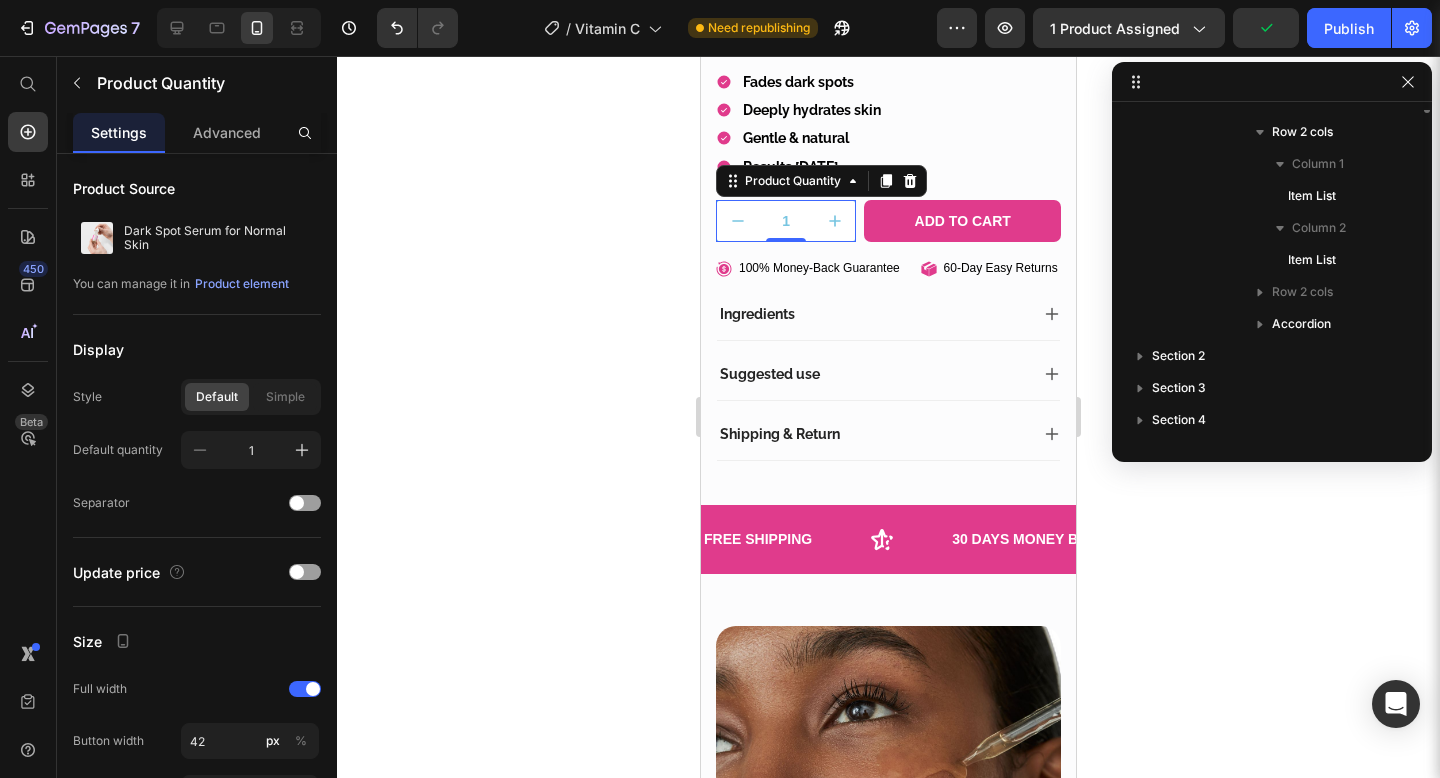 scroll, scrollTop: 442, scrollLeft: 0, axis: vertical 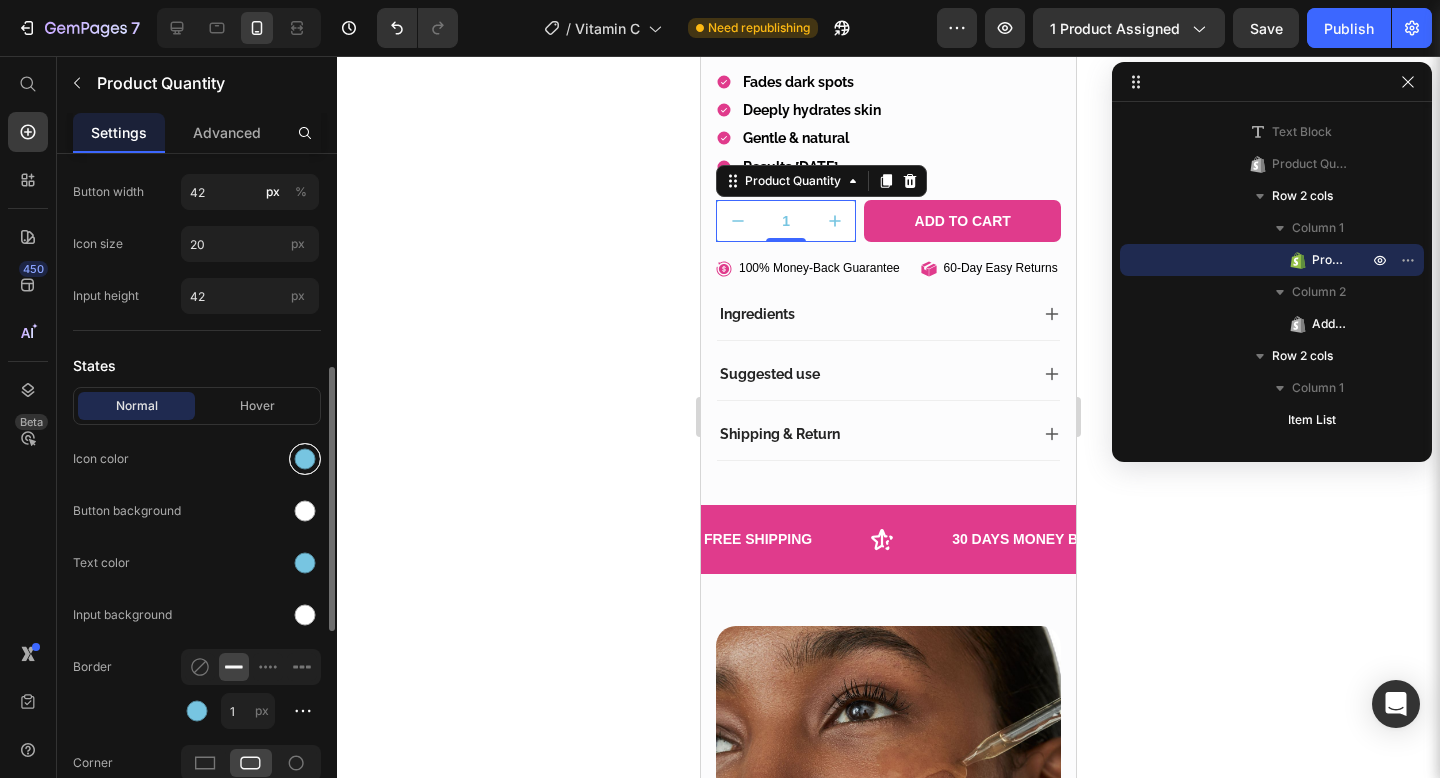 click at bounding box center (305, 459) 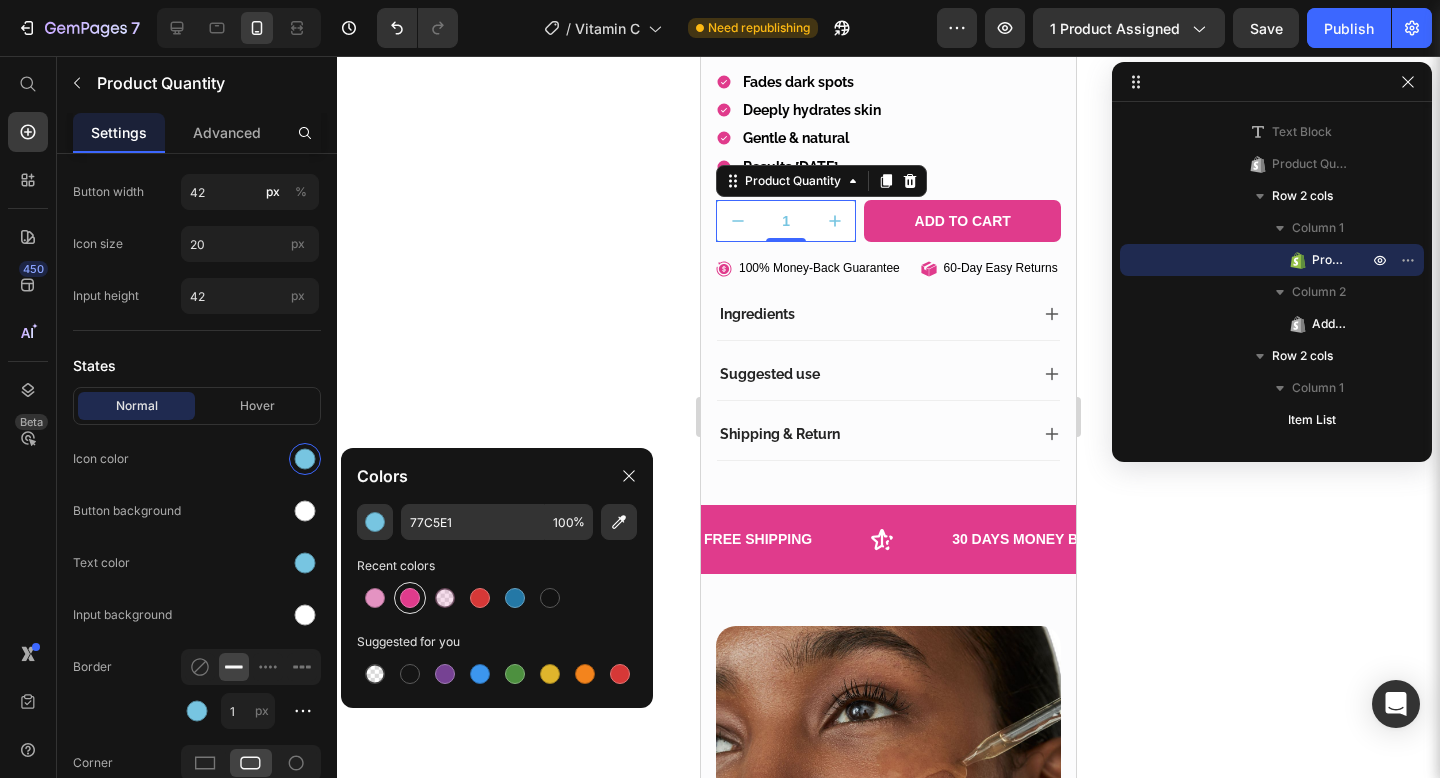 click at bounding box center [410, 598] 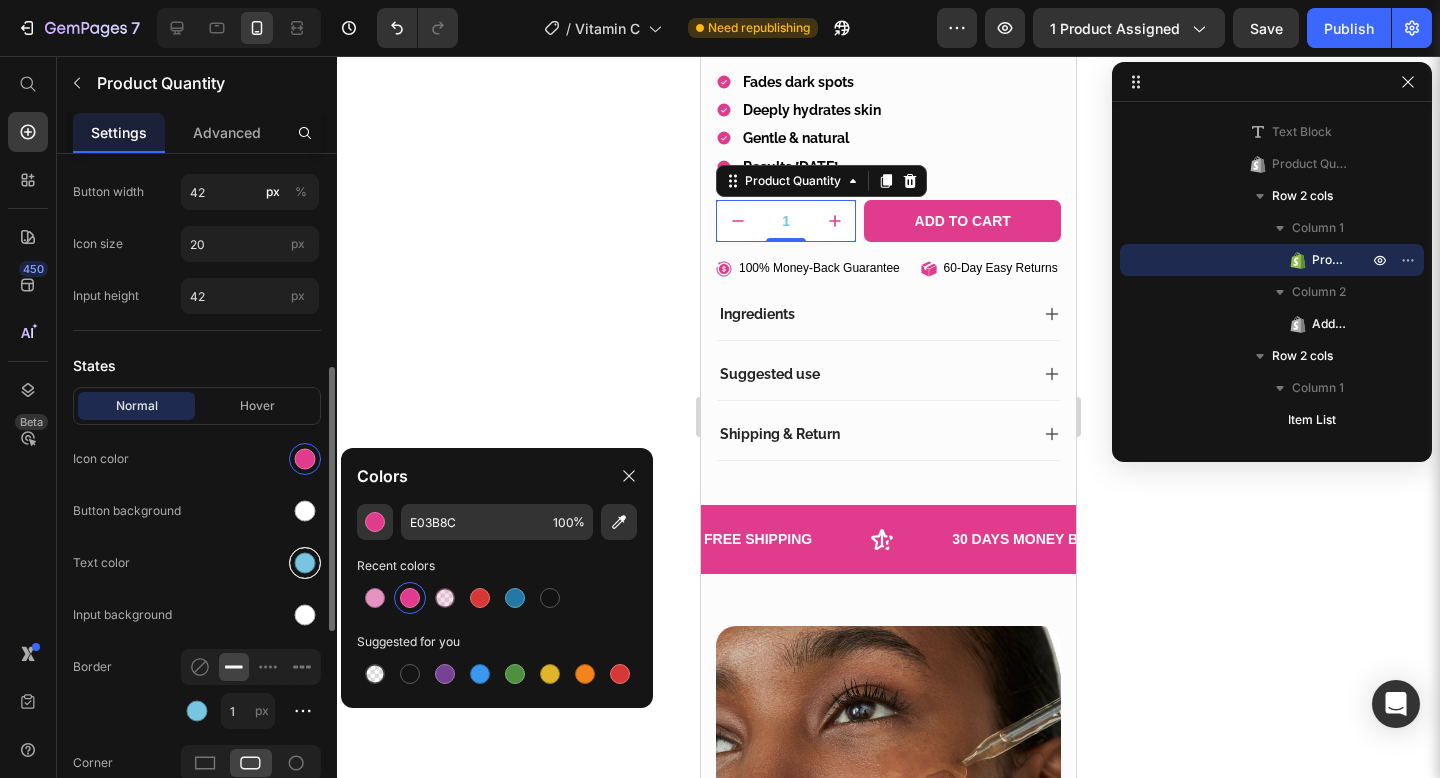 click at bounding box center [305, 563] 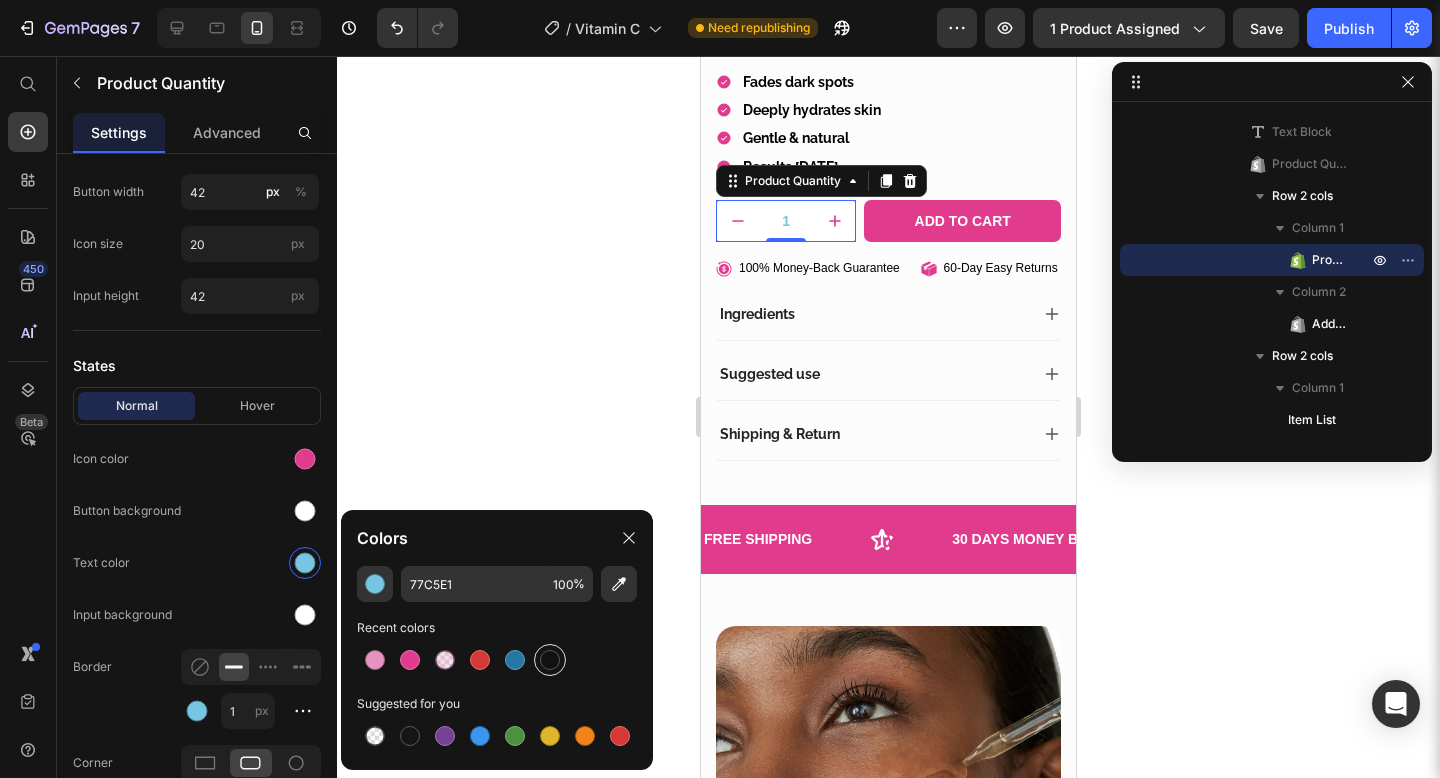 click at bounding box center [550, 660] 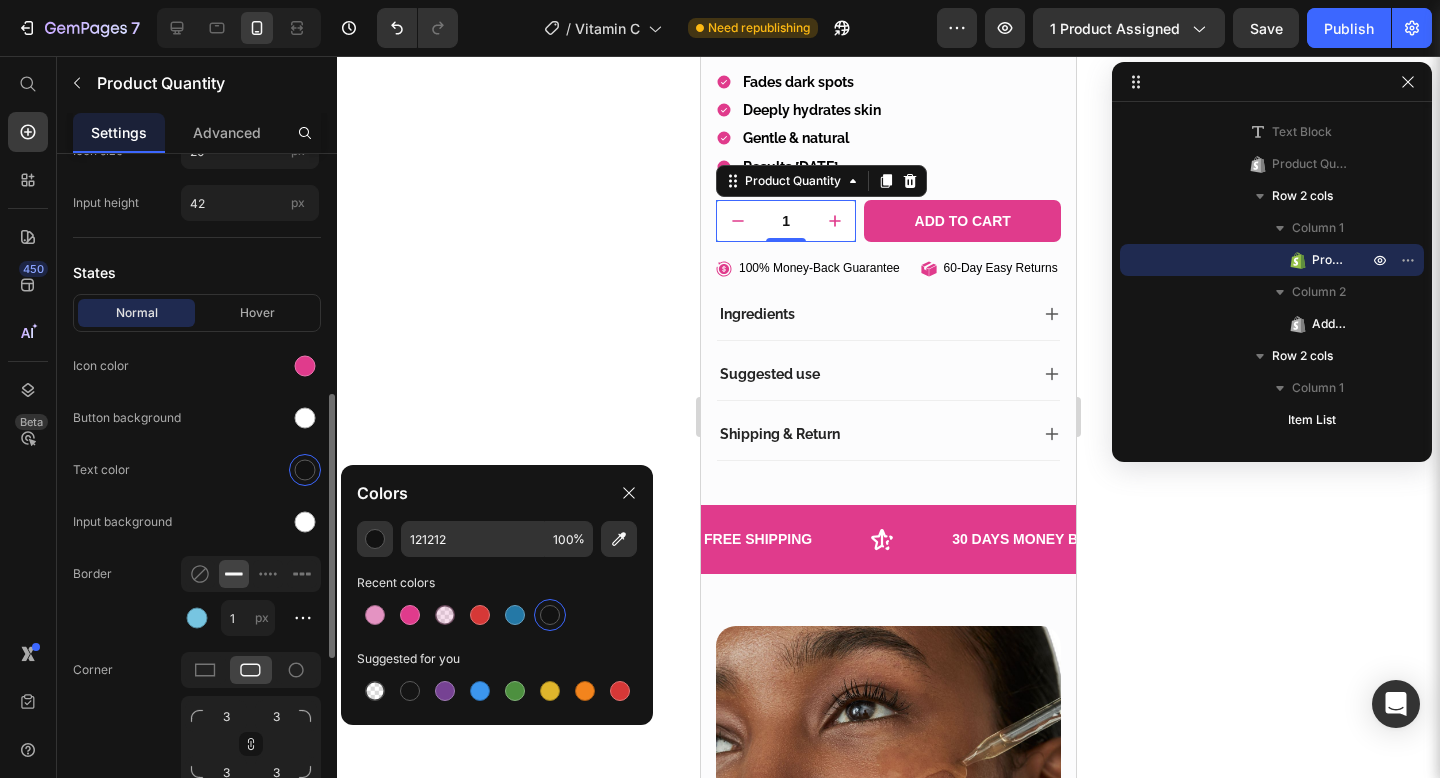 scroll, scrollTop: 645, scrollLeft: 0, axis: vertical 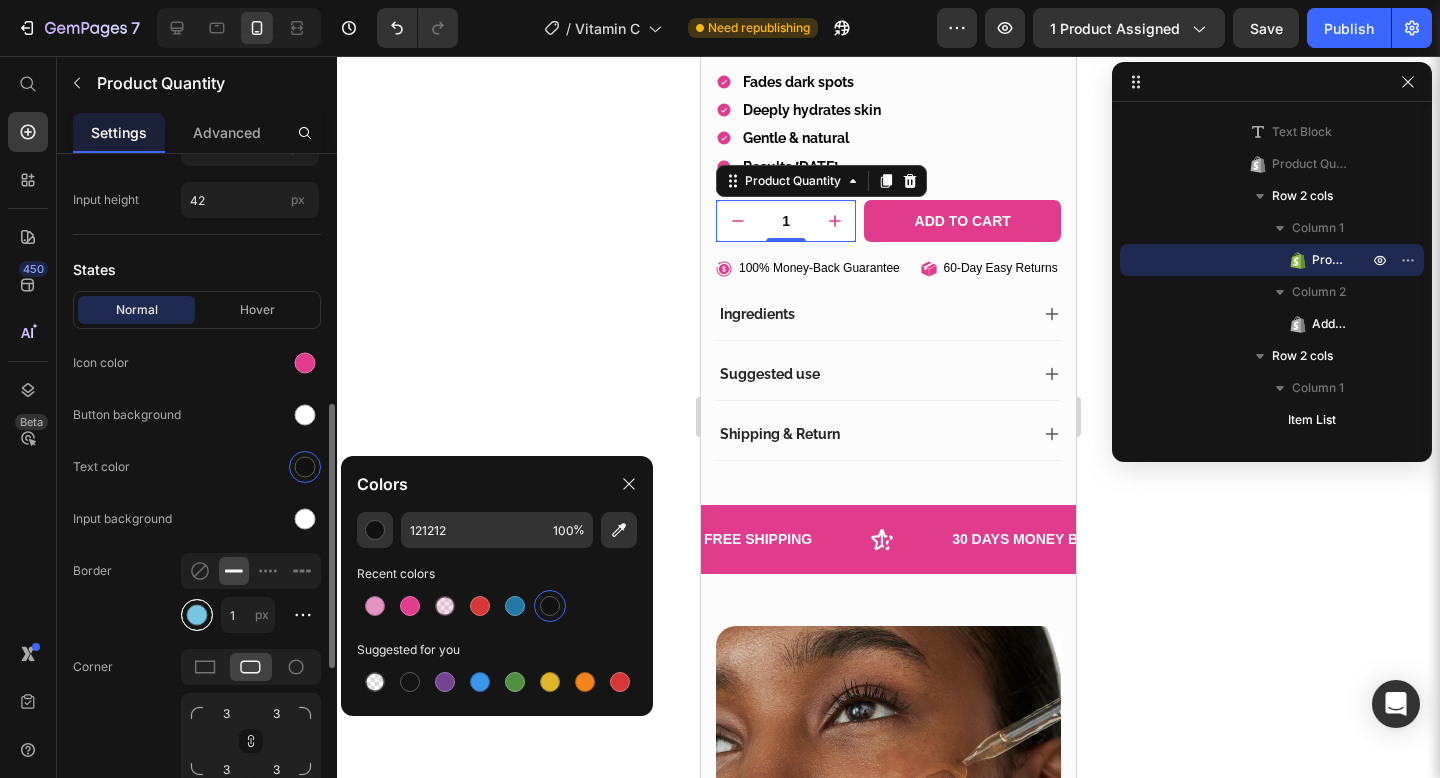 click at bounding box center [197, 615] 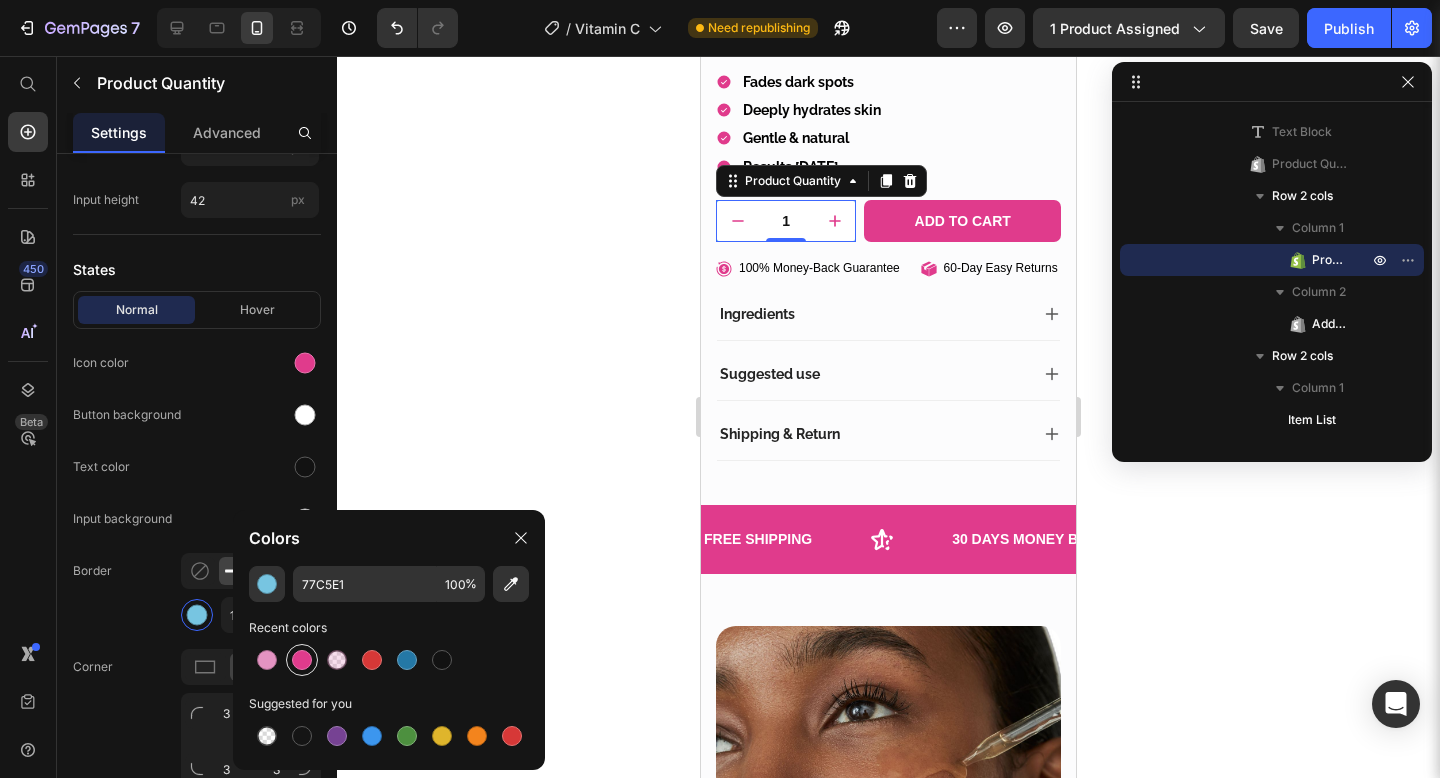 click at bounding box center [302, 660] 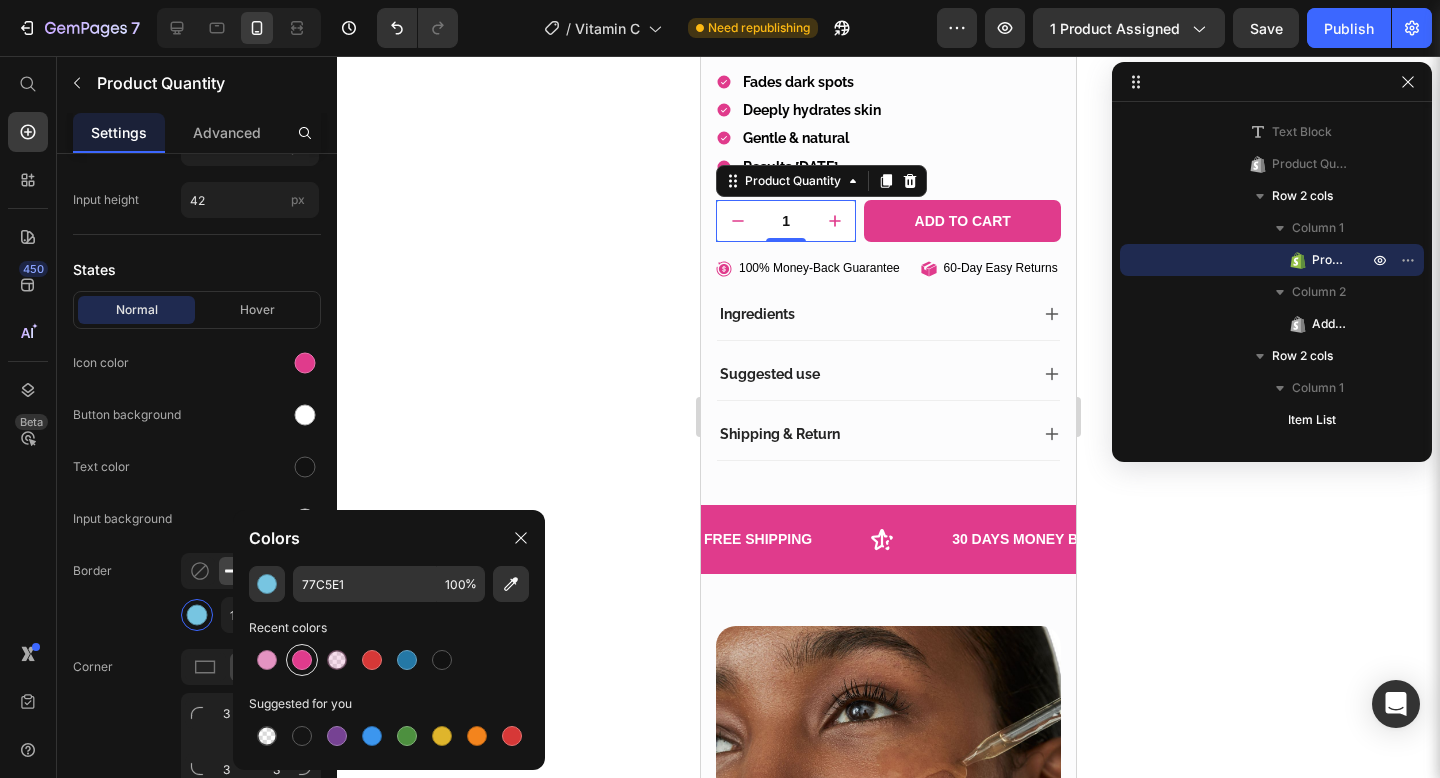 type on "E03B8C" 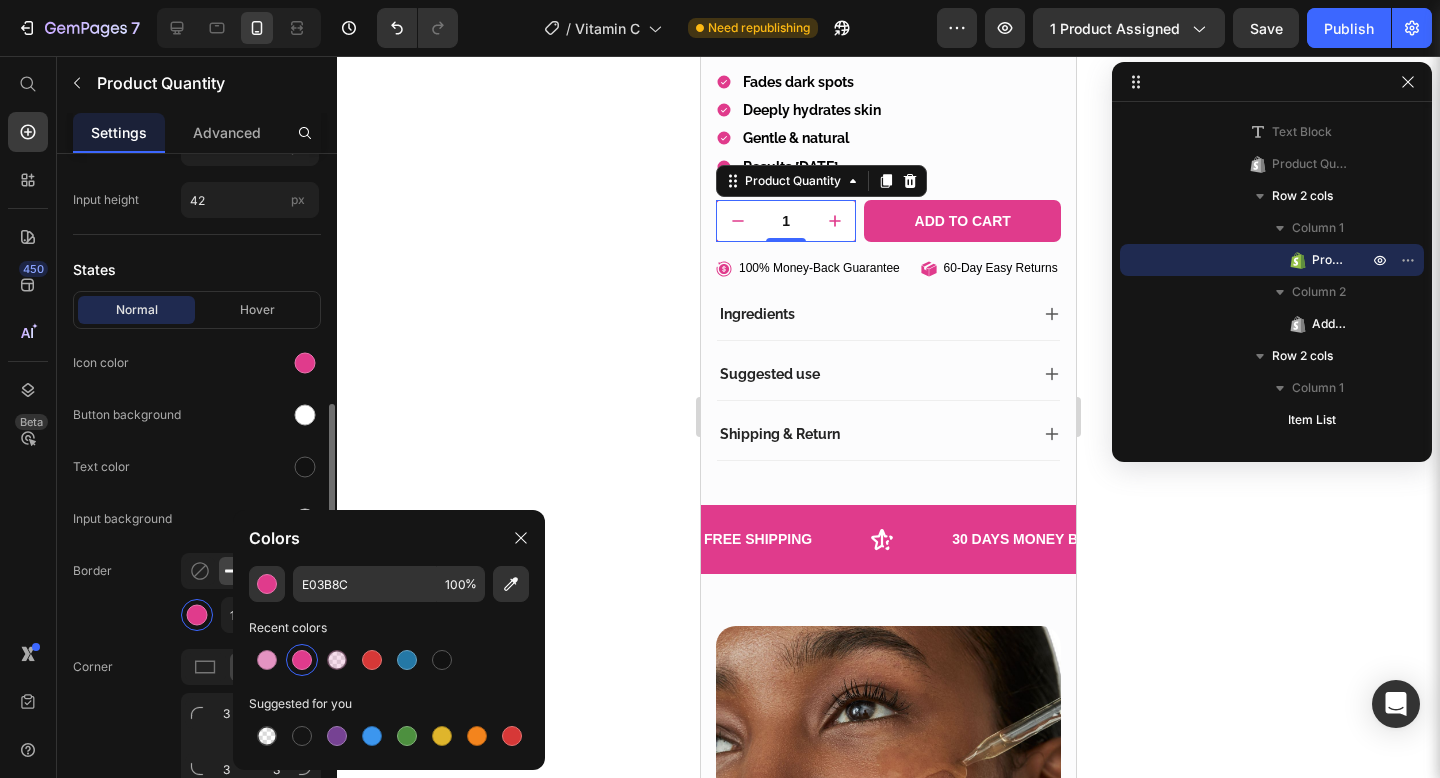 click on "Normal Hover" at bounding box center (197, 310) 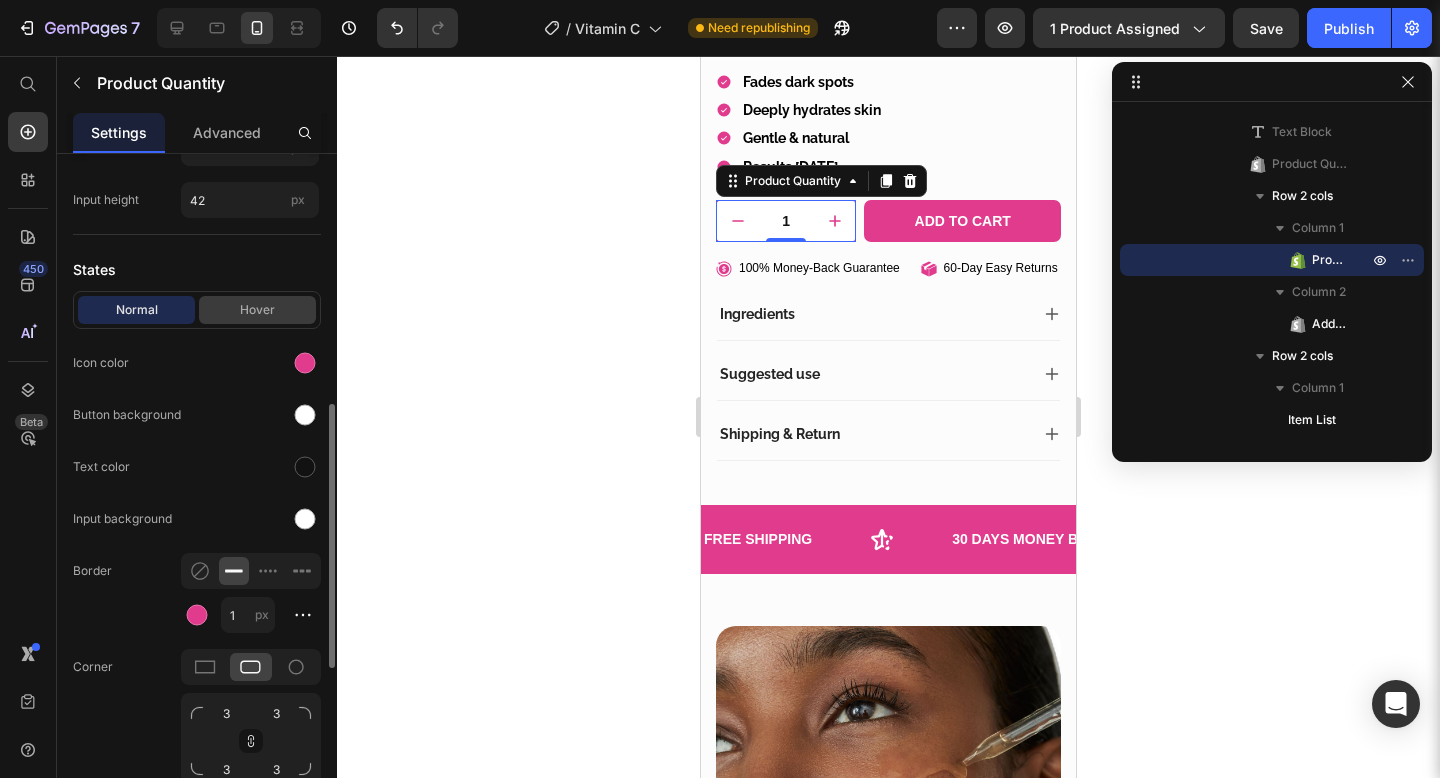 click on "Hover" at bounding box center (257, 310) 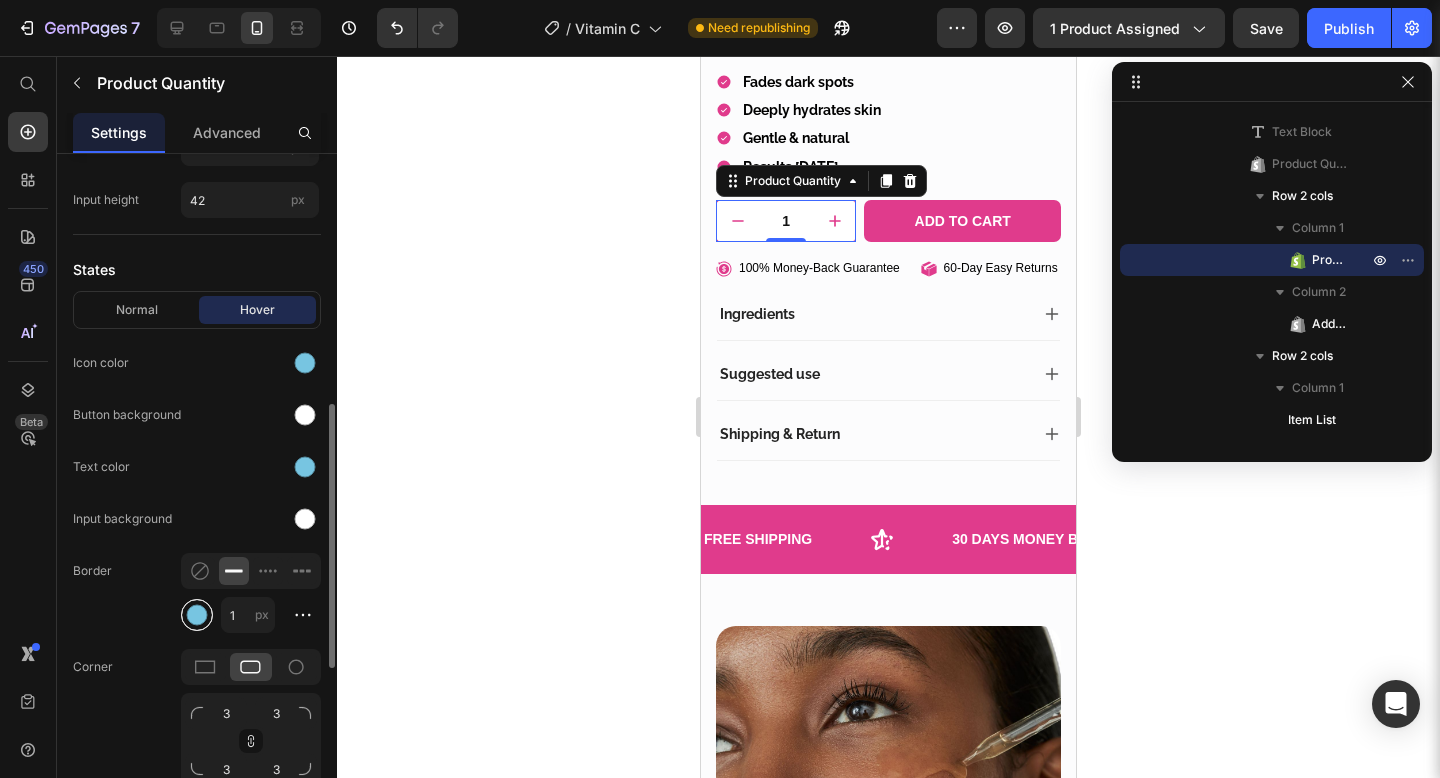 click at bounding box center [197, 615] 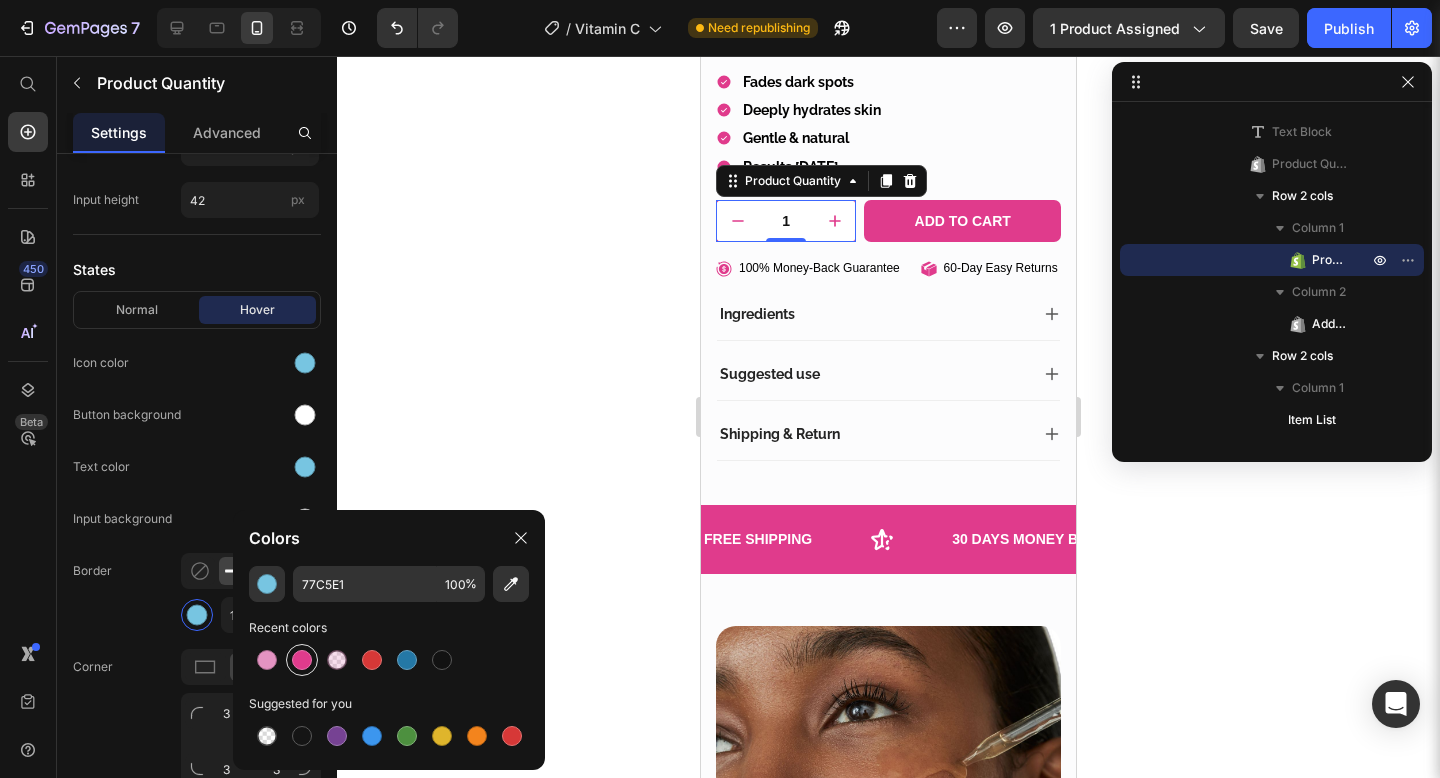 click at bounding box center [302, 660] 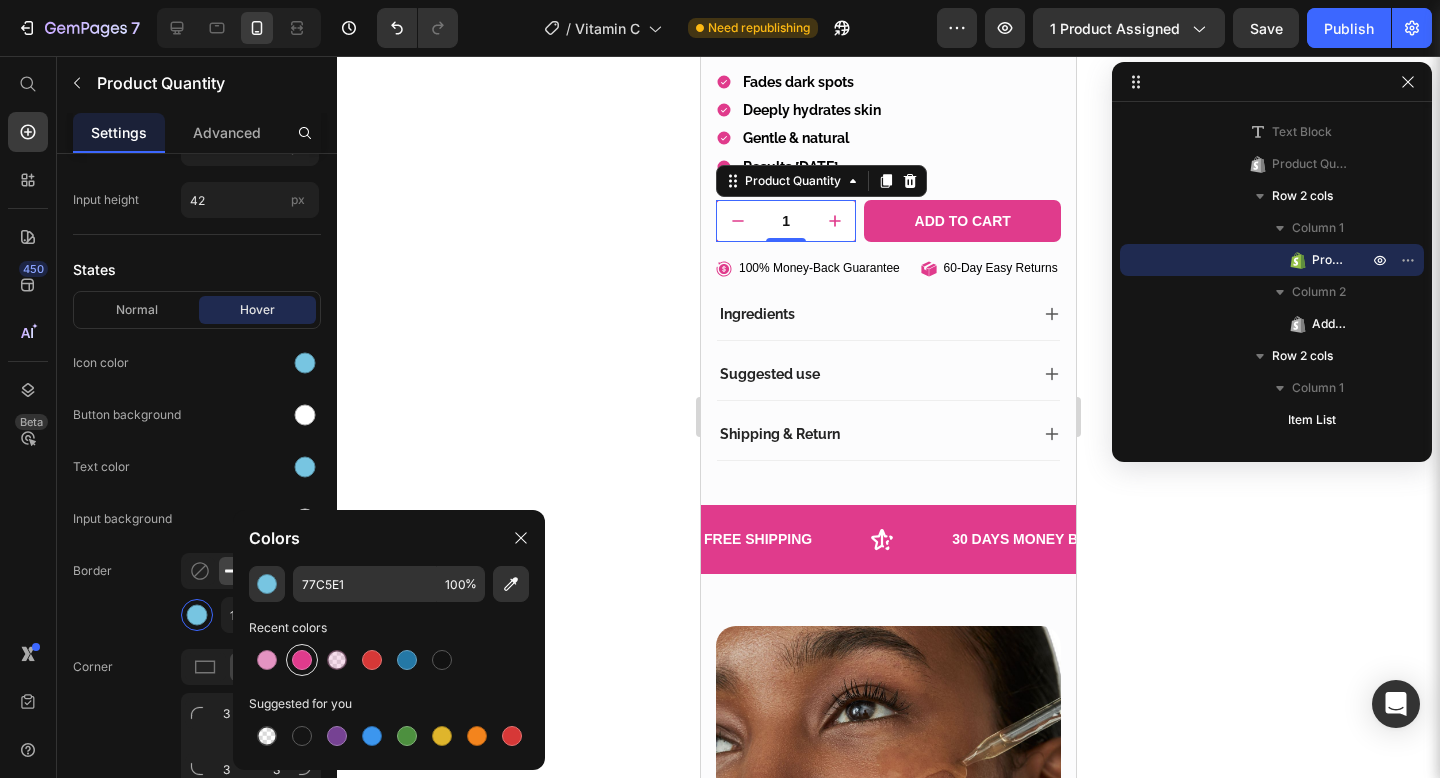 type on "E03B8C" 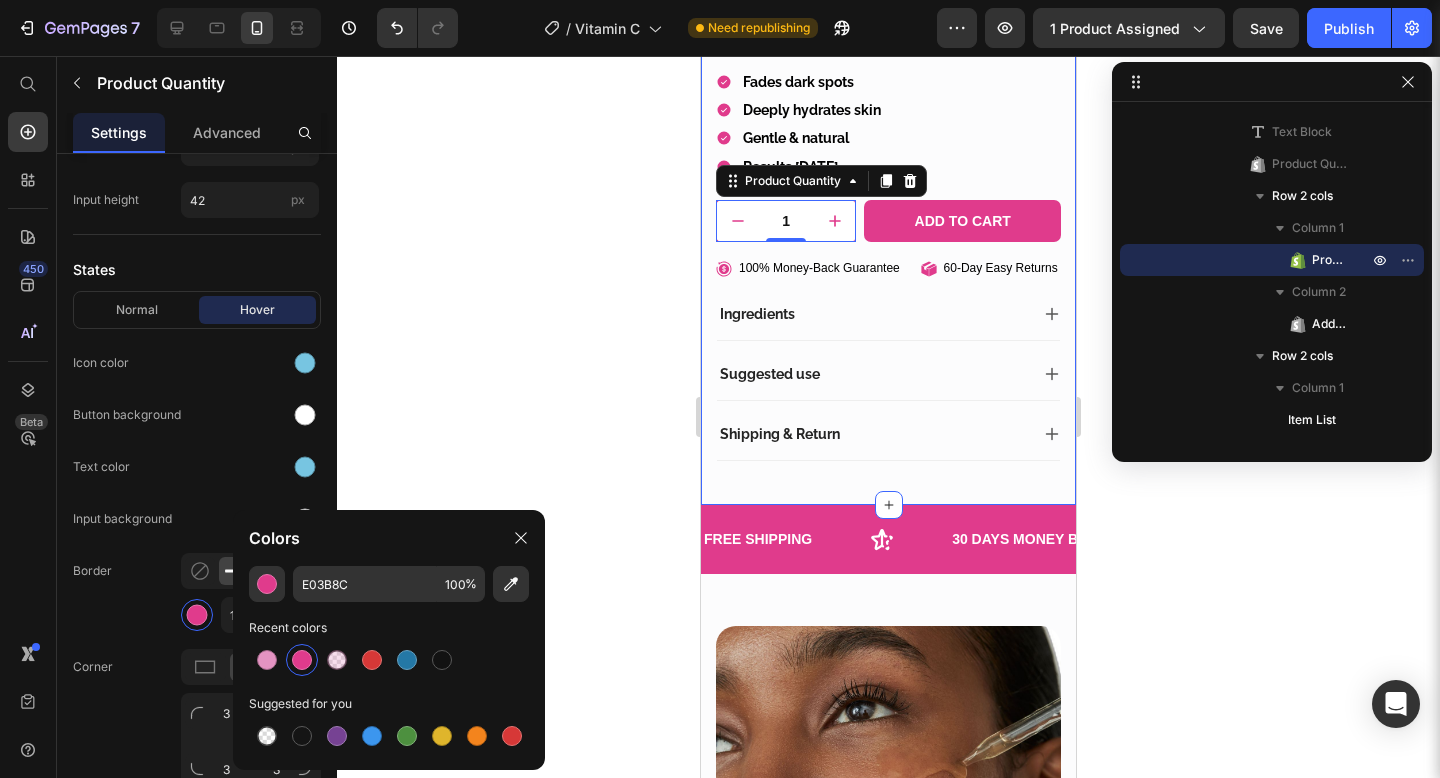 click on "Product Images Icon Icon Icon Icon Icon Icon List Loved & Rated 4/9.5 Stars  Text Block Row Dark Spot Serum for Normal Skin Product Title $34.95 Product Price                Title Line Reveal your natural glow with a formula designed to nourish, hydrate, and restore your skin’s radiance. Gentle, effective, and made for real results — because your skin deserves more than promises. Text Block Fades dark spots Deeply hydrates skin Gentle & natural Results in 7 days Item List Quantity Text Block 1 Product Quantity 1 Product Quantity   0 Add to cart Add to Cart Row
100% Money-Back Guarantee Item List
60-Day Easy Returns Item List Row
100% Money-Back Guarantee Item List
60-Day Easy Returns and Exchanges Item List Row
Ingredients
Suggested use
Shipping & Return Accordion Row Product Section 1" at bounding box center (888, -35) 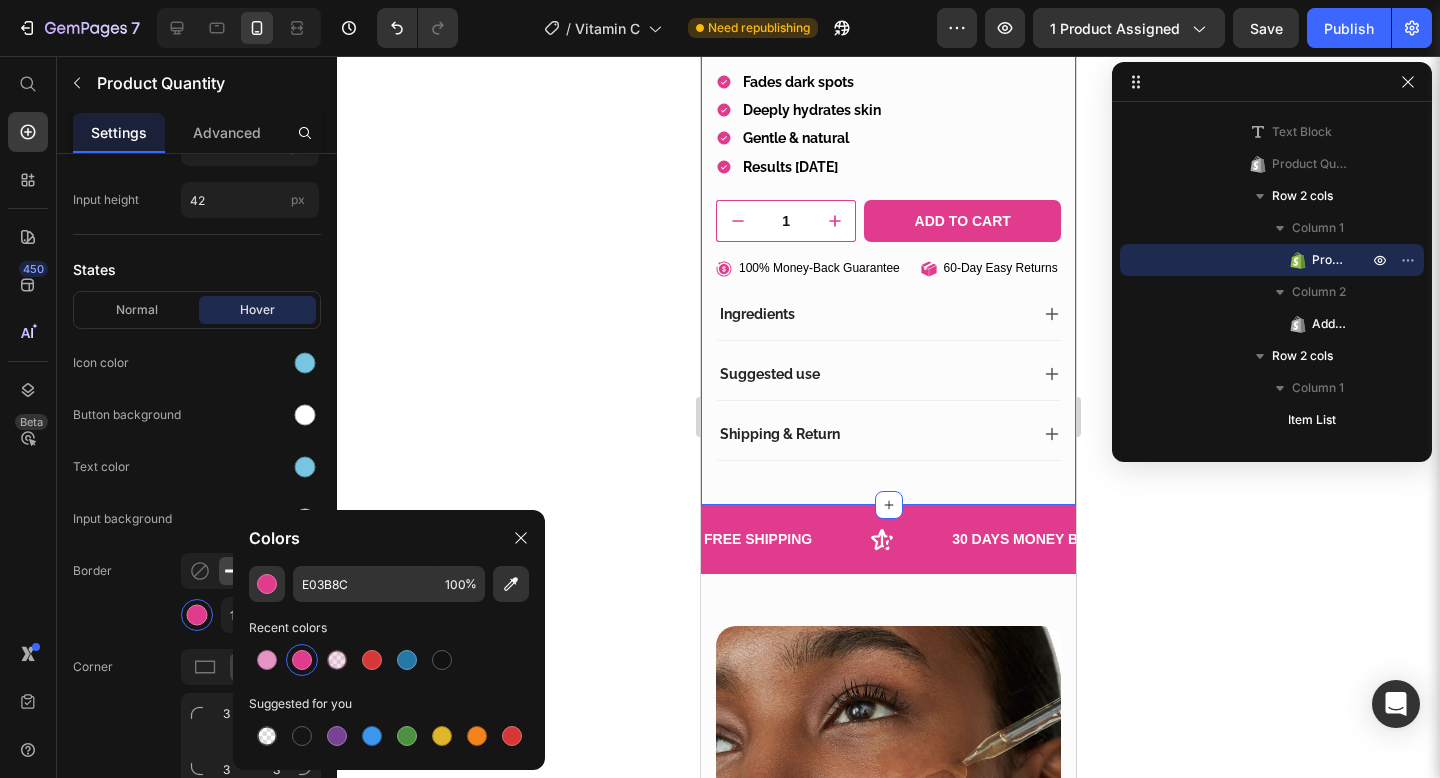 scroll, scrollTop: 0, scrollLeft: 0, axis: both 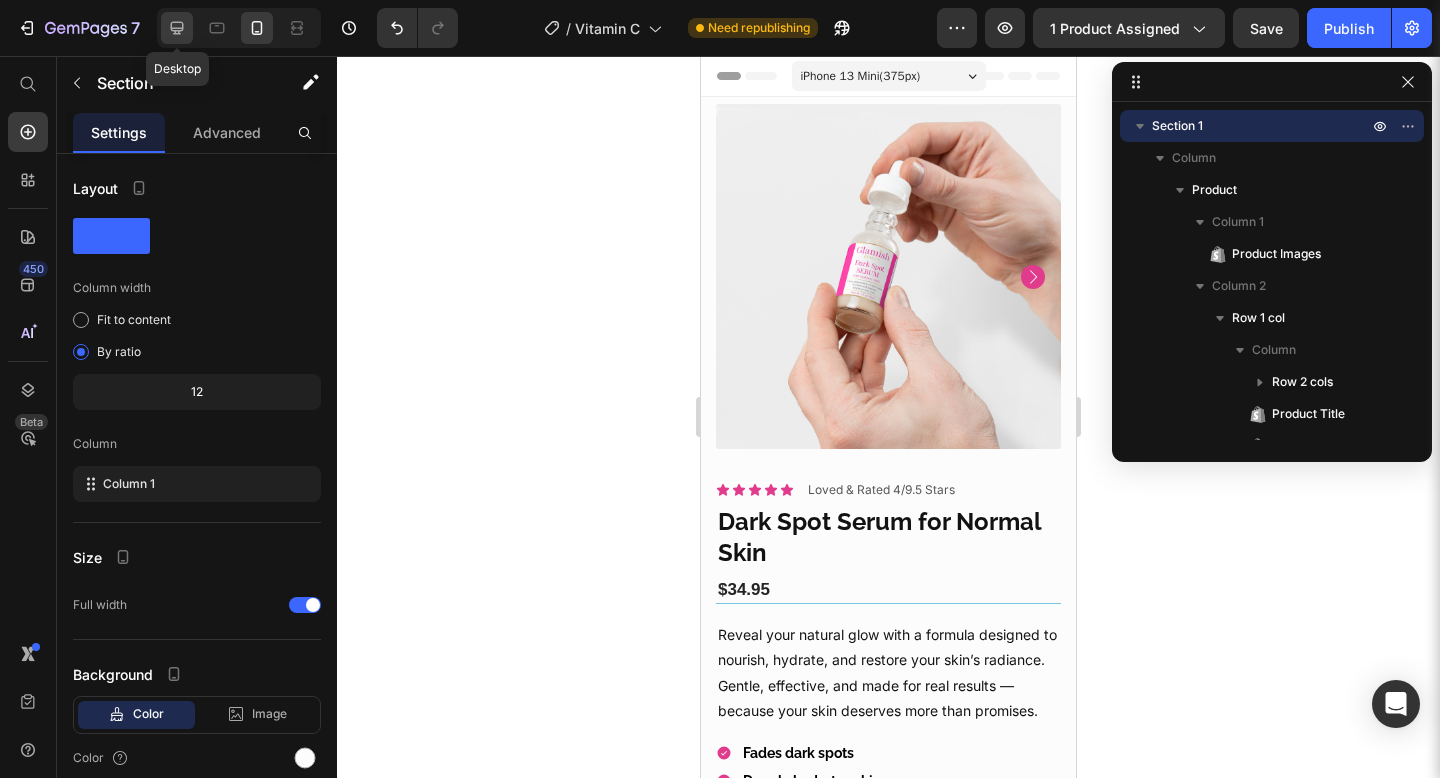click 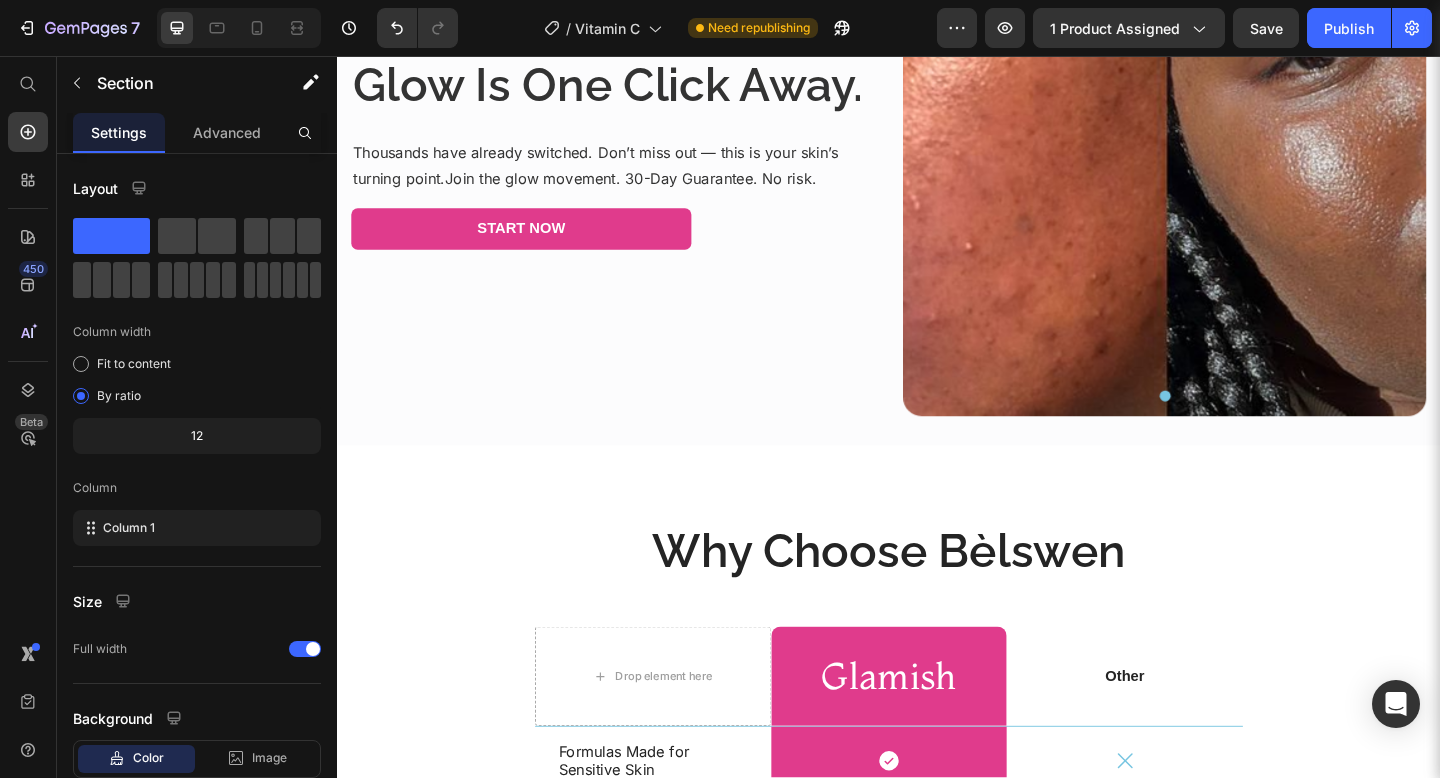 scroll, scrollTop: 3923, scrollLeft: 0, axis: vertical 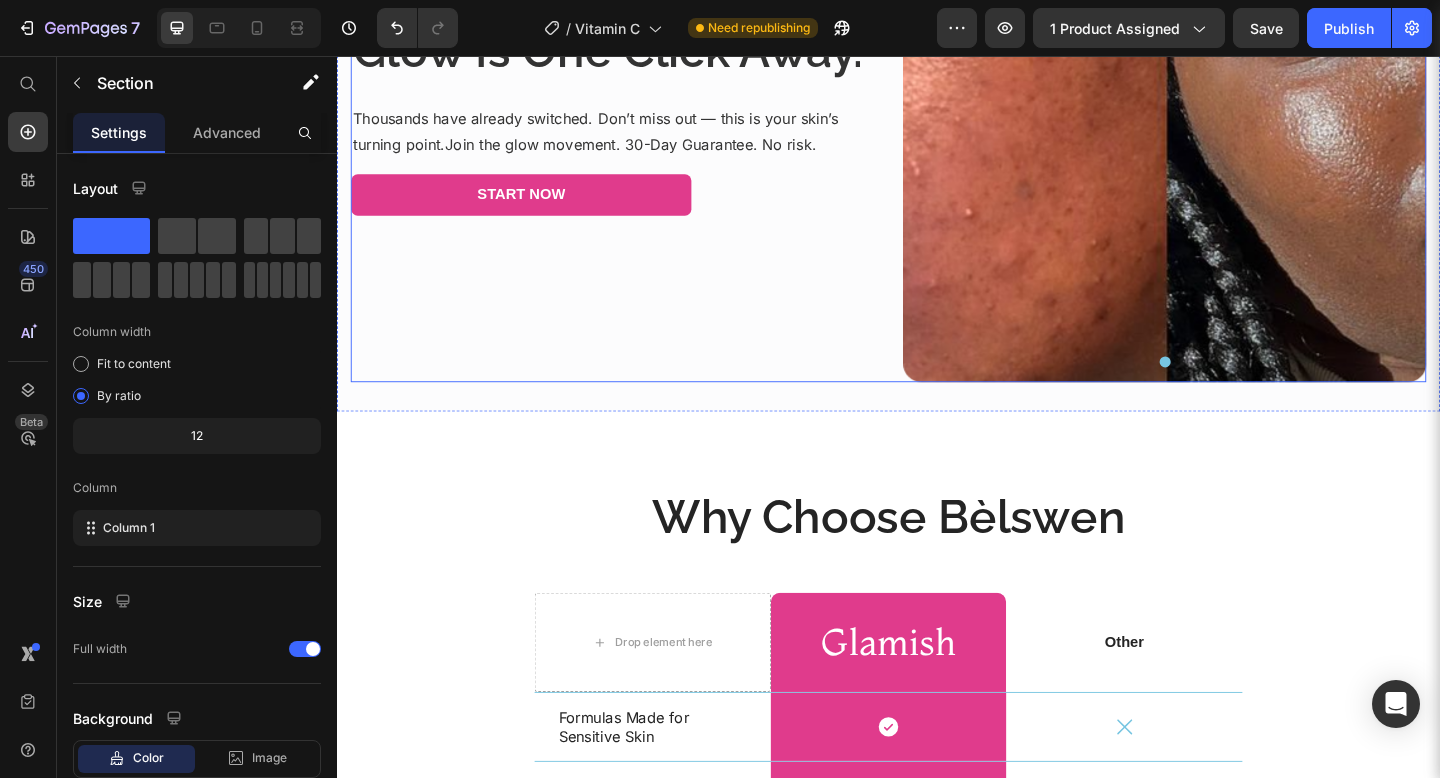 click on "Glow Is One Click Away. Heading Thousands have already switched. Don’t miss out — this is your skin’s turning point.Join the glow movement. 30-Day Guarantee. No risk. Text block Start Now Button" at bounding box center [636, 126] 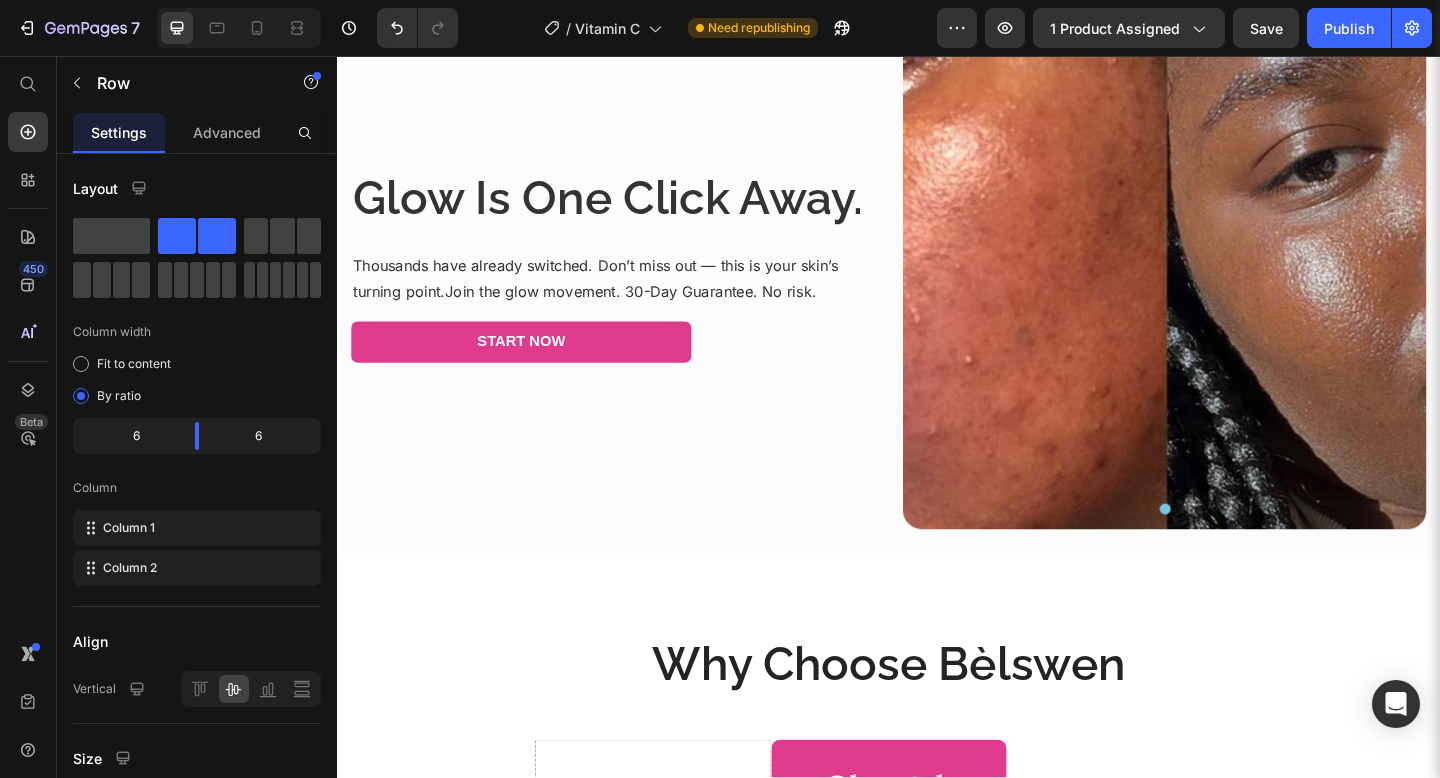 scroll, scrollTop: 3761, scrollLeft: 0, axis: vertical 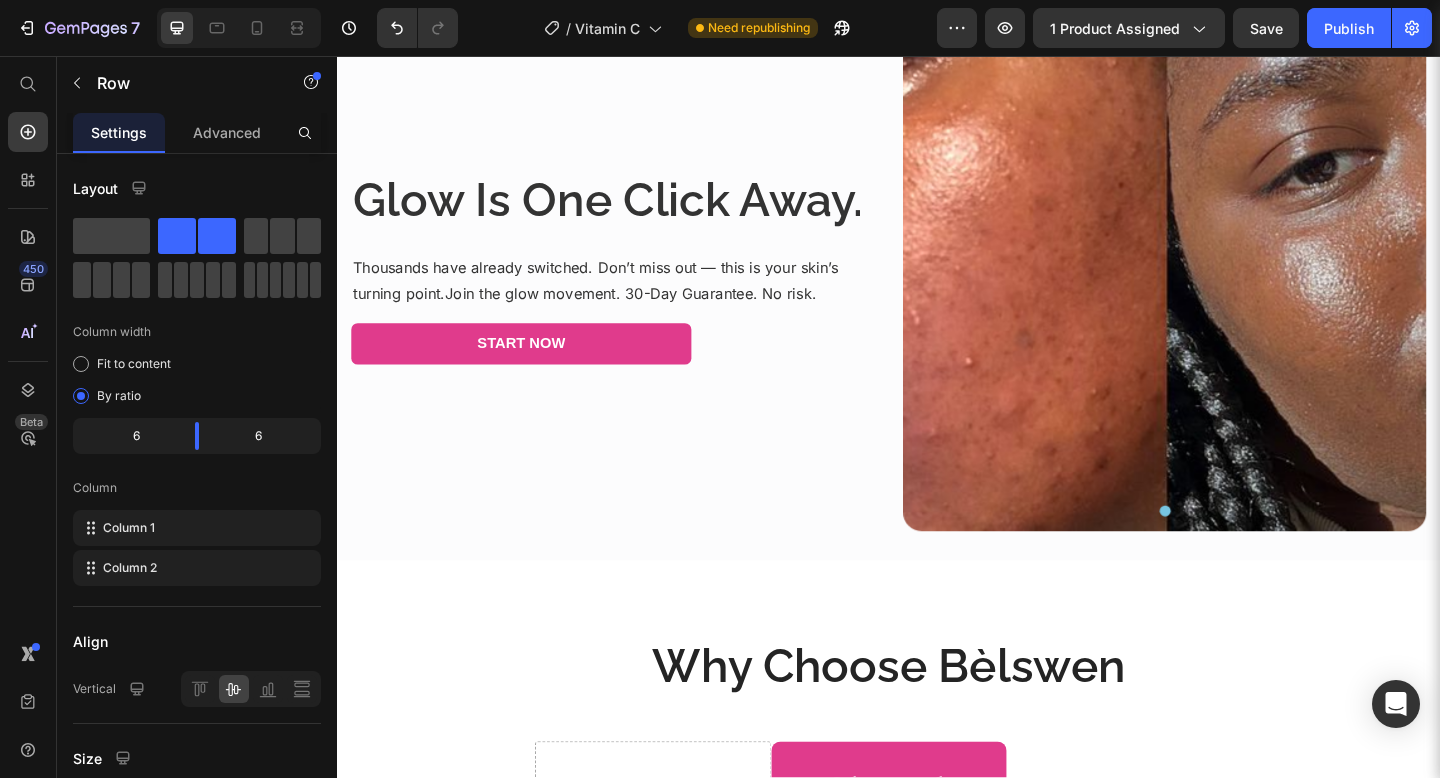 click on "Glow Is One Click Away. Heading Thousands have already switched. Don’t miss out — this is your skin’s turning point.Join the glow movement. 30-Day Guarantee. No risk. Text block Start Now Button" at bounding box center [636, 288] 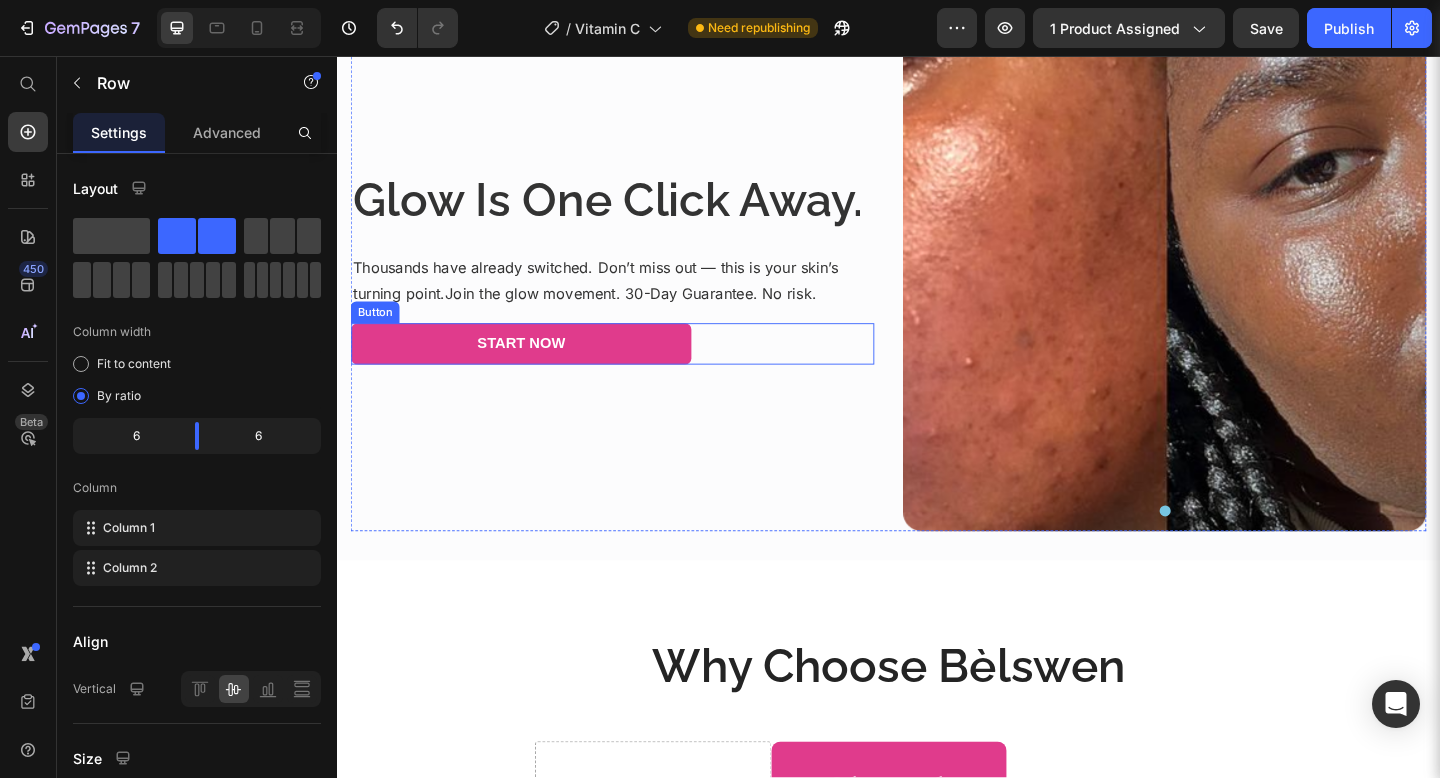 click on "Start Now Button" at bounding box center (636, 369) 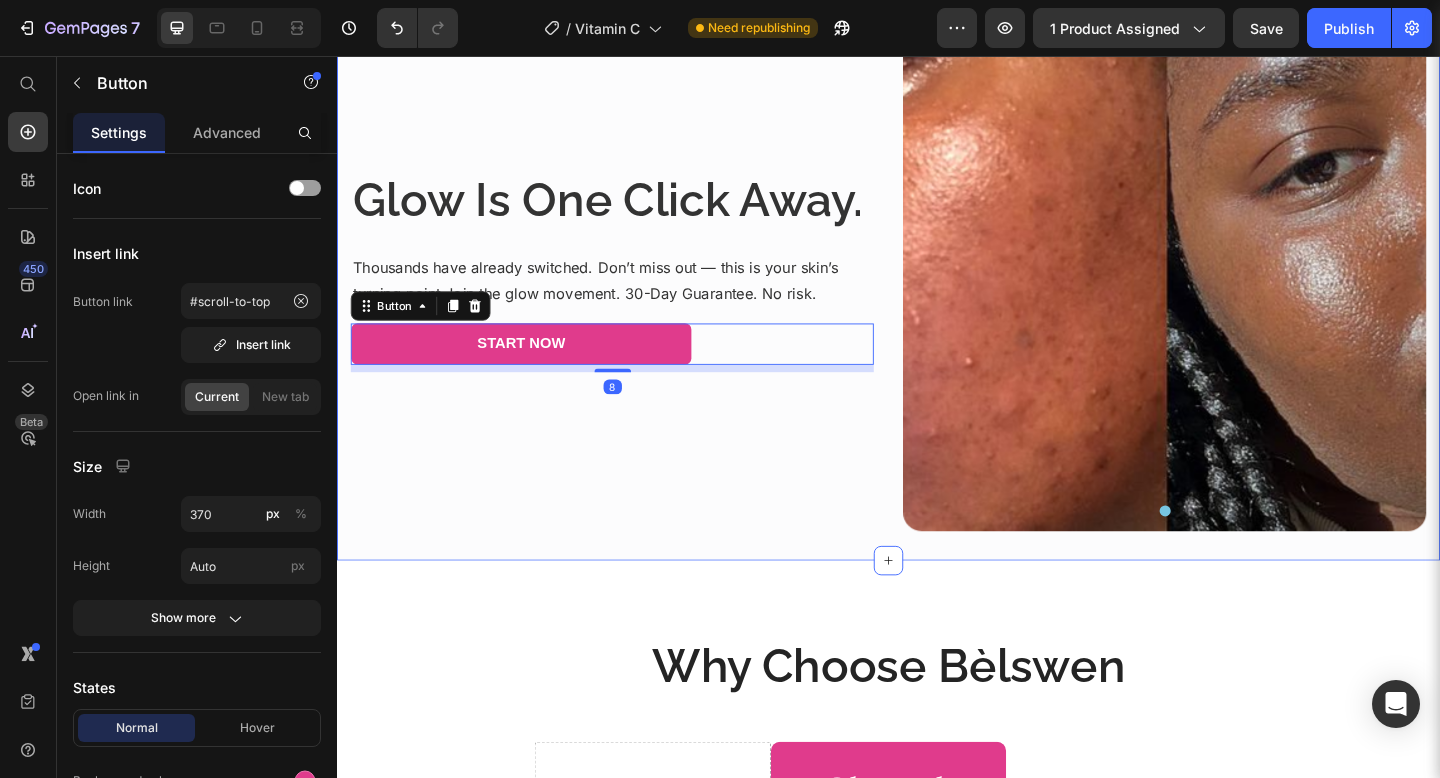 click on "Image Backed by Nature Loved by Skin. Heading Formulated with skin-soothing botanicals and science-backed actives, this daily essential works gently but deeply — no irritation, no harsh chemicals, no disappointment. Text block Start Now Button Row Glow Is One Click Away. Heading Thousands have already switched. Don’t miss out — this is your skin’s turning point.Join the glow movement. 30-Day Guarantee. No risk. Text block Start Now Button   8
Image
Carousel Row Section 5" at bounding box center [937, -53] 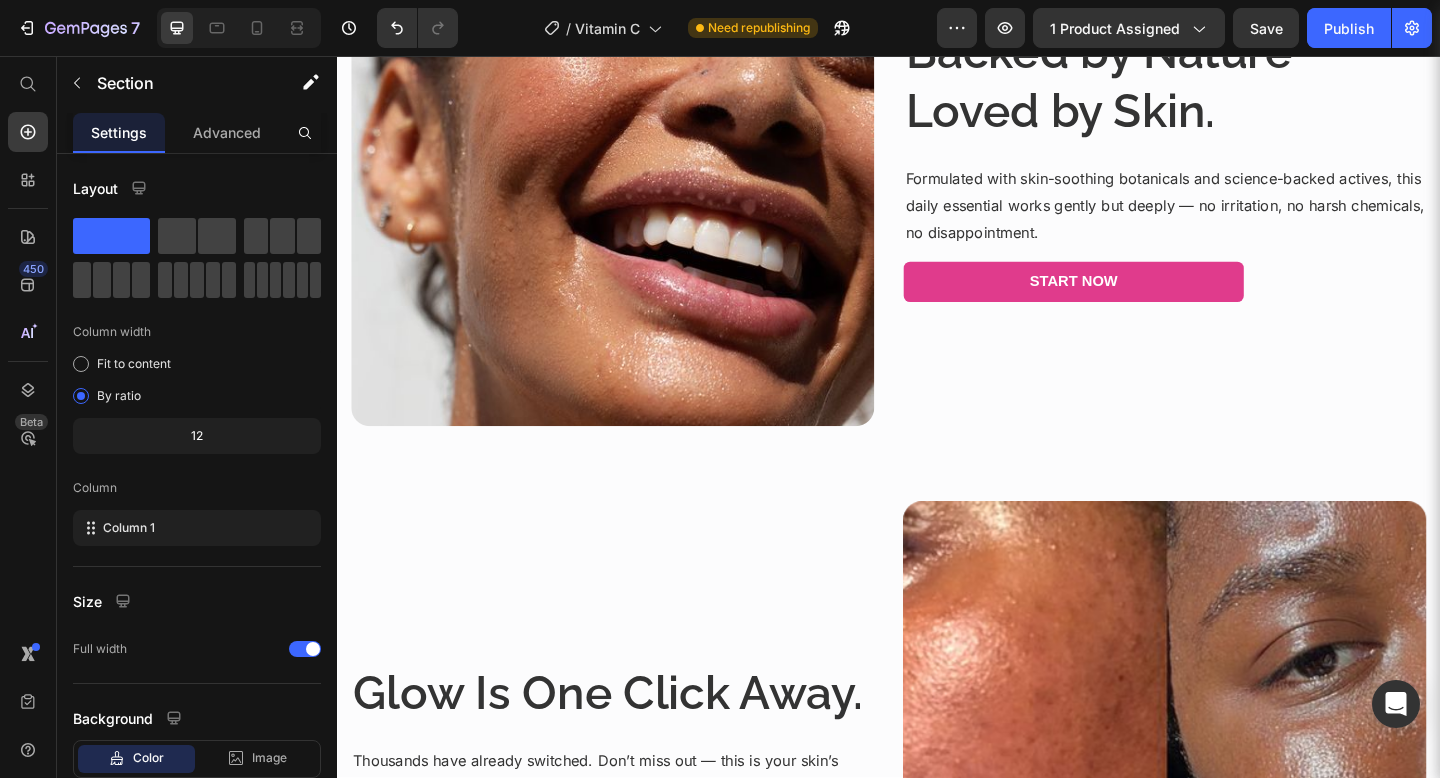 scroll, scrollTop: 4777, scrollLeft: 0, axis: vertical 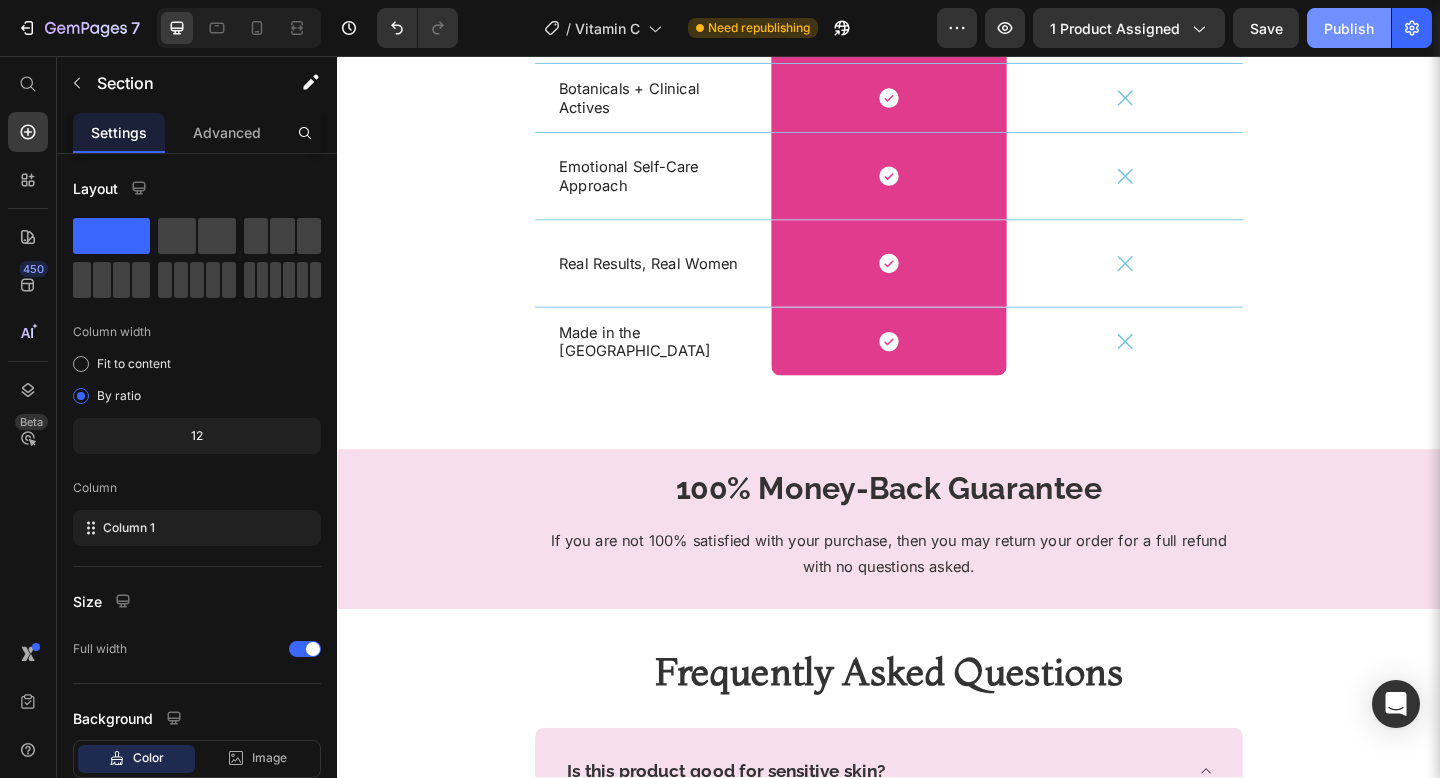 click on "Publish" 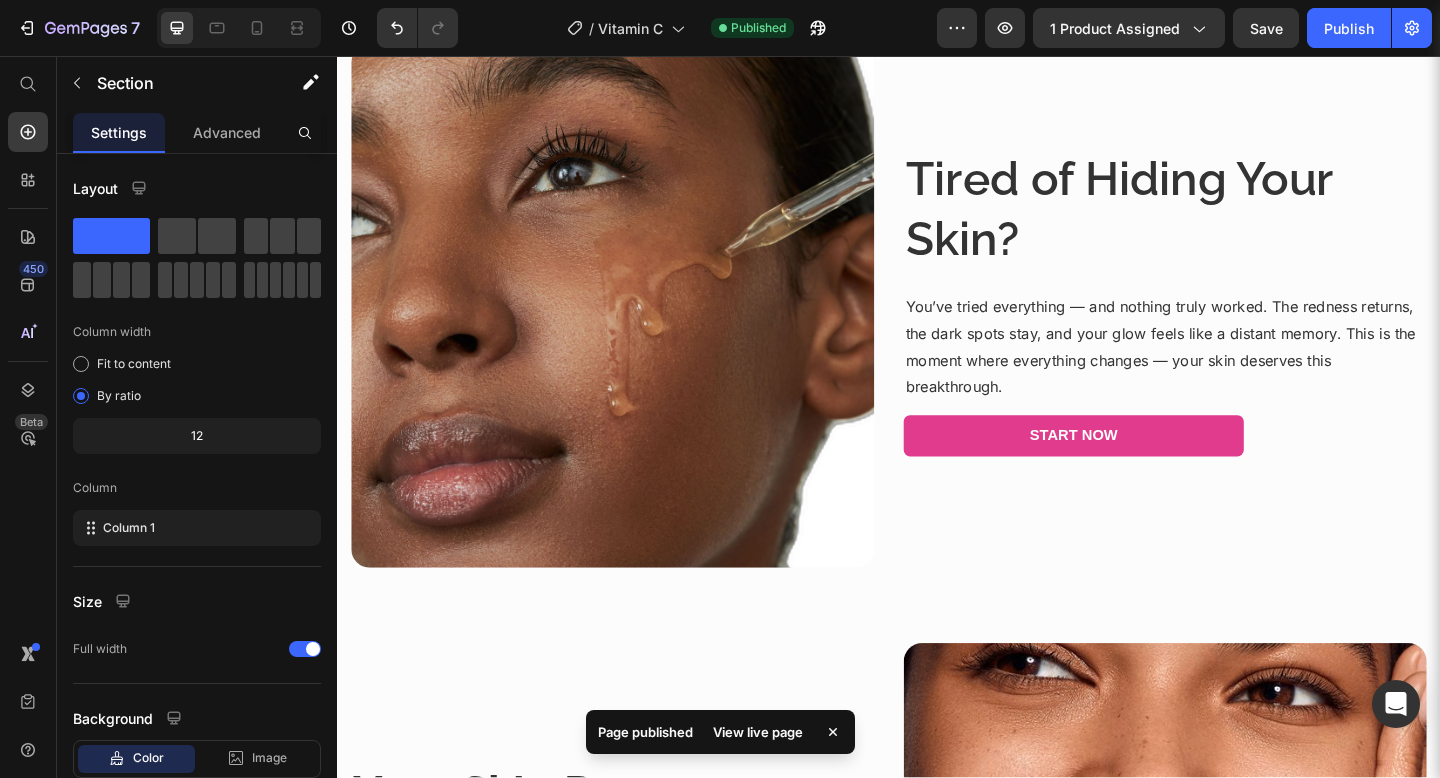 scroll, scrollTop: 1328, scrollLeft: 0, axis: vertical 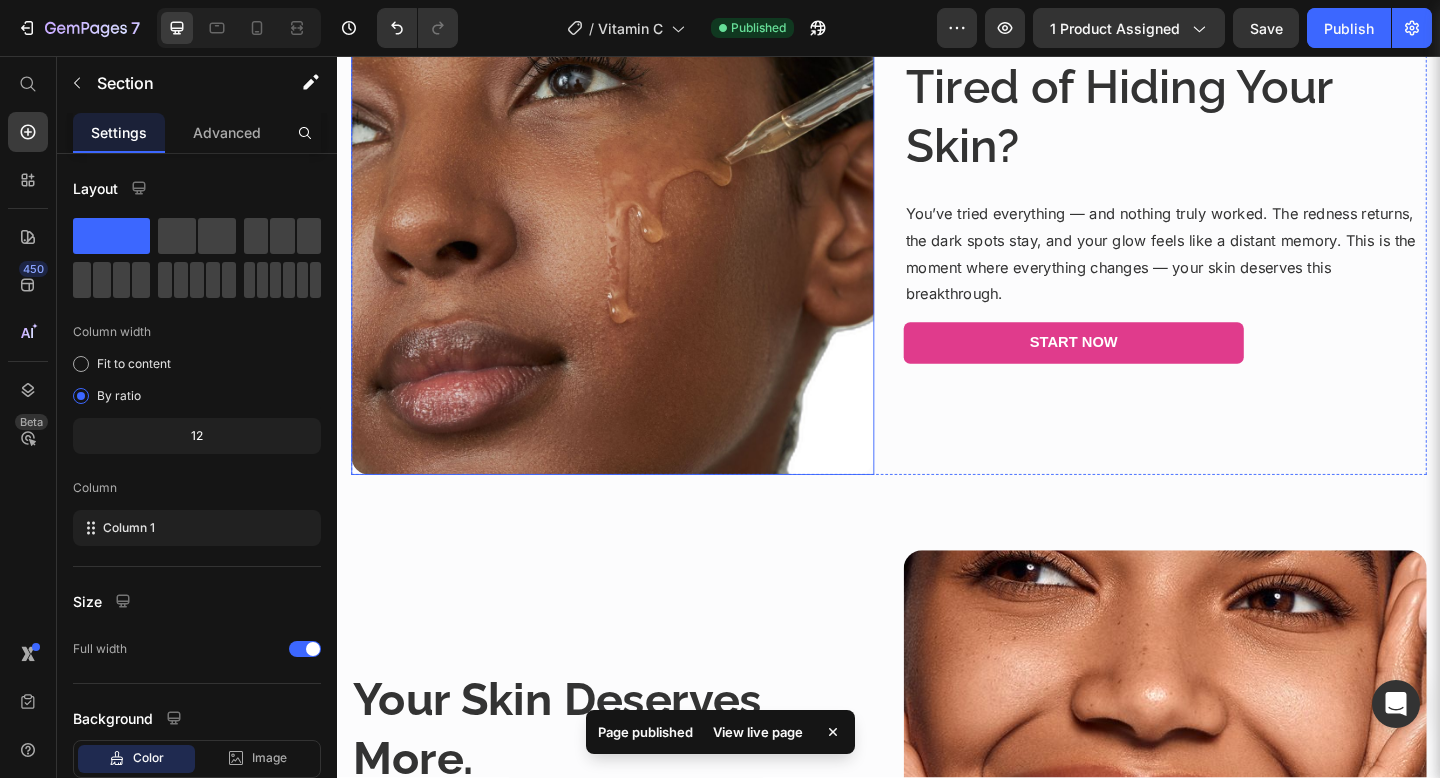 click at bounding box center [636, 227] 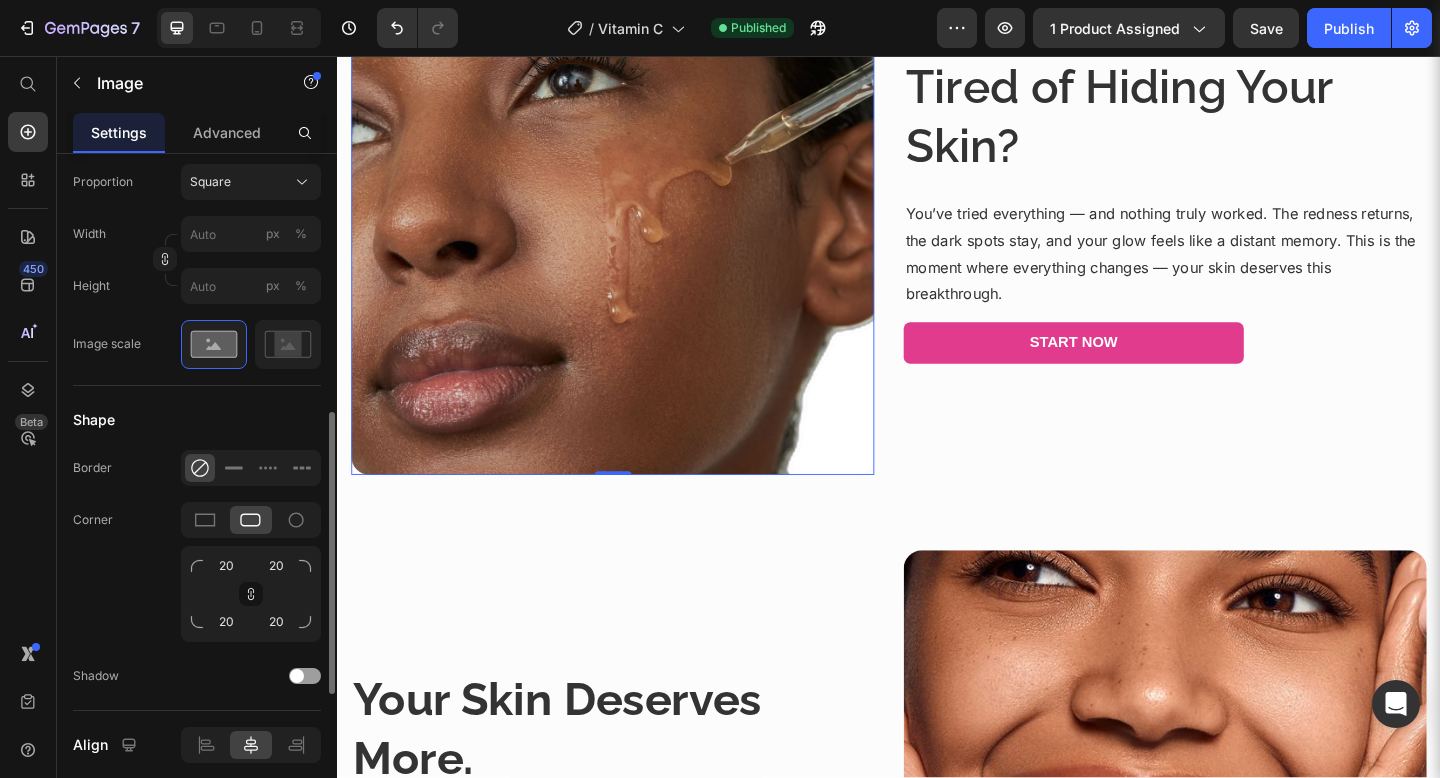 scroll, scrollTop: 615, scrollLeft: 0, axis: vertical 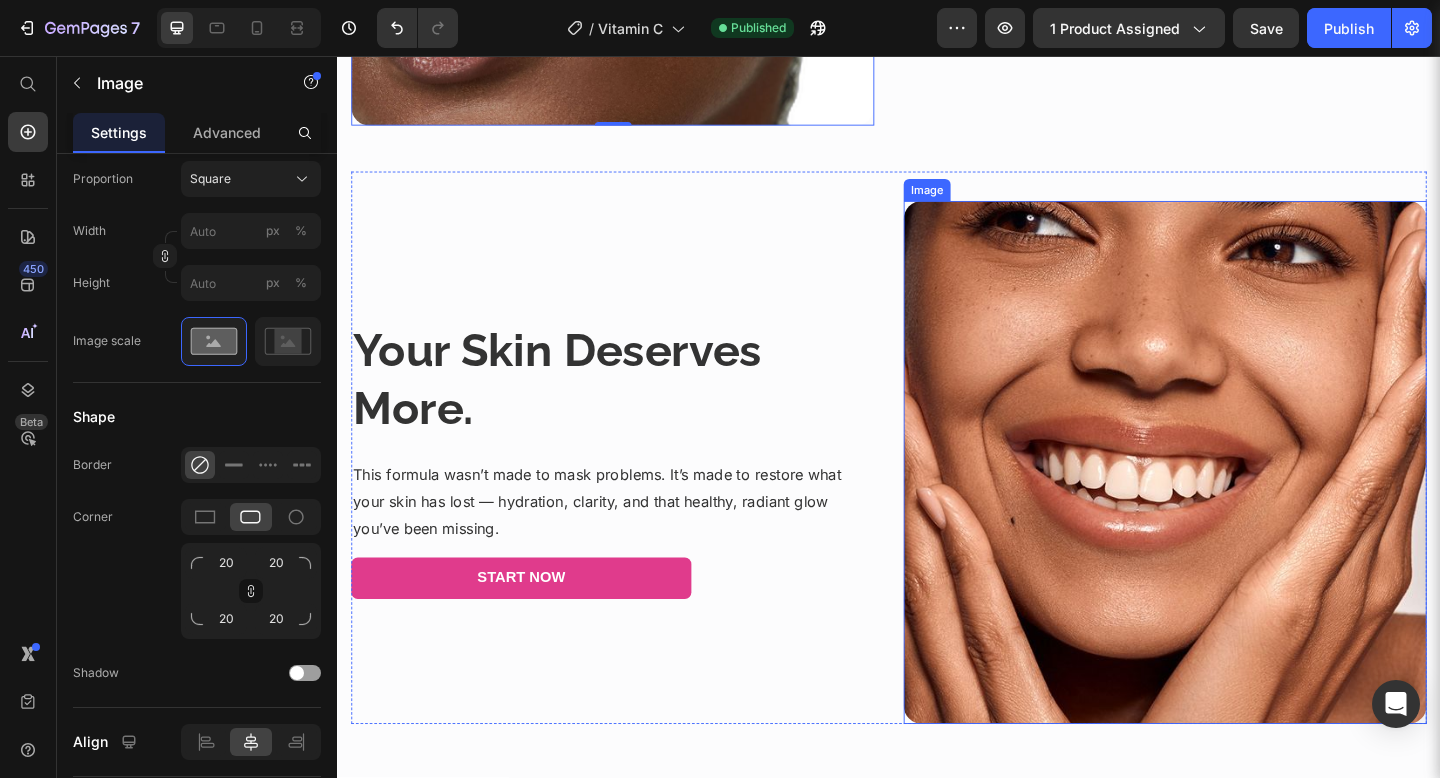 click at bounding box center (1237, 498) 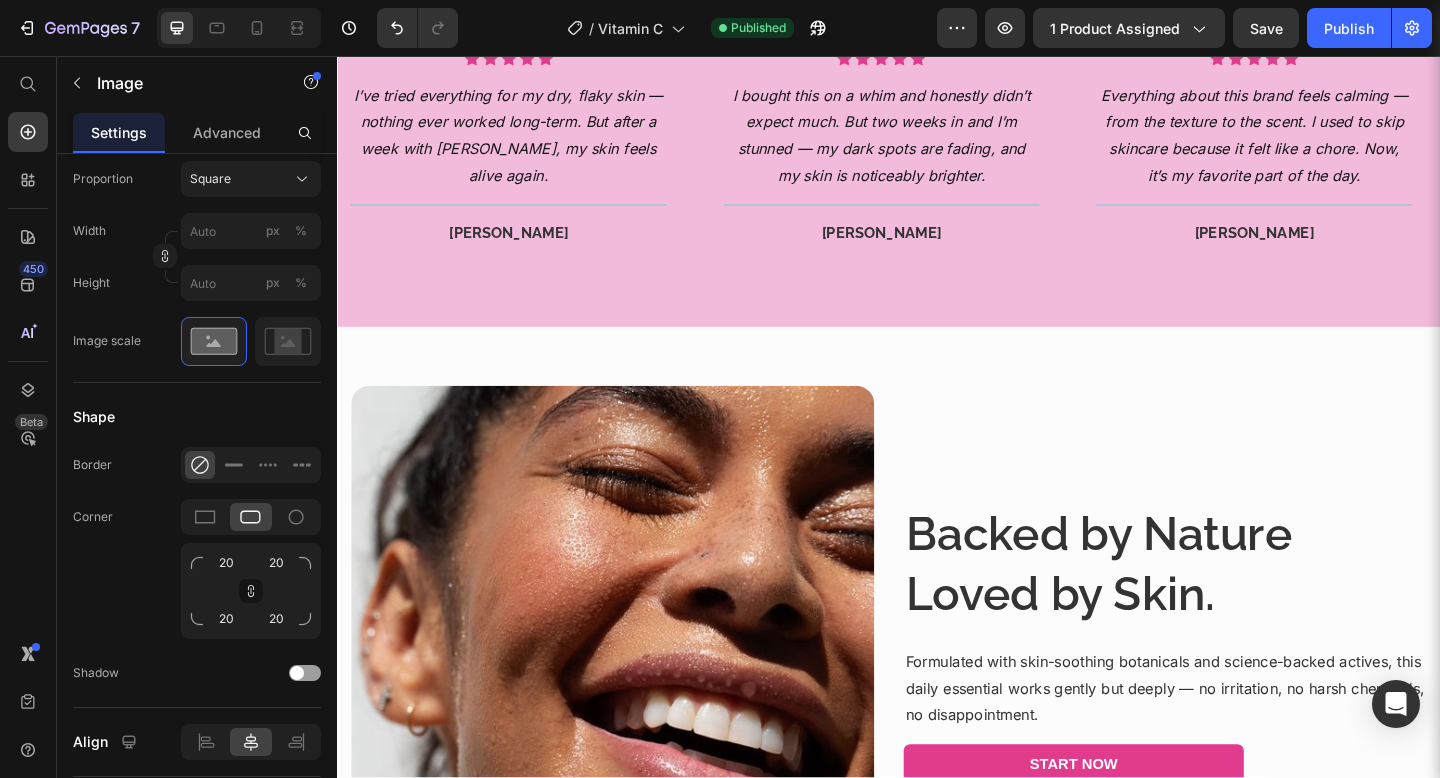 scroll, scrollTop: 2934, scrollLeft: 0, axis: vertical 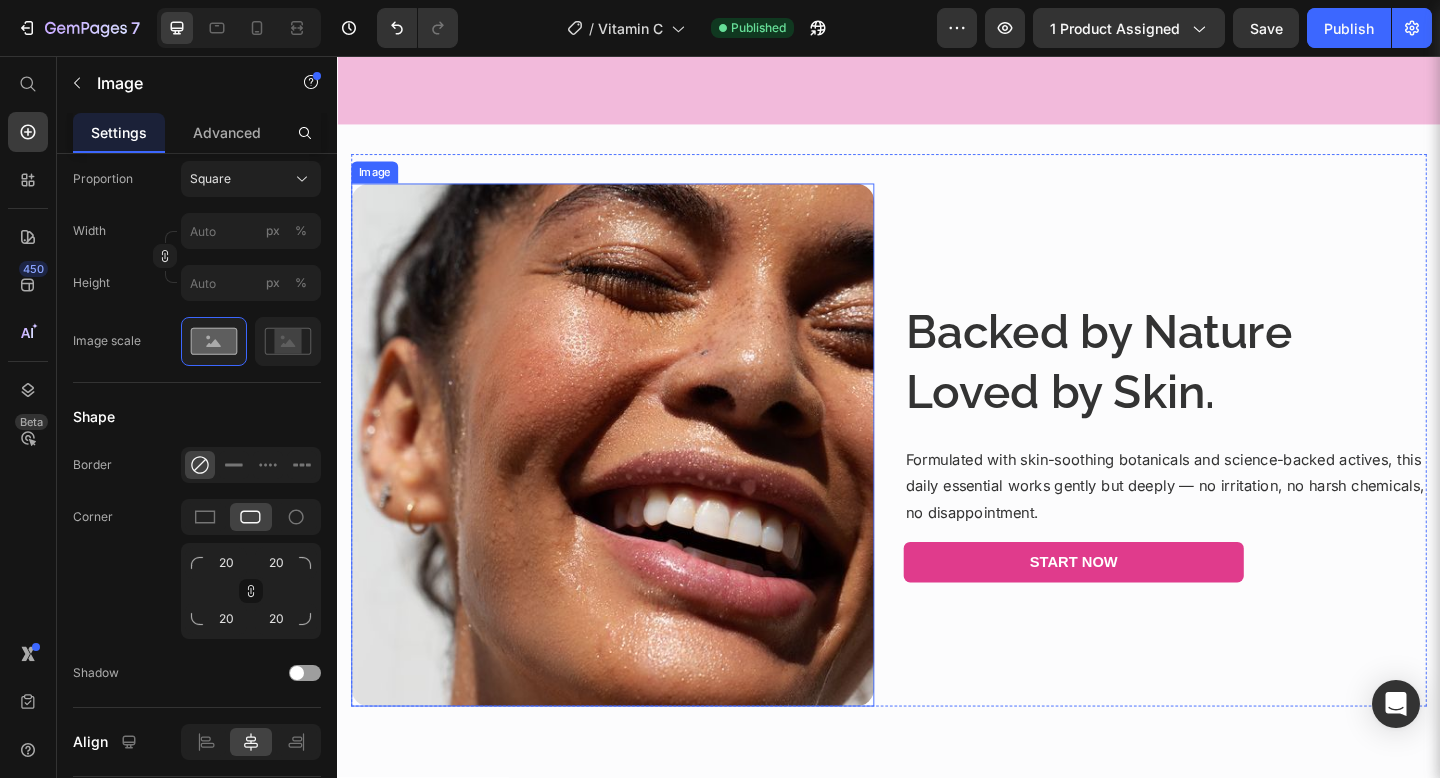 click at bounding box center (636, 479) 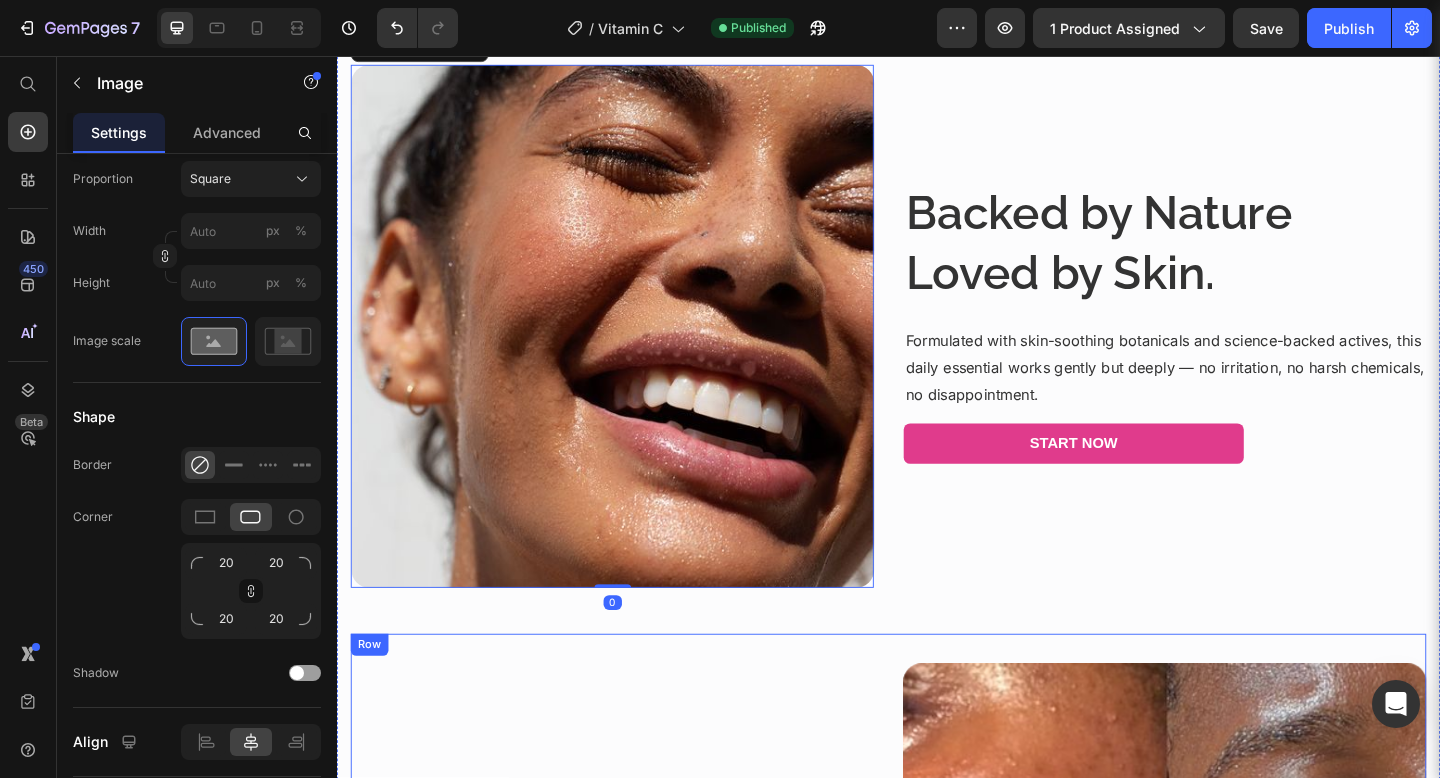 scroll, scrollTop: 3785, scrollLeft: 0, axis: vertical 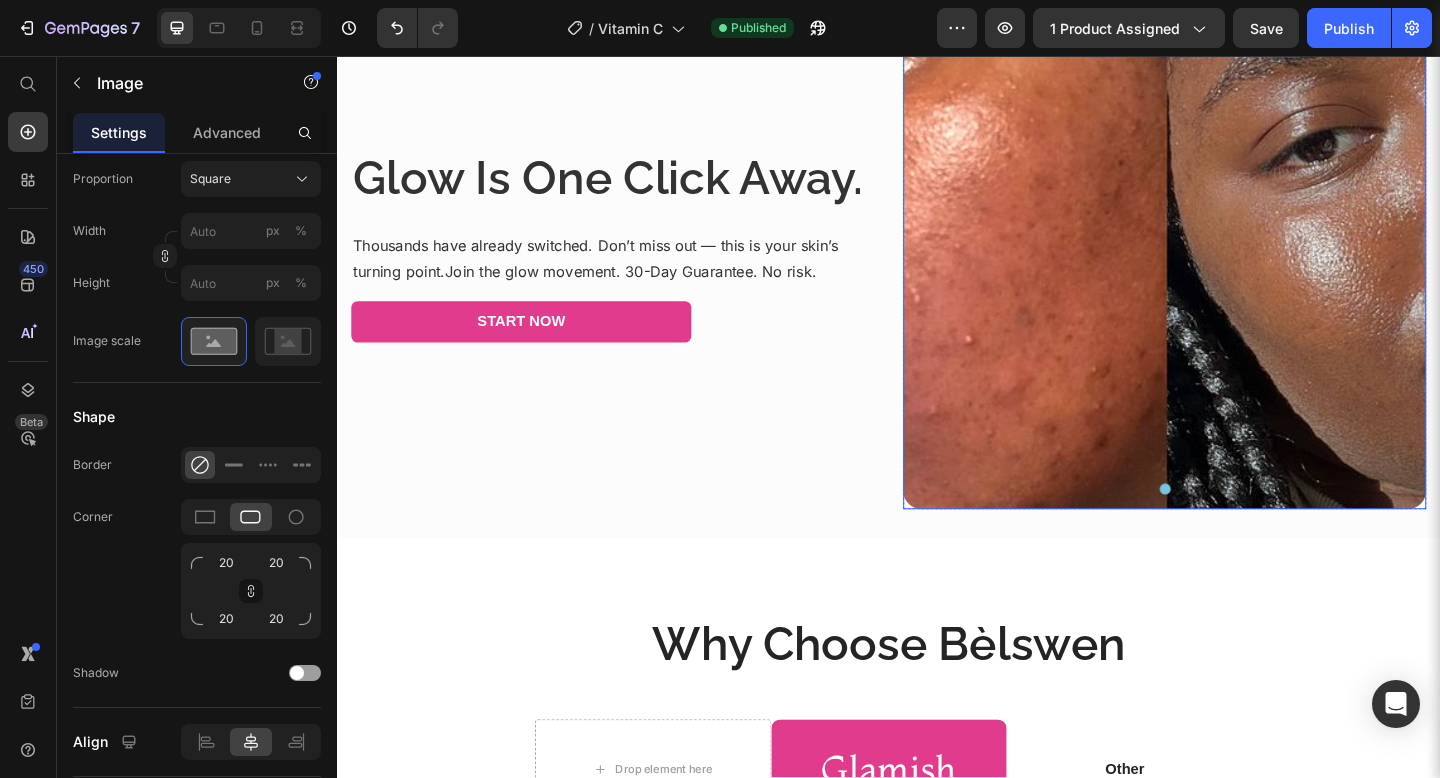 click at bounding box center (1237, 264) 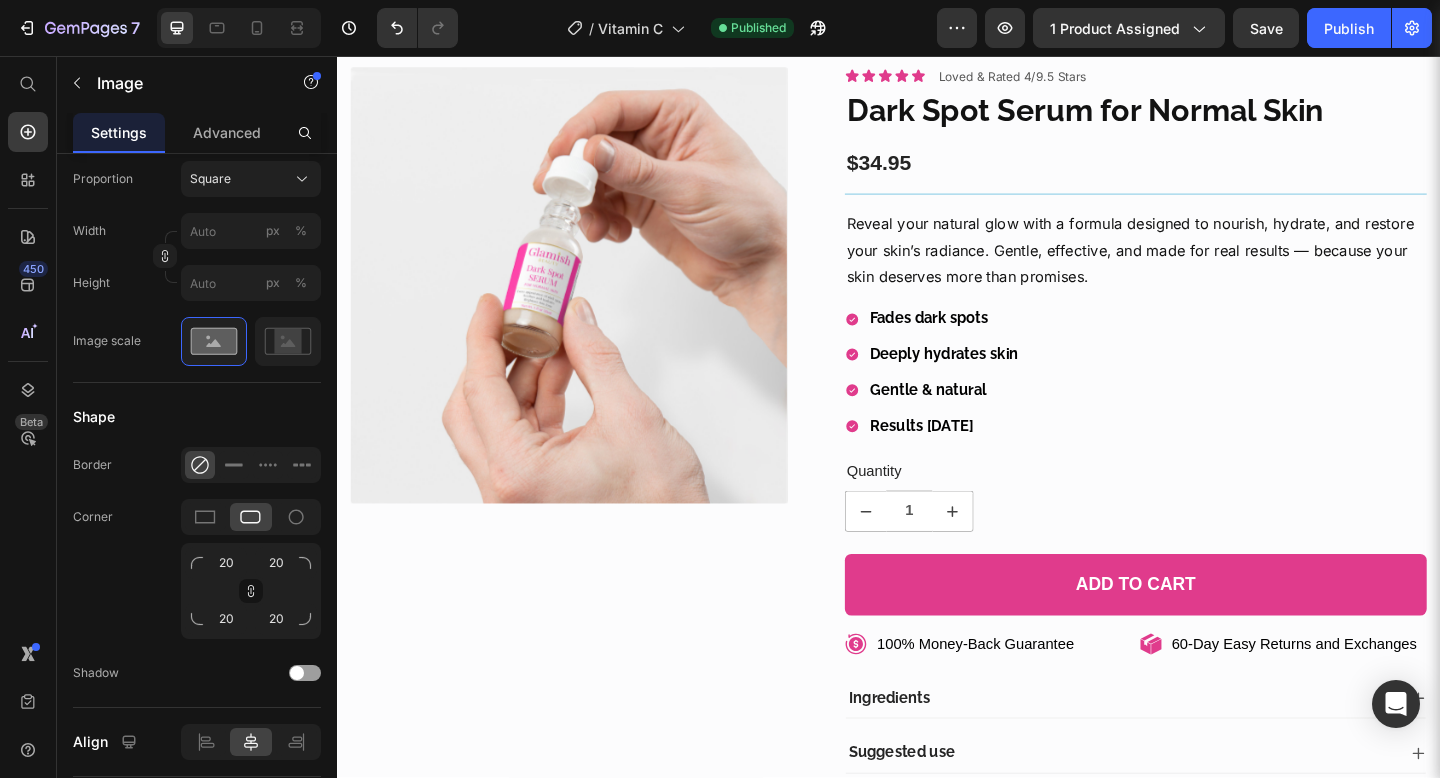 scroll, scrollTop: 0, scrollLeft: 0, axis: both 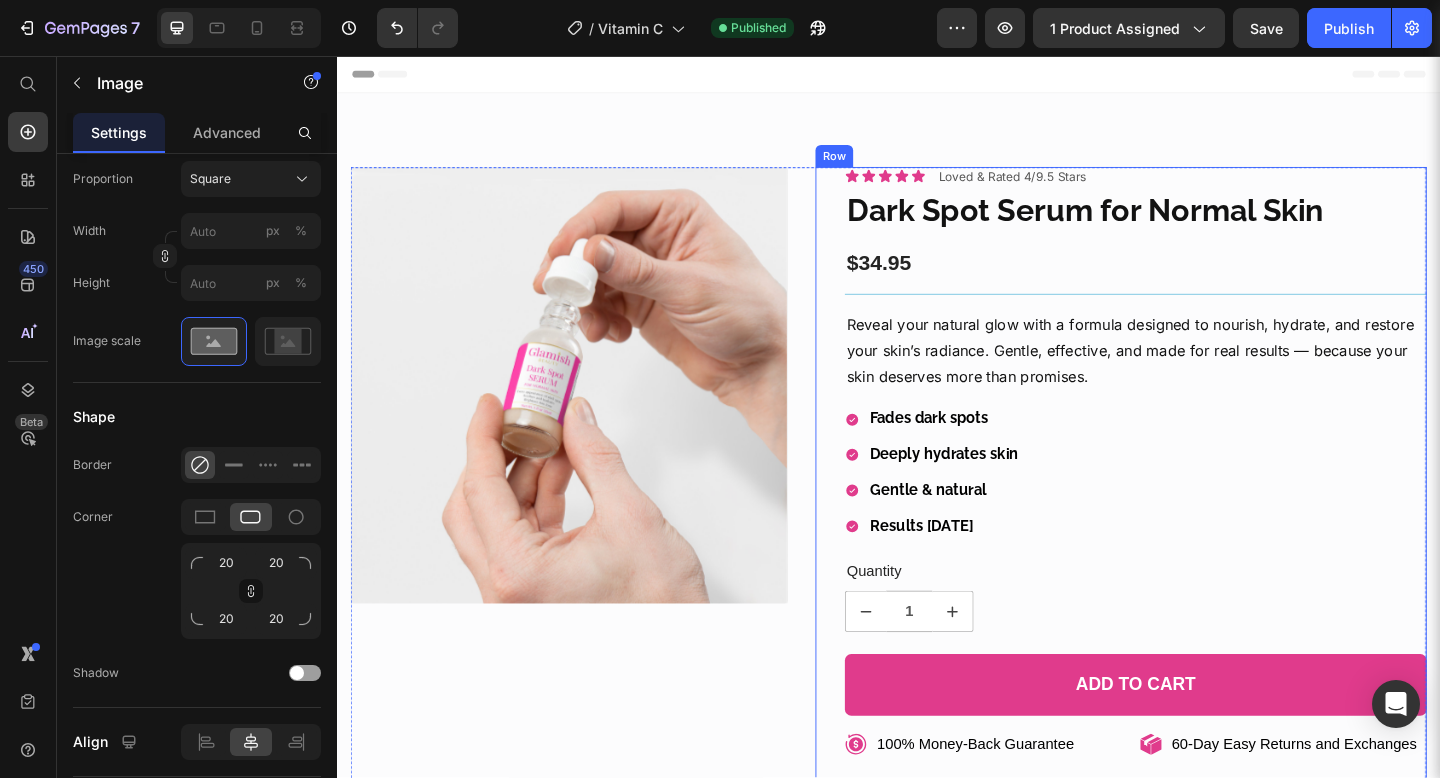 click on "Icon Icon Icon Icon Icon Icon List Loved & Rated 4/9.5 Stars  Text Block Row Dark Spot Serum for Normal Skin Product Title $34.95 Product Price                Title Line Reveal your natural glow with a formula designed to nourish, hydrate, and restore your skin’s radiance. Gentle, effective, and made for real results — because your skin deserves more than promises. Text Block Fades dark spots Deeply hydrates skin Gentle & natural Results in 7 days Item List Quantity Text Block 1 Product Quantity 1 Product Quantity Add to cart Add to Cart Row
100% Money-Back Guarantee Item List
60-Day Easy Returns Item List Row
100% Money-Back Guarantee Item List
60-Day Easy Returns and Exchanges Item List Row
Ingredients
Suggested use
Shipping & Return Accordion" at bounding box center (1205, 591) 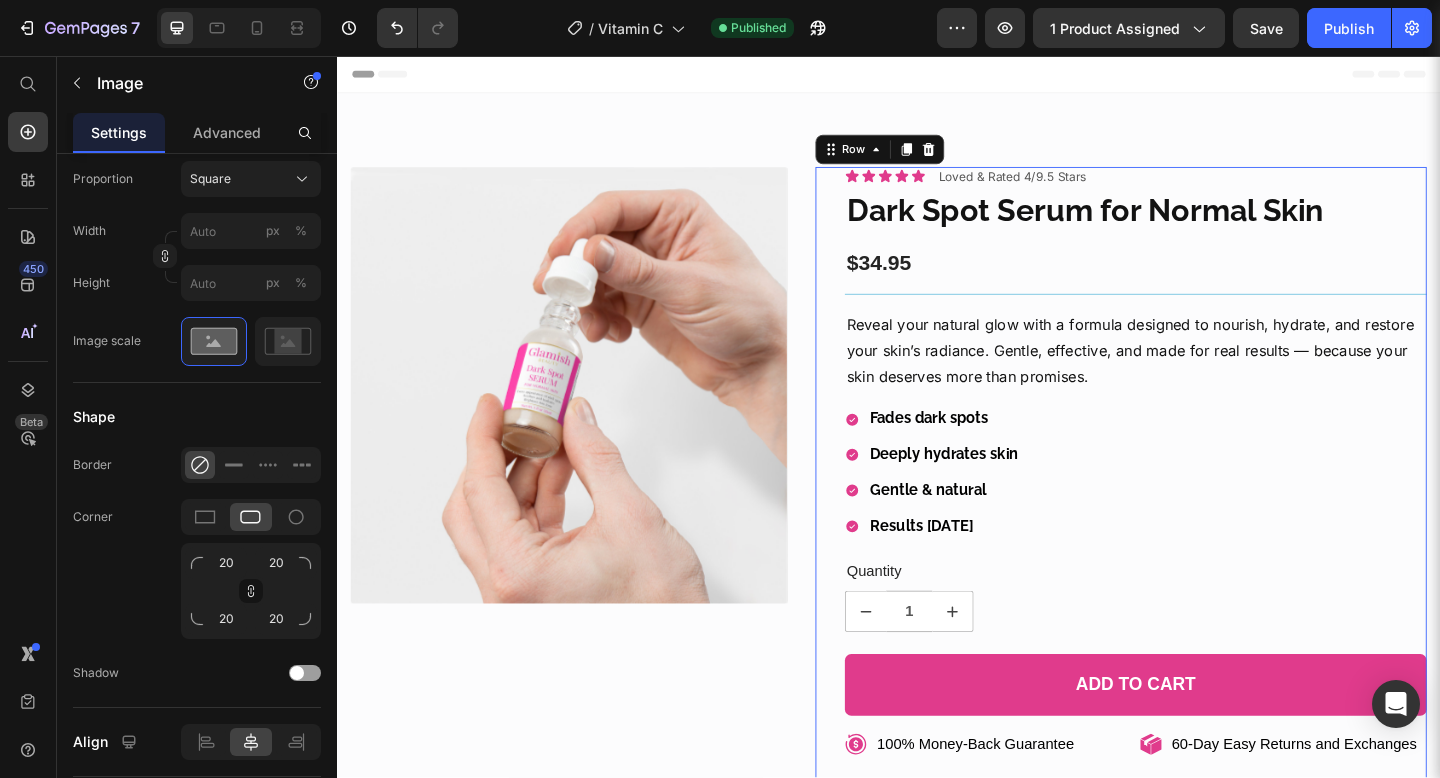 scroll, scrollTop: 0, scrollLeft: 0, axis: both 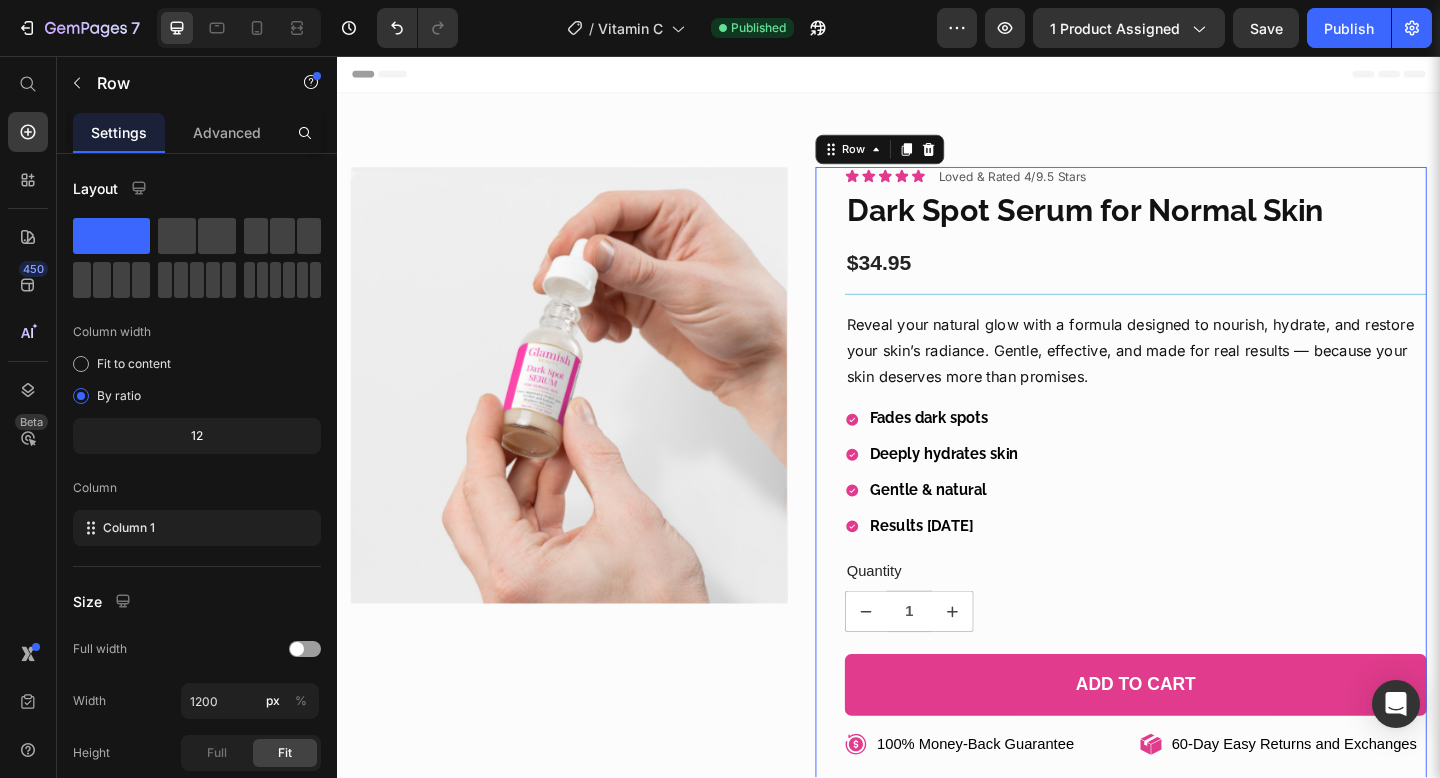click on "Icon Icon Icon Icon Icon Icon List Loved & Rated 4/9.5 Stars  Text Block Row Dark Spot Serum for Normal Skin Product Title $34.95 Product Price                Title Line Reveal your natural glow with a formula designed to nourish, hydrate, and restore your skin’s radiance. Gentle, effective, and made for real results — because your skin deserves more than promises. Text Block Fades dark spots Deeply hydrates skin Gentle & natural Results in 7 days Item List Quantity Text Block 1 Product Quantity 1 Product Quantity Add to cart Add to Cart Row
100% Money-Back Guarantee Item List
60-Day Easy Returns Item List Row
100% Money-Back Guarantee Item List
60-Day Easy Returns and Exchanges Item List Row
Ingredients
Suggested use
Shipping & Return Accordion" at bounding box center [1205, 591] 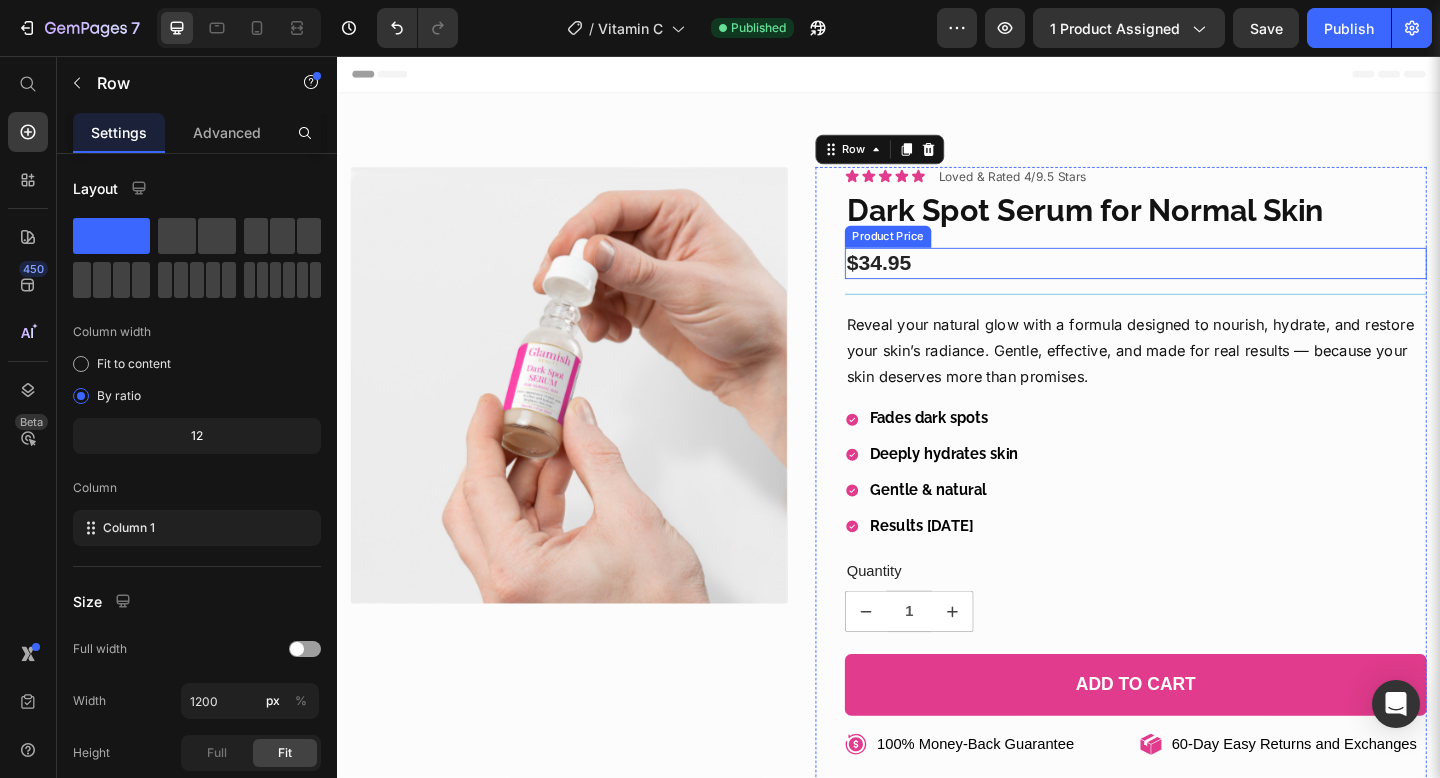 click on "$34.95" at bounding box center [1205, 282] 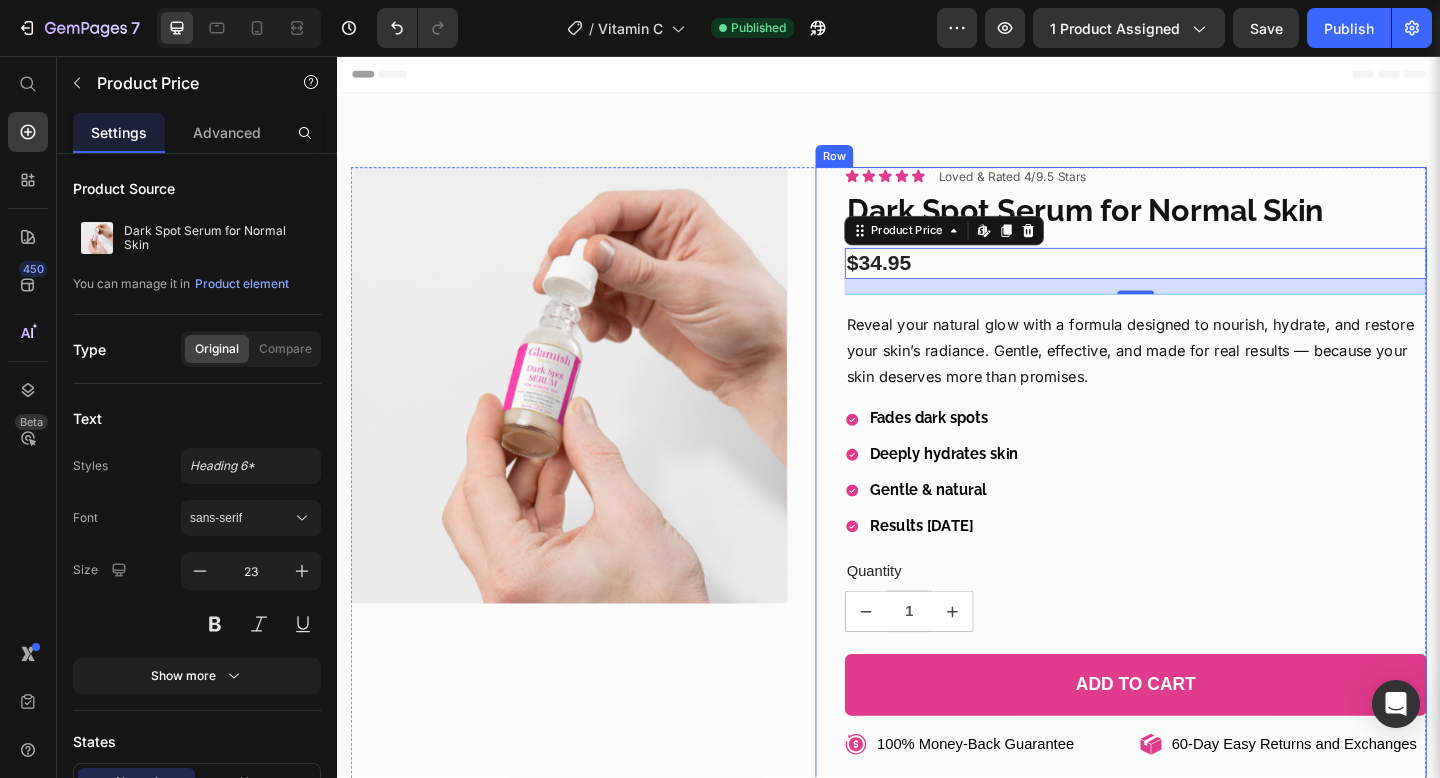 click on "Icon Icon Icon Icon Icon Icon List Loved & Rated 4/9.5 Stars  Text Block Row Dark Spot Serum for Normal Skin Product Title $34.95 Product Price   Edit content in Shopify 16                Title Line Reveal your natural glow with a formula designed to nourish, hydrate, and restore your skin’s radiance. Gentle, effective, and made for real results — because your skin deserves more than promises. Text Block Fades dark spots Deeply hydrates skin Gentle & natural Results in 7 days Item List Quantity Text Block 1 Product Quantity 1 Product Quantity Add to cart Add to Cart Row
100% Money-Back Guarantee Item List
60-Day Easy Returns Item List Row
100% Money-Back Guarantee Item List
60-Day Easy Returns and Exchanges Item List Row
Ingredients
Suggested use
Shipping & Return Accordion" at bounding box center (1205, 591) 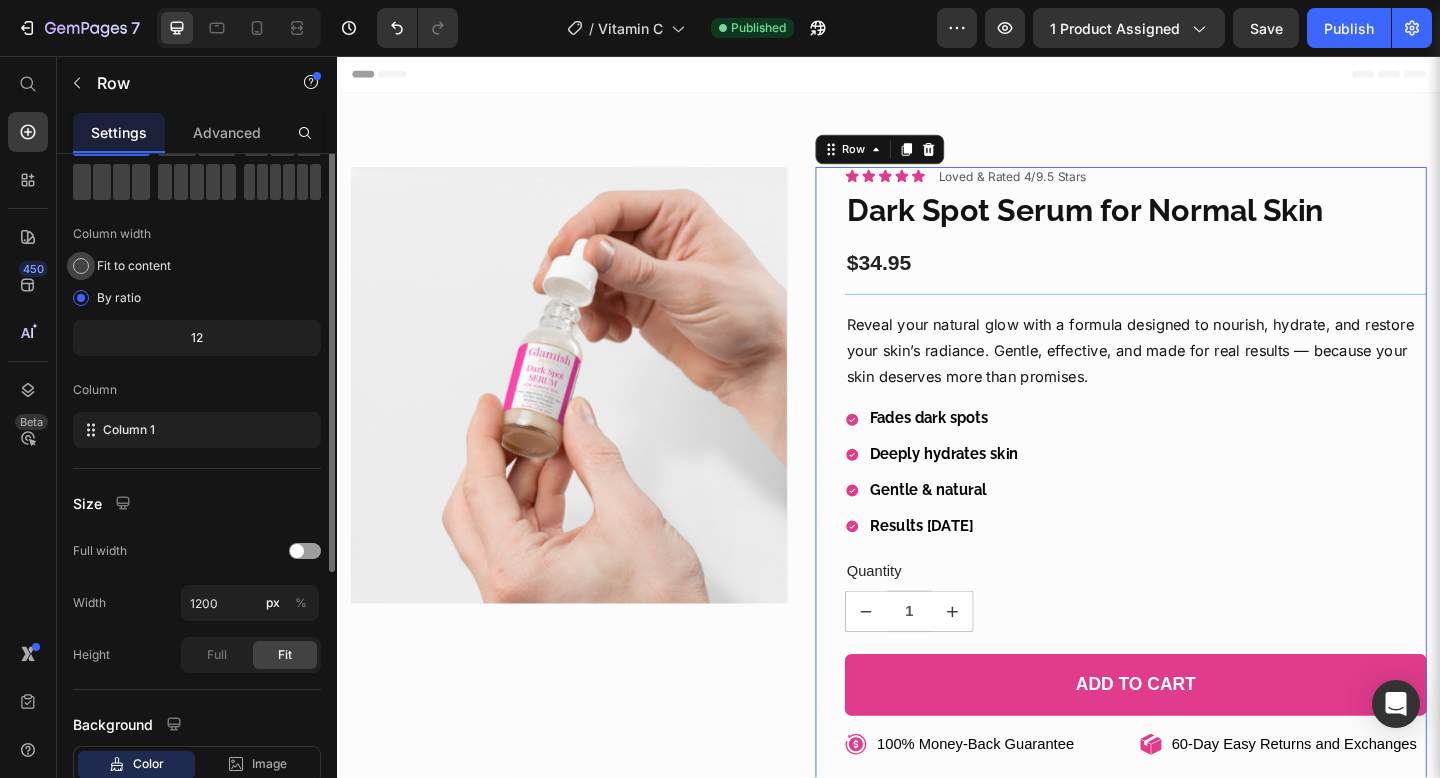 scroll, scrollTop: 0, scrollLeft: 0, axis: both 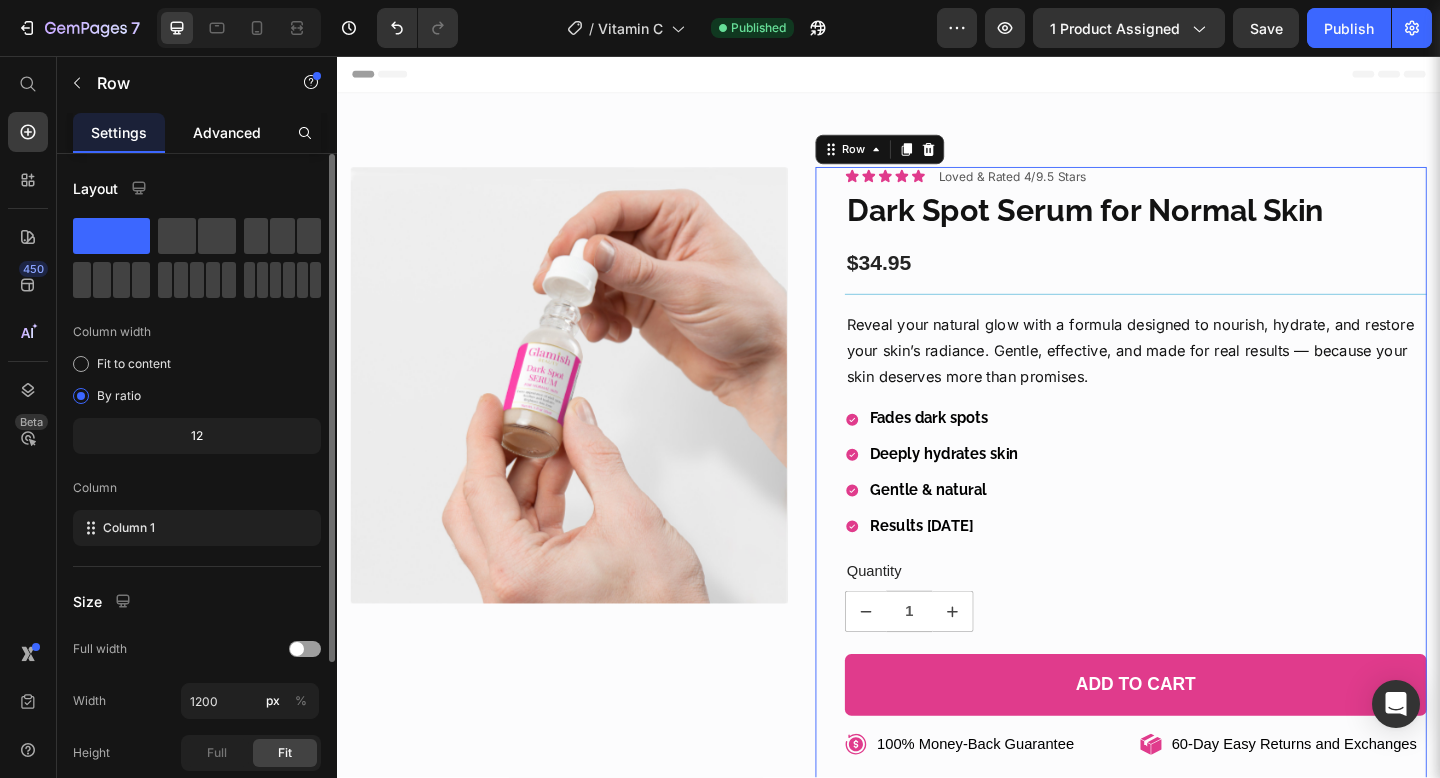 click on "Advanced" at bounding box center (227, 132) 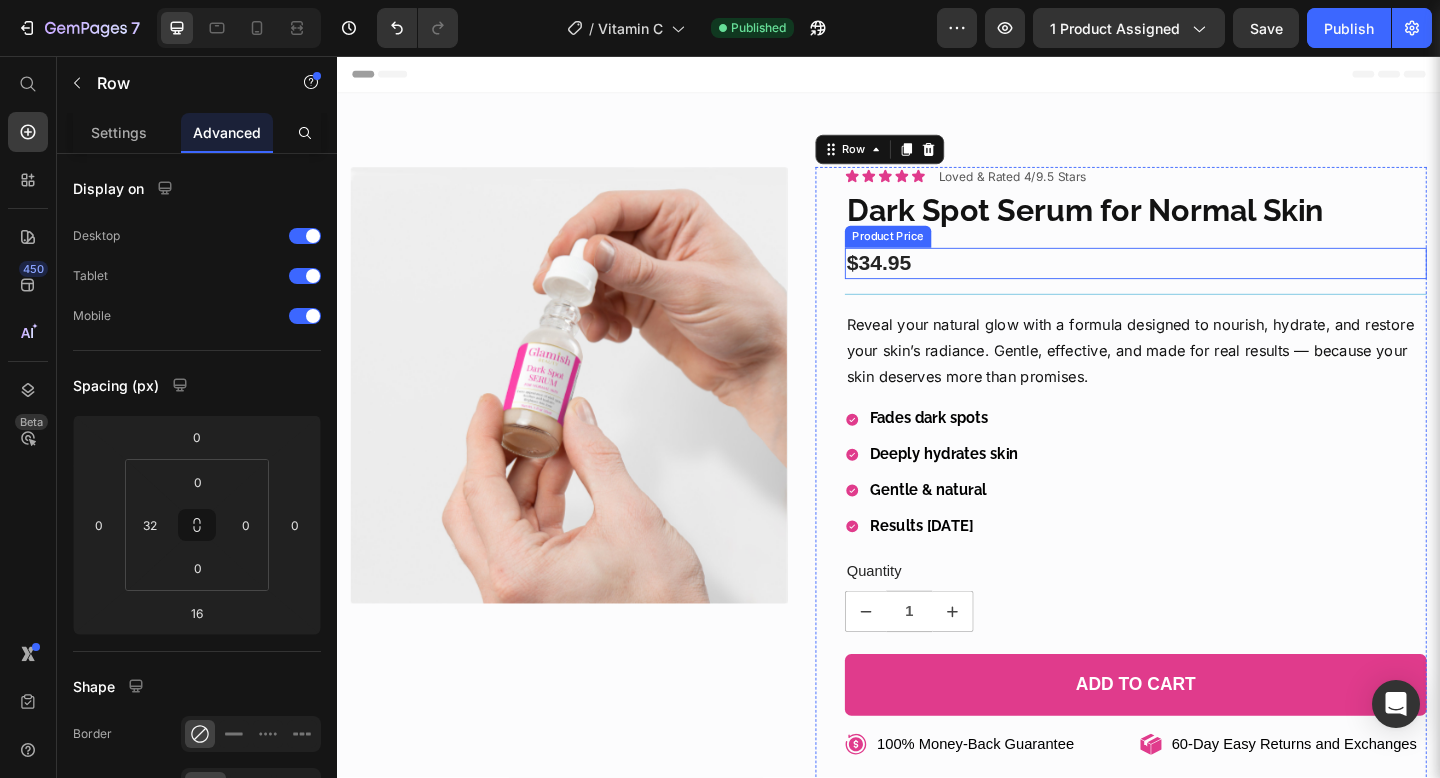 click on "$34.95" at bounding box center [1205, 282] 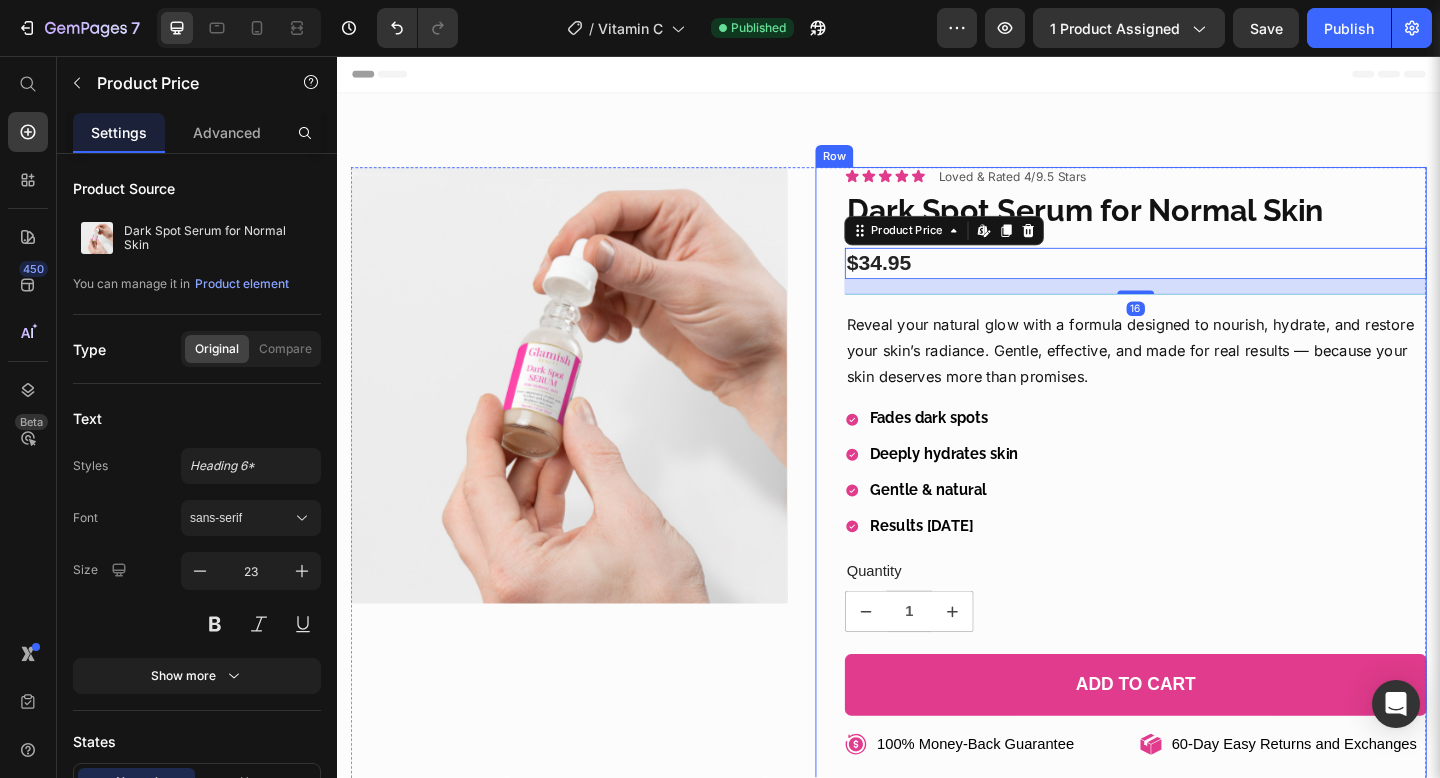 click on "Icon Icon Icon Icon Icon Icon List Loved & Rated 4/9.5 Stars  Text Block Row Dark Spot Serum for Normal Skin Product Title $34.95 Product Price   Edit content in Shopify 16                Title Line Reveal your natural glow with a formula designed to nourish, hydrate, and restore your skin’s radiance. Gentle, effective, and made for real results — because your skin deserves more than promises. Text Block Fades dark spots Deeply hydrates skin Gentle & natural Results in 7 days Item List Quantity Text Block 1 Product Quantity 1 Product Quantity Add to cart Add to Cart Row
100% Money-Back Guarantee Item List
60-Day Easy Returns Item List Row
100% Money-Back Guarantee Item List
60-Day Easy Returns and Exchanges Item List Row
Ingredients
Suggested use
Shipping & Return Accordion" at bounding box center (1205, 591) 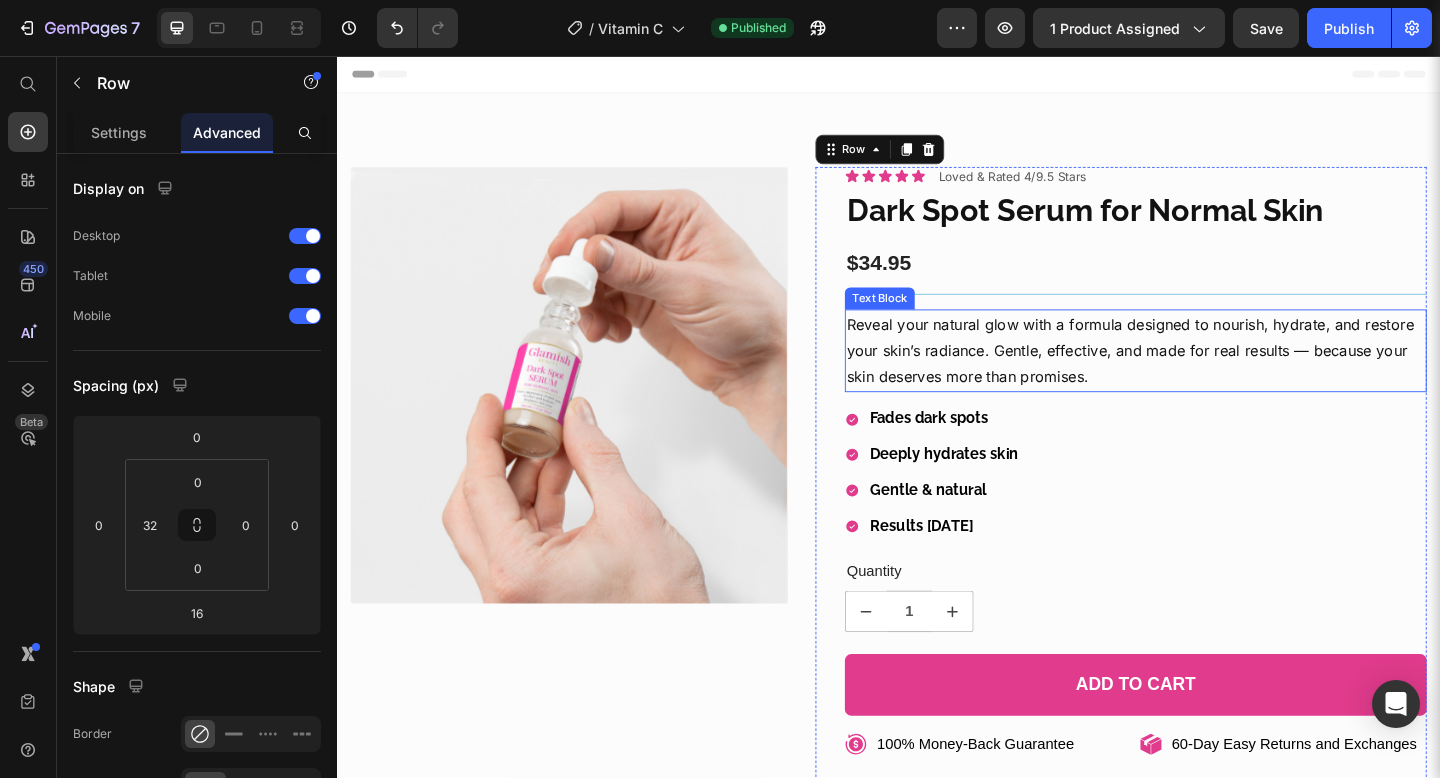 click on "Reveal your natural glow with a formula designed to nourish, hydrate, and restore your skin’s radiance. Gentle, effective, and made for real results — because your skin deserves more than promises." at bounding box center [1205, 377] 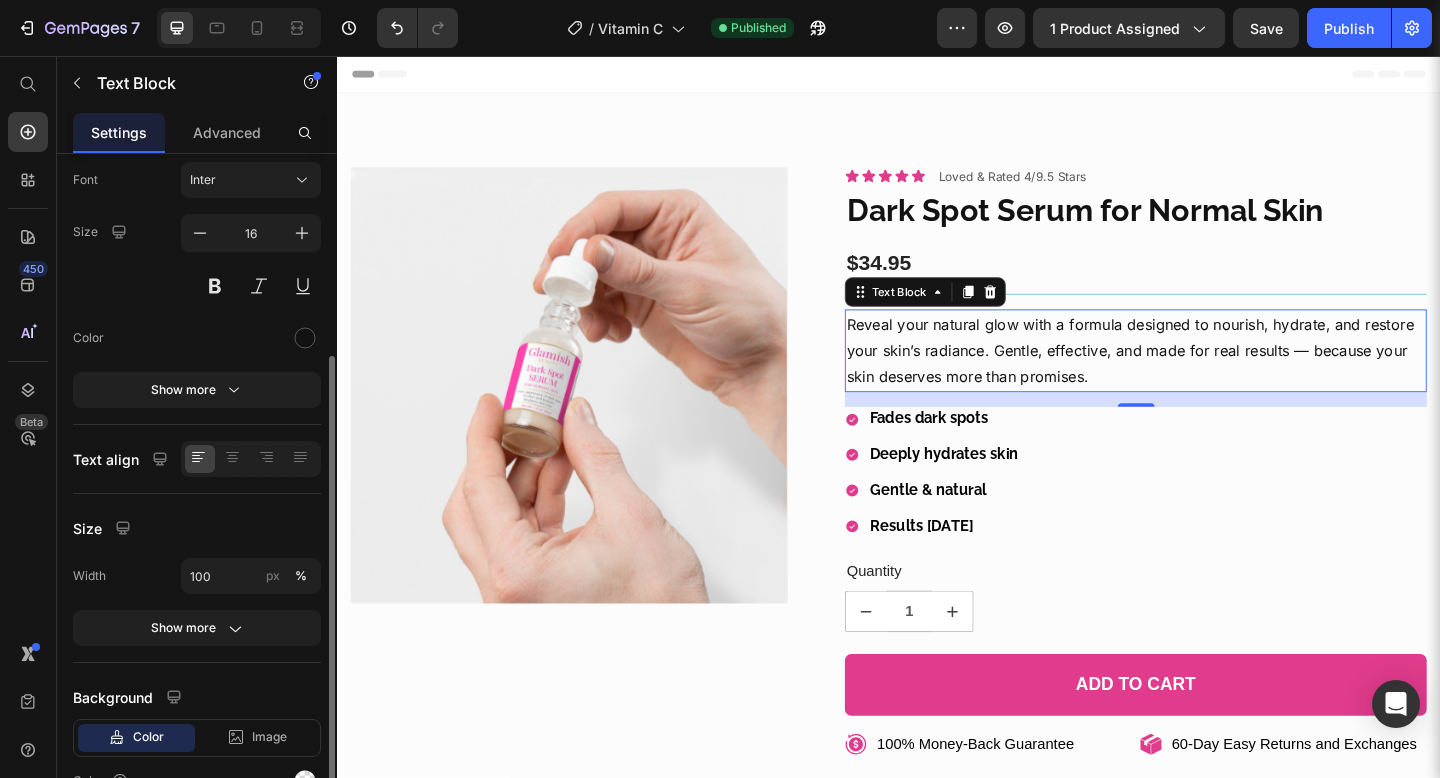 scroll, scrollTop: 214, scrollLeft: 0, axis: vertical 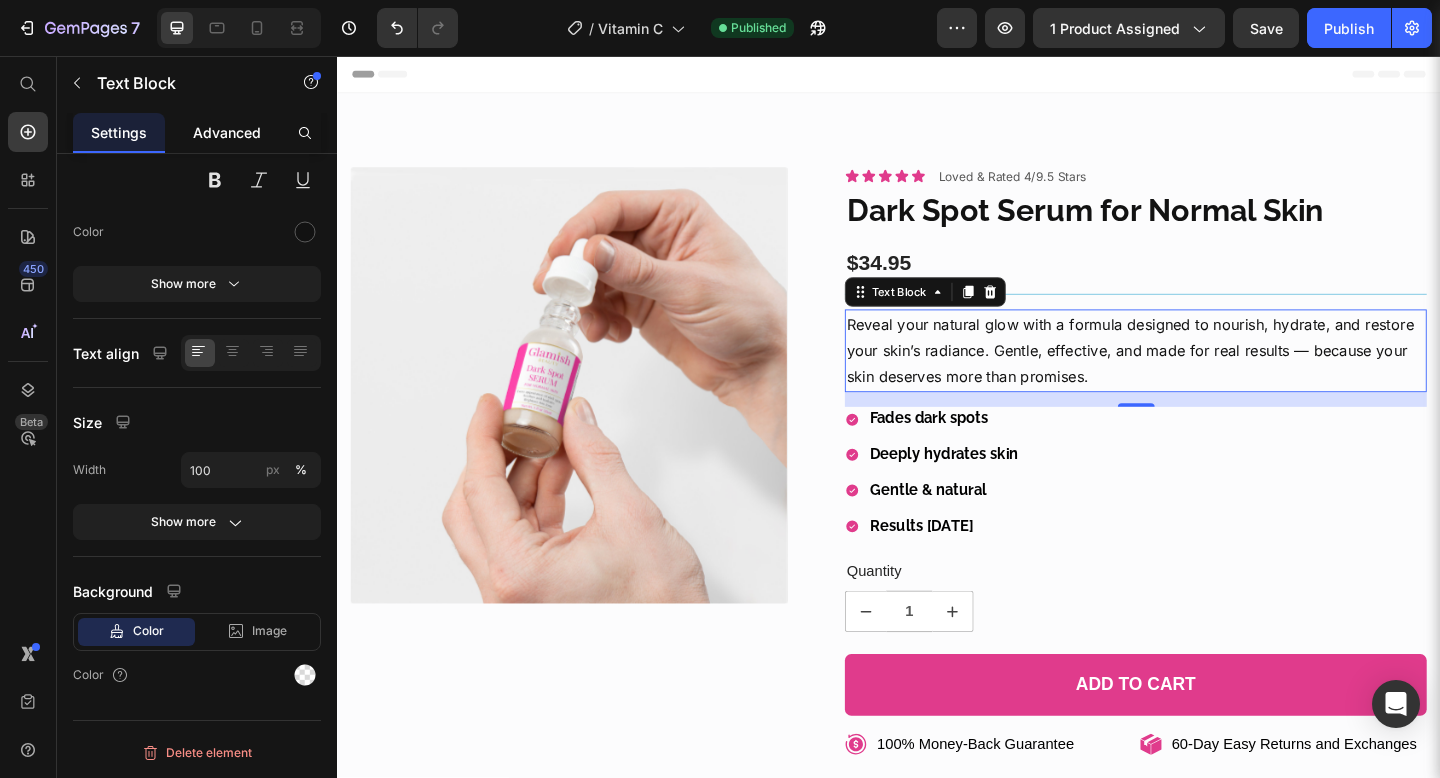 click on "Advanced" at bounding box center (227, 132) 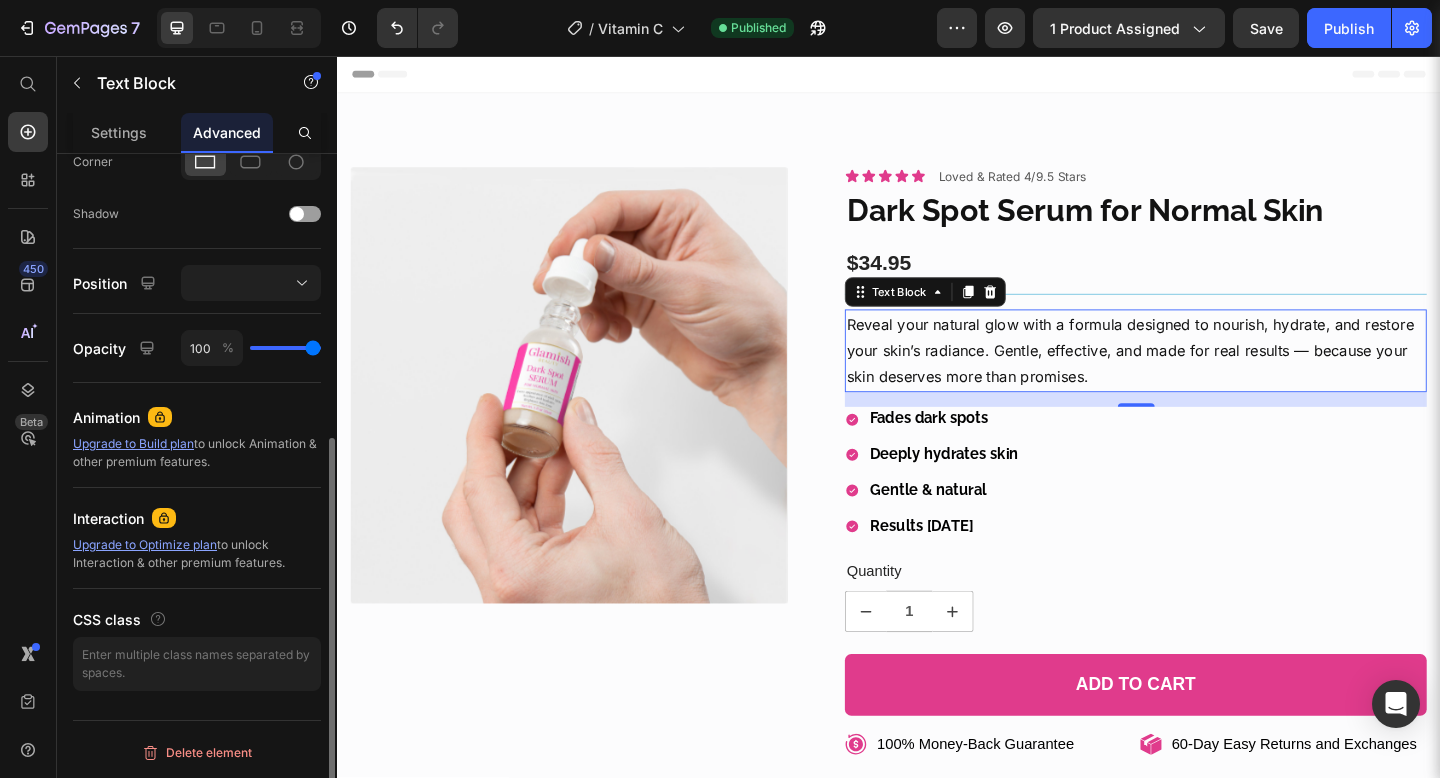 scroll, scrollTop: 0, scrollLeft: 0, axis: both 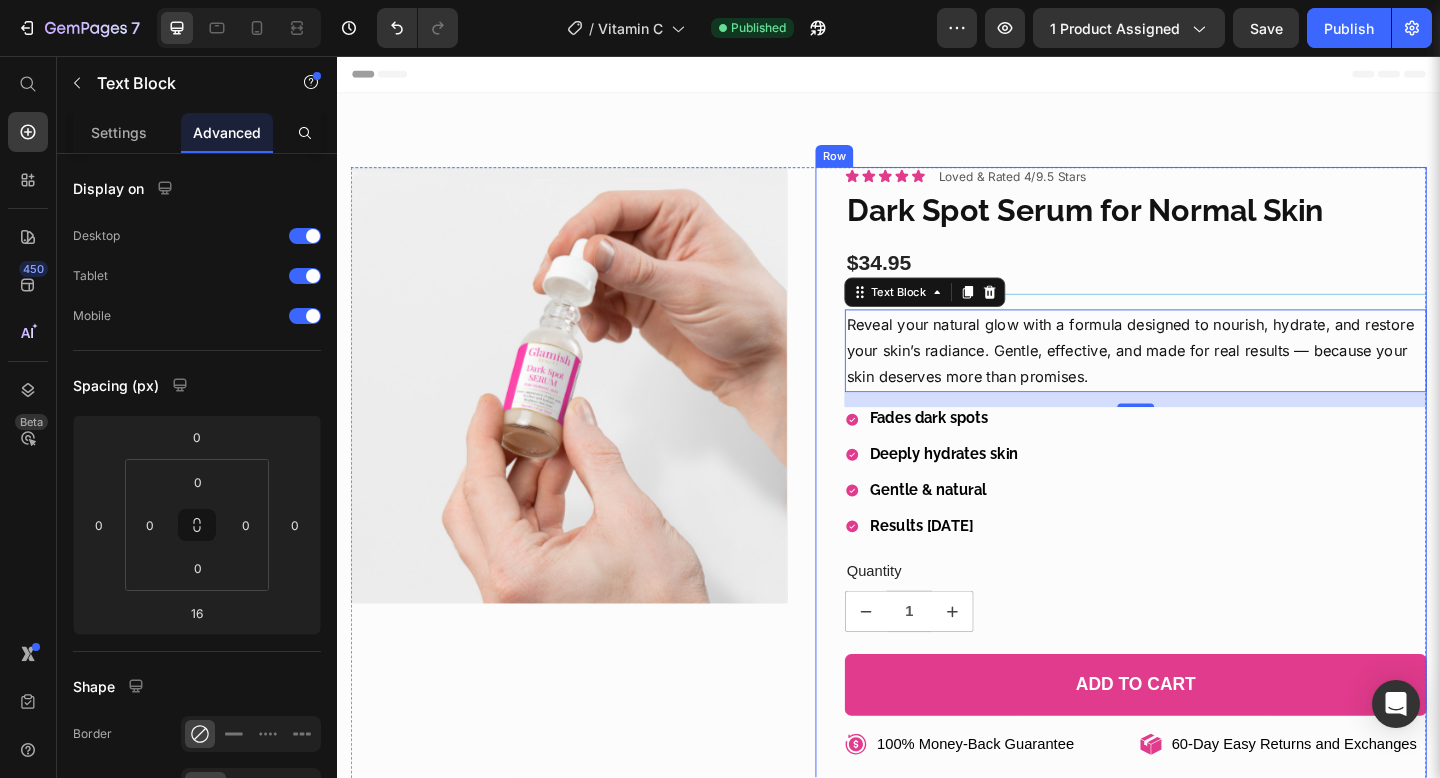 click on "Icon Icon Icon Icon Icon Icon List Loved & Rated 4/9.5 Stars  Text Block Row Dark Spot Serum for Normal Skin Product Title $34.95 Product Price                Title Line Reveal your natural glow with a formula designed to nourish, hydrate, and restore your skin’s radiance. Gentle, effective, and made for real results — because your skin deserves more than promises. Text Block   16 Fades dark spots Deeply hydrates skin Gentle & natural Results in 7 days Item List Quantity Text Block 1 Product Quantity 1 Product Quantity Add to cart Add to Cart Row
100% Money-Back Guarantee Item List
60-Day Easy Returns Item List Row
100% Money-Back Guarantee Item List
60-Day Easy Returns and Exchanges Item List Row
Ingredients
Suggested use
Shipping & Return Accordion" at bounding box center [1205, 591] 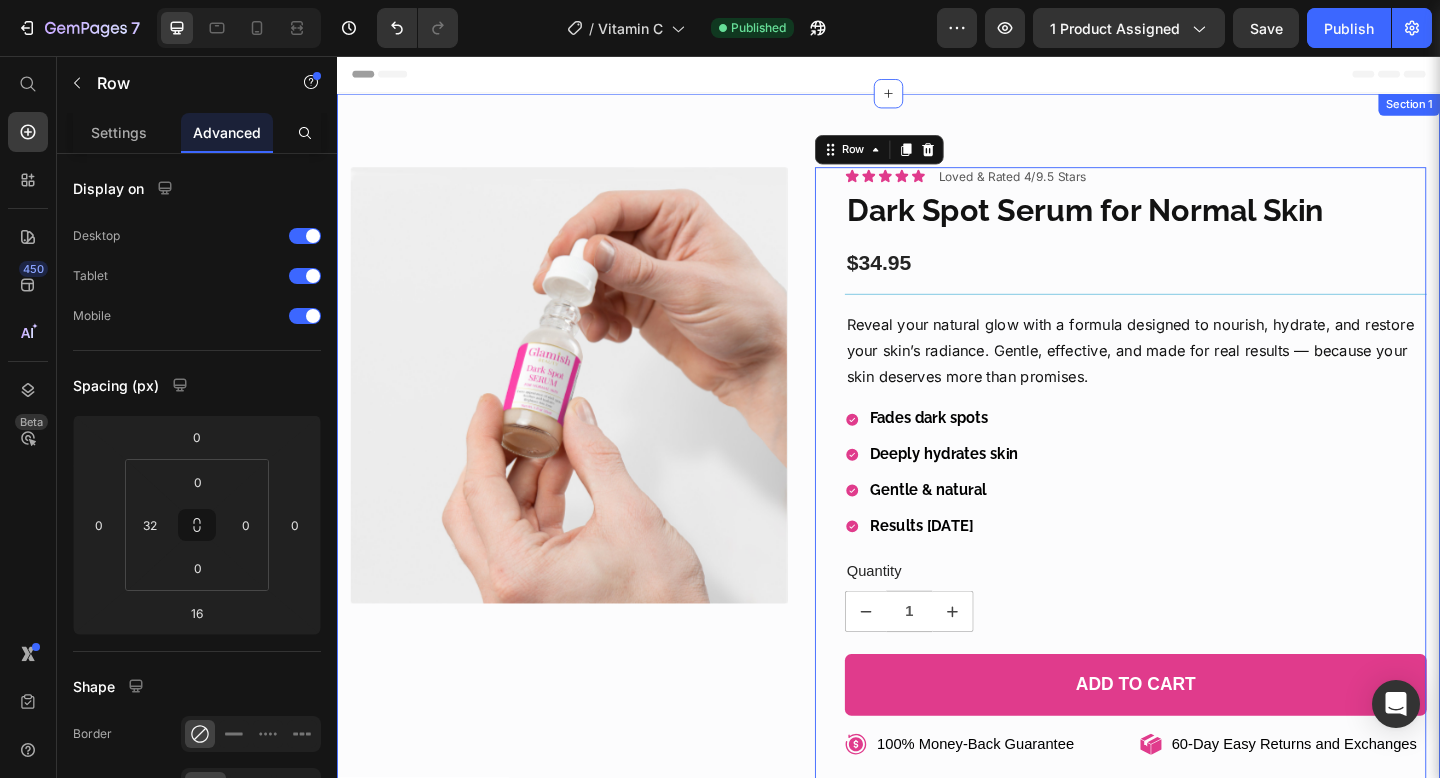 click on "Product Images Icon Icon Icon Icon Icon Icon List Loved & Rated 4/9.5 Stars  Text Block Row Dark Spot Serum for Normal Skin Product Title $34.95 Product Price                Title Line Reveal your natural glow with a formula designed to nourish, hydrate, and restore your skin’s radiance. Gentle, effective, and made for real results — because your skin deserves more than promises. Text Block Fades dark spots Deeply hydrates skin Gentle & natural Results in 7 days Item List Quantity Text Block 1 Product Quantity 1 Product Quantity Add to cart Add to Cart Row
100% Money-Back Guarantee Item List
60-Day Easy Returns Item List Row
100% Money-Back Guarantee Item List
60-Day Easy Returns and Exchanges Item List Row
Ingredients
Suggested use
Shipping & Return Accordion Row   16 Product Section 1" at bounding box center [937, 591] 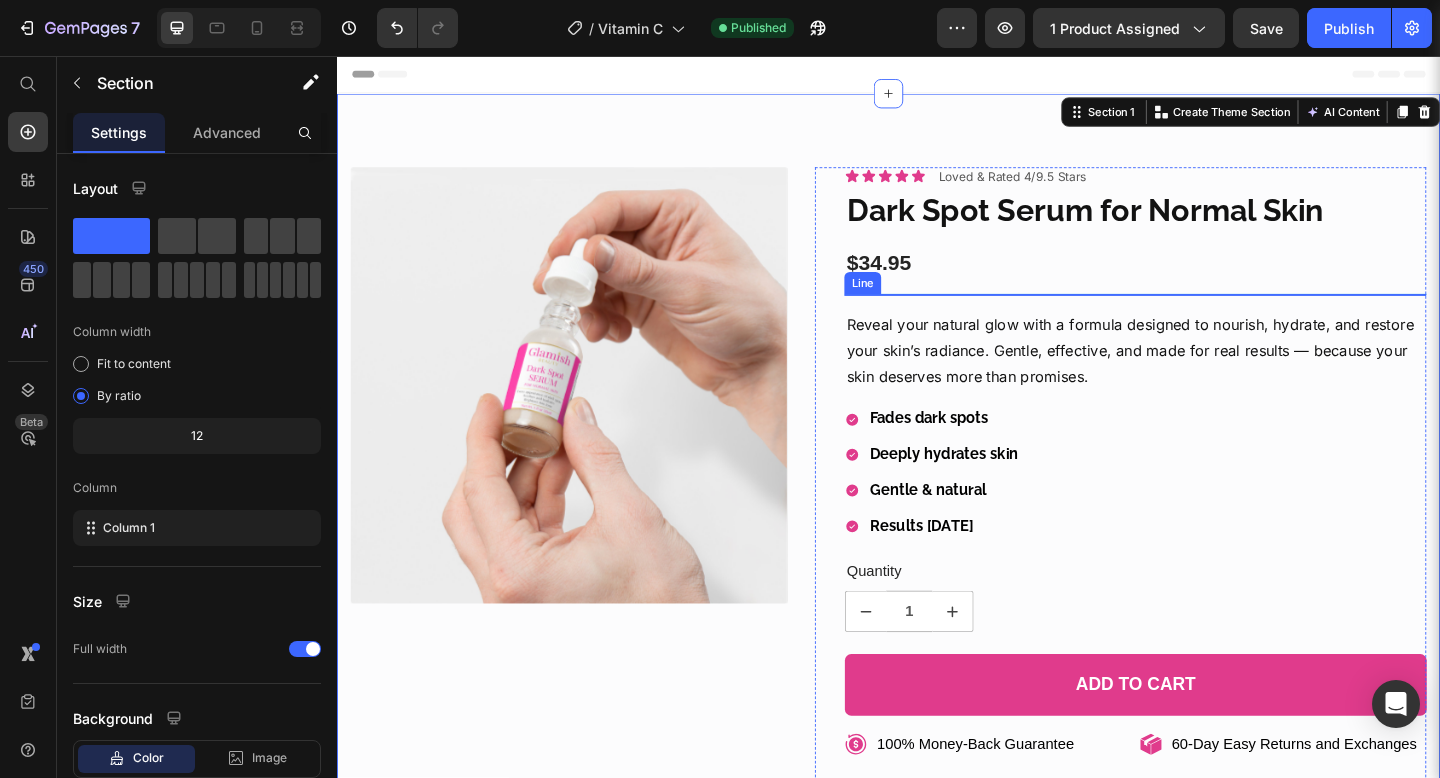 click on "Icon Icon Icon Icon Icon Icon List Loved & Rated 4/9.5 Stars  Text Block Row Dark Spot Serum for Normal Skin Product Title $34.95 Product Price                Title Line Reveal your natural glow with a formula designed to nourish, hydrate, and restore your skin’s radiance. Gentle, effective, and made for real results — because your skin deserves more than promises. Text Block Fades dark spots Deeply hydrates skin Gentle & natural Results in 7 days Item List Quantity Text Block 1 Product Quantity 1 Product Quantity Add to cart Add to Cart Row
100% Money-Back Guarantee Item List
60-Day Easy Returns Item List Row
100% Money-Back Guarantee Item List
60-Day Easy Returns and Exchanges Item List Row
Ingredients
Suggested use
Shipping & Return Accordion" at bounding box center (1205, 591) 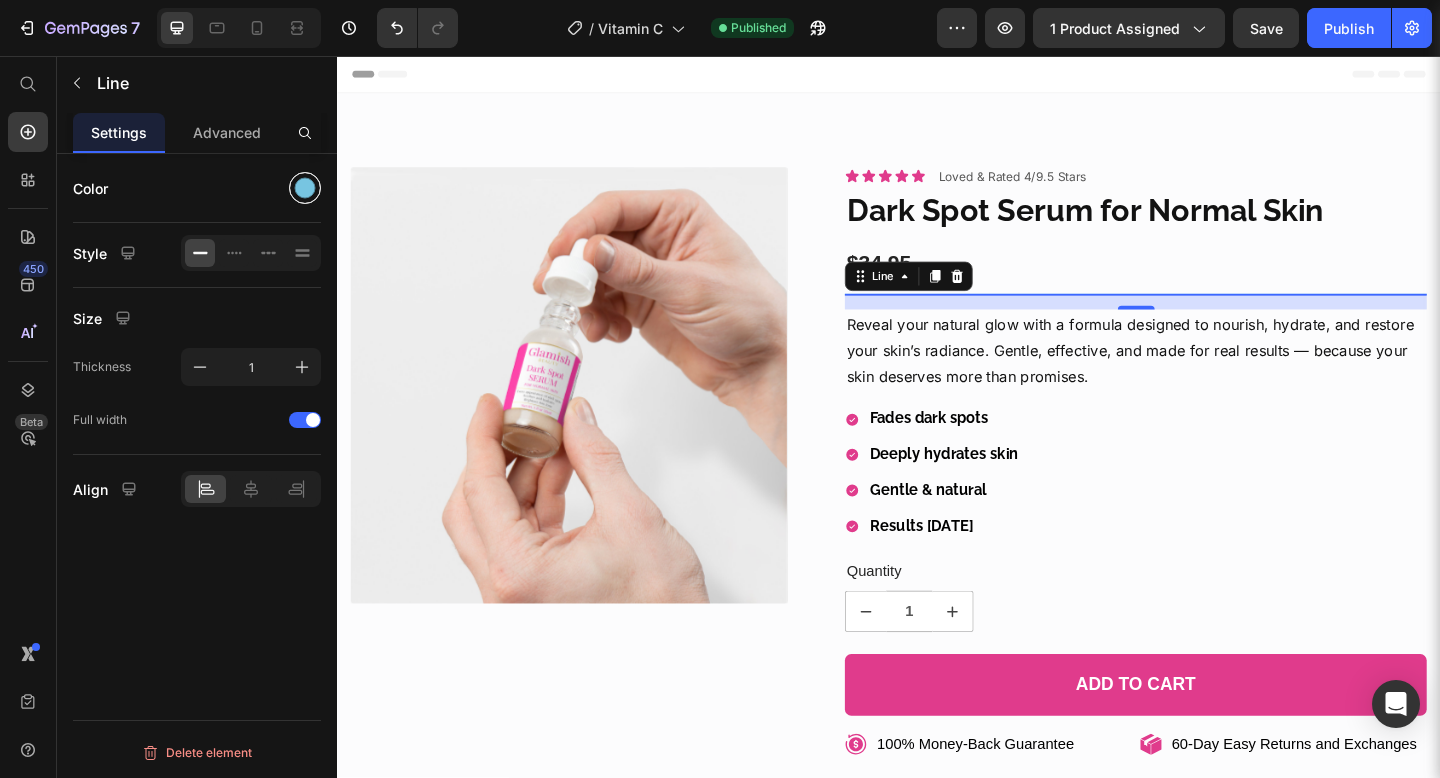 click at bounding box center (305, 188) 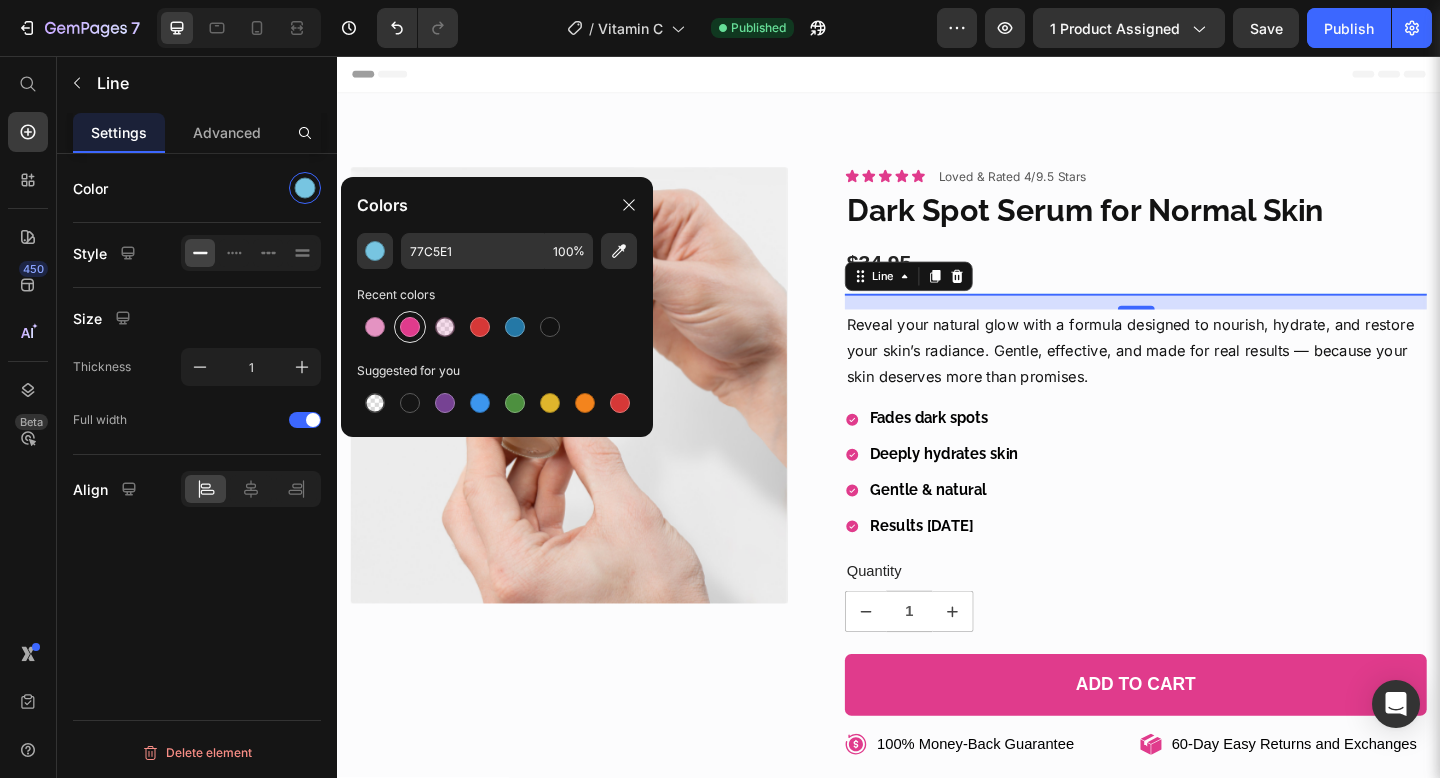 click at bounding box center (410, 327) 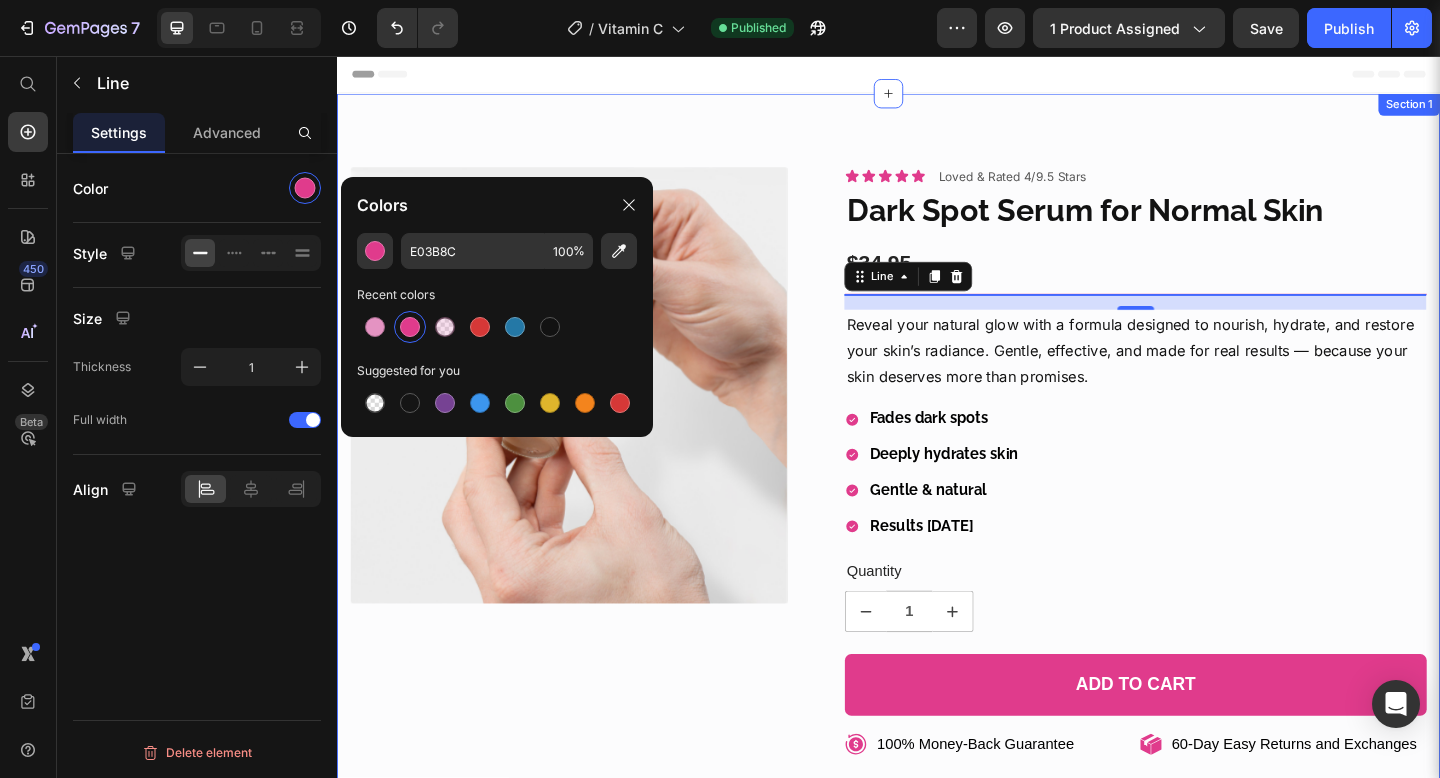 click on "Product Images Icon Icon Icon Icon Icon Icon List Loved & Rated 4/9.5 Stars  Text Block Row Dark Spot Serum for Normal Skin Product Title $34.95 Product Price                Title Line   16 Reveal your natural glow with a formula designed to nourish, hydrate, and restore your skin’s radiance. Gentle, effective, and made for real results — because your skin deserves more than promises. Text Block Fades dark spots Deeply hydrates skin Gentle & natural Results in 7 days Item List Quantity Text Block 1 Product Quantity 1 Product Quantity Add to cart Add to Cart Row
100% Money-Back Guarantee Item List
60-Day Easy Returns Item List Row
100% Money-Back Guarantee Item List
60-Day Easy Returns and Exchanges Item List Row
Ingredients
Suggested use
Shipping & Return Accordion Row Product Section 1" at bounding box center [937, 591] 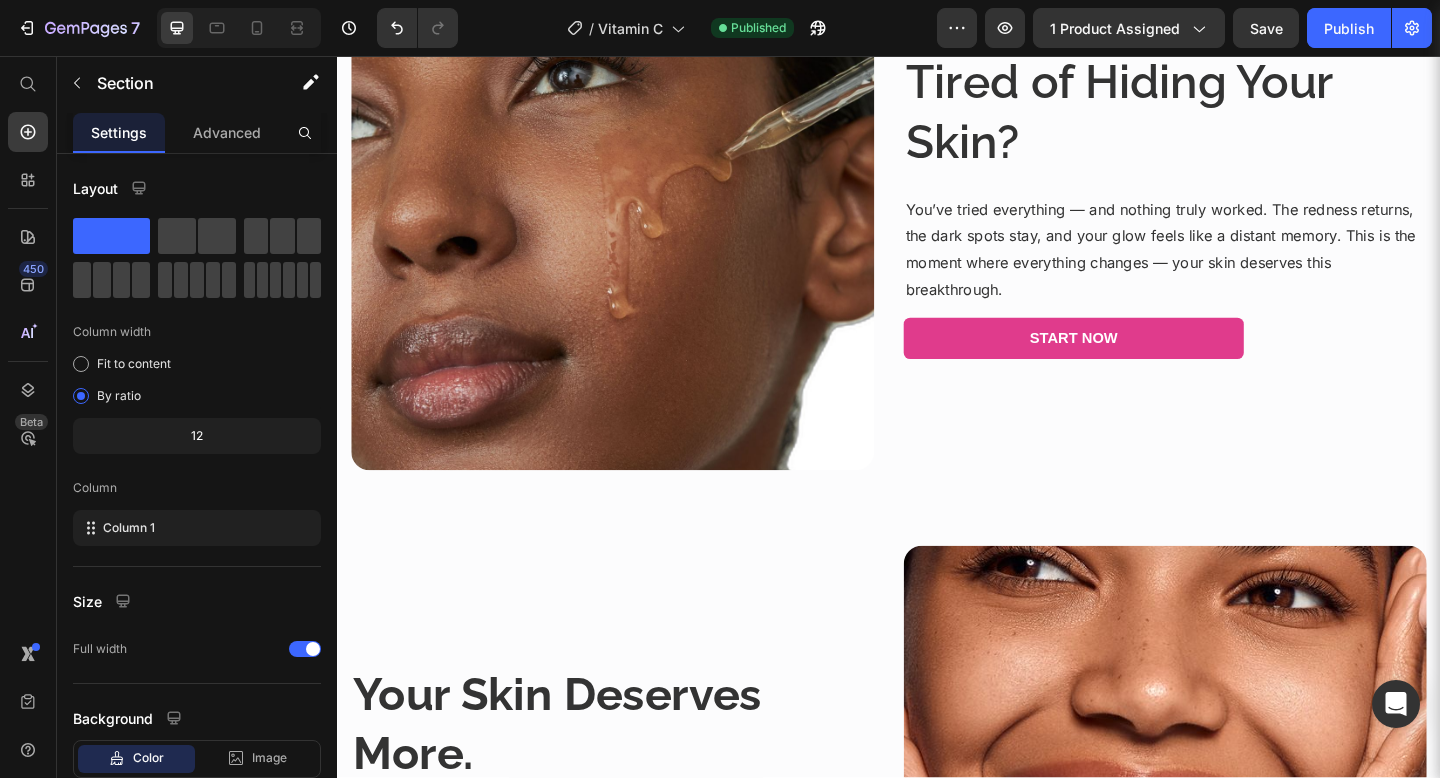 scroll, scrollTop: 0, scrollLeft: 0, axis: both 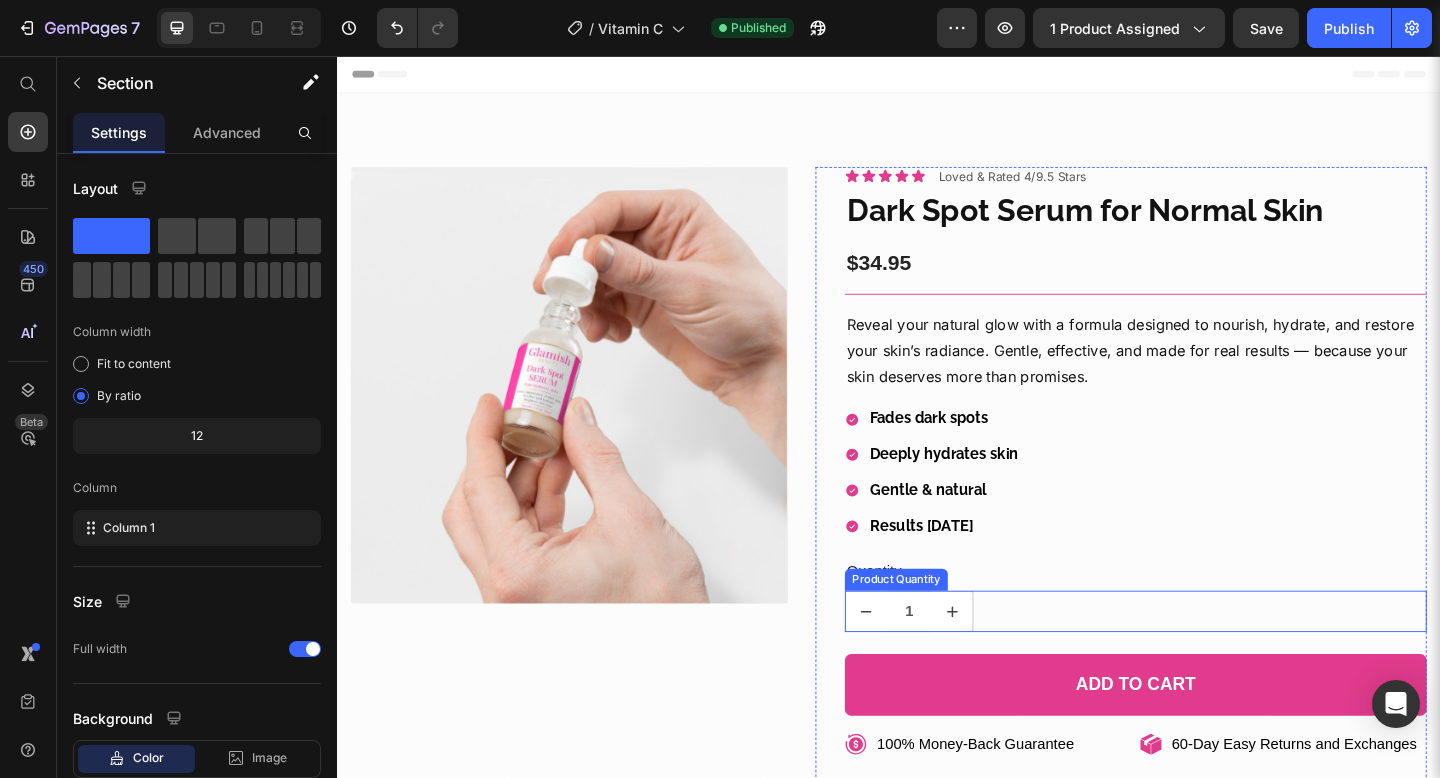 click at bounding box center [1006, 660] 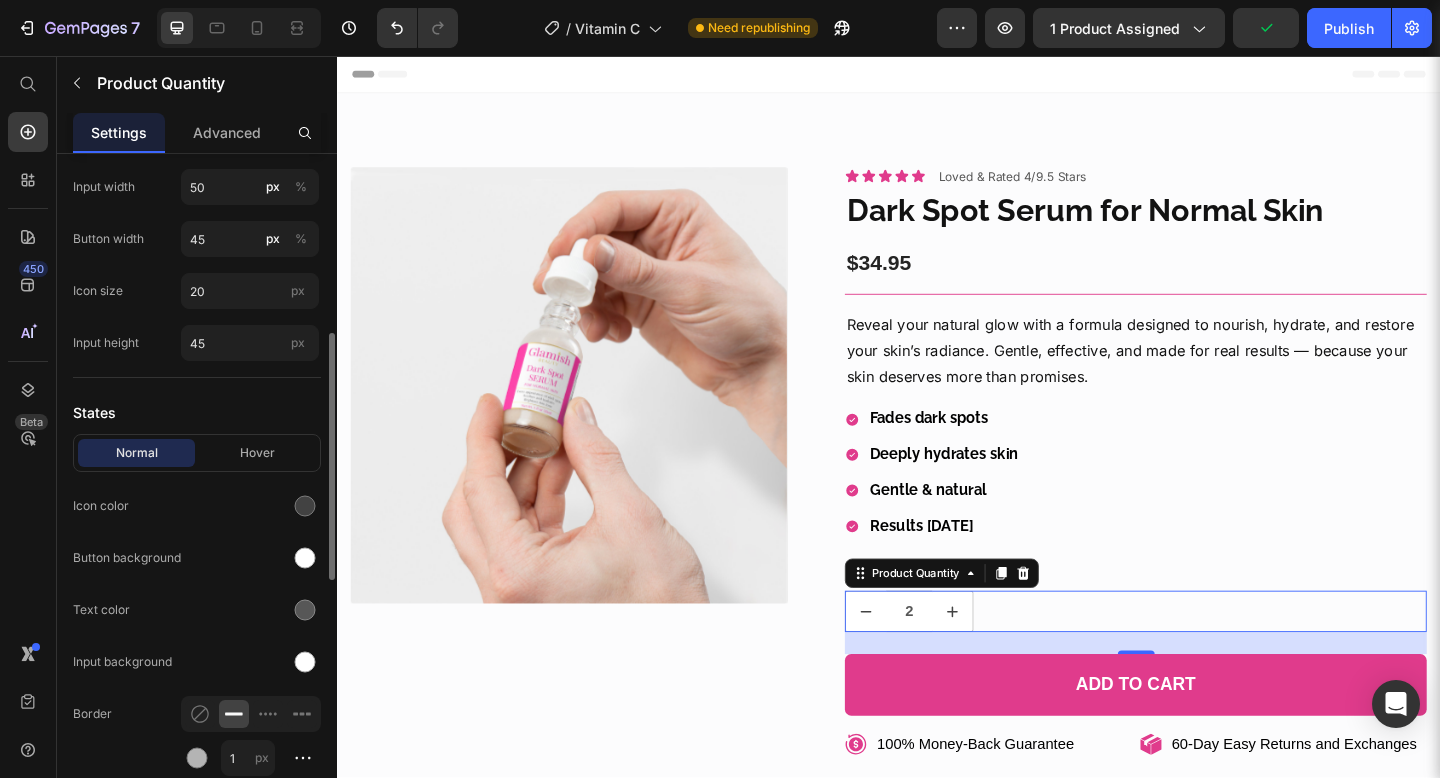 scroll, scrollTop: 558, scrollLeft: 0, axis: vertical 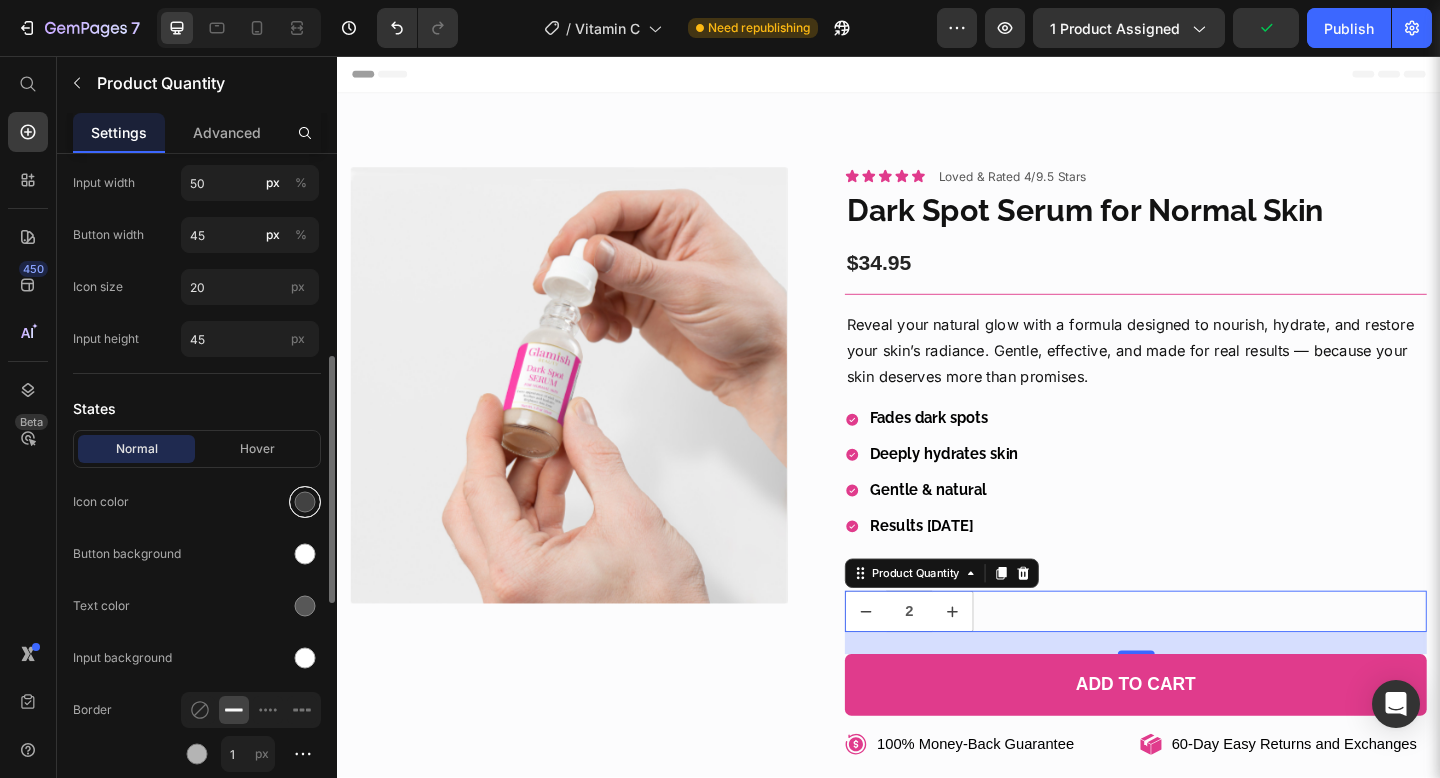 click at bounding box center [305, 502] 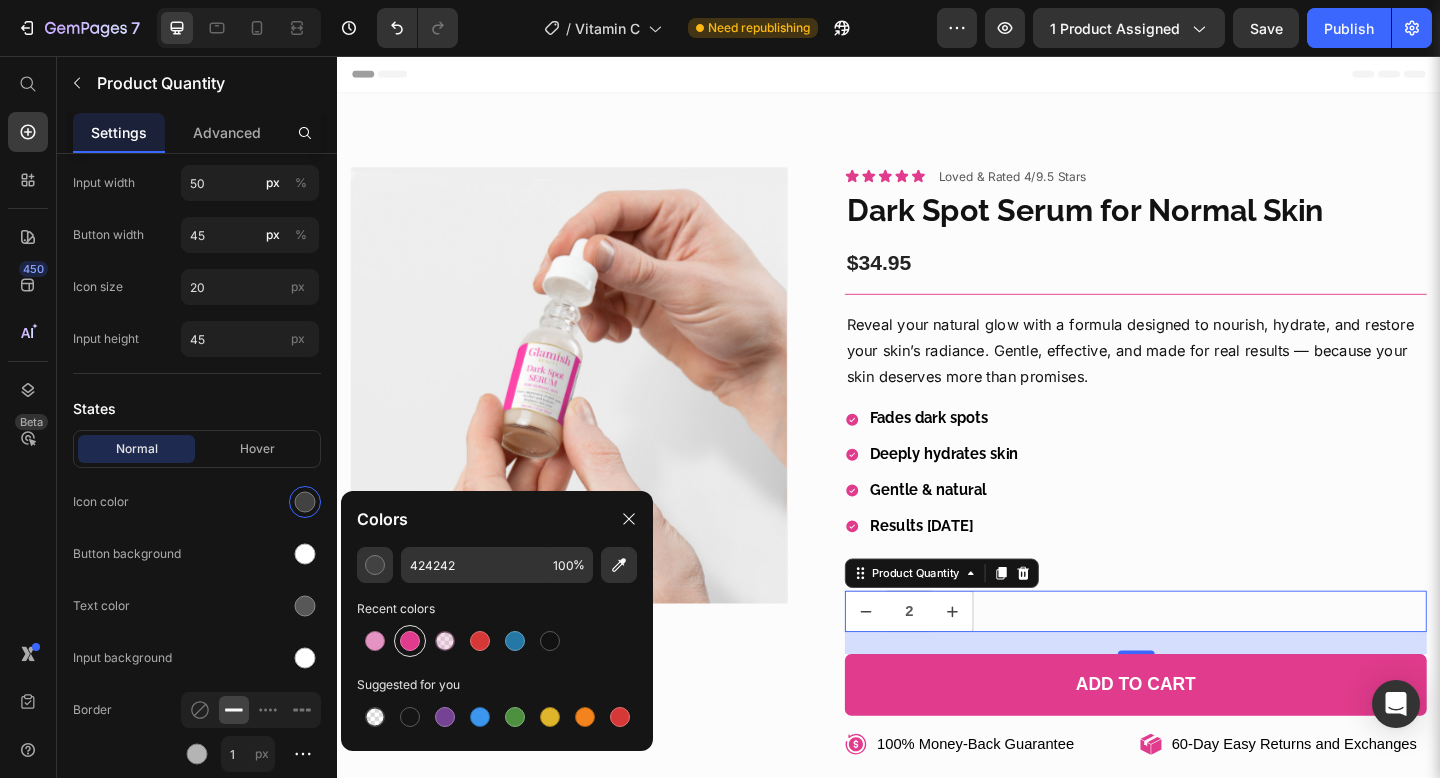 click at bounding box center [410, 641] 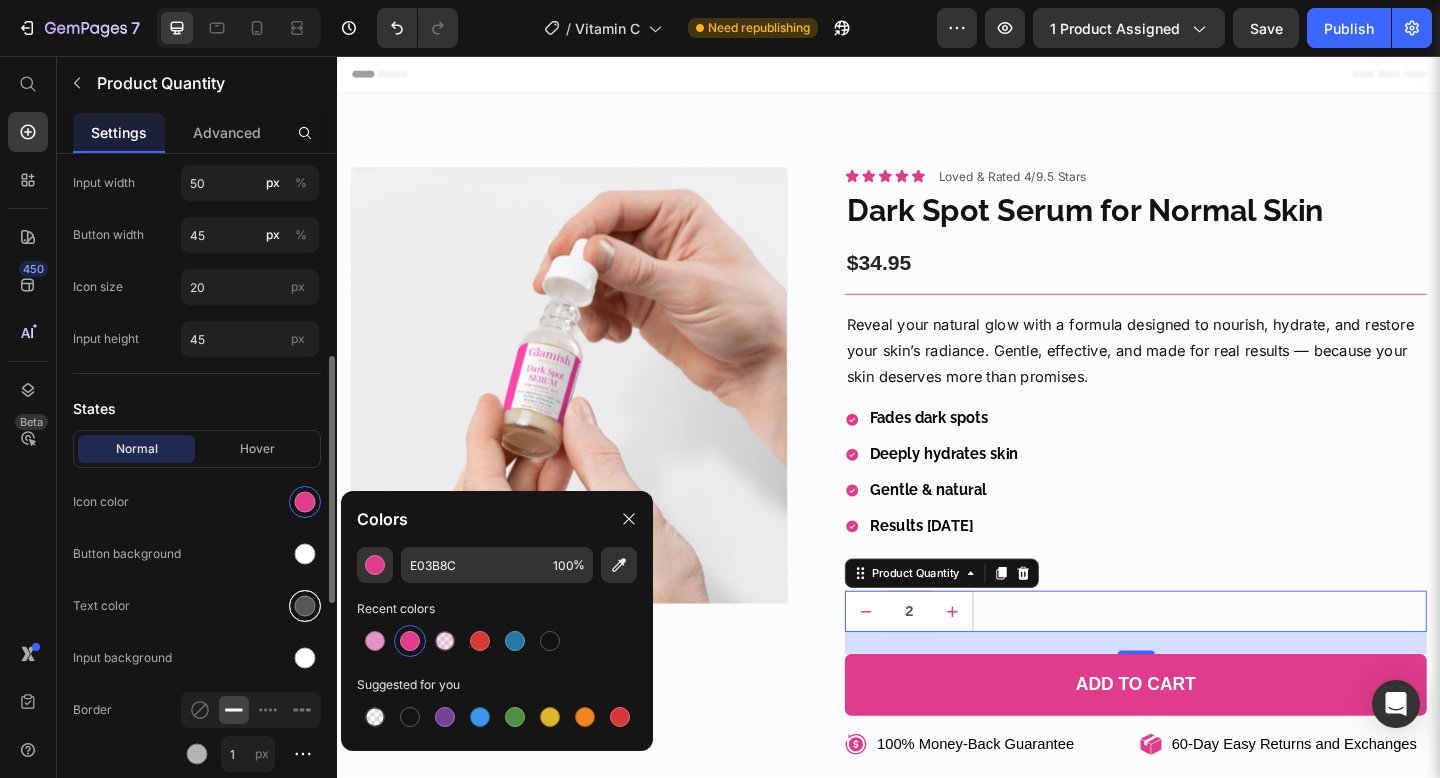 click at bounding box center [305, 606] 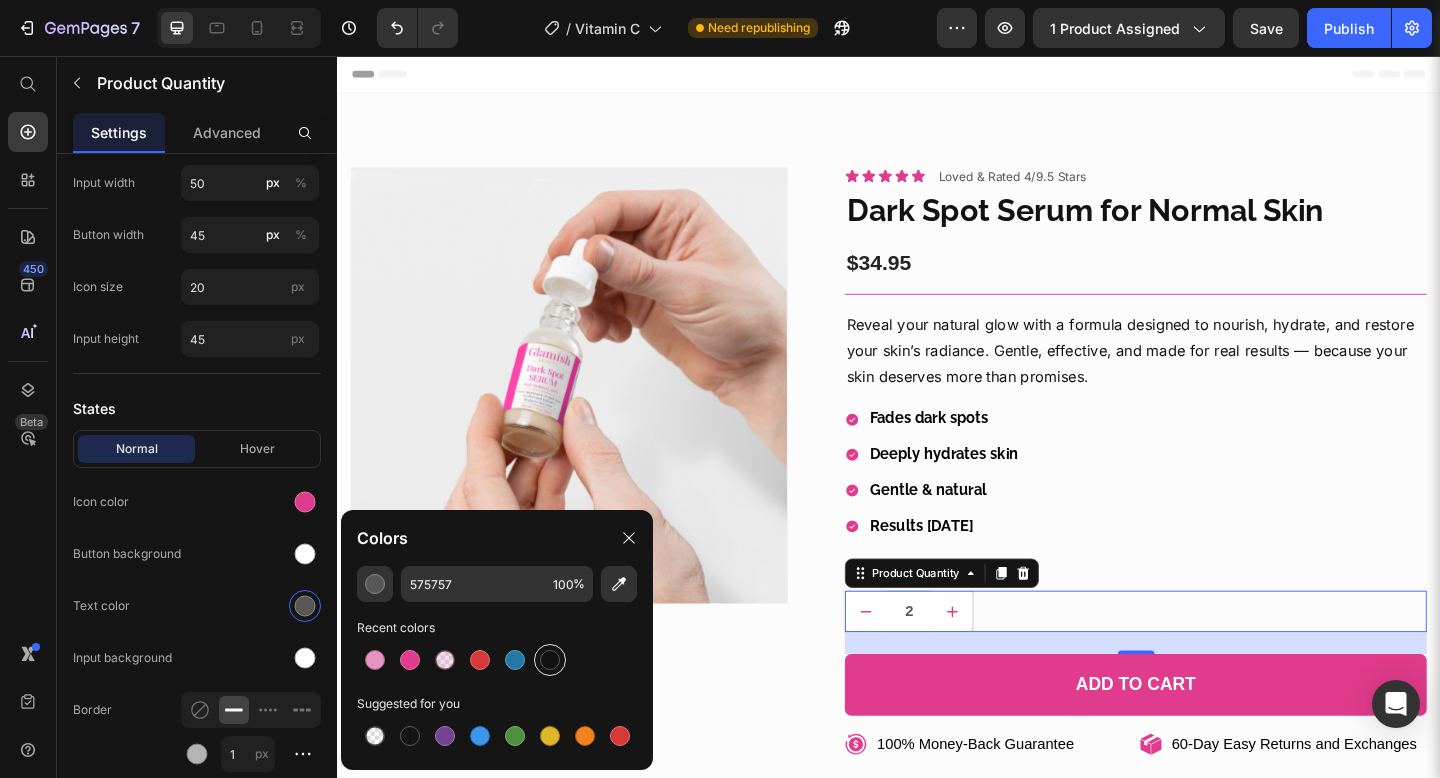 click at bounding box center (550, 660) 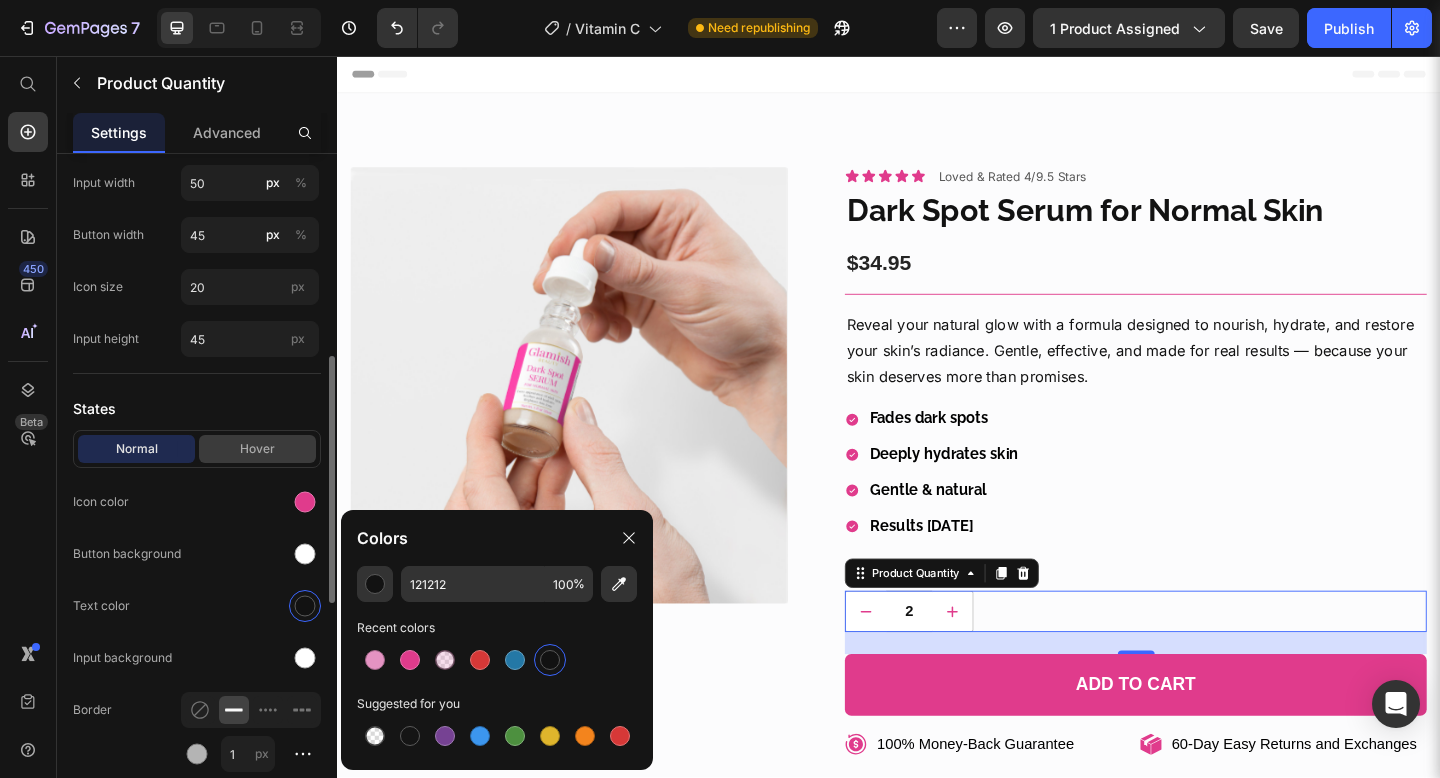 click on "Hover" at bounding box center [257, 449] 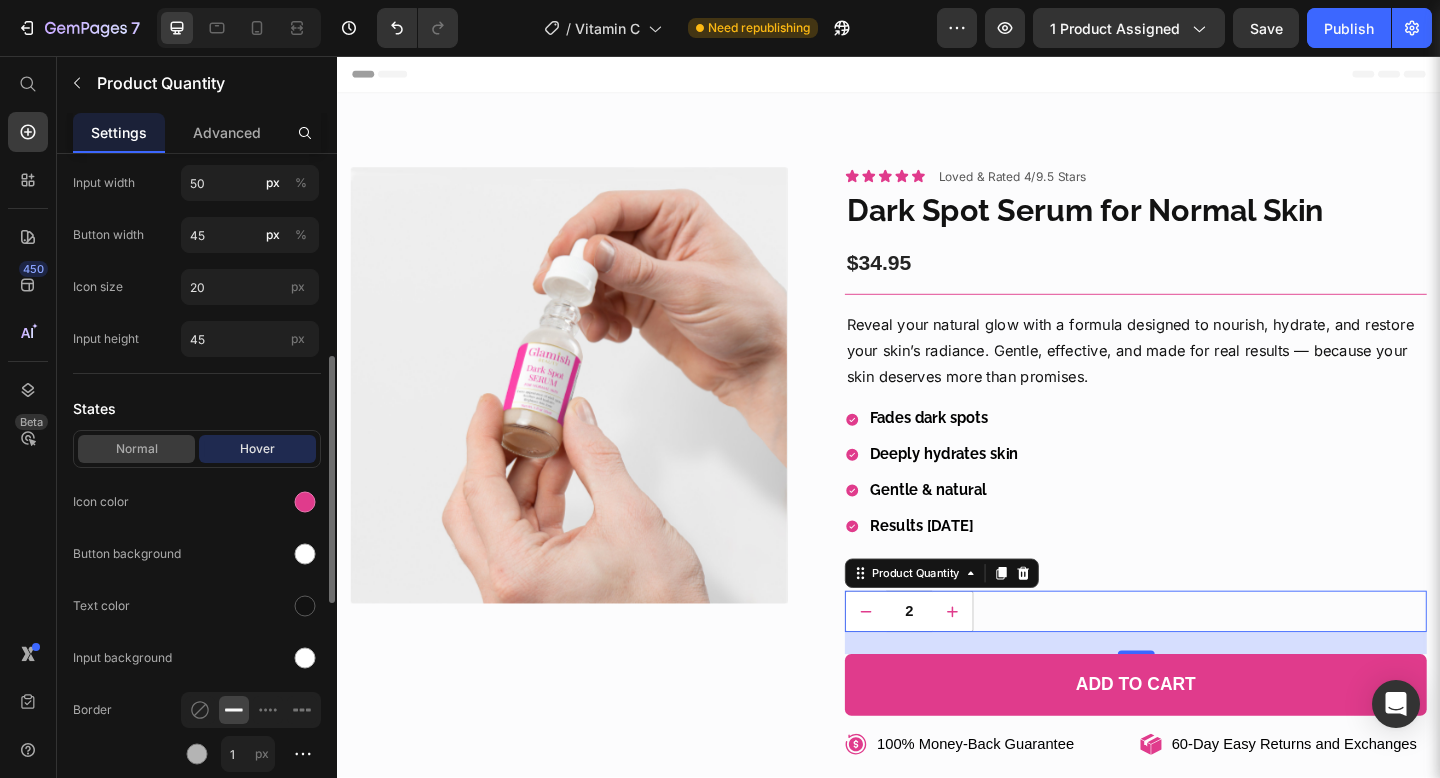 click on "Normal" at bounding box center [136, 449] 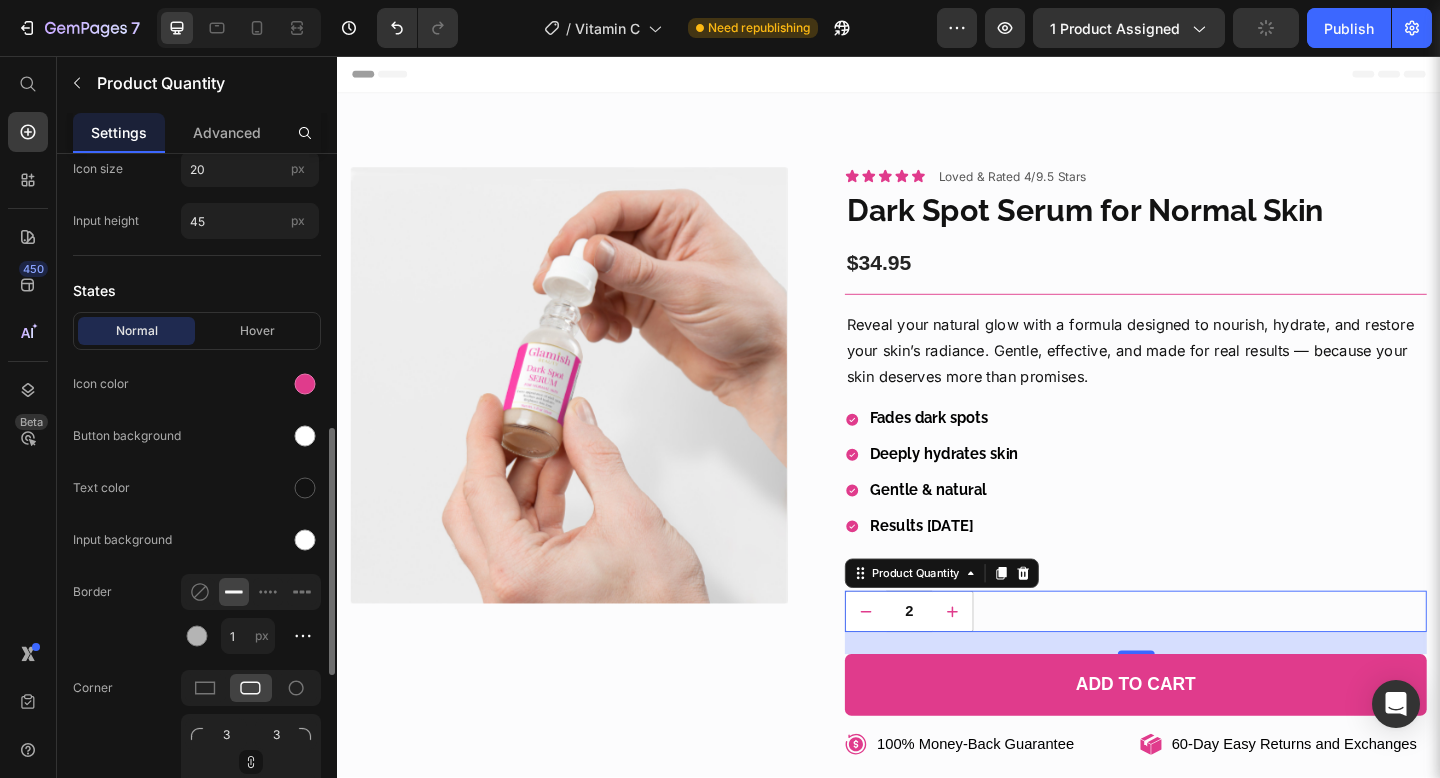 scroll, scrollTop: 756, scrollLeft: 0, axis: vertical 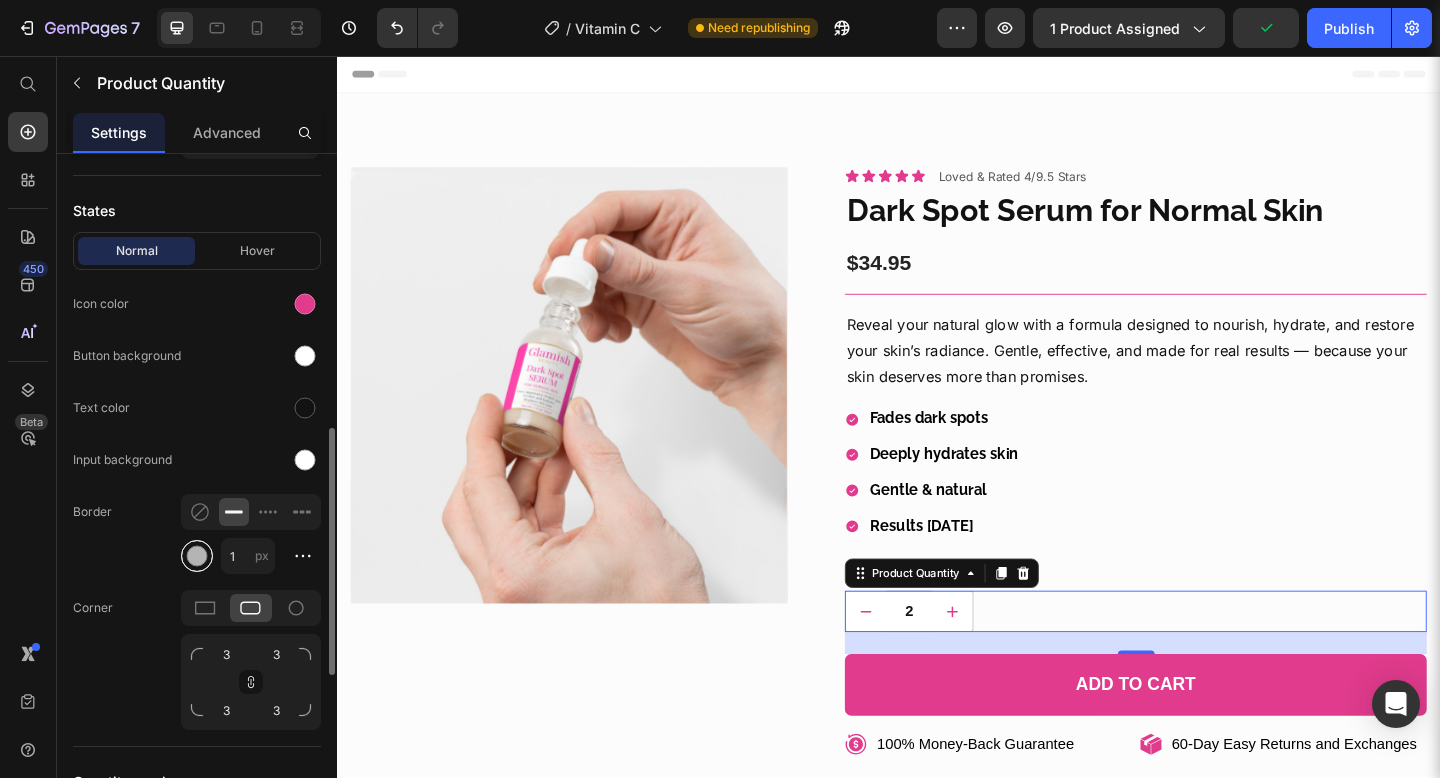 click at bounding box center (197, 556) 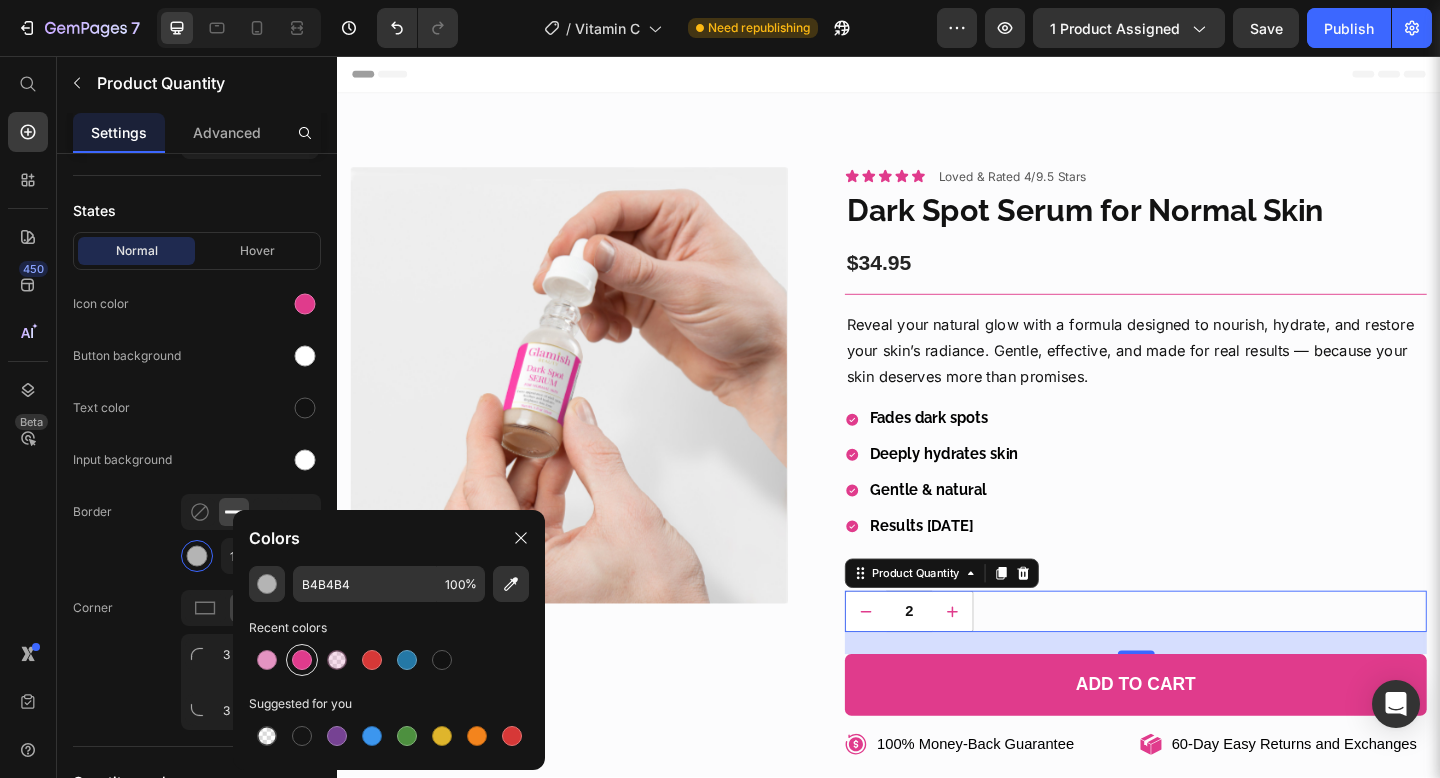 click at bounding box center [302, 660] 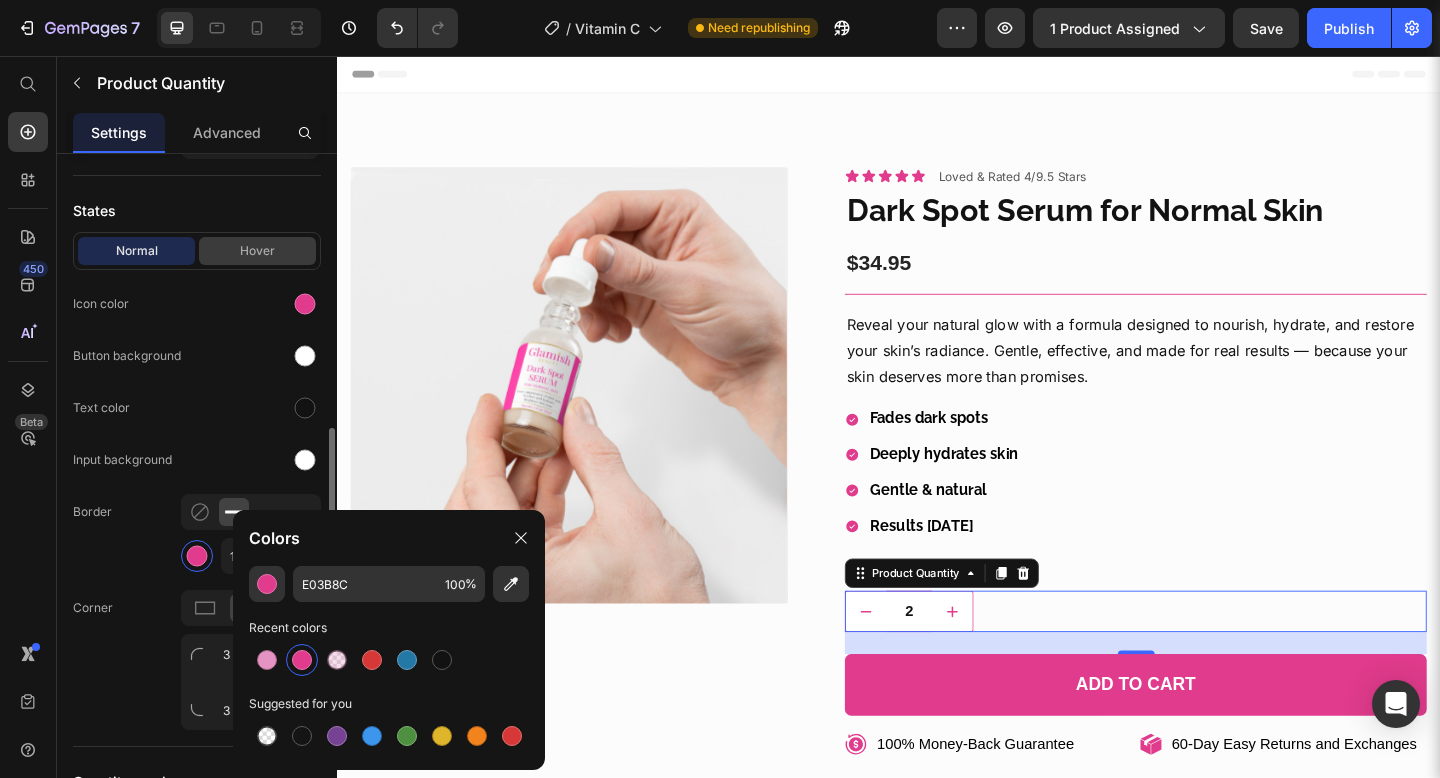 click on "Hover" at bounding box center [257, 251] 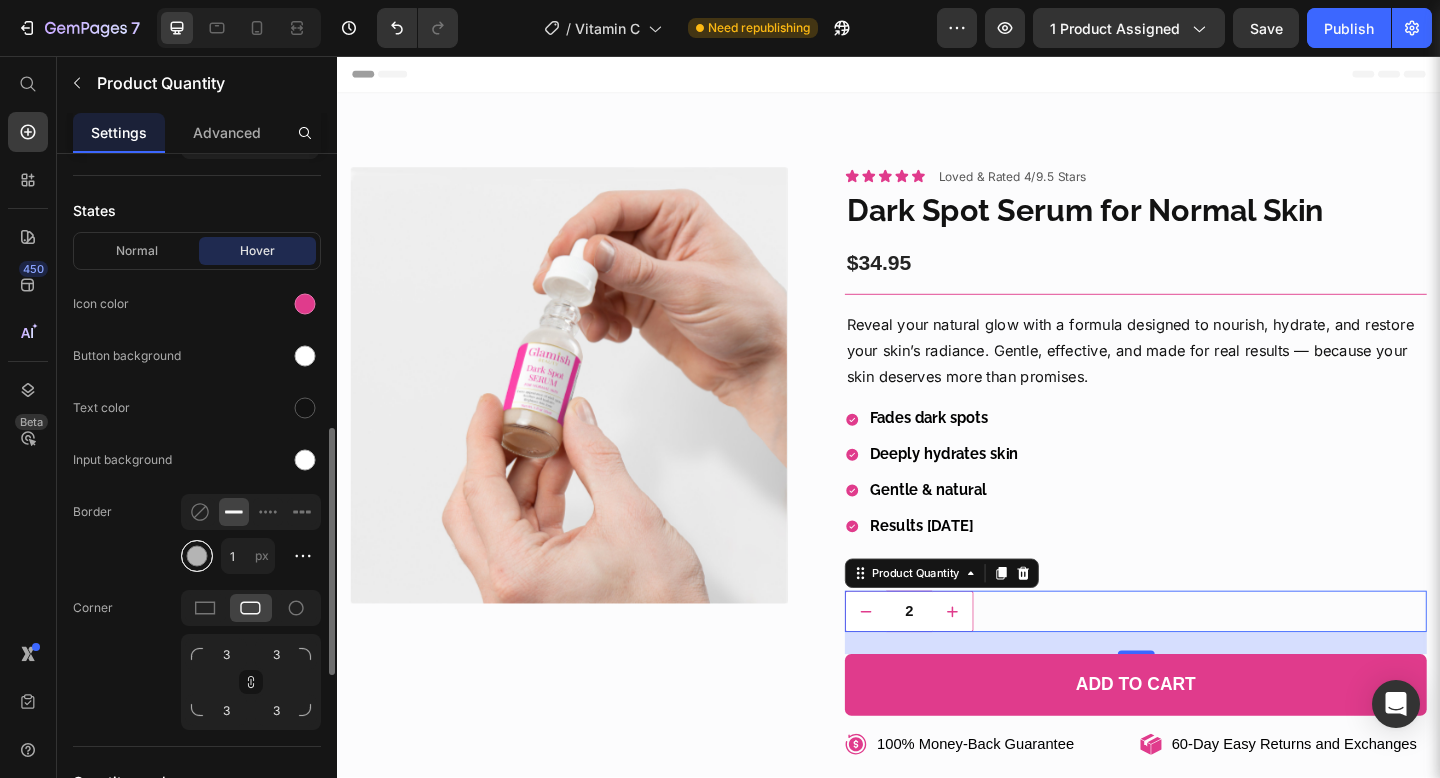 click at bounding box center [197, 556] 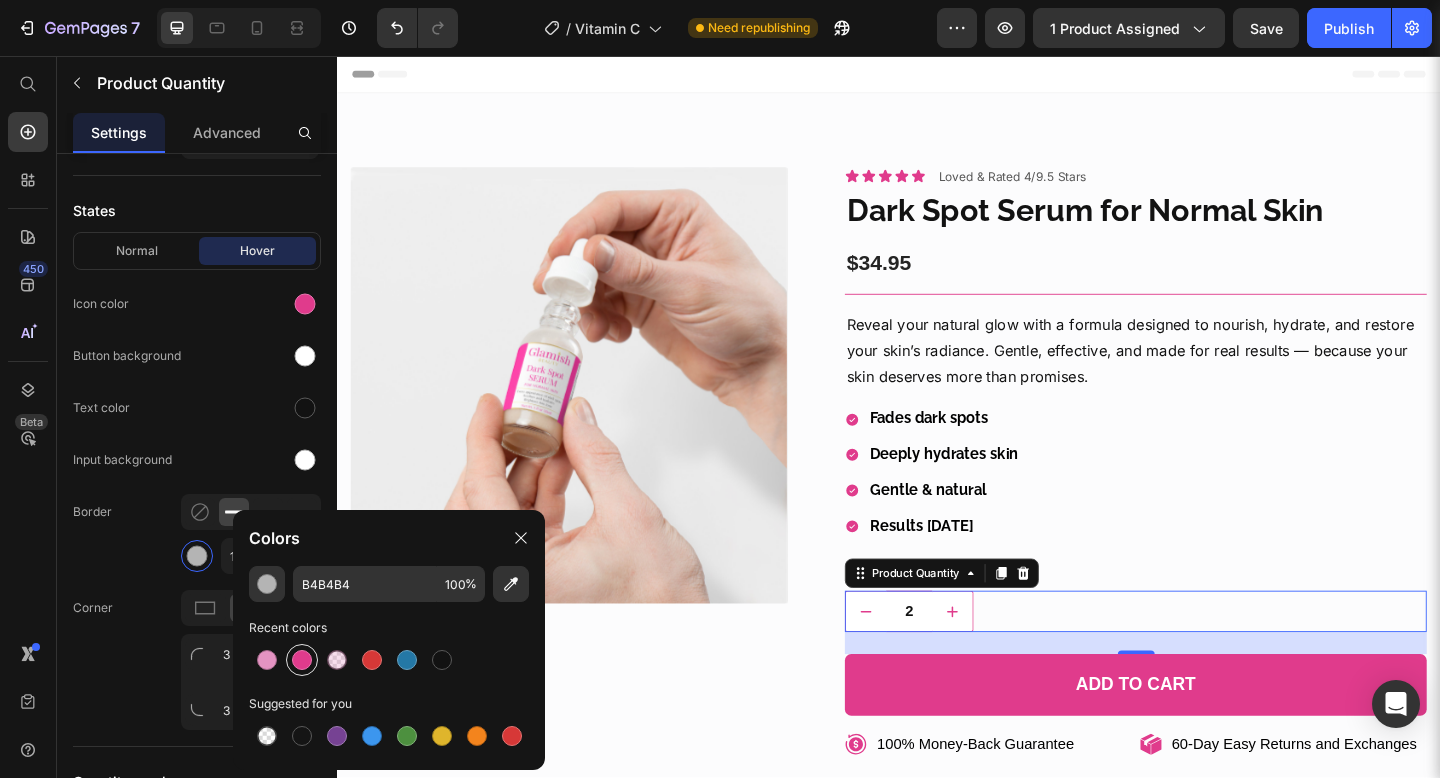 click at bounding box center [302, 660] 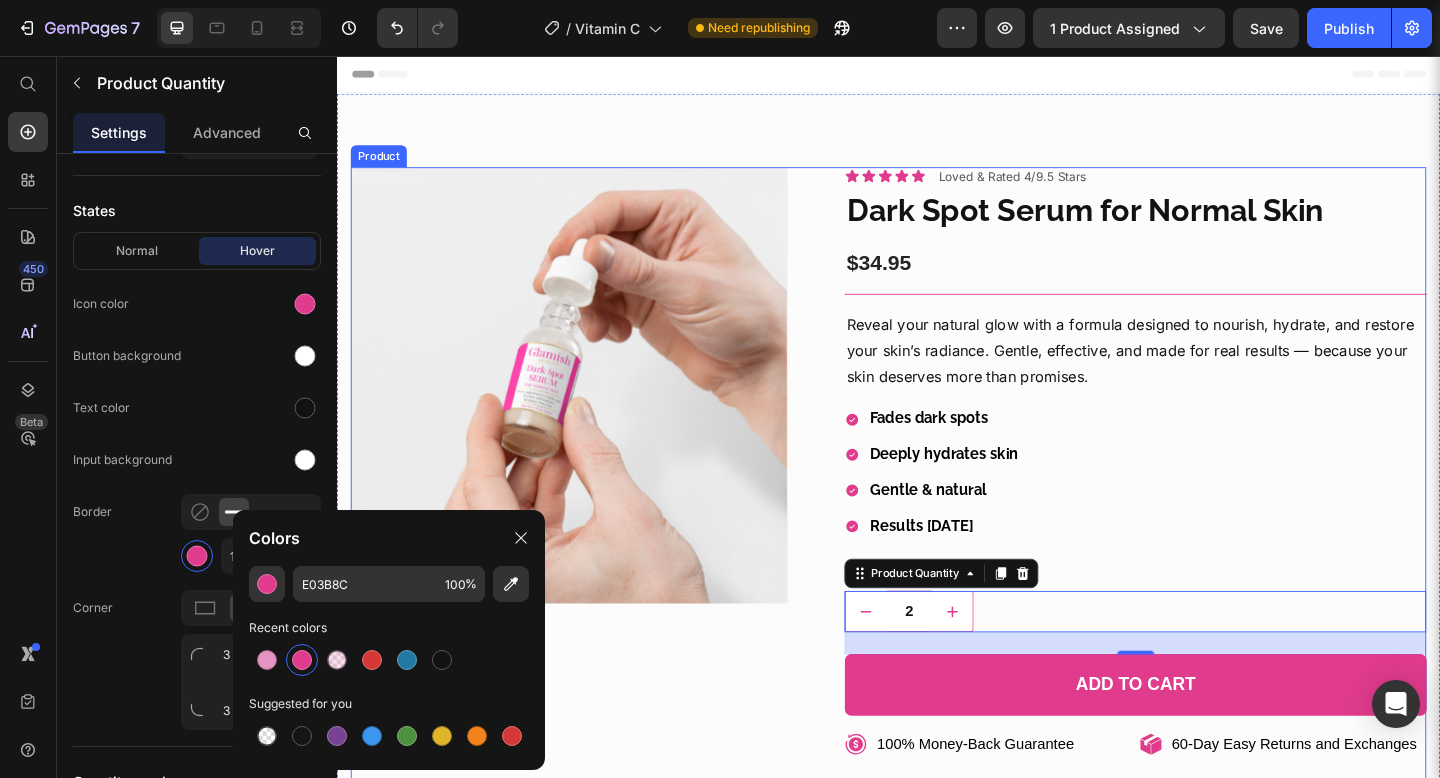 click on "Product Images" at bounding box center (589, 599) 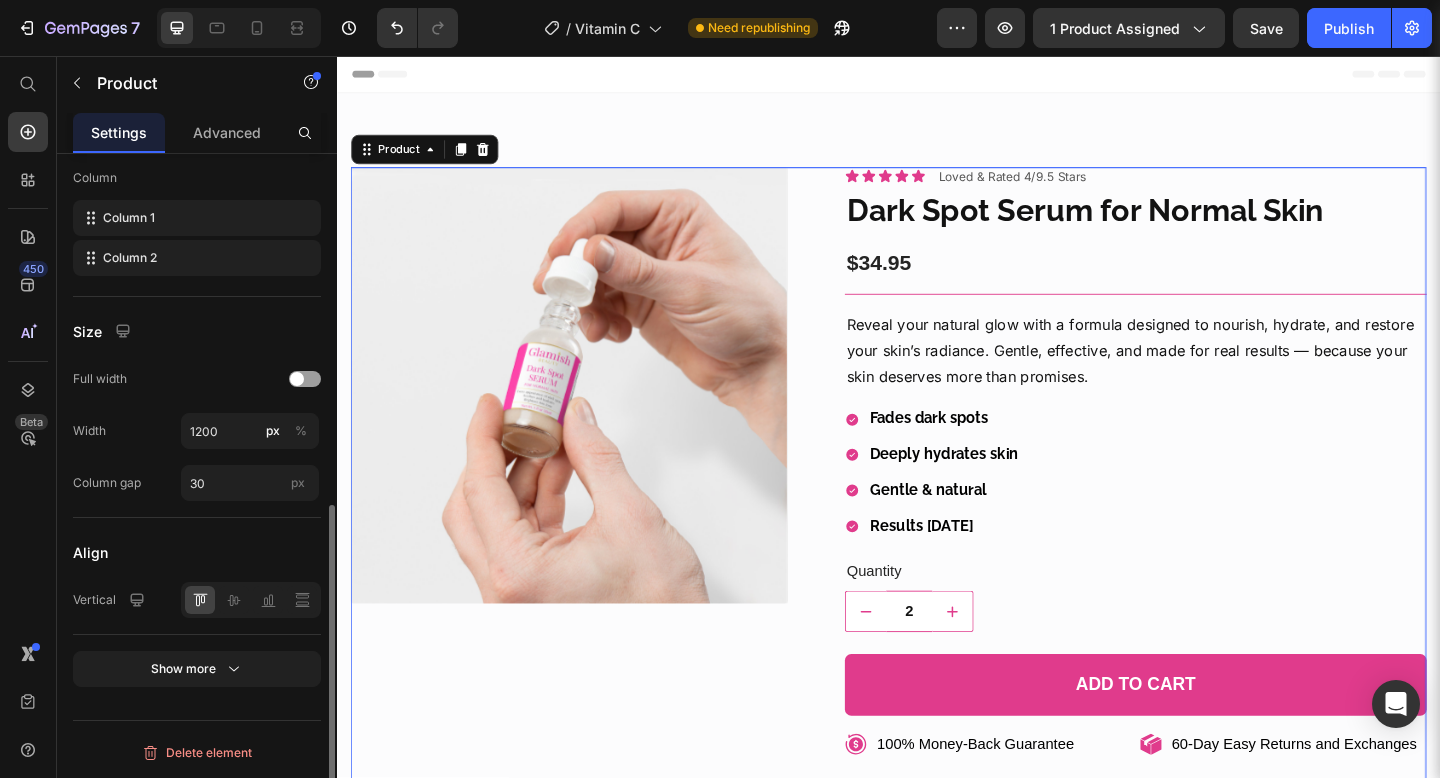 scroll, scrollTop: 0, scrollLeft: 0, axis: both 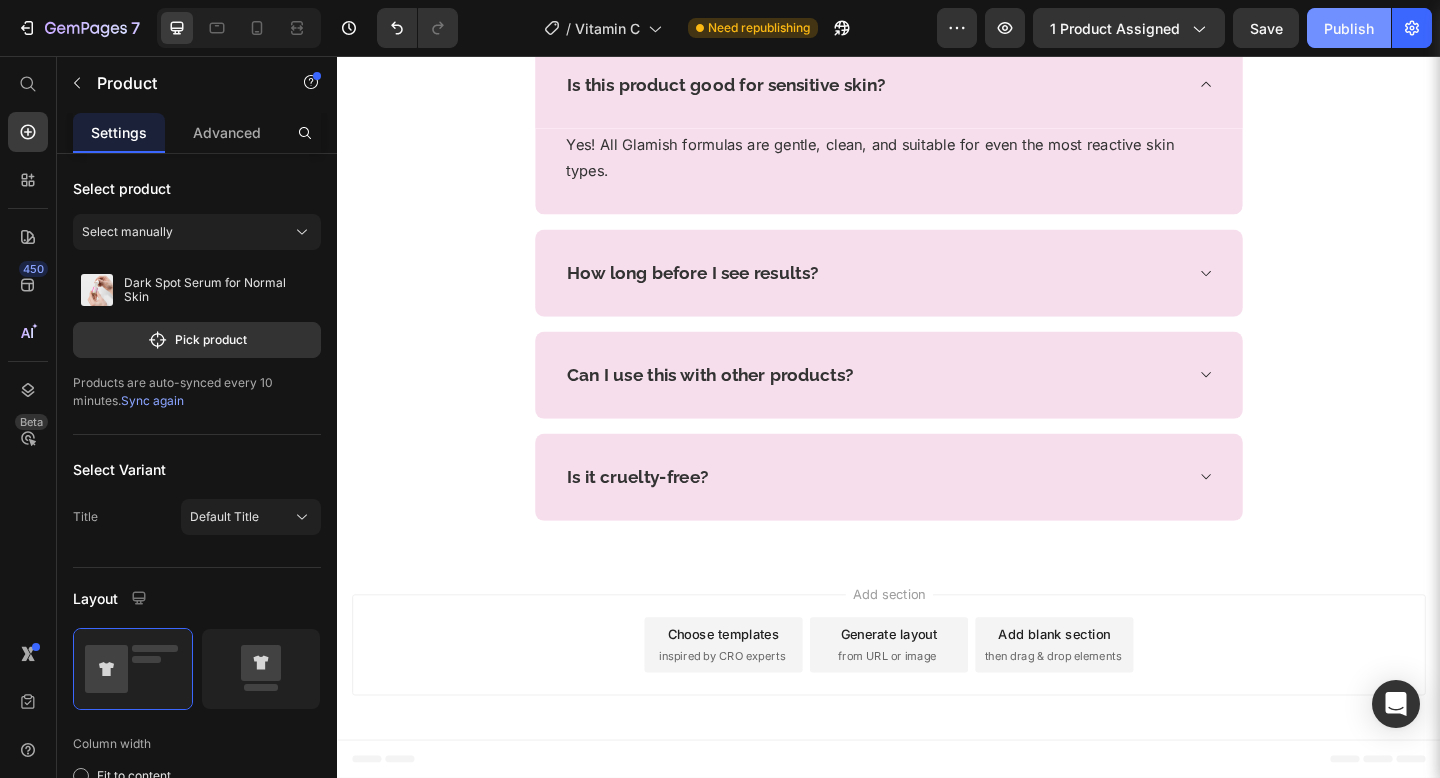 click on "Publish" at bounding box center (1349, 28) 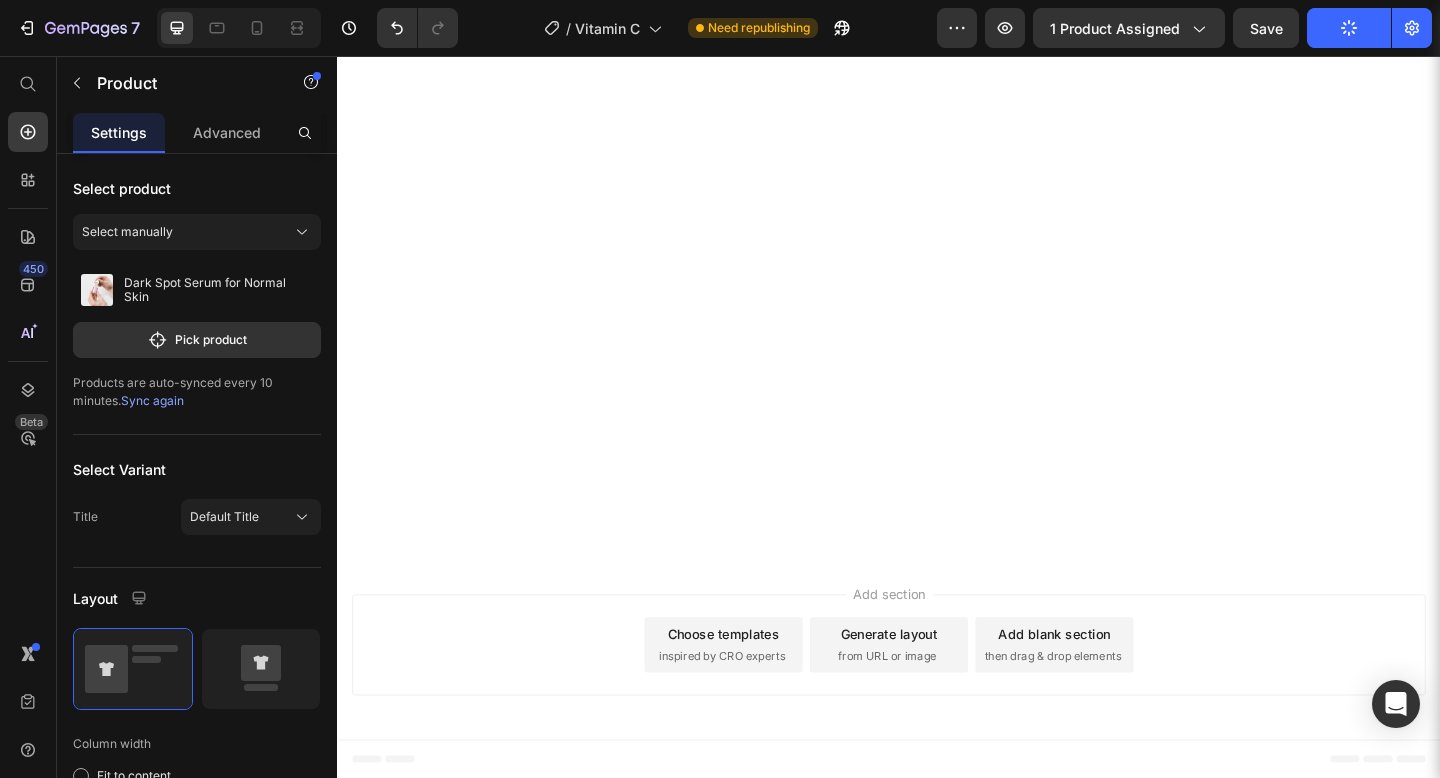 scroll, scrollTop: 0, scrollLeft: 0, axis: both 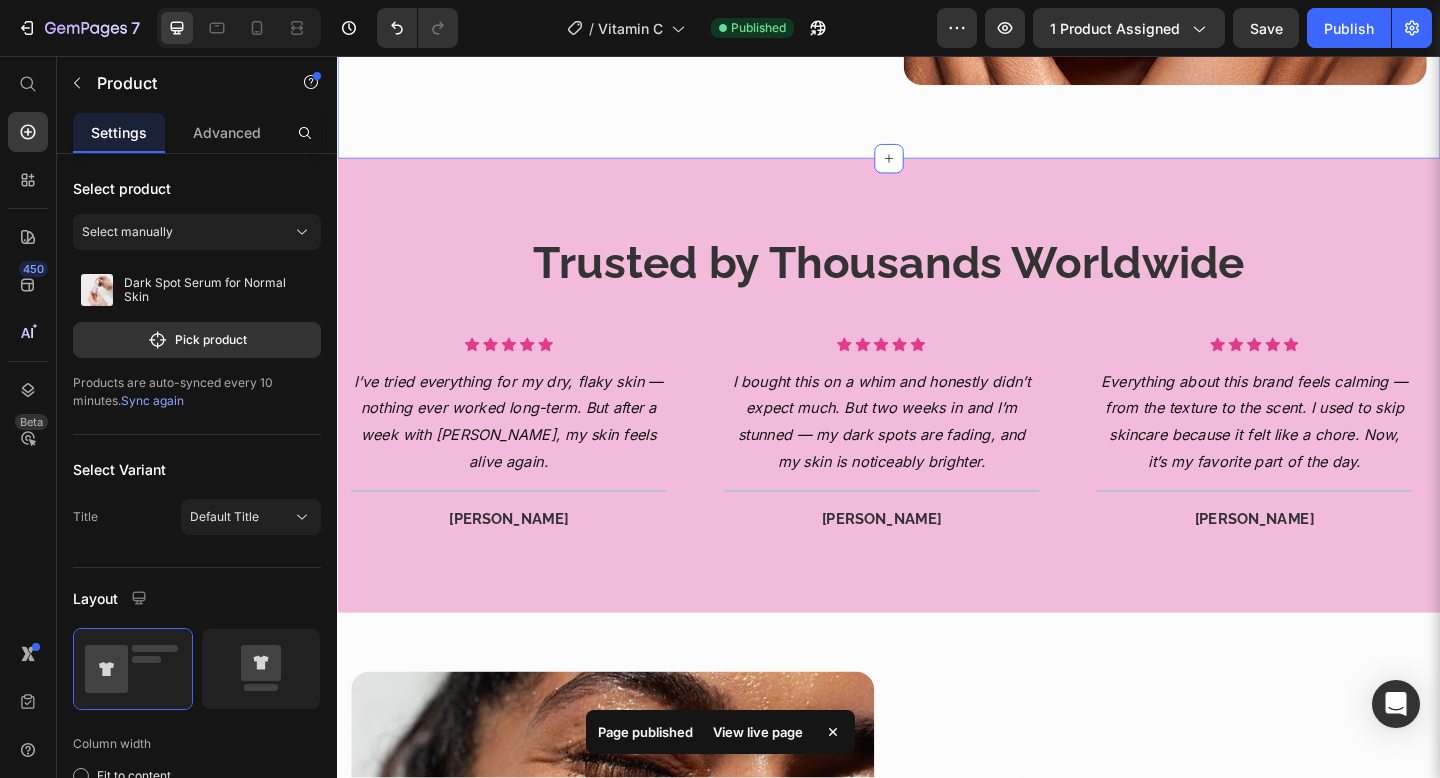 click on "Trusted by Thousands Worldwide Heading                Icon                Icon                Icon                Icon                Icon Icon List Hoz I’ve tried everything for my dry, flaky skin — nothing ever worked long-term. But after a week with Belswen, my skin feels alive again.  Text block                Title Line Melissa G. Heading Row                Icon                Icon                Icon                Icon                Icon Icon List Hoz I bought this on a whim and honestly didn’t expect much. But two weeks in and I’m stunned — my dark spots are fading, and my skin is noticeably brighter. Text block                Title Line Janice P. Heading Row                Icon                Icon                Icon                Icon                Icon Icon List Hoz Everything about this brand feels calming — from the texture to the scent. I used to skip skincare because it felt like a chore. Now, it’s my favorite part of the day.  Text block                Title Line Léa M. Row" at bounding box center [937, 415] 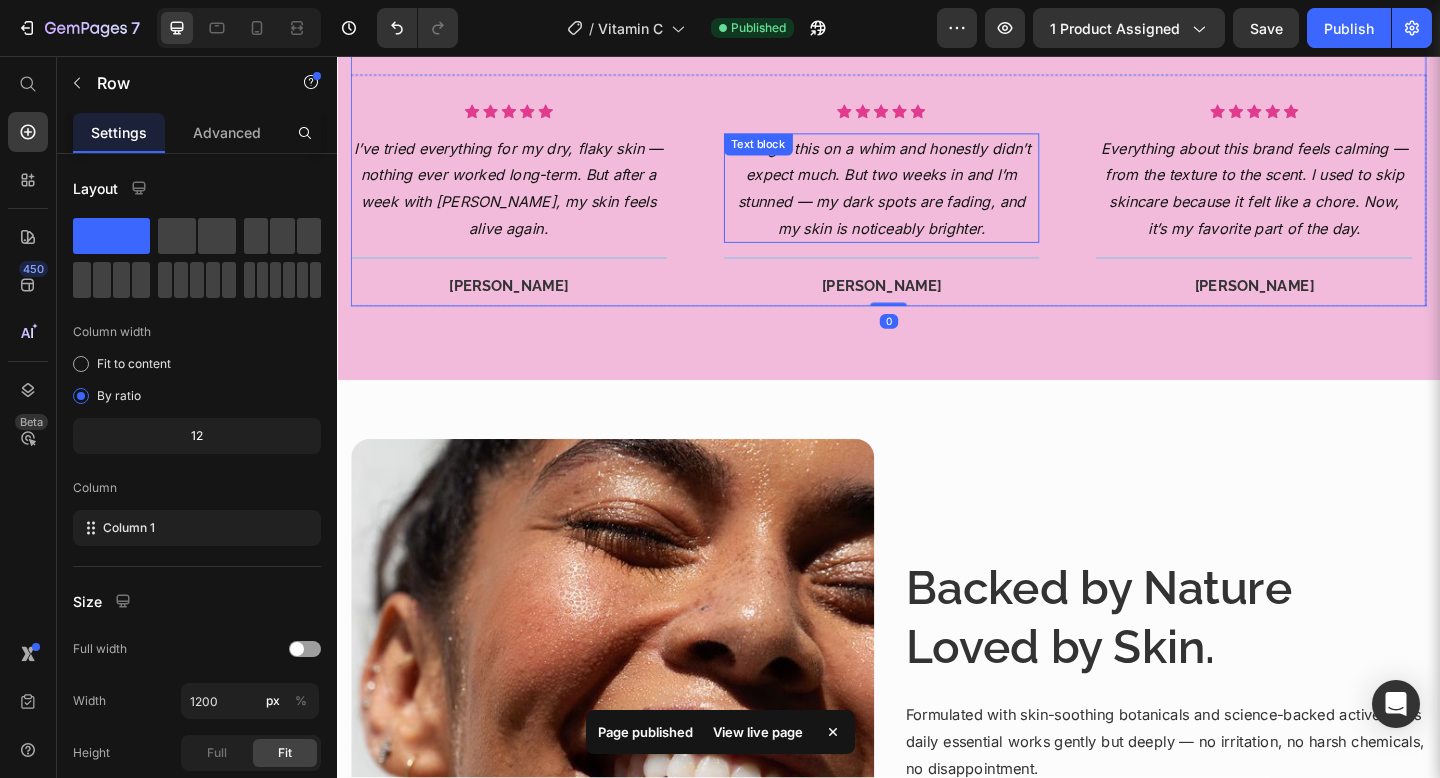 scroll, scrollTop: 2675, scrollLeft: 0, axis: vertical 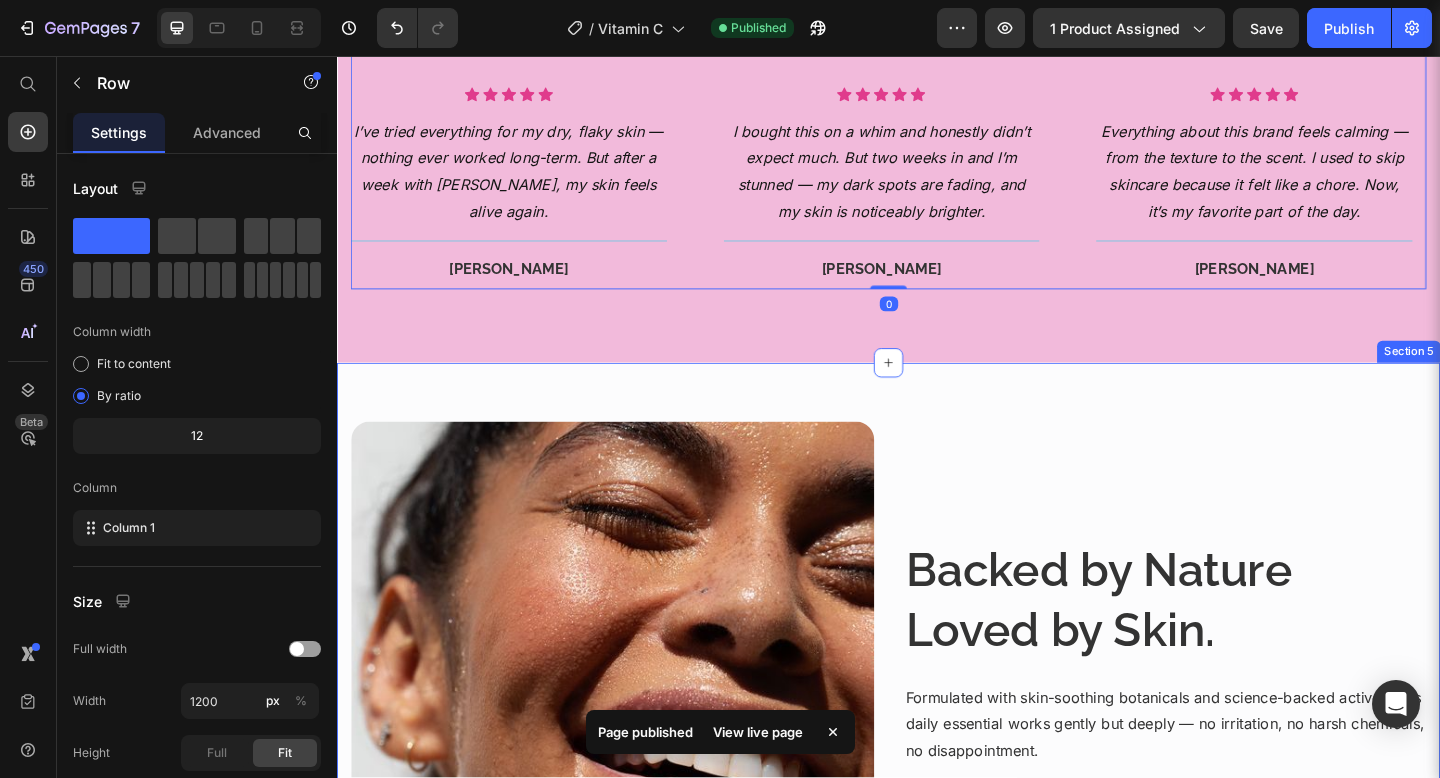 click on "Image Backed by Nature Loved by Skin. Heading Formulated with skin-soothing botanicals and science-backed actives, this daily essential works gently but deeply — no irritation, no harsh chemicals, no disappointment. Text block Start Now Button Row Glow Is One Click Away. Heading Thousands have already switched. Don’t miss out — this is your skin’s turning point.Join the glow movement. 30-Day Guarantee. No risk. Text block Start Now Button
Image
Carousel Row Section 5" at bounding box center (937, 1048) 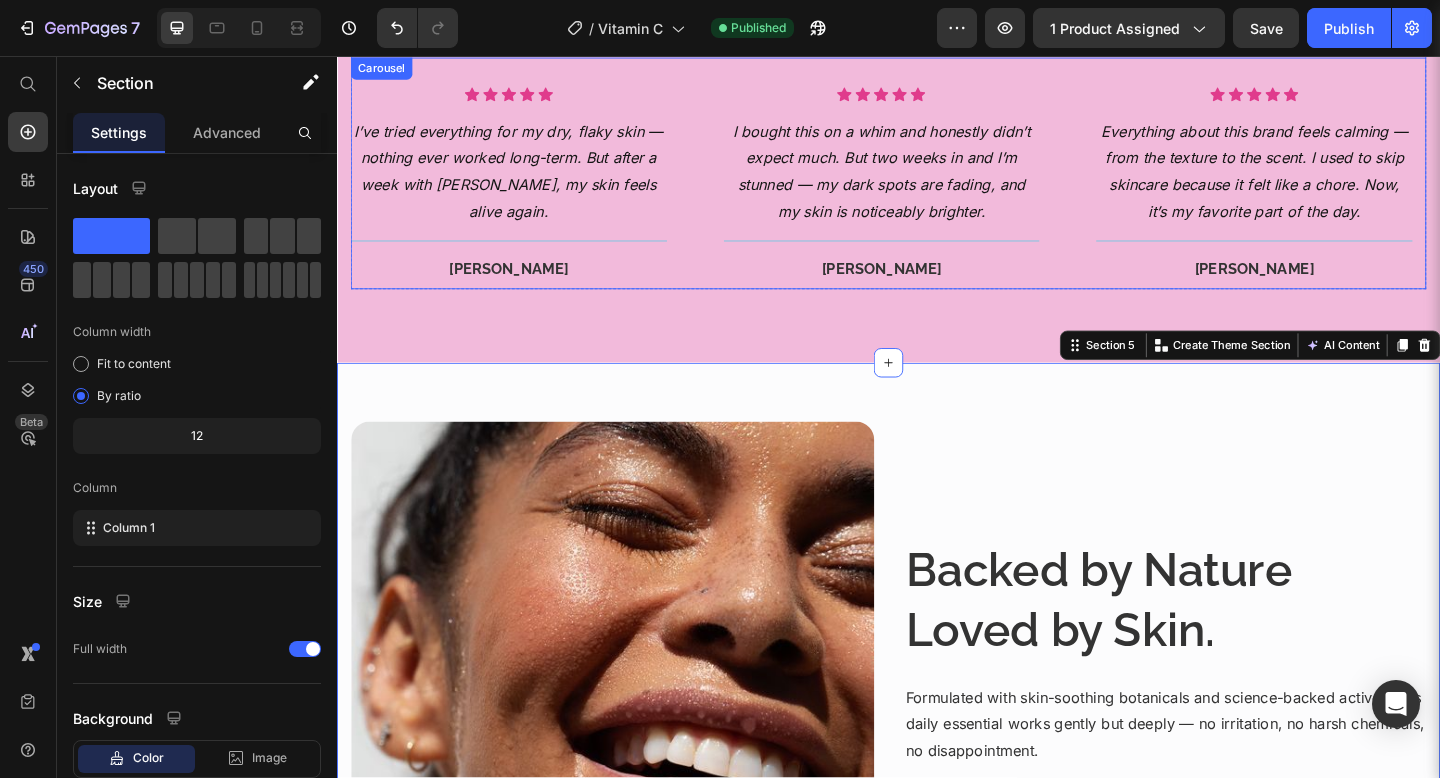 click on "Icon                Icon                Icon                Icon                Icon Icon List Hoz I’ve tried everything for my dry, flaky skin — nothing ever worked long-term. But after a week with Belswen, my skin feels alive again.  Text block                Title Line Melissa G. Heading Row" at bounding box center (524, 200) 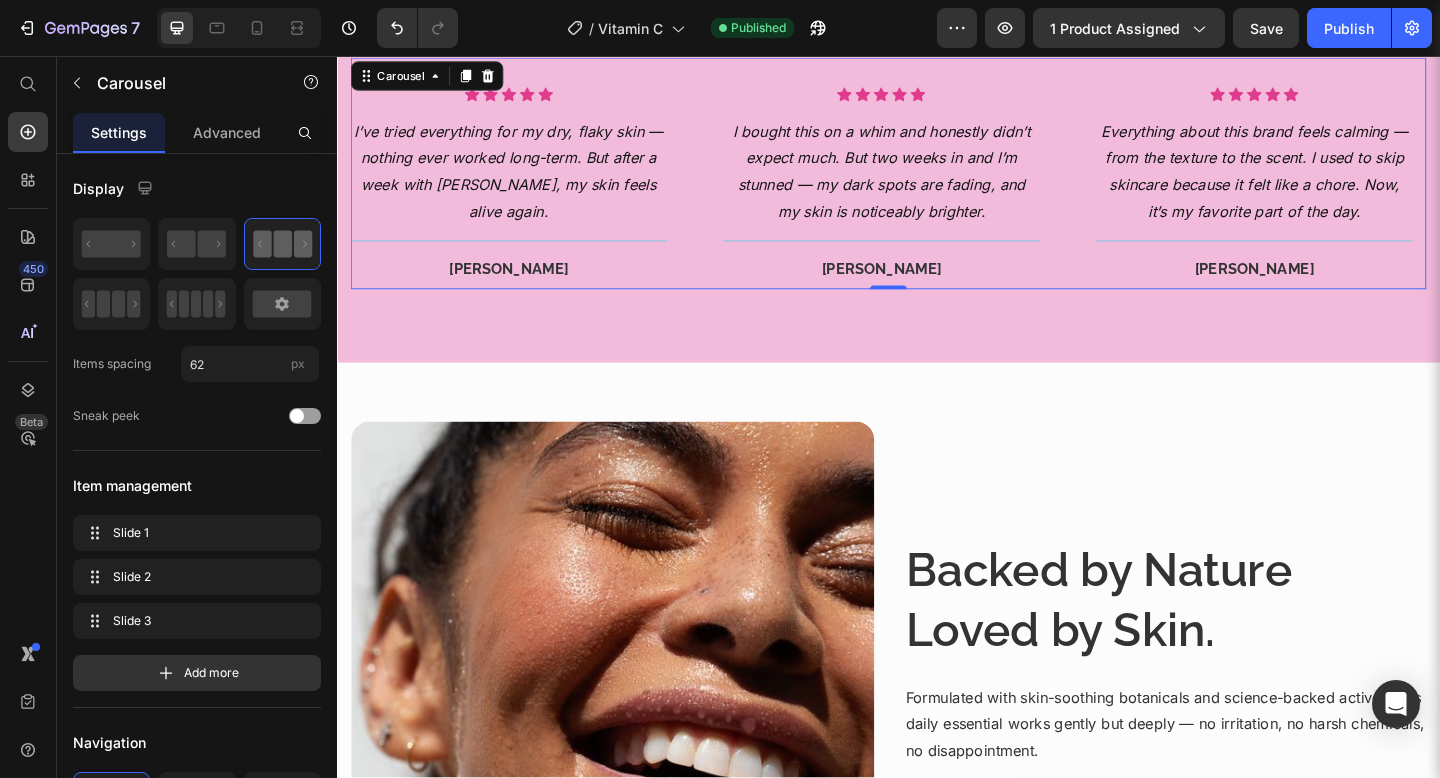 click on "Icon                Icon                Icon                Icon                Icon Icon List Hoz I’ve tried everything for my dry, flaky skin — nothing ever worked long-term. But after a week with Belswen, my skin feels alive again.  Text block                Title Line Melissa G. Heading Row" at bounding box center (524, 200) 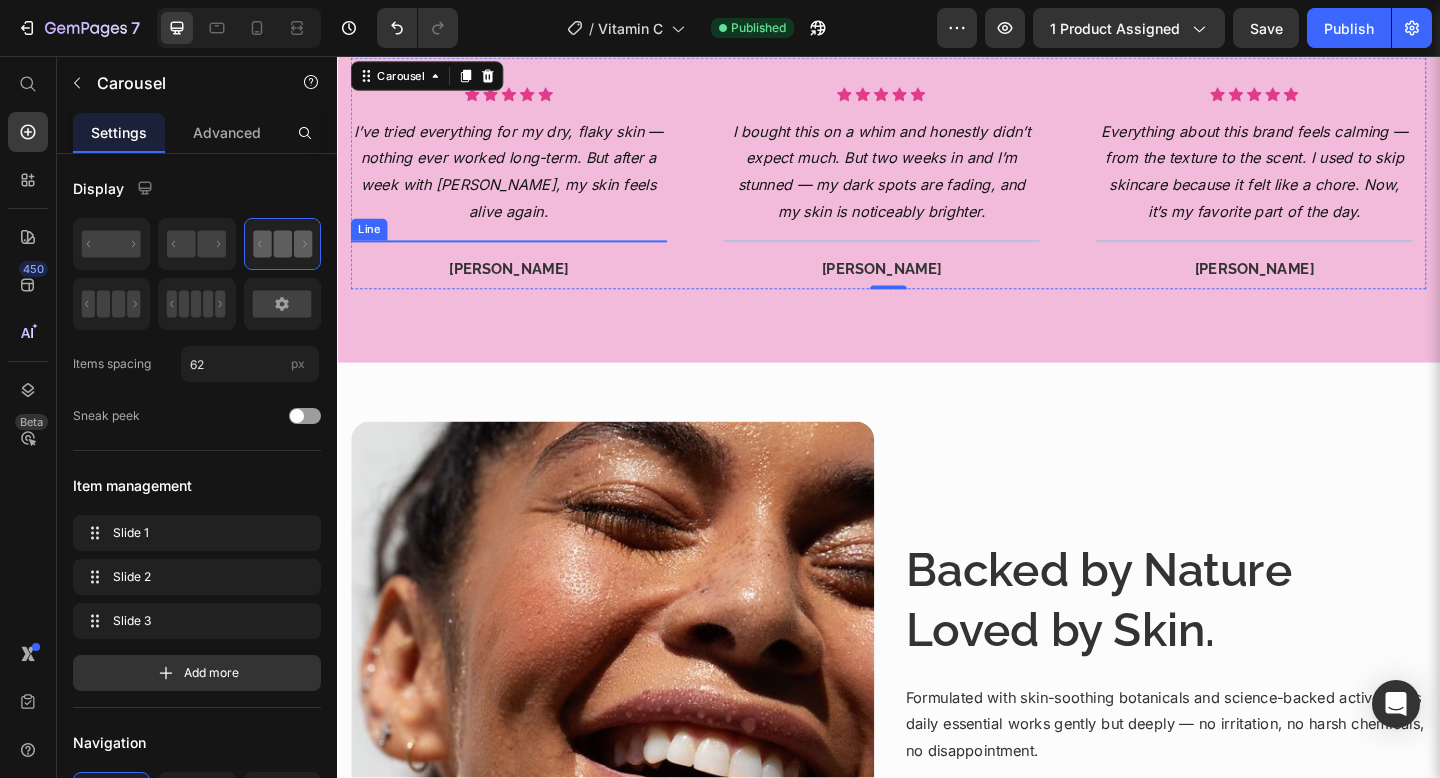 click at bounding box center [524, 257] 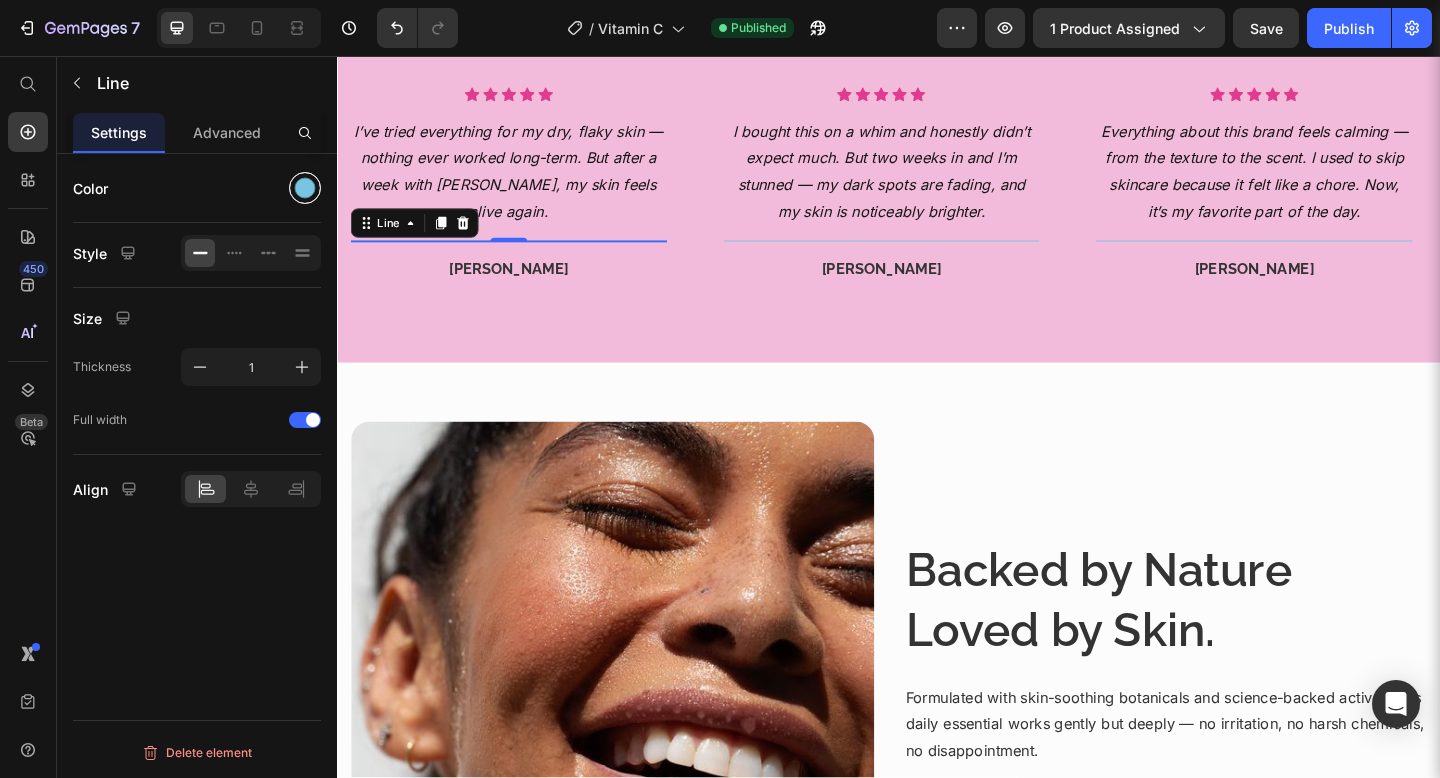 click at bounding box center [305, 188] 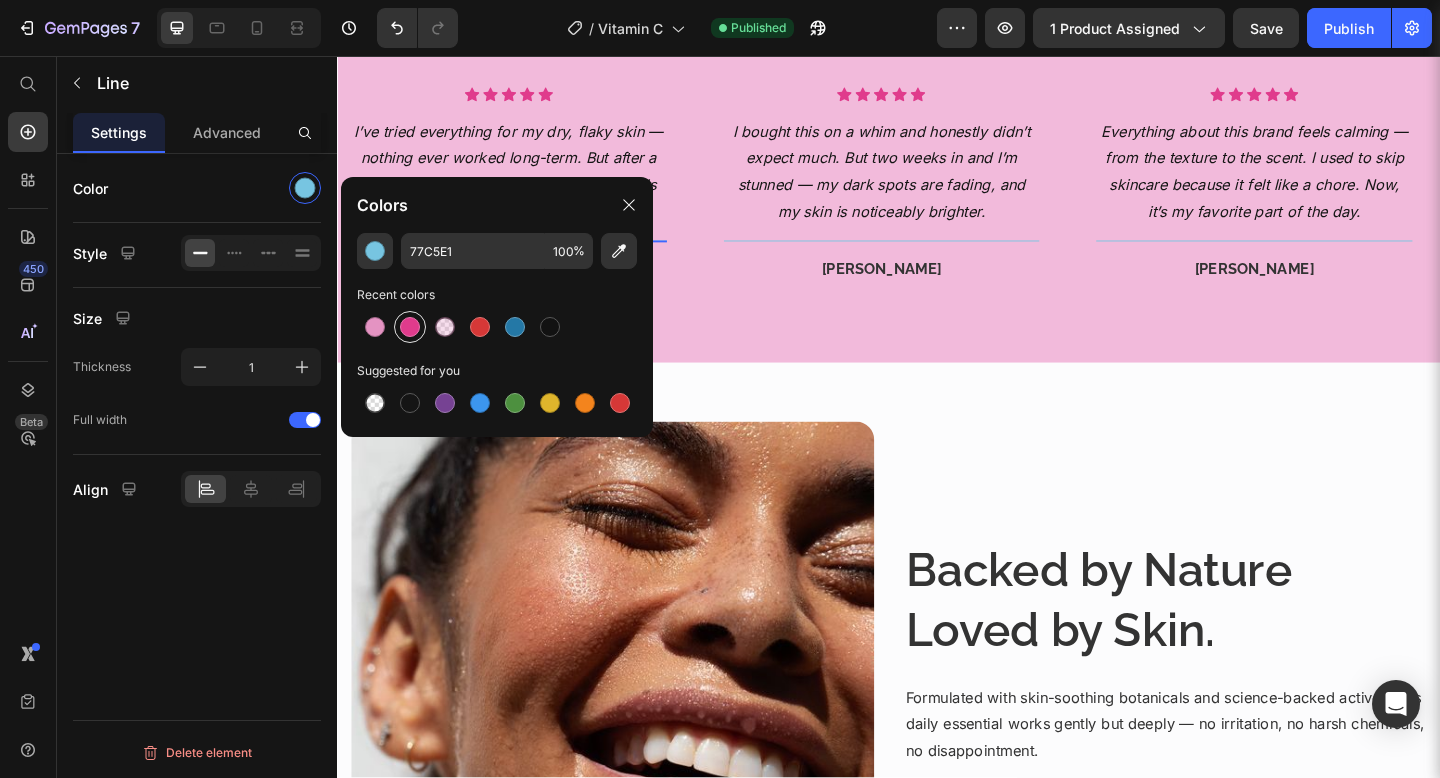 click at bounding box center (410, 327) 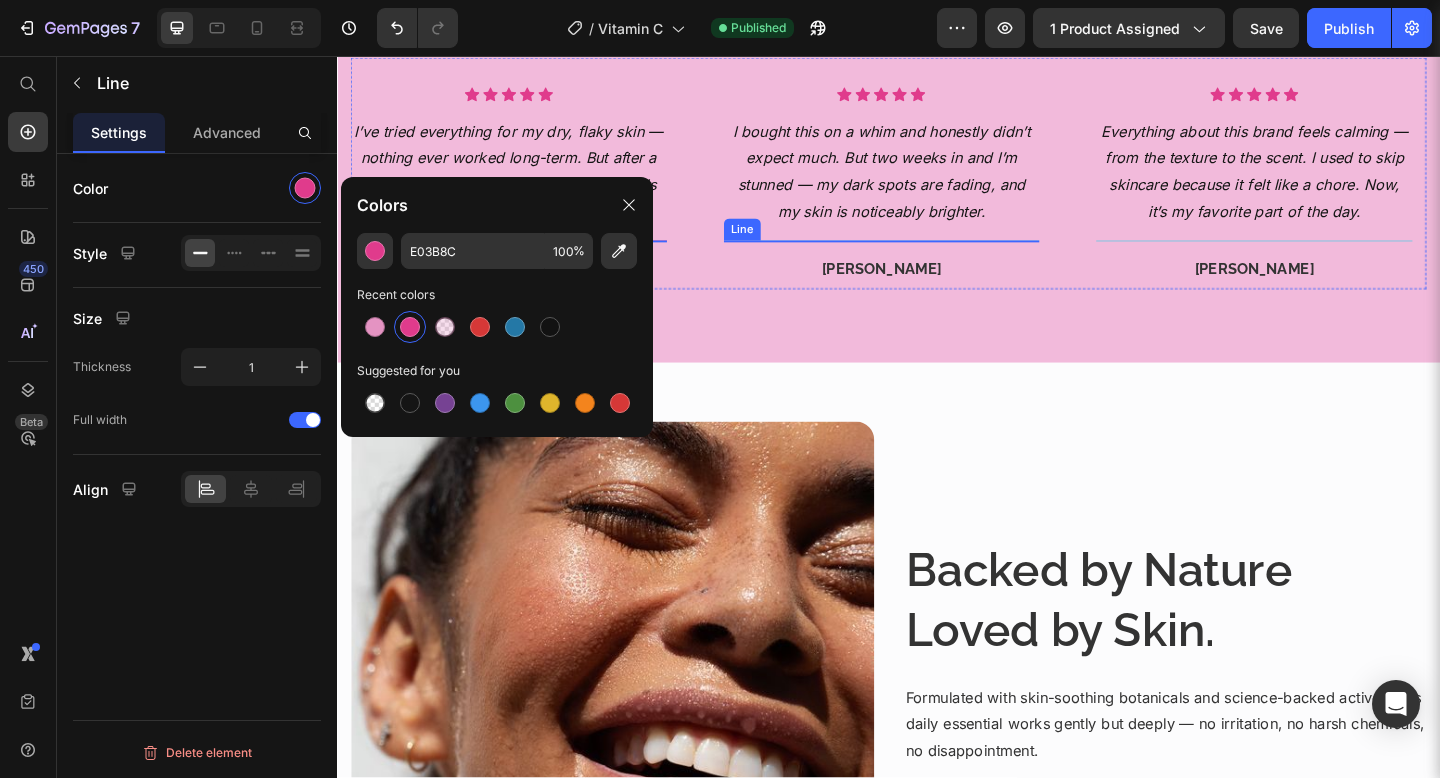 click at bounding box center (930, 257) 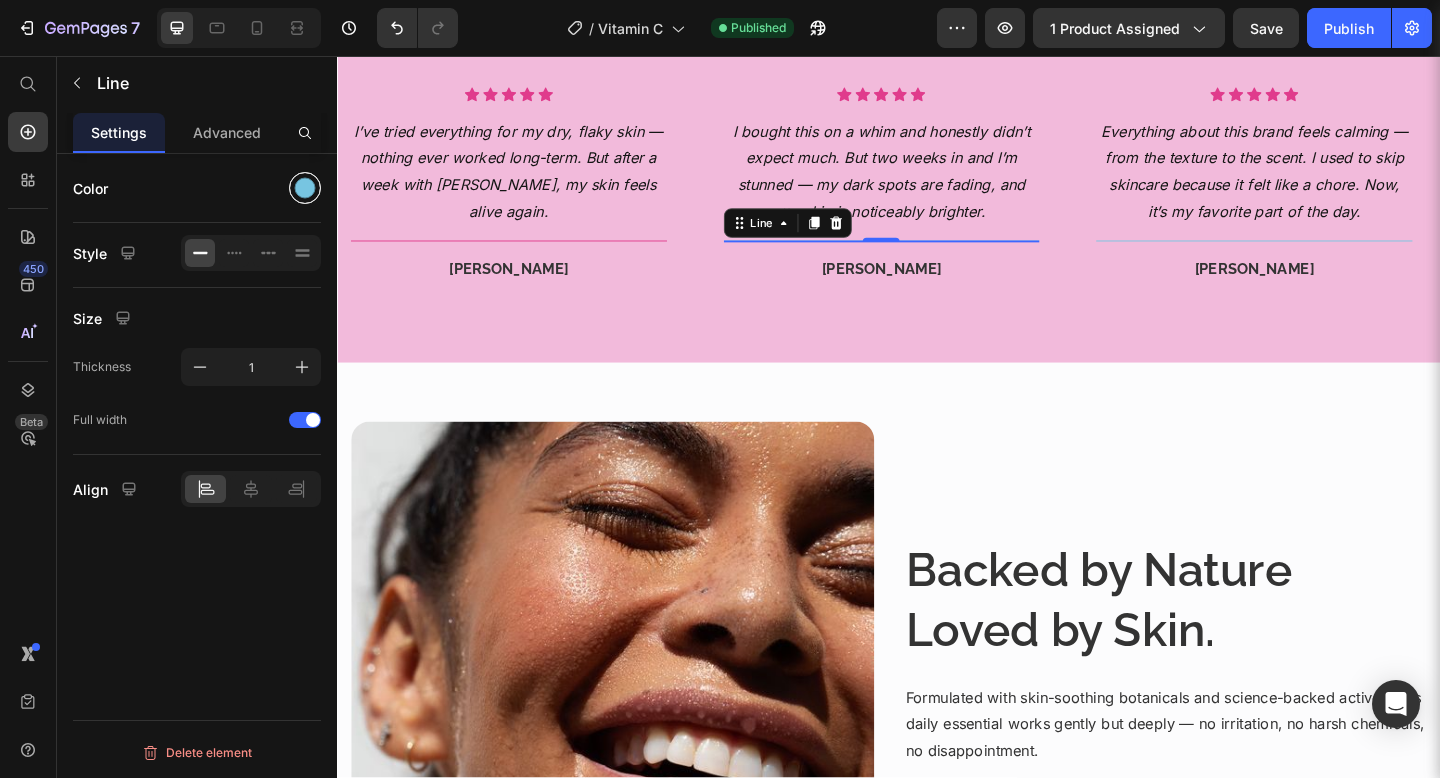 click at bounding box center (305, 188) 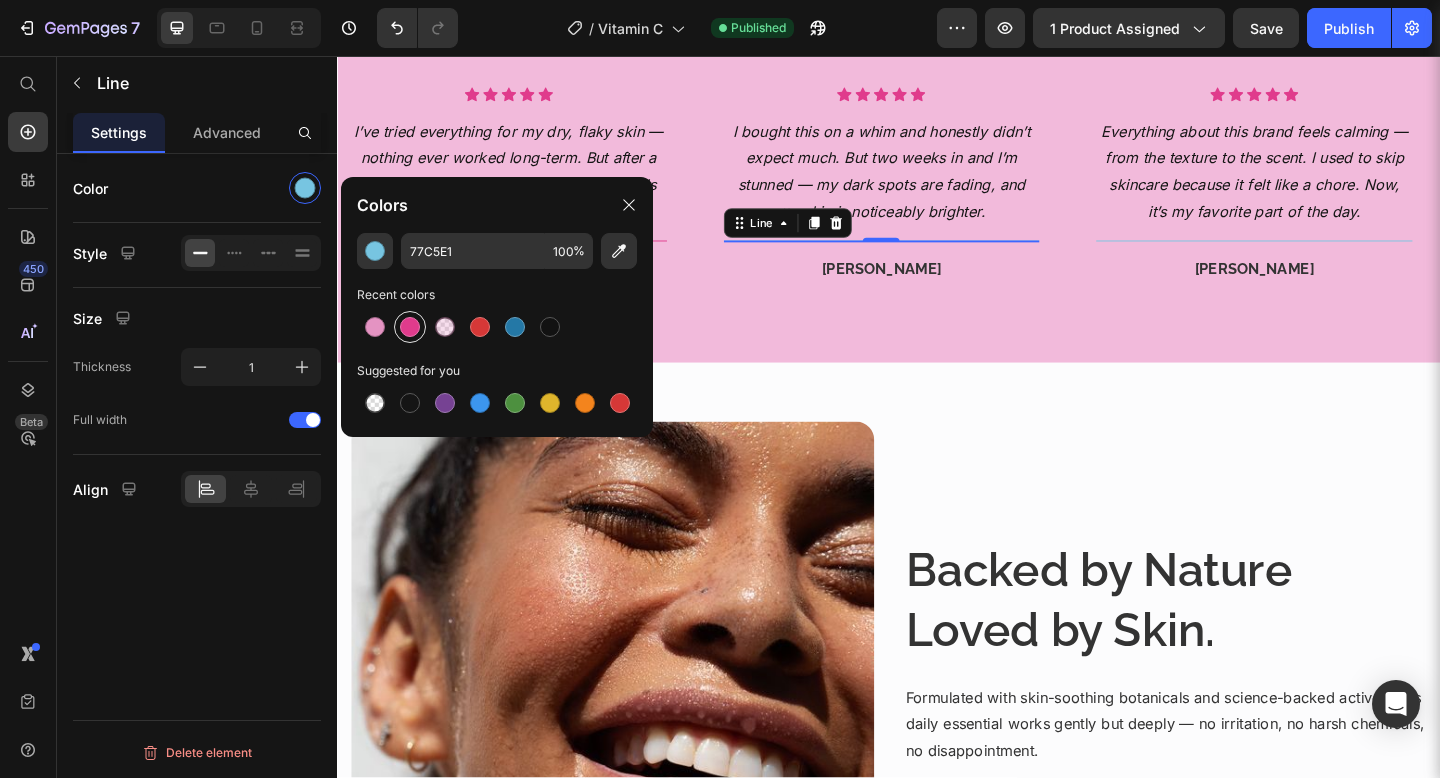 click at bounding box center [410, 327] 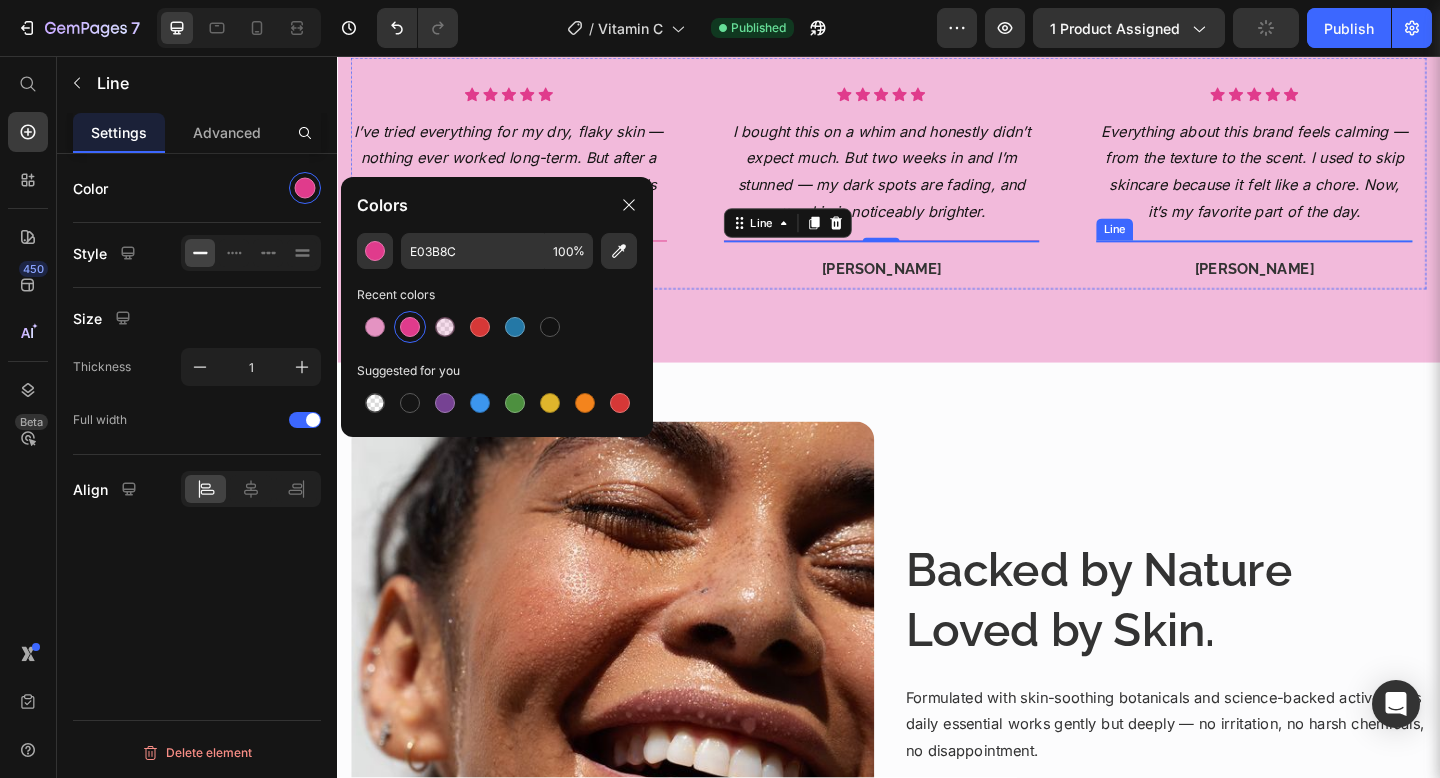 click at bounding box center [1335, 257] 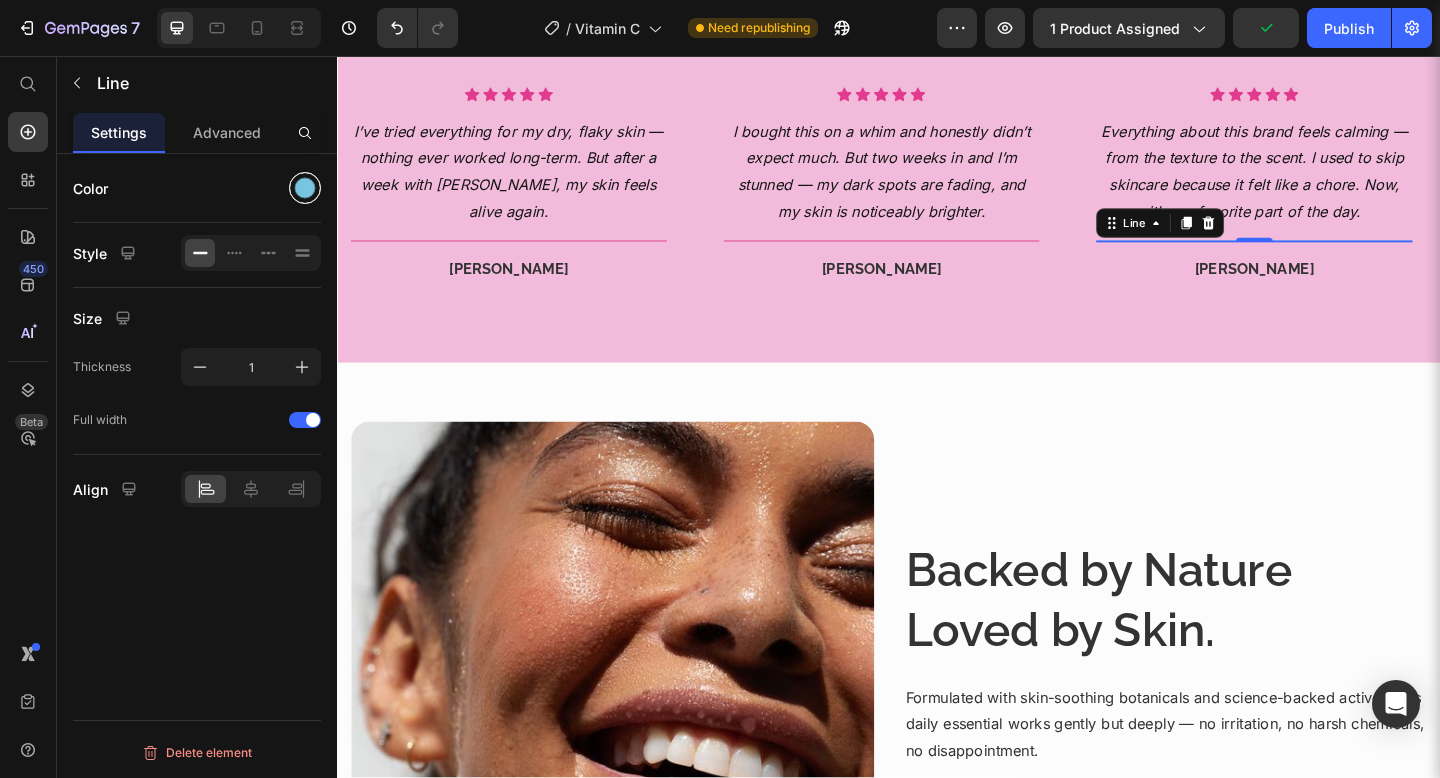 click at bounding box center (305, 188) 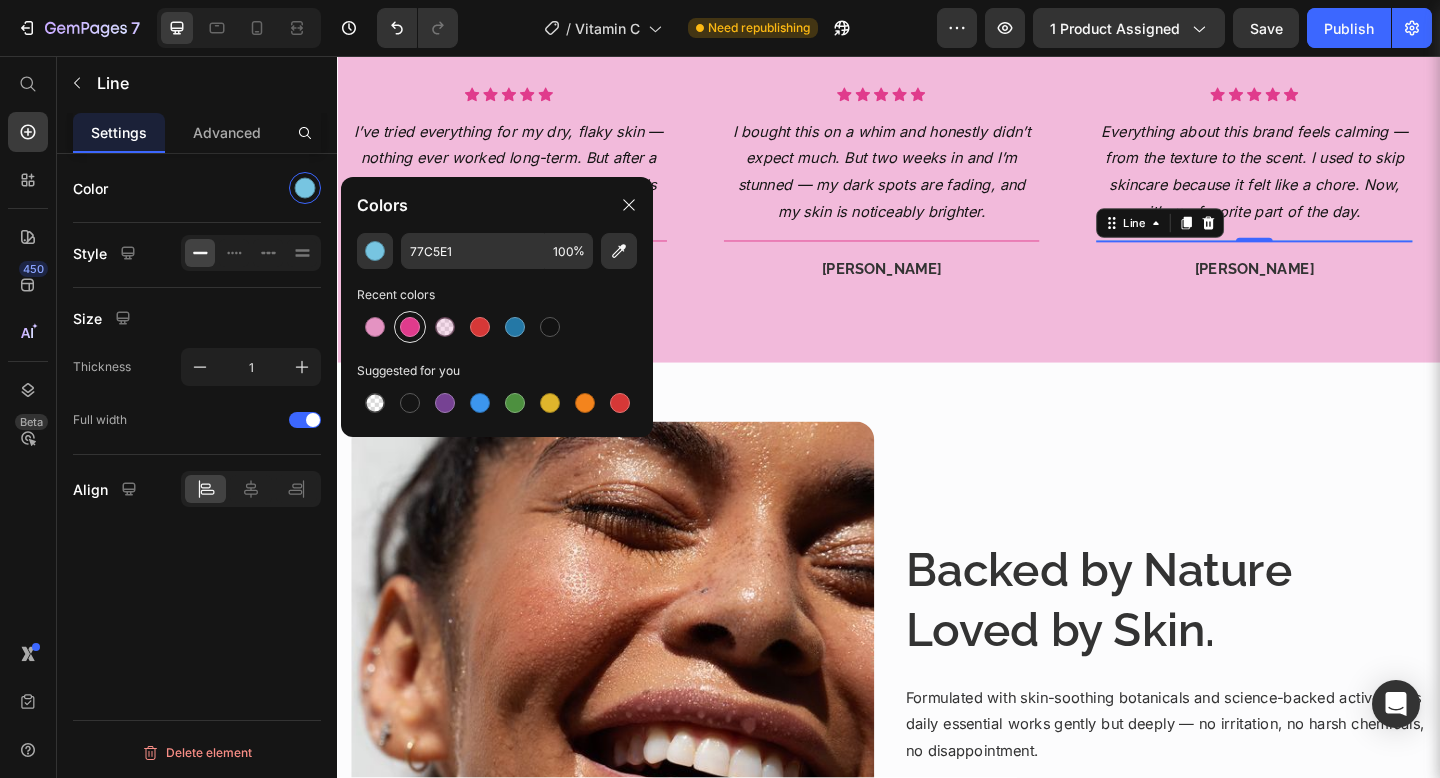 click at bounding box center (410, 327) 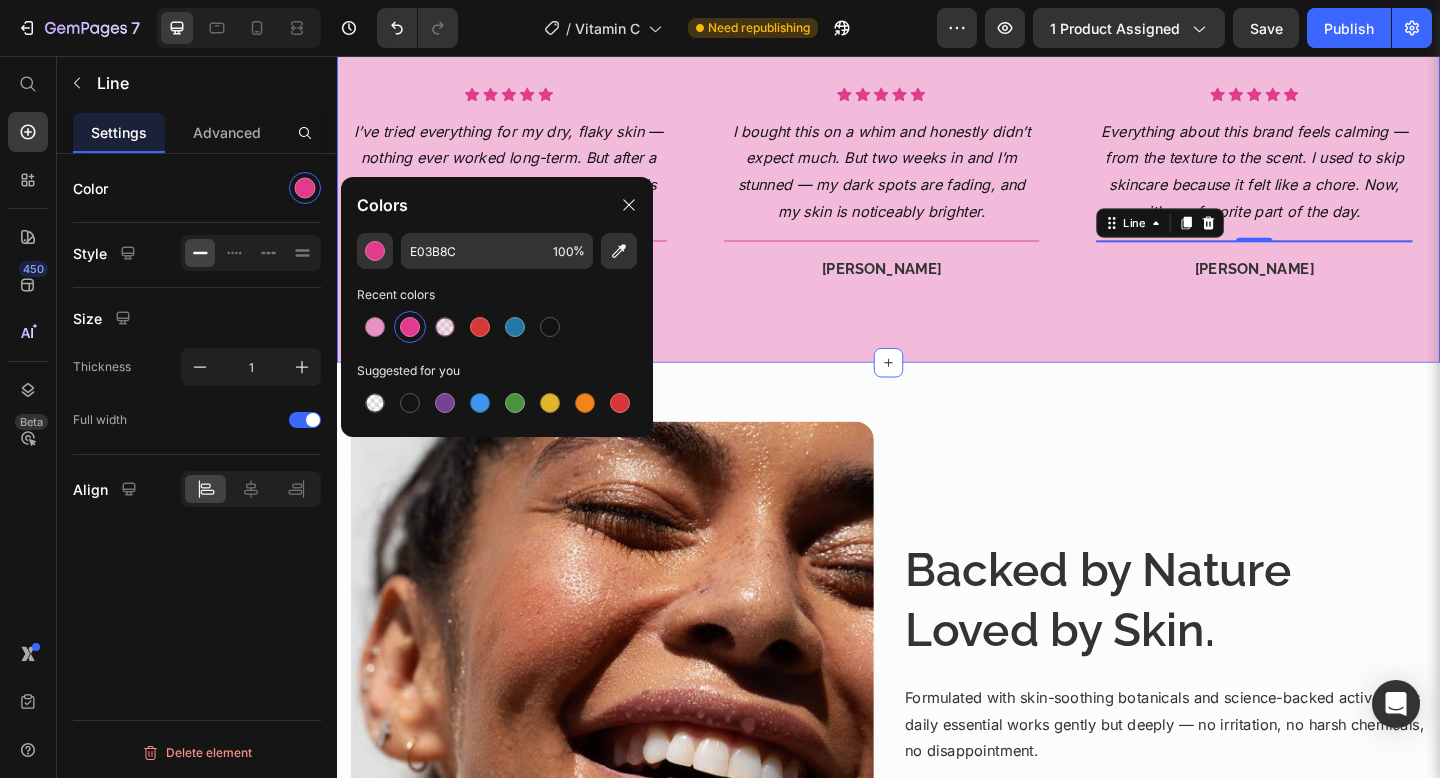 click on "Trusted by Thousands Worldwide Heading                Icon                Icon                Icon                Icon                Icon Icon List Hoz I’ve tried everything for my dry, flaky skin — nothing ever worked long-term. But after a week with Belswen, my skin feels alive again.  Text block                Title Line Melissa G. Heading Row                Icon                Icon                Icon                Icon                Icon Icon List Hoz I bought this on a whim and honestly didn’t expect much. But two weeks in and I’m stunned — my dark spots are fading, and my skin is noticeably brighter. Text block                Title Line Janice P. Heading Row                Icon                Icon                Icon                Icon                Icon Icon List Hoz Everything about this brand feels calming — from the texture to the scent. I used to skip skincare because it felt like a chore. Now, it’s my favorite part of the day.  Text block                Title Line   0 Léa M." at bounding box center (937, 143) 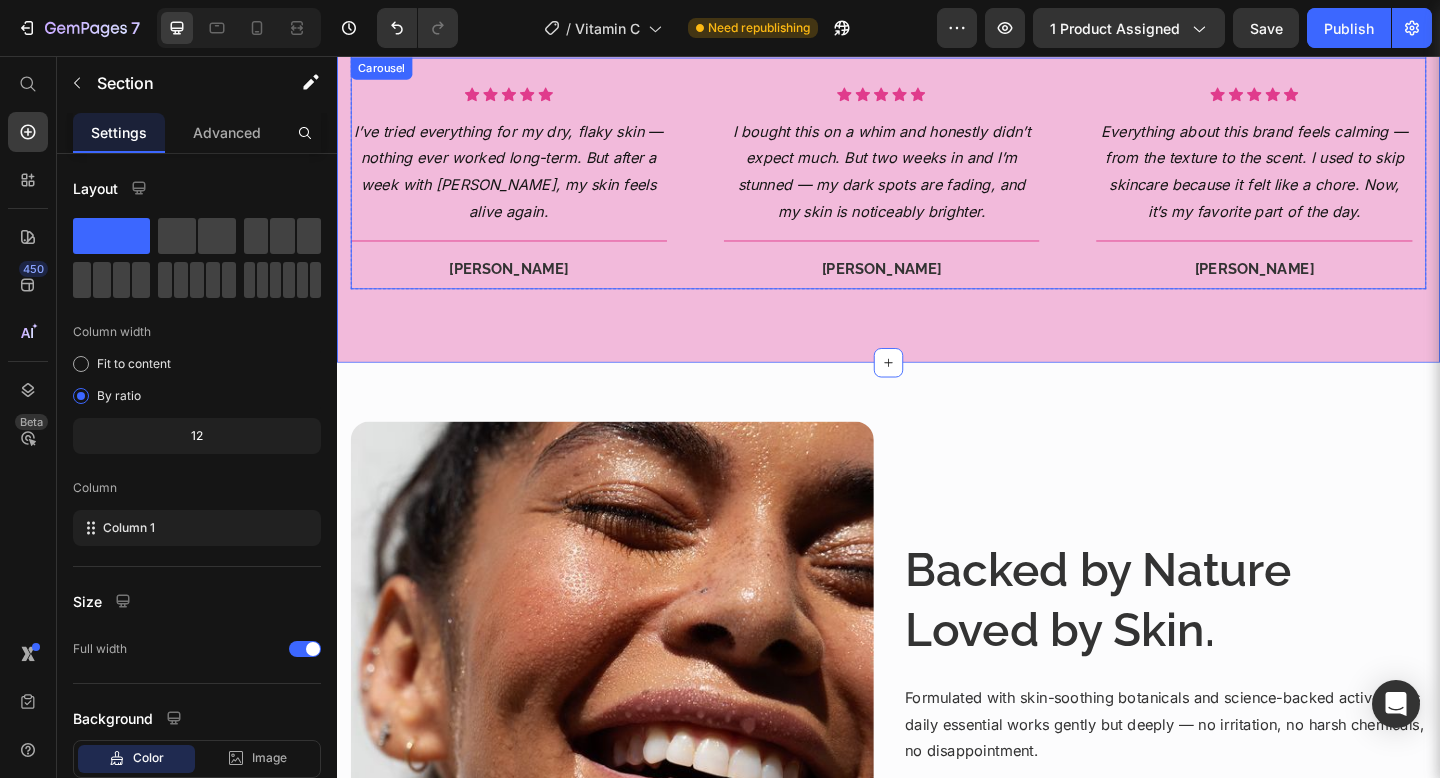 click on "Icon                Icon                Icon                Icon                Icon Icon List Hoz I’ve tried everything for my dry, flaky skin — nothing ever worked long-term. But after a week with Belswen, my skin feels alive again.  Text block                Title Line Melissa G. Heading Row                Icon                Icon                Icon                Icon                Icon Icon List Hoz I bought this on a whim and honestly didn’t expect much. But two weeks in and I’m stunned — my dark spots are fading, and my skin is noticeably brighter. Text block                Title Line Janice P. Heading Row                Icon                Icon                Icon                Icon                Icon Icon List Hoz Everything about this brand feels calming — from the texture to the scent. I used to skip skincare because it felt like a chore. Now, it’s my favorite part of the day.  Text block                Title Line Léa M. Heading Row" at bounding box center [937, 200] 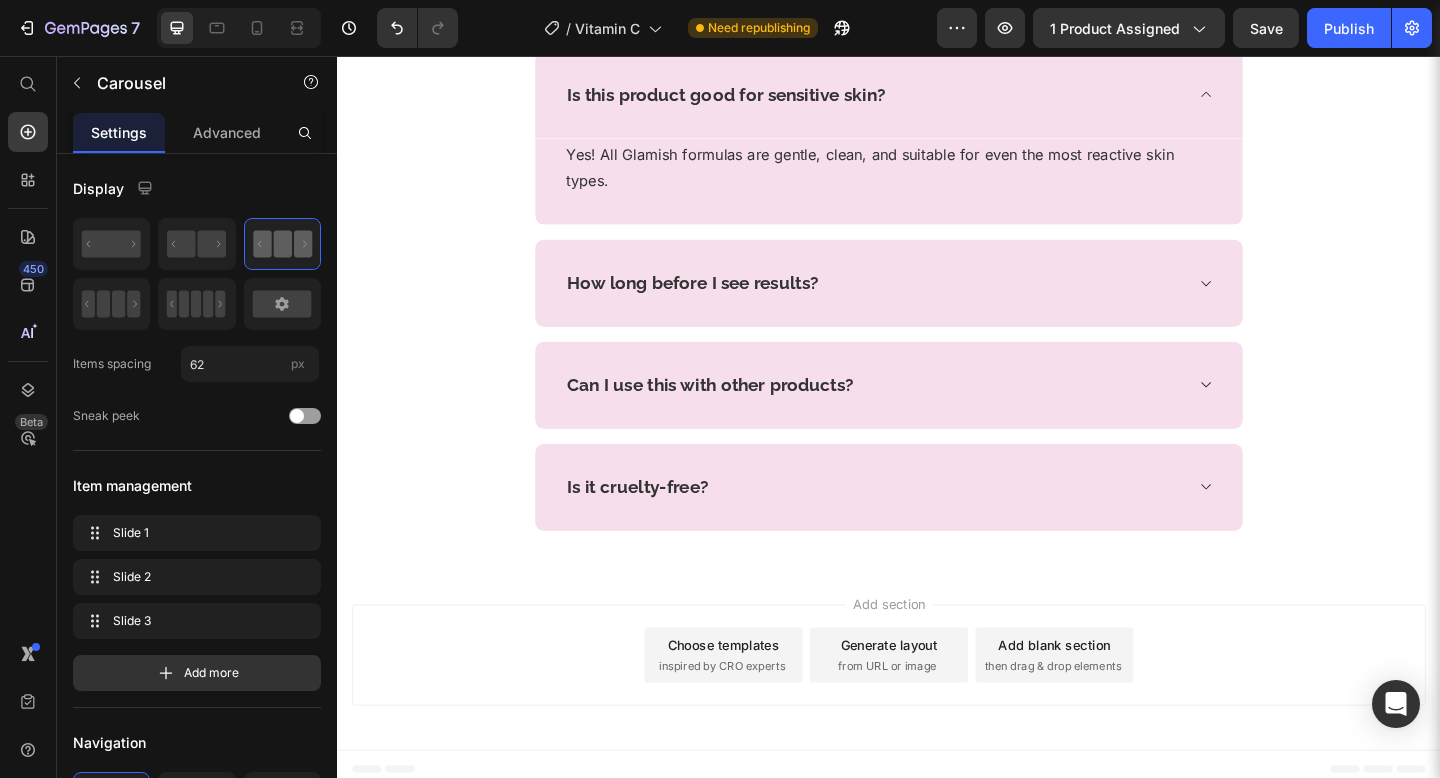 scroll, scrollTop: 5524, scrollLeft: 0, axis: vertical 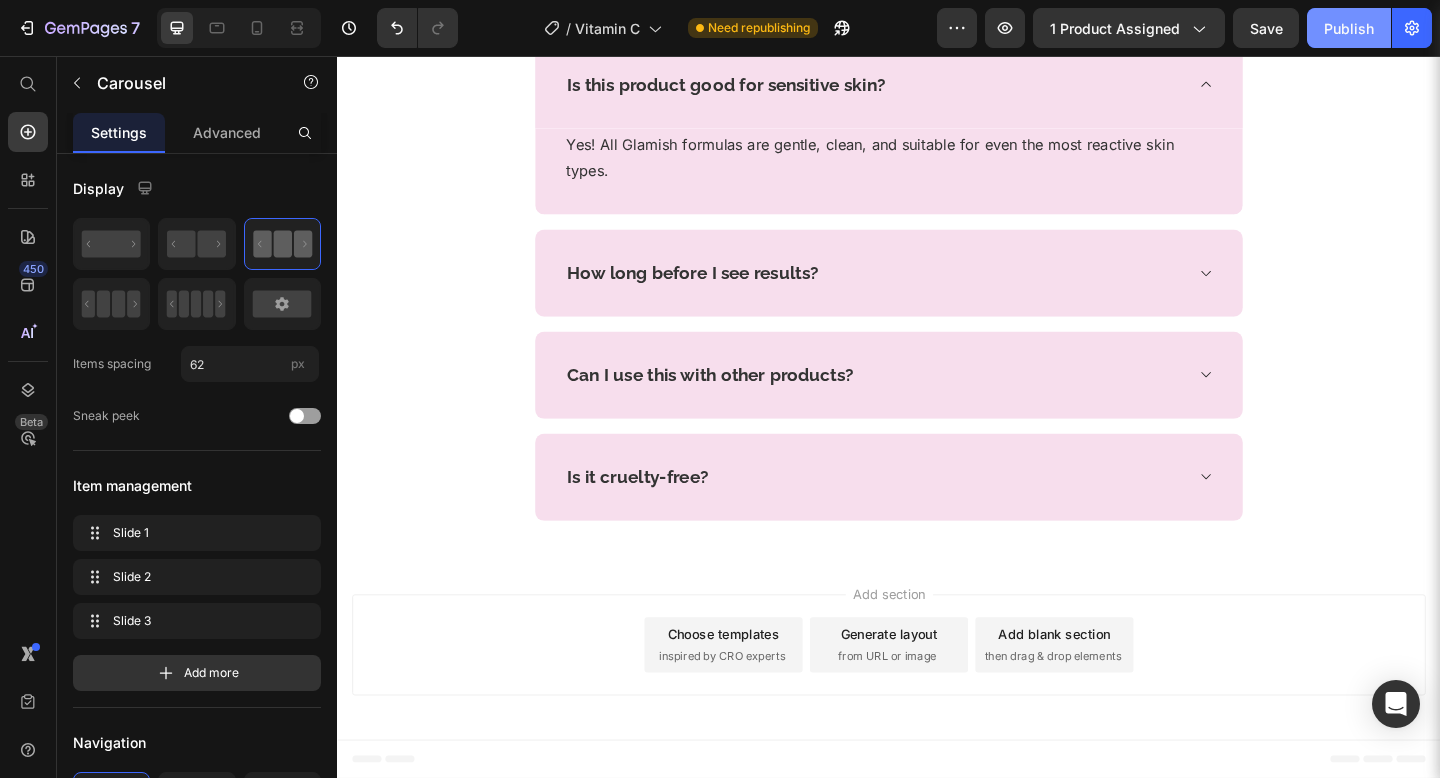 click on "Publish" at bounding box center (1349, 28) 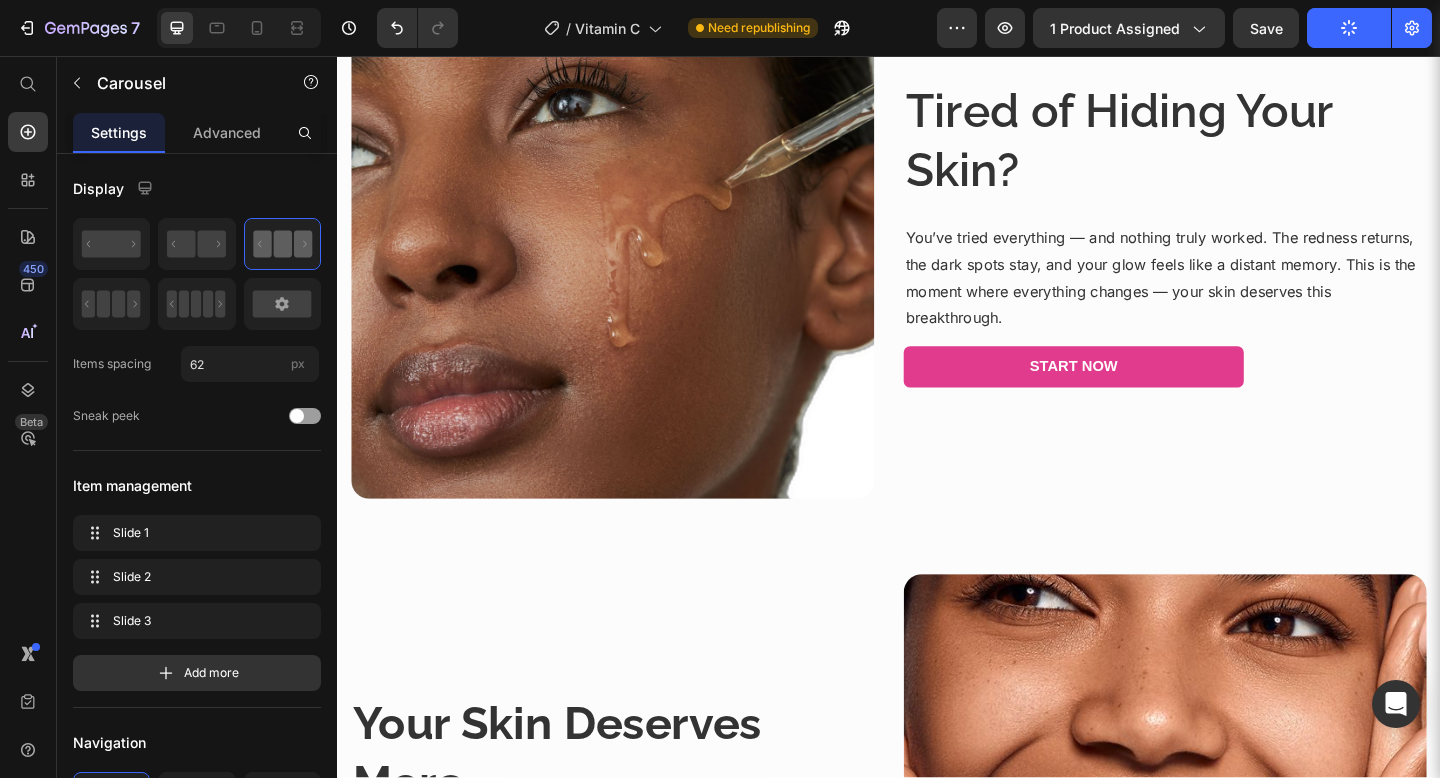 scroll, scrollTop: 0, scrollLeft: 0, axis: both 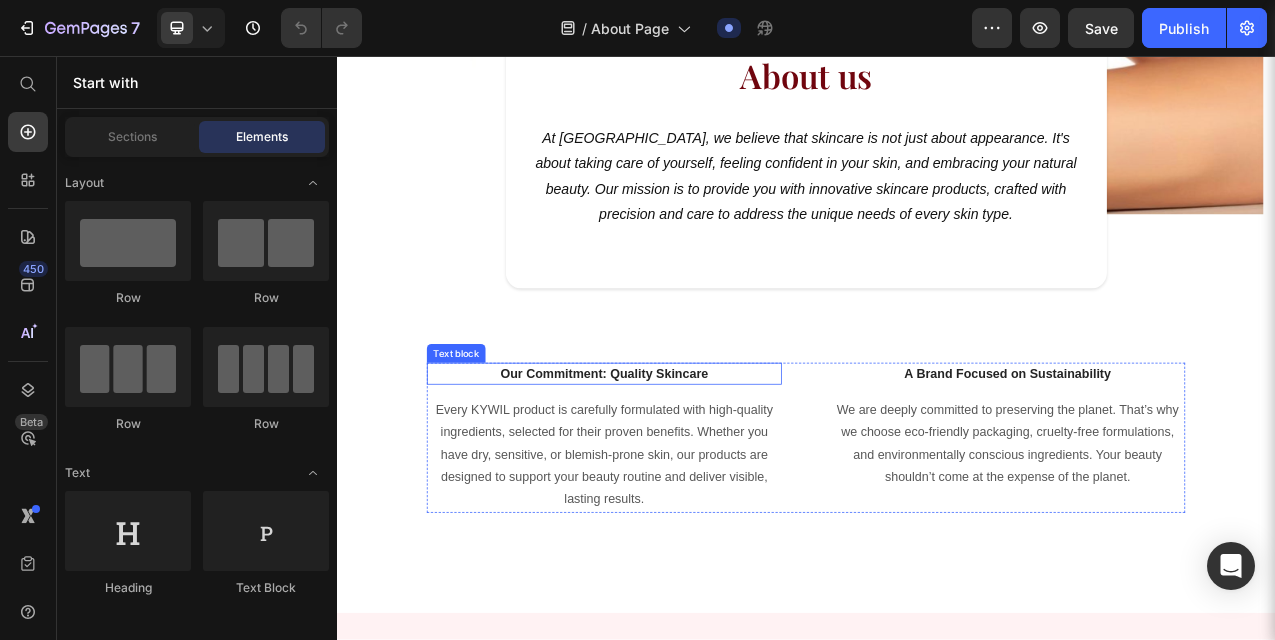 click on "Our Commitment: Quality Skincare" at bounding box center (679, 463) 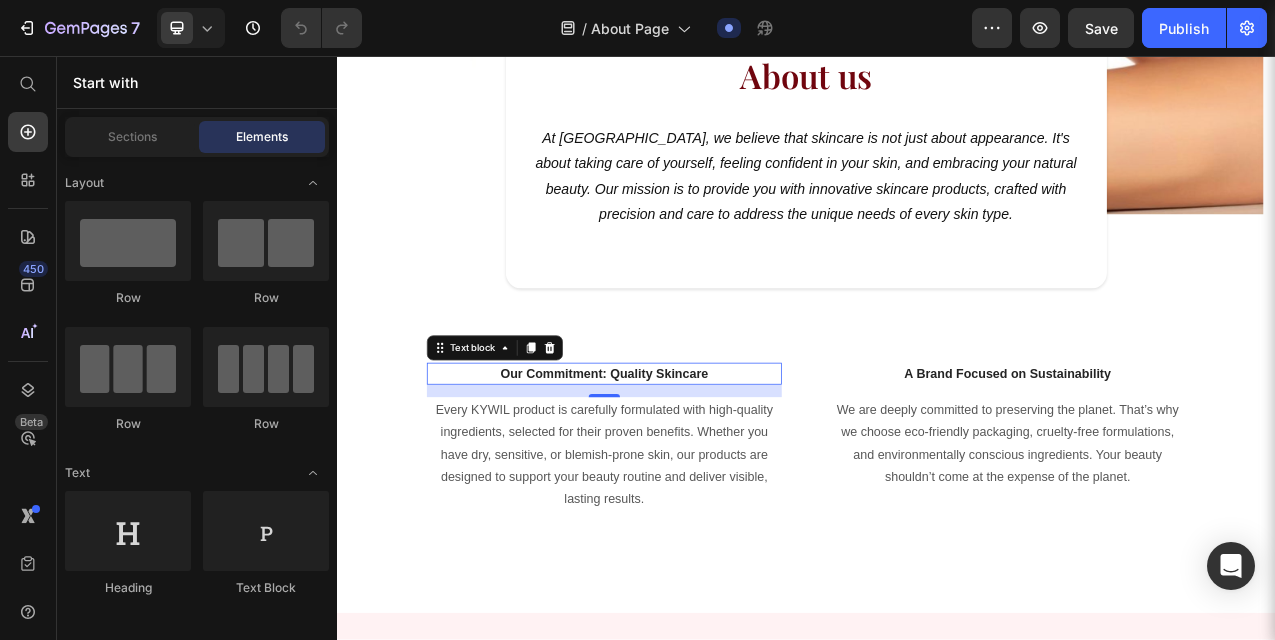 click on "Our Commitment: Quality Skincare" at bounding box center [679, 463] 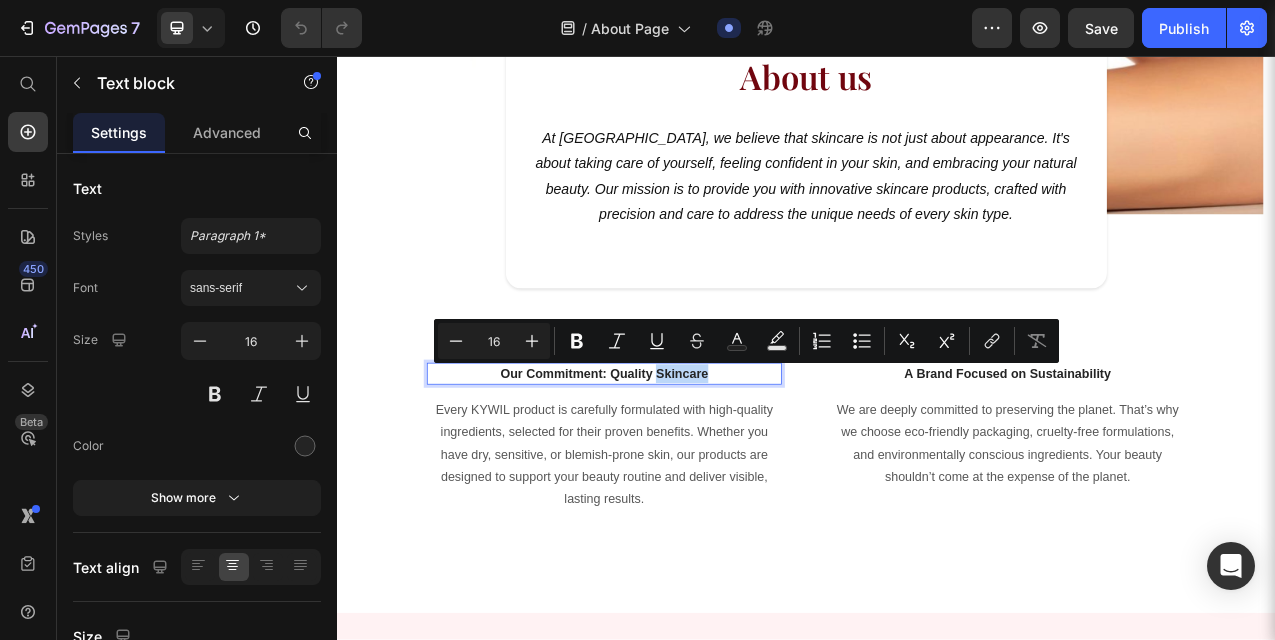 click on "Our Commitment: Quality Skincare" at bounding box center (679, 463) 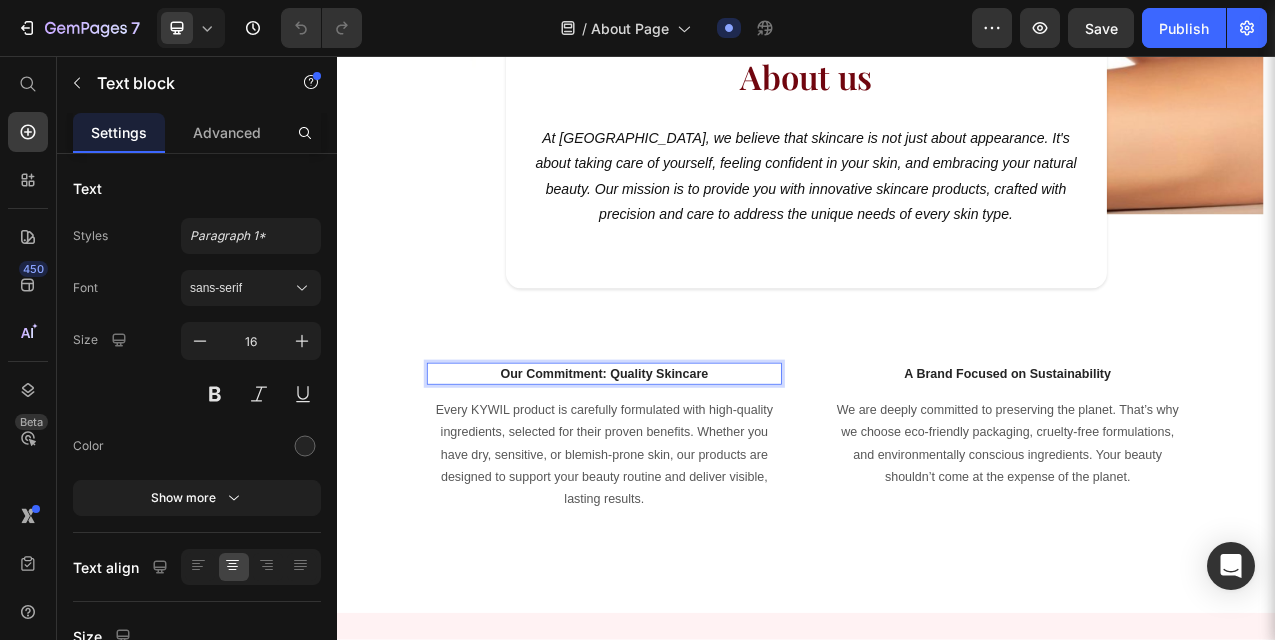 click on "Our Commitment: Quality Skincare" at bounding box center (679, 463) 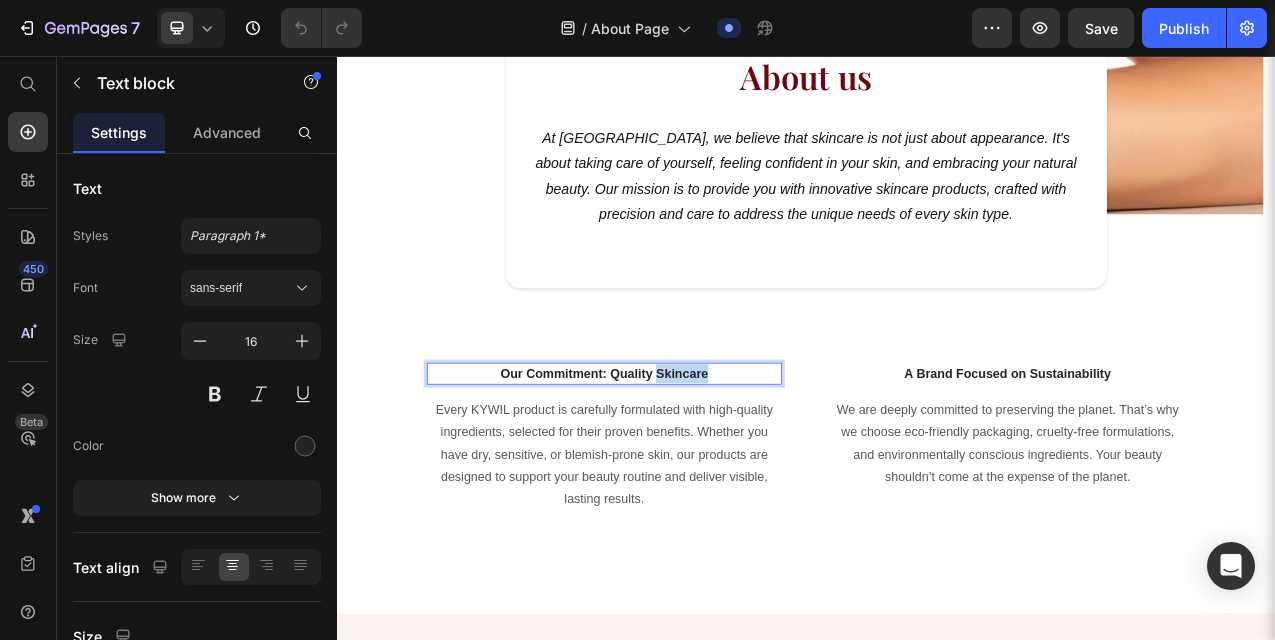 click on "Our Commitment: Quality Skincare" at bounding box center (679, 463) 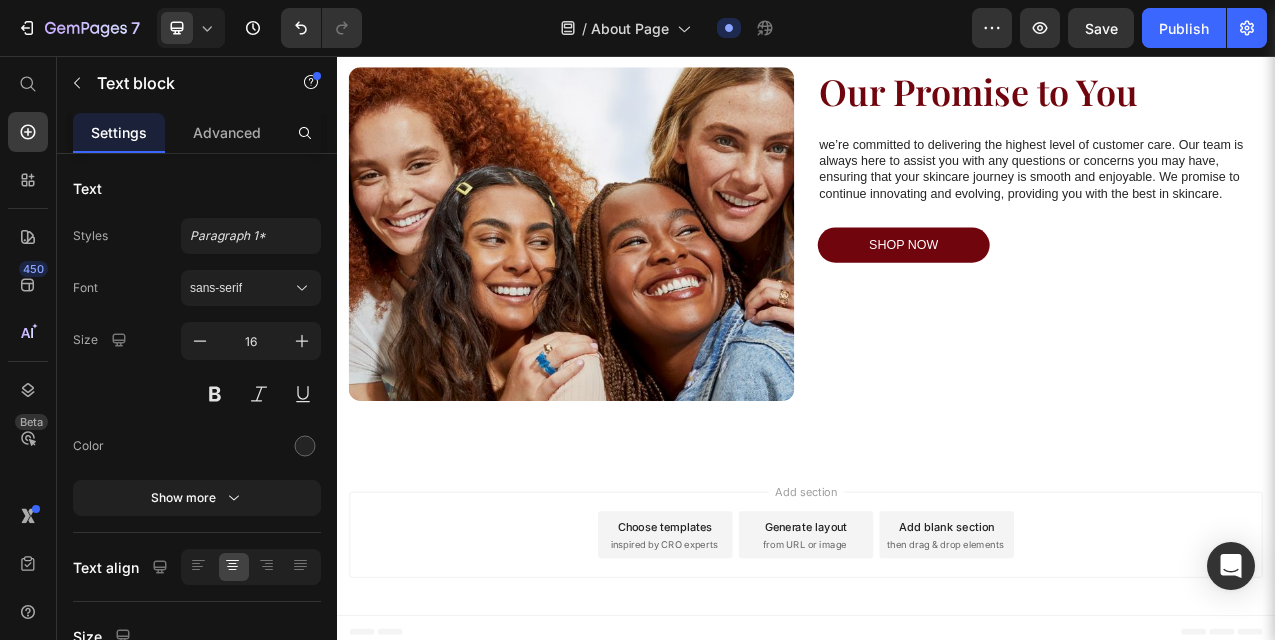 scroll, scrollTop: 1069, scrollLeft: 0, axis: vertical 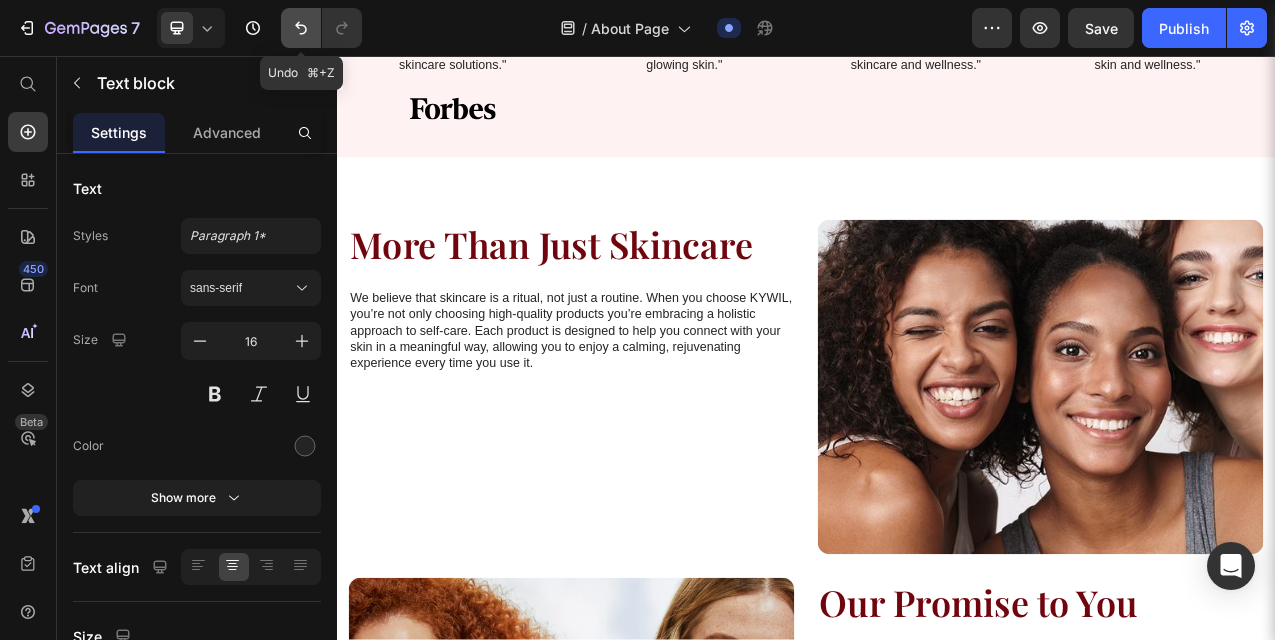 click 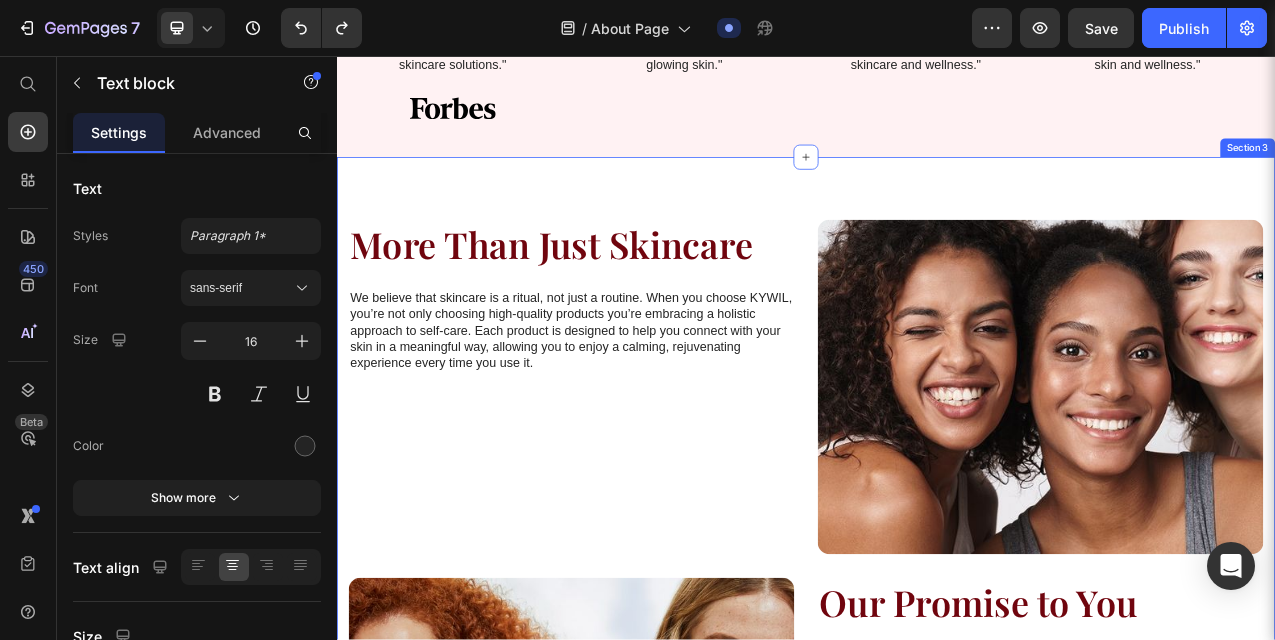 scroll, scrollTop: 0, scrollLeft: 0, axis: both 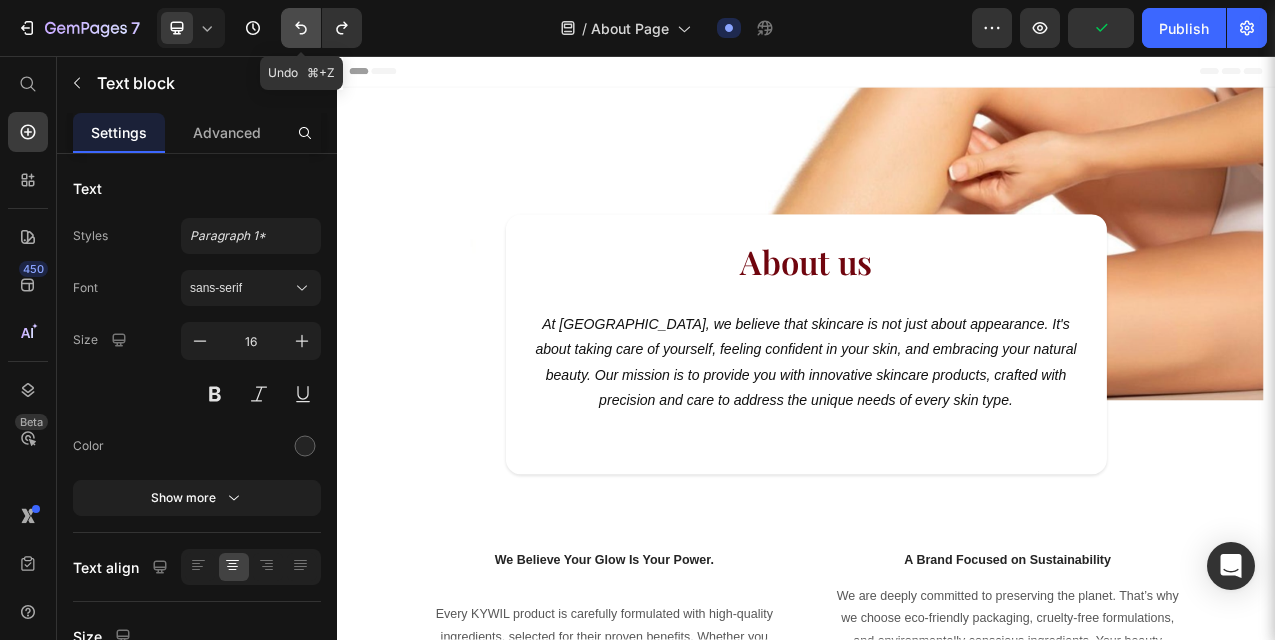 click 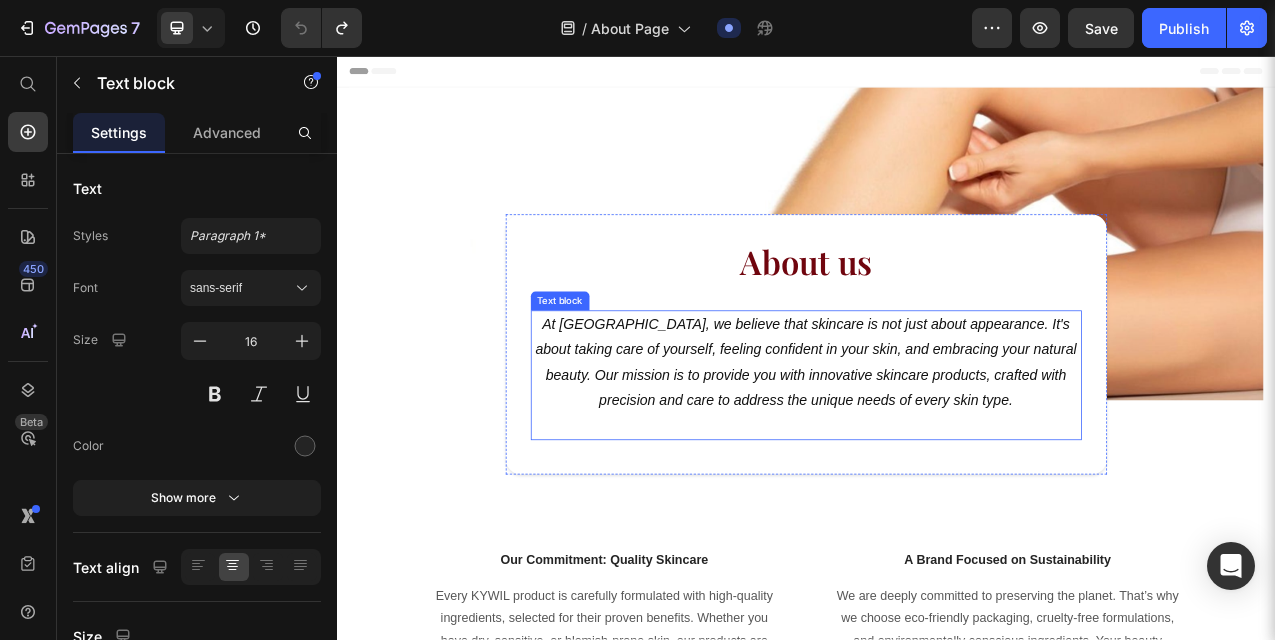 click on "At KYWIL, we believe that skincare is not just about appearance. It's about taking care of yourself, feeling confident in your skin, and embracing your natural beauty. Our mission is to provide you with innovative skincare products, crafted with precision and care to address the unique needs of every skin type." at bounding box center (937, 449) 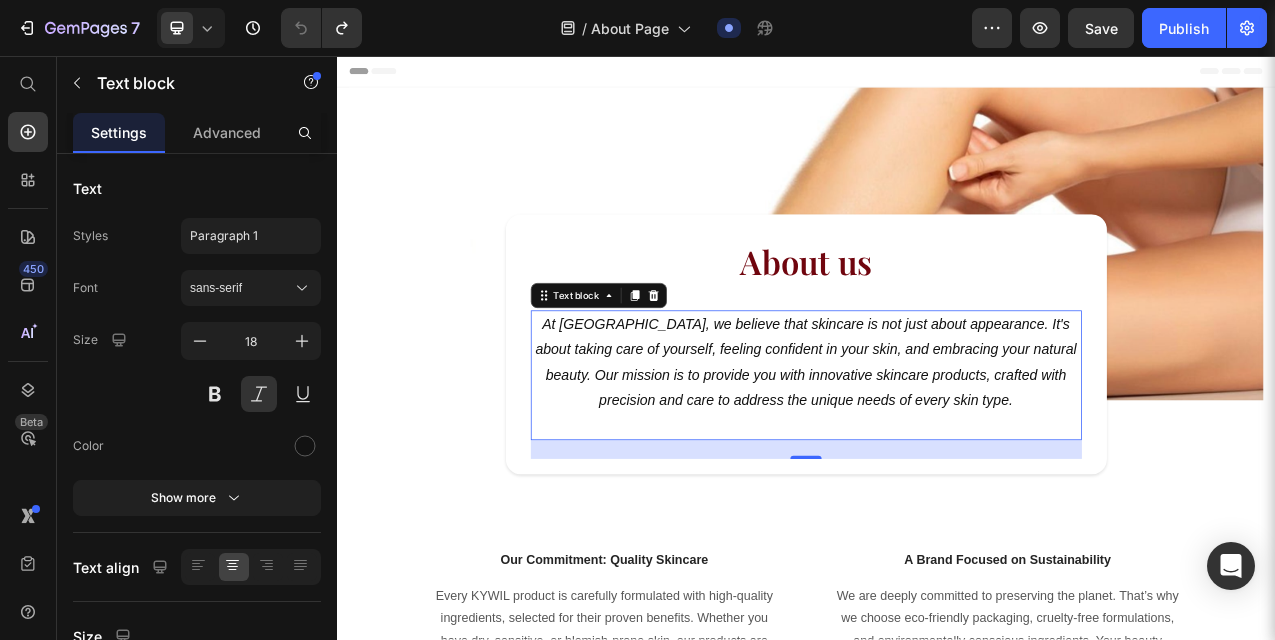 click on "At KYWIL, we believe that skincare is not just about appearance. It's about taking care of yourself, feeling confident in your skin, and embracing your natural beauty. Our mission is to provide you with innovative skincare products, crafted with precision and care to address the unique needs of every skin type." at bounding box center (937, 449) 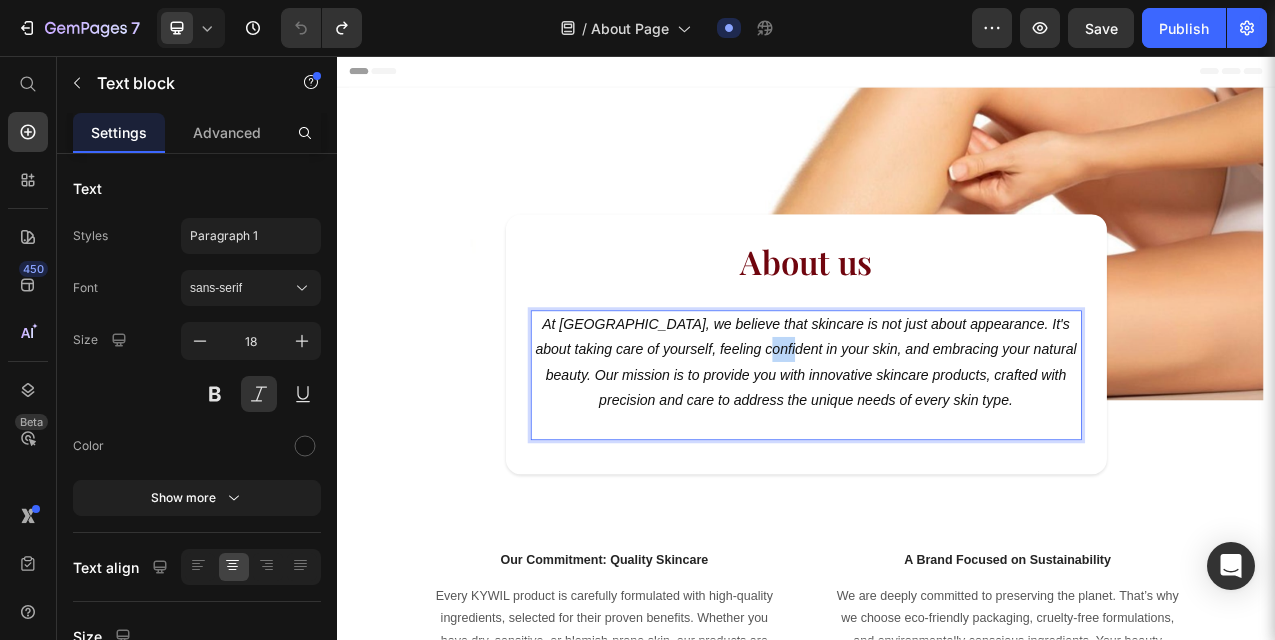 click on "At KYWIL, we believe that skincare is not just about appearance. It's about taking care of yourself, feeling confident in your skin, and embracing your natural beauty. Our mission is to provide you with innovative skincare products, crafted with precision and care to address the unique needs of every skin type." at bounding box center (937, 449) 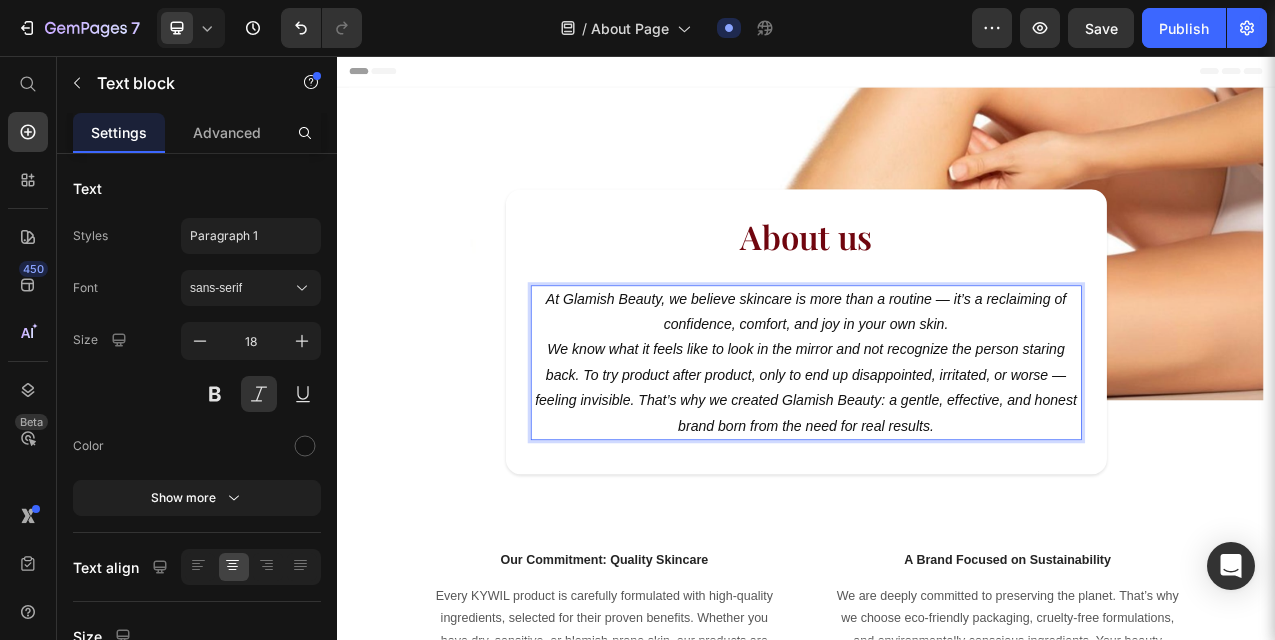 click on "We know what it feels like to look in the mirror and not recognize the person staring back. To try product after product, only to end up disappointed, irritated, or worse — feeling invisible. That’s why we created Glamish Beauty: a gentle, effective, and honest brand born from the need for real results." at bounding box center [937, 481] 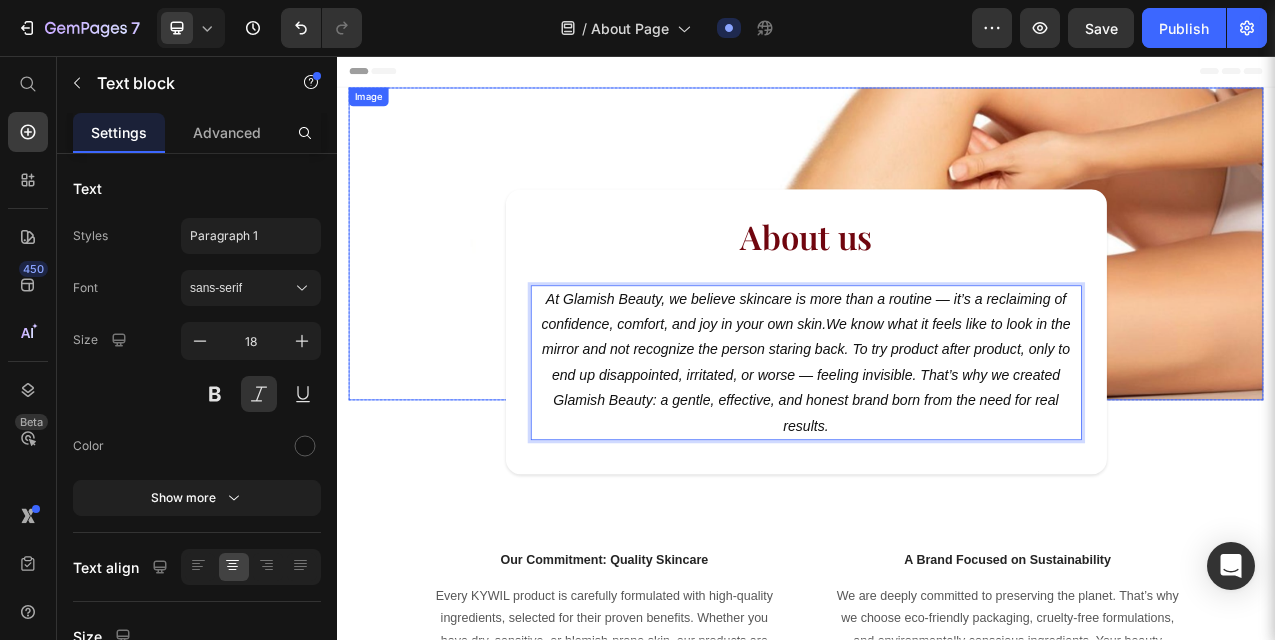 click at bounding box center [937, 297] 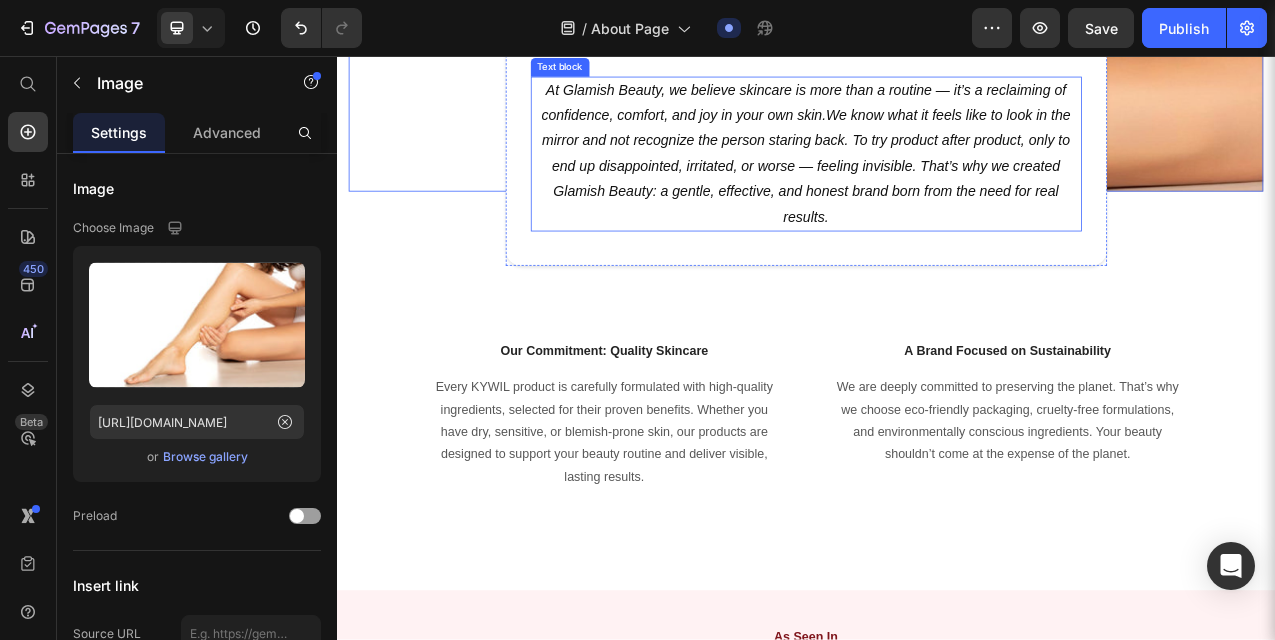 scroll, scrollTop: 0, scrollLeft: 0, axis: both 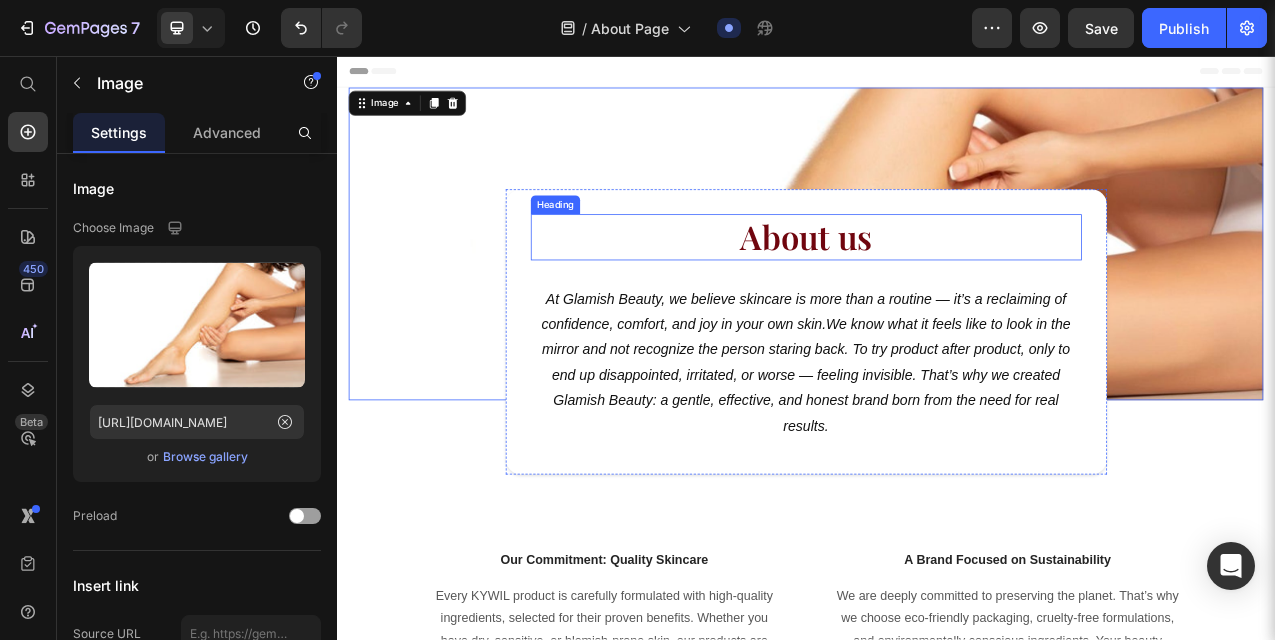 click on "About us" at bounding box center (937, 288) 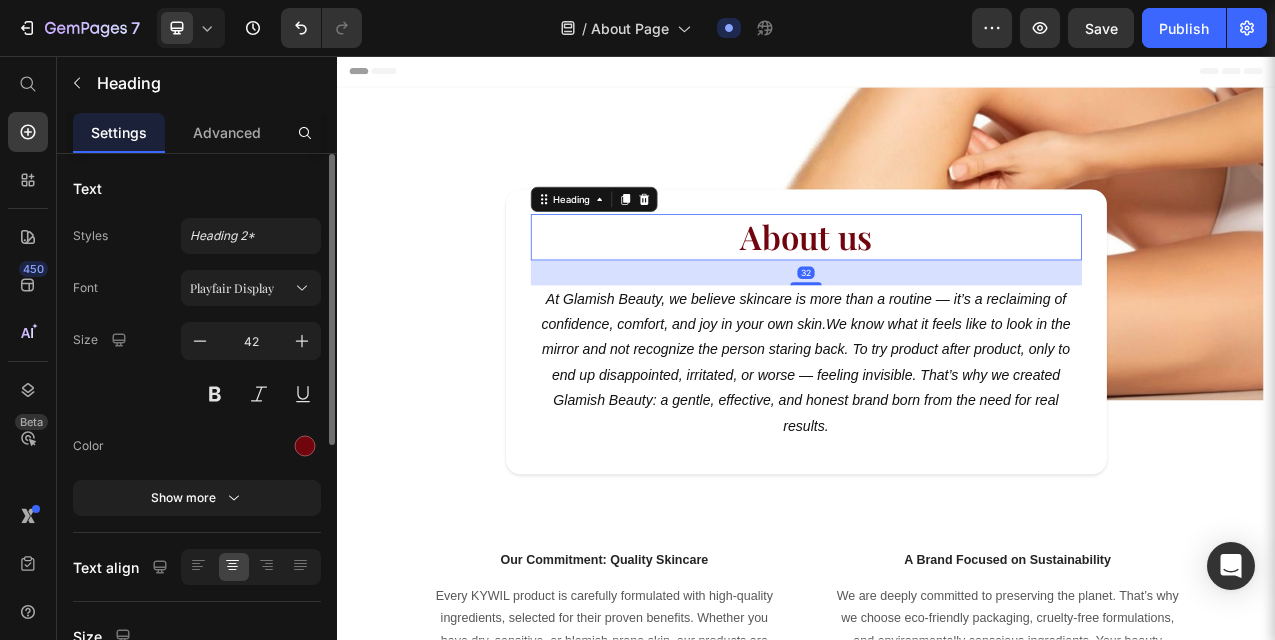 click on "Font Playfair Display Size 42 Color Show more" at bounding box center (197, 393) 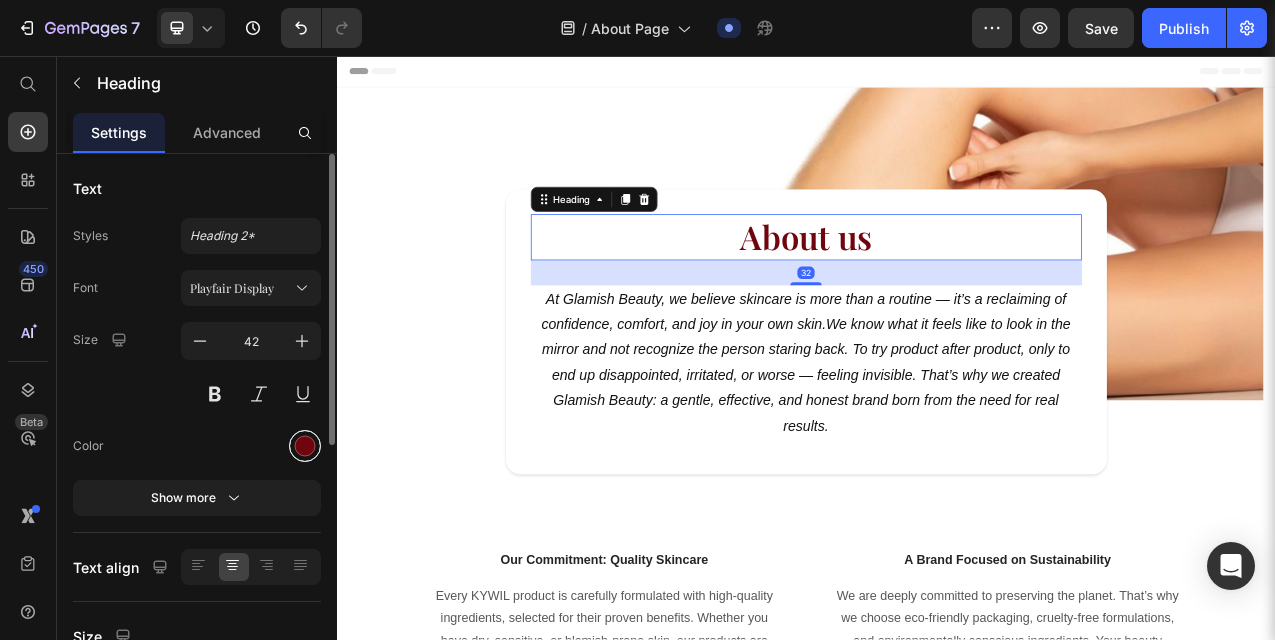 click at bounding box center [305, 446] 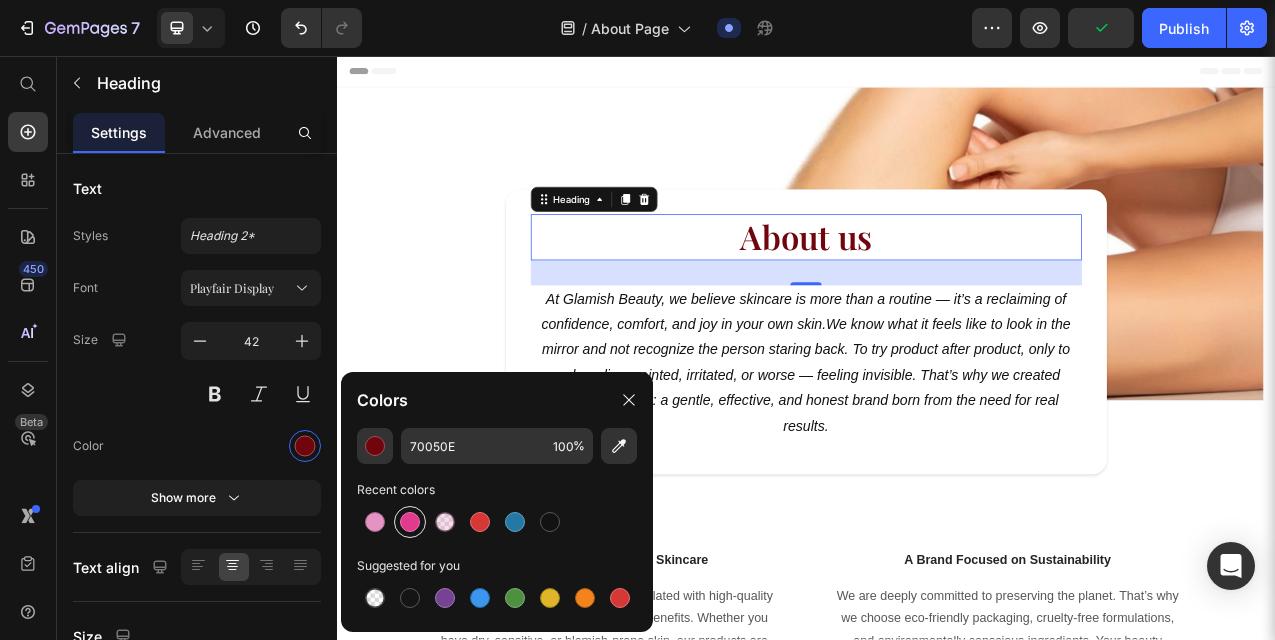 click at bounding box center [410, 522] 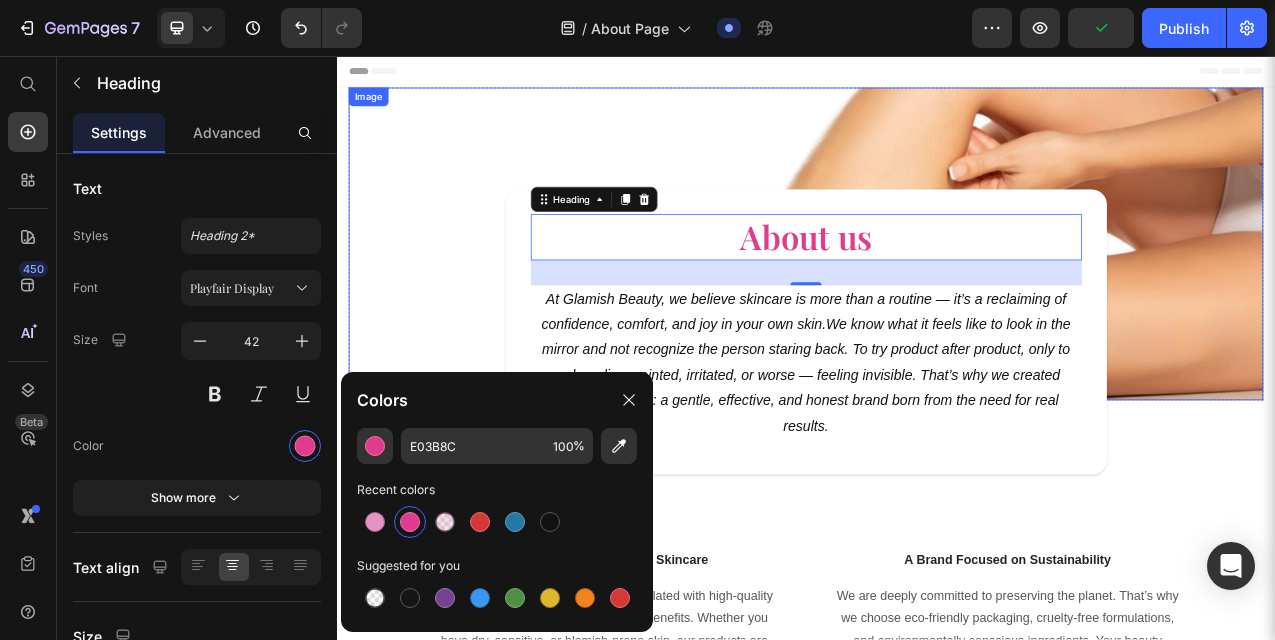 click at bounding box center (937, 297) 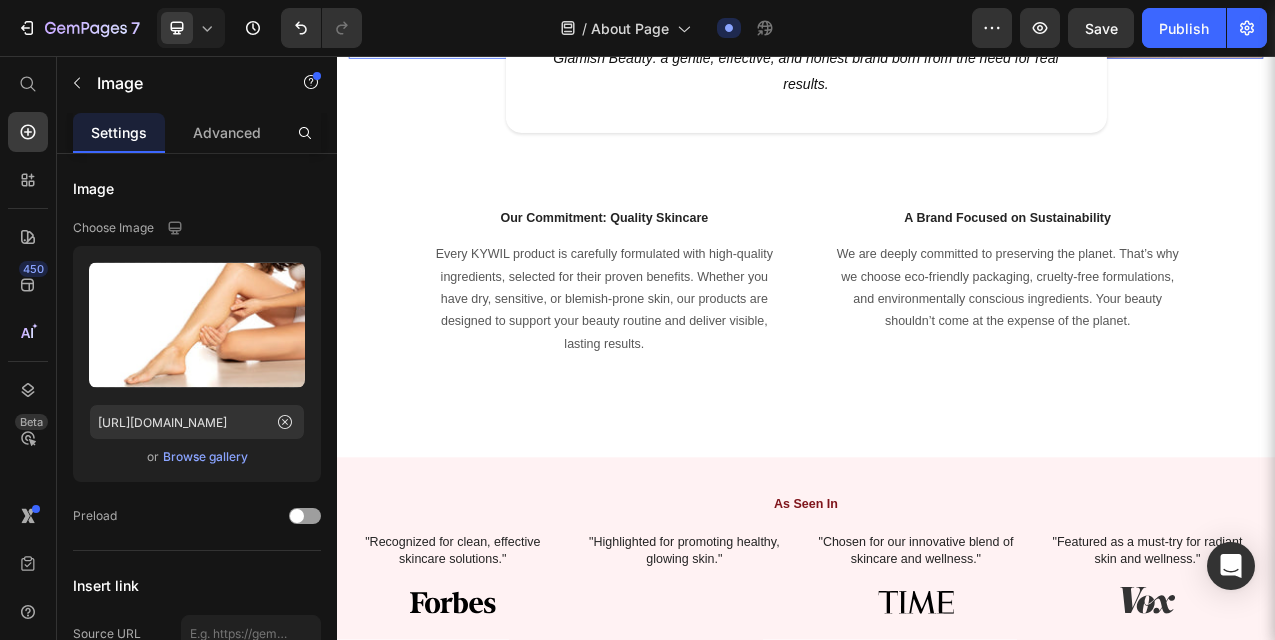 scroll, scrollTop: 454, scrollLeft: 0, axis: vertical 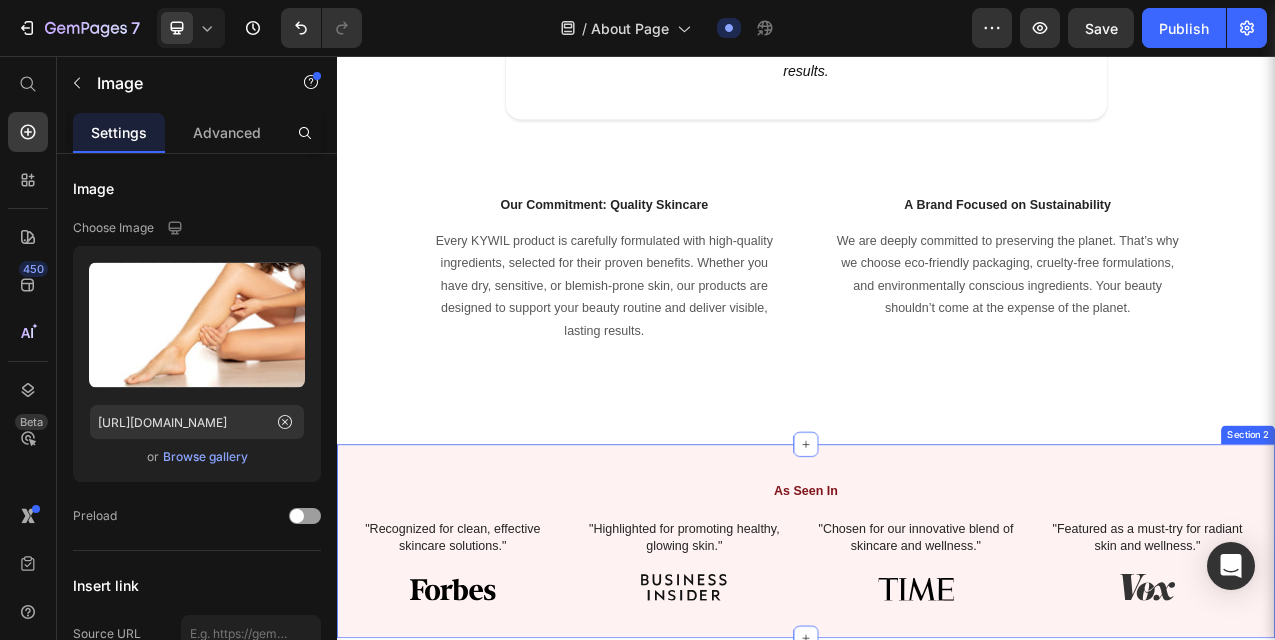 click on "As Seen In Heading "Recognized for clean, effective skincare solutions." Text Block Image Hero Banner "Highlighted for promoting healthy, glowing skin." Text Block Image Hero Banner "Chosen for our innovative blend of skincare and wellness." Text Block Image Hero Banner "Featured as a must-try for radiant skin and wellness." Text Block Image Hero Banner Carousel Row Section 2" at bounding box center [937, 677] 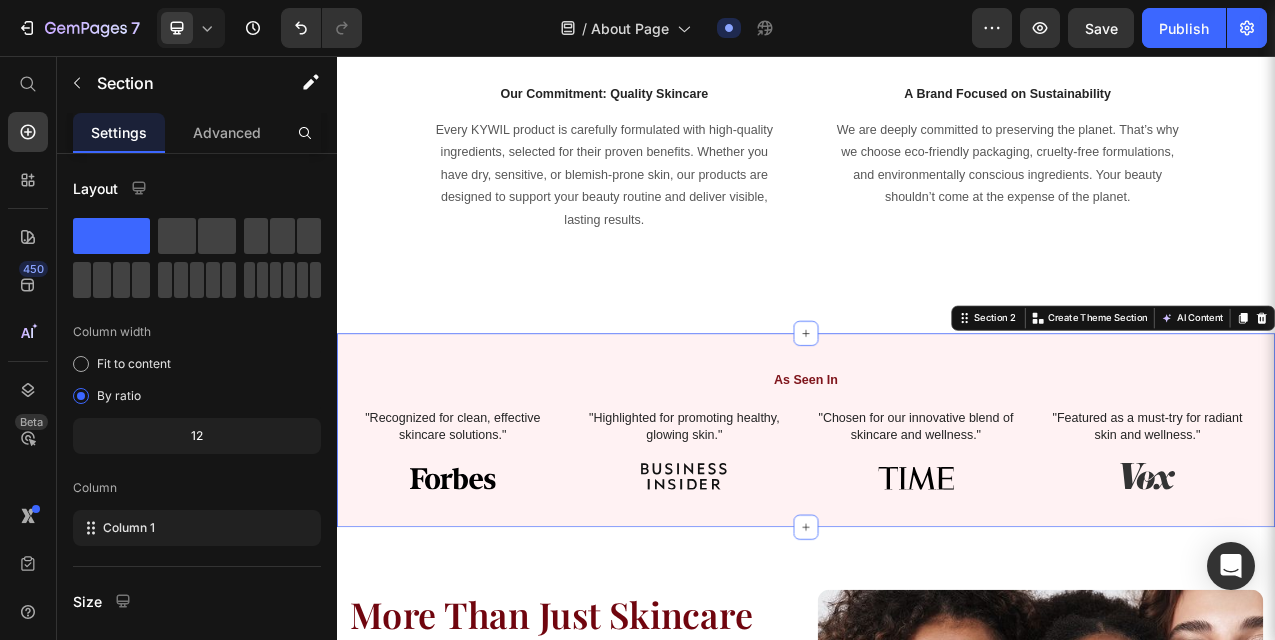 scroll, scrollTop: 617, scrollLeft: 0, axis: vertical 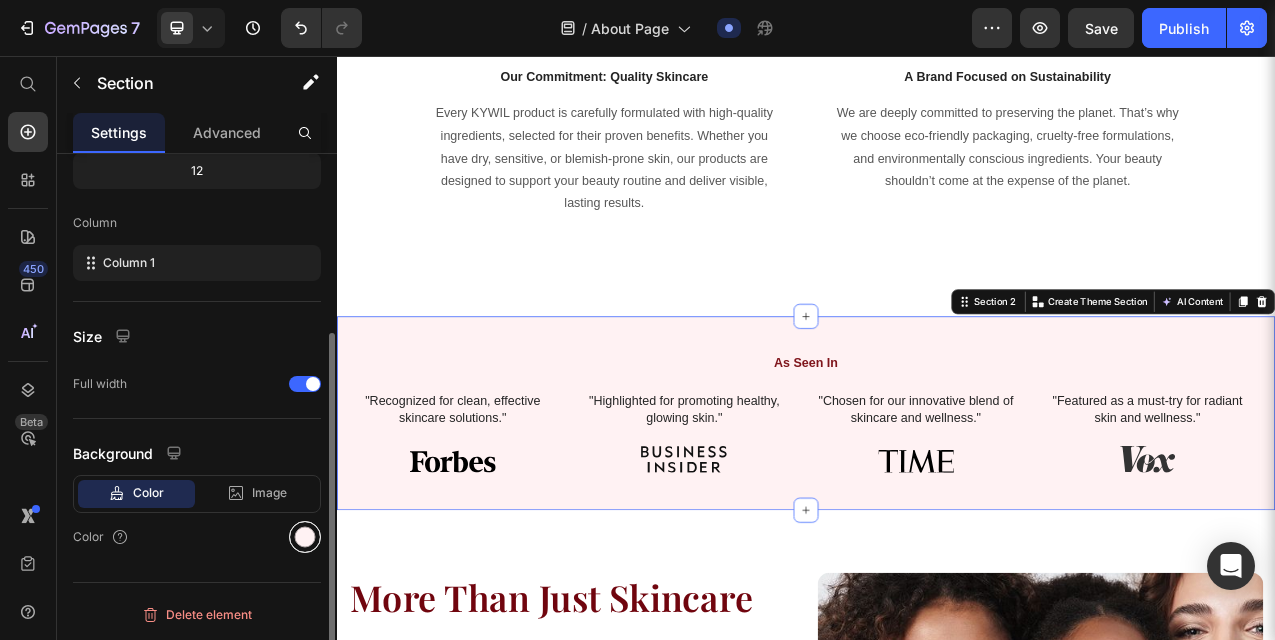 click at bounding box center (305, 537) 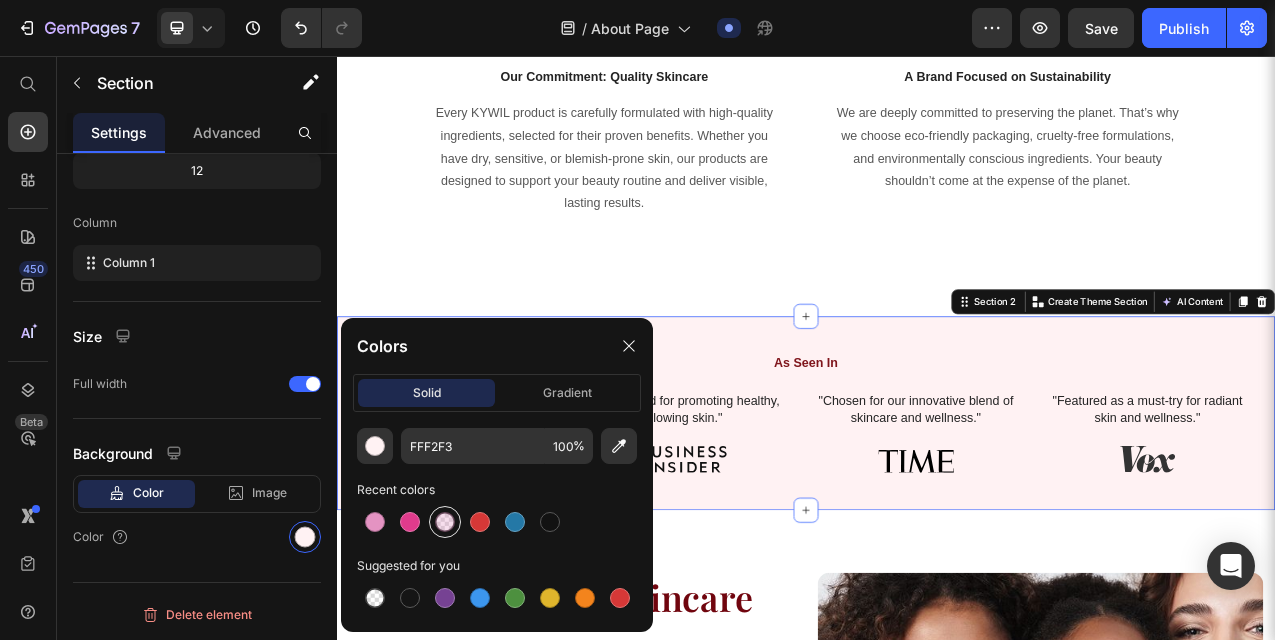 click at bounding box center [445, 522] 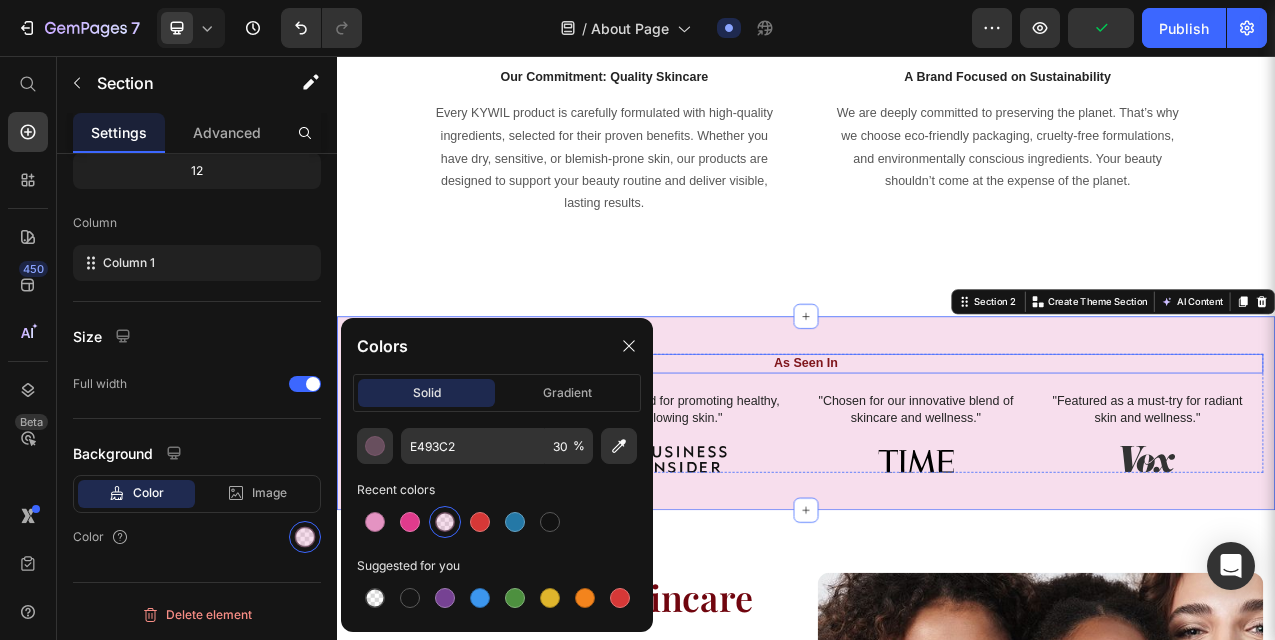 click on "As Seen In" at bounding box center [937, 450] 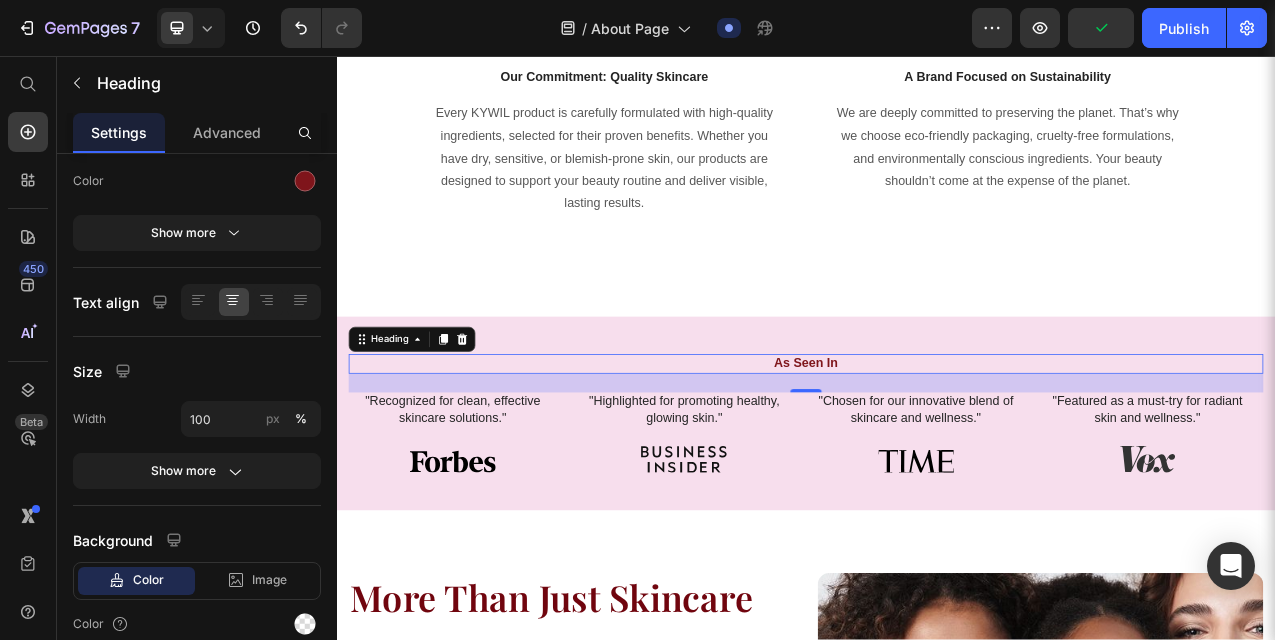 scroll, scrollTop: 0, scrollLeft: 0, axis: both 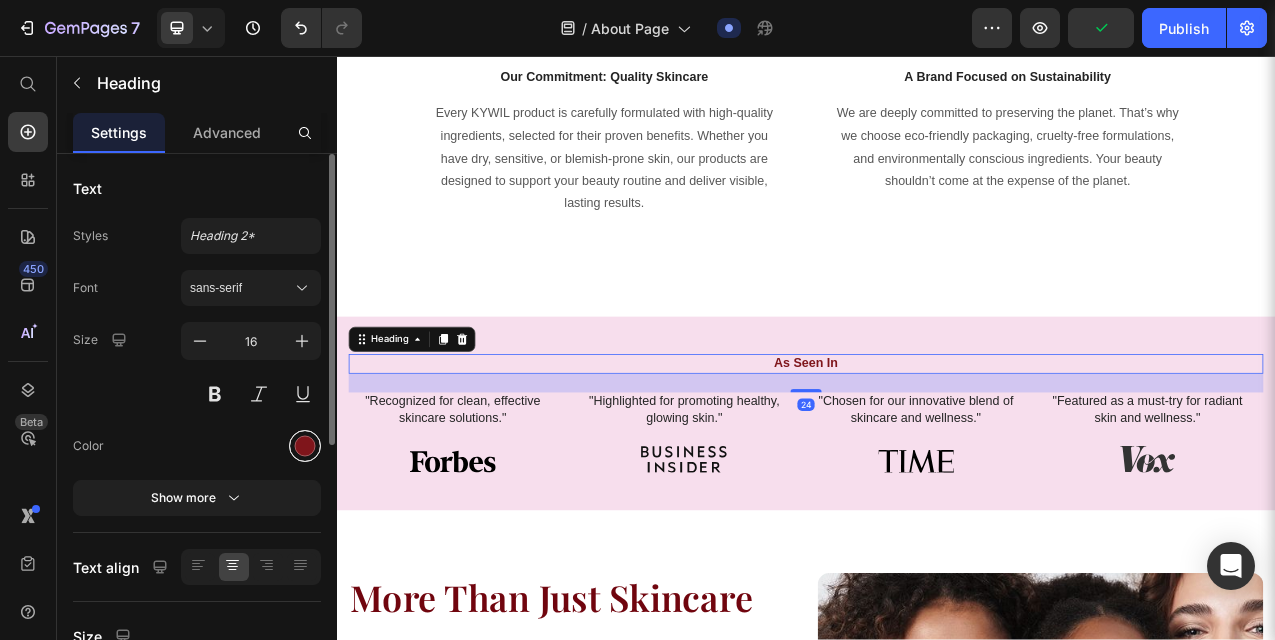 click at bounding box center (305, 446) 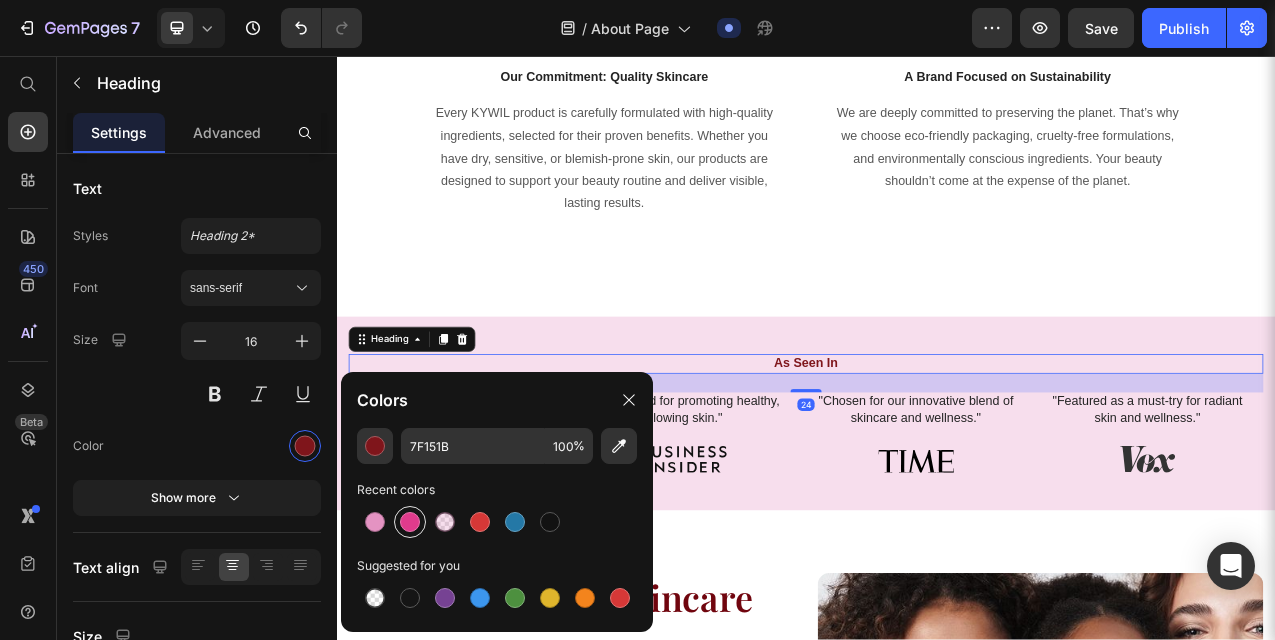 click at bounding box center (410, 522) 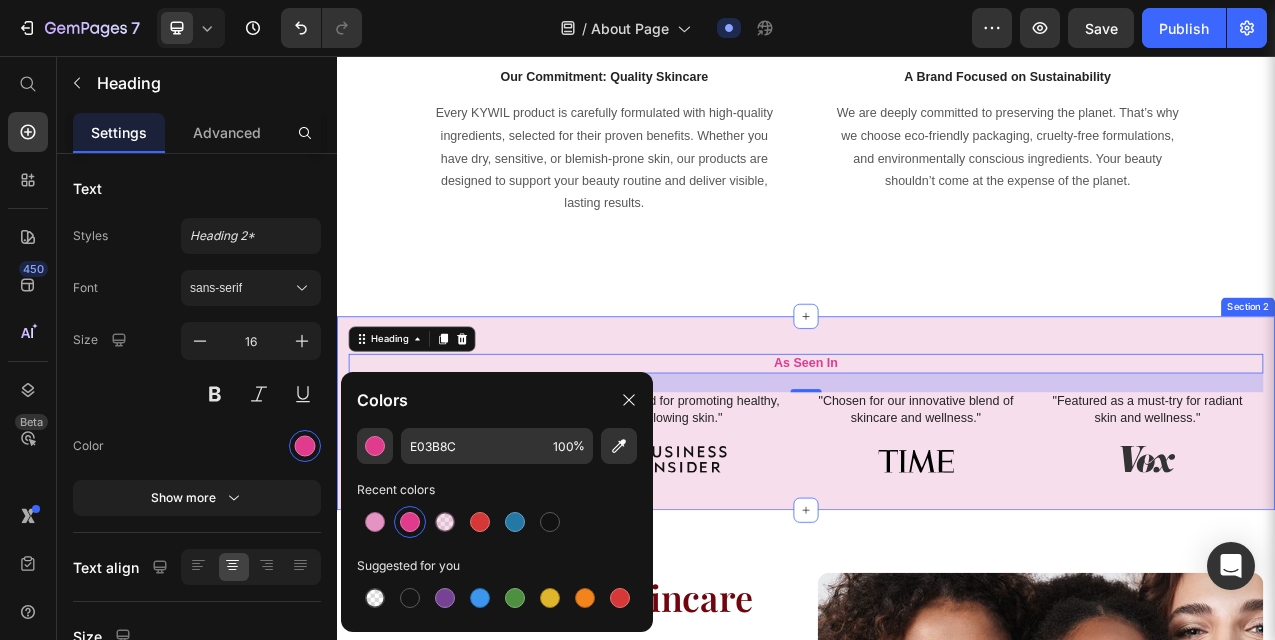 click on "As Seen In Heading   24 "Recognized for clean, effective skincare solutions." Text Block Image Hero Banner "Highlighted for promoting healthy, glowing skin." Text Block Image Hero Banner "Chosen for our innovative blend of skincare and wellness." Text Block Image Hero Banner "Featured as a must-try for radiant skin and wellness." Text Block Image Hero Banner Carousel Row Section 2" at bounding box center [937, 514] 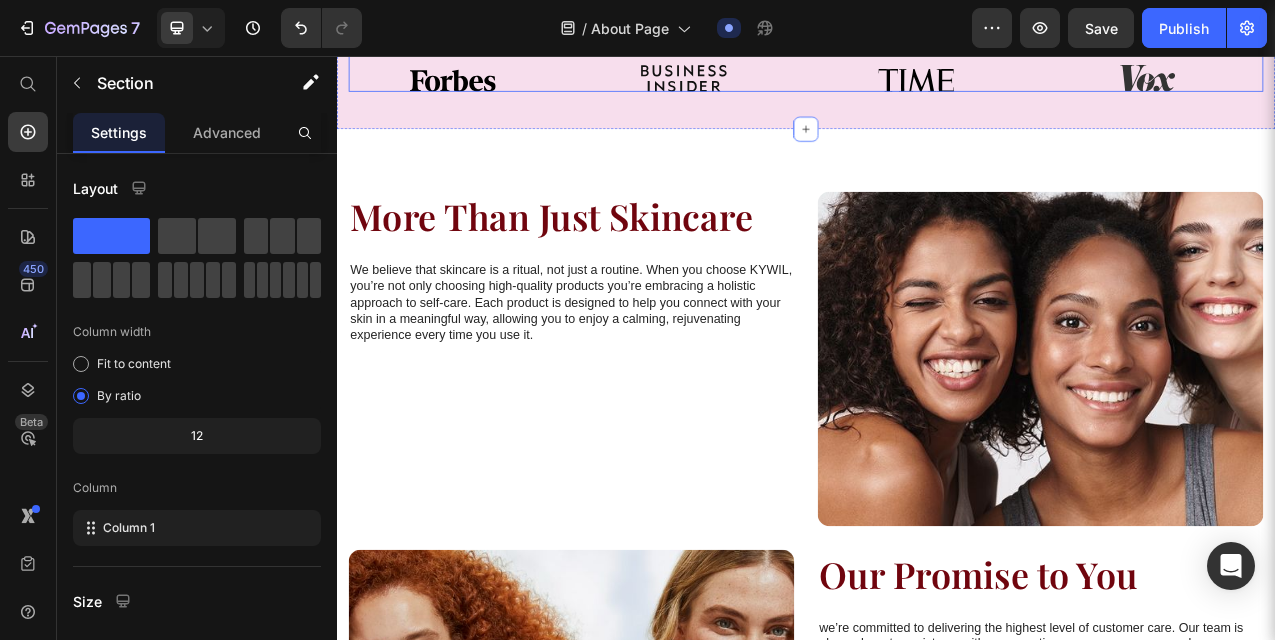 scroll, scrollTop: 1057, scrollLeft: 0, axis: vertical 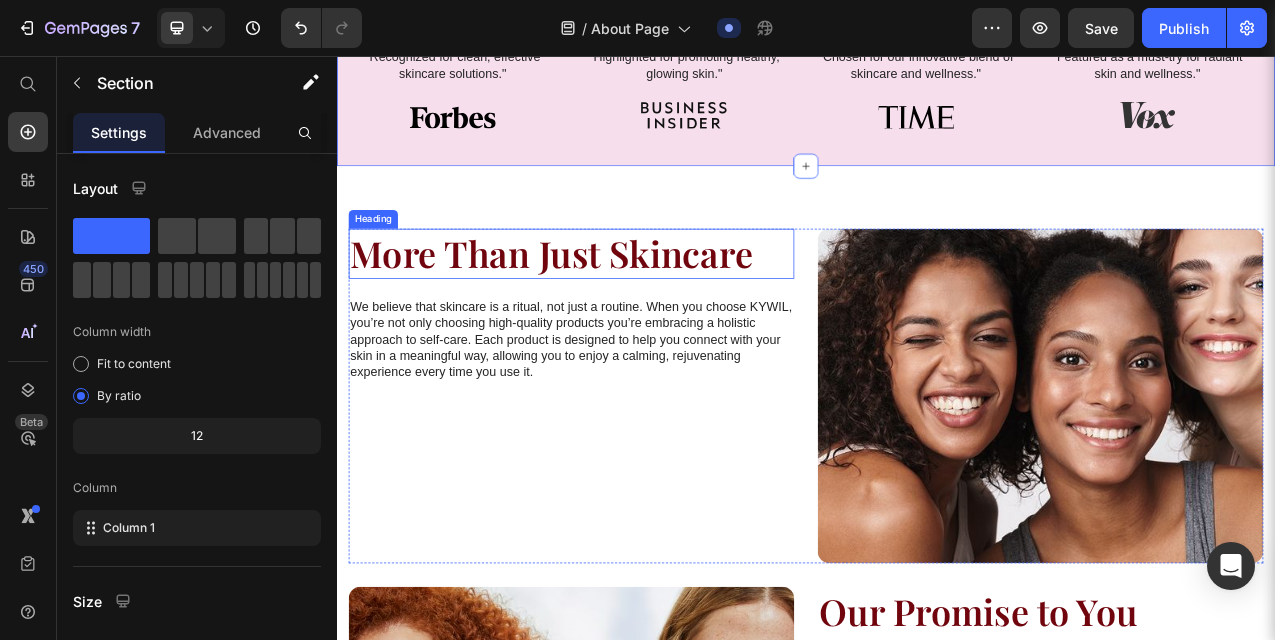 click on "More Than Just Skincare" at bounding box center (637, 310) 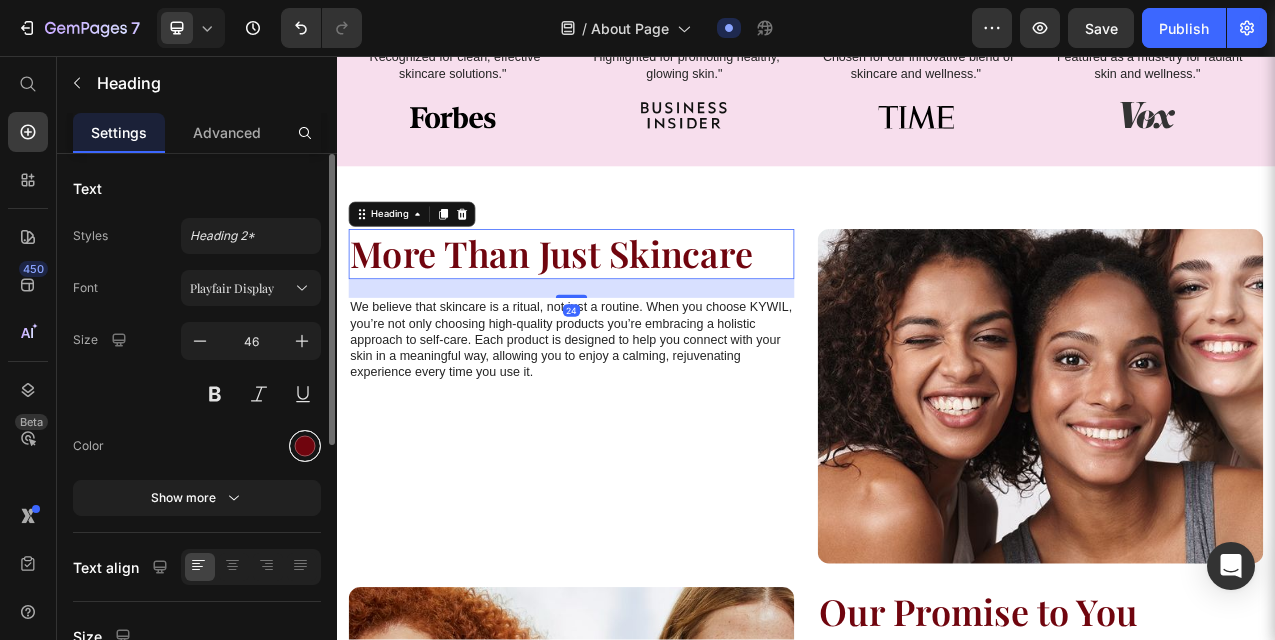 click at bounding box center [305, 446] 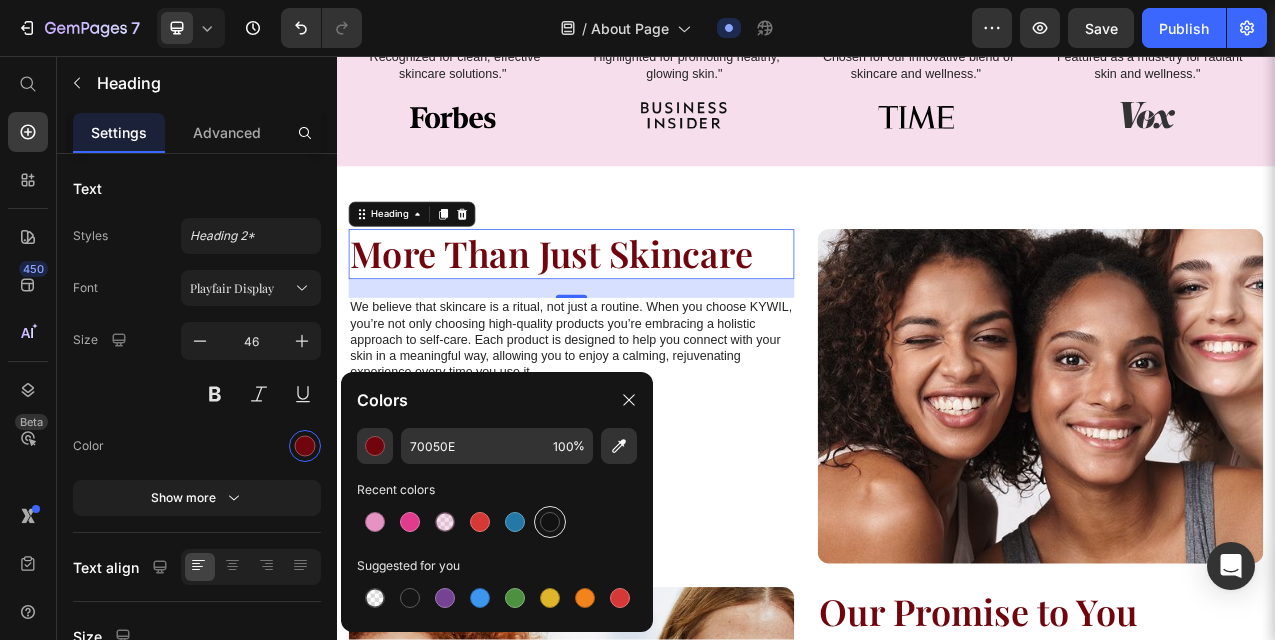click at bounding box center (550, 522) 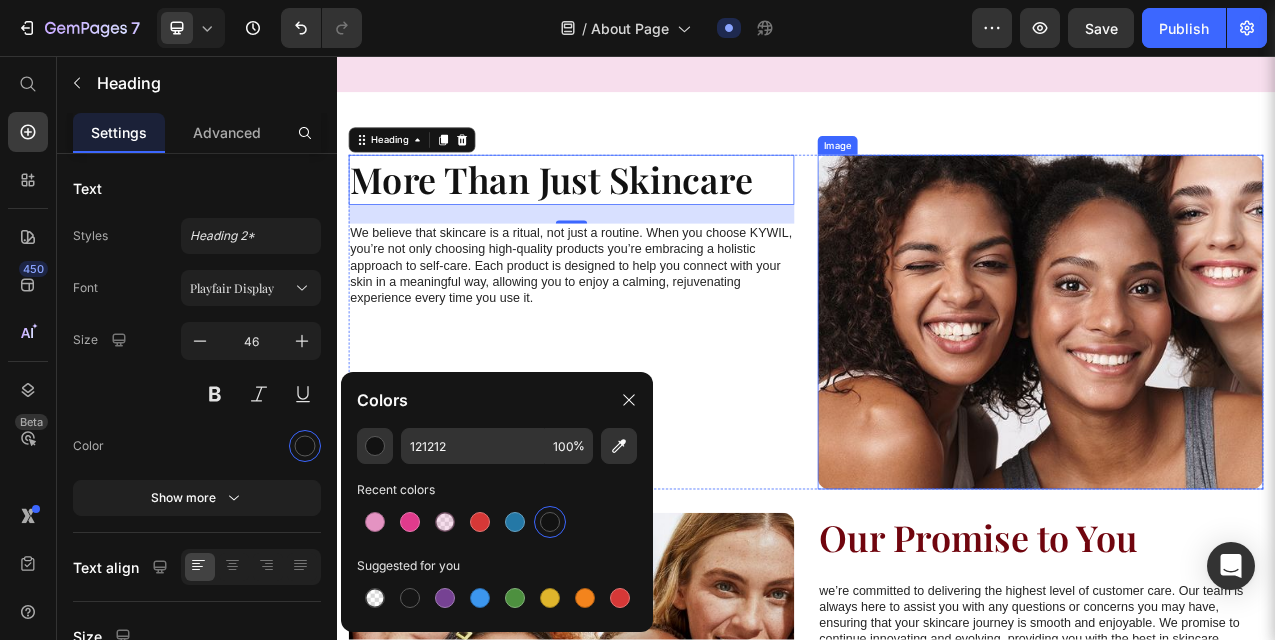 scroll, scrollTop: 1275, scrollLeft: 0, axis: vertical 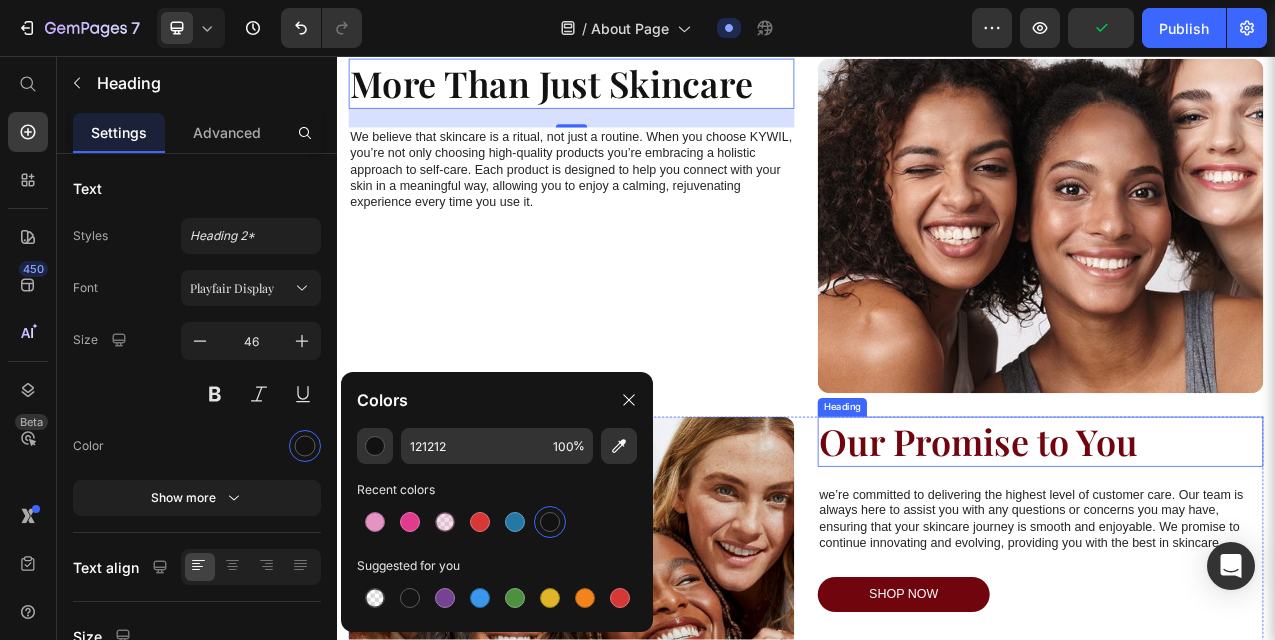 click on "Our Promise to You" at bounding box center [1237, 550] 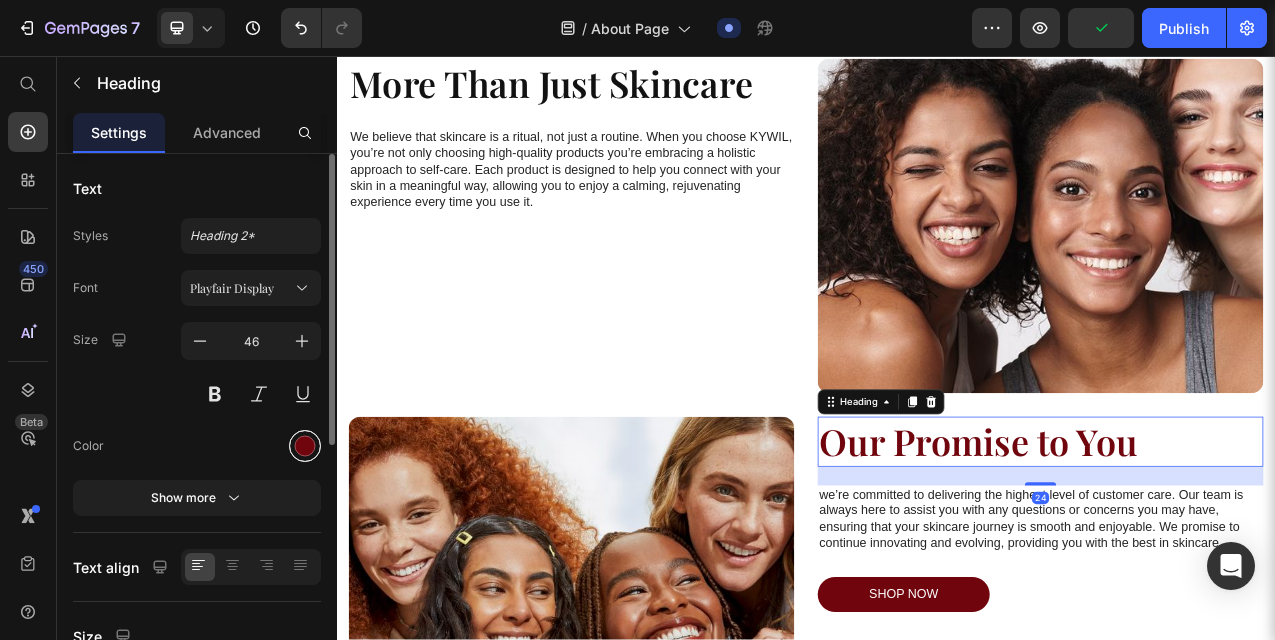 click at bounding box center (305, 446) 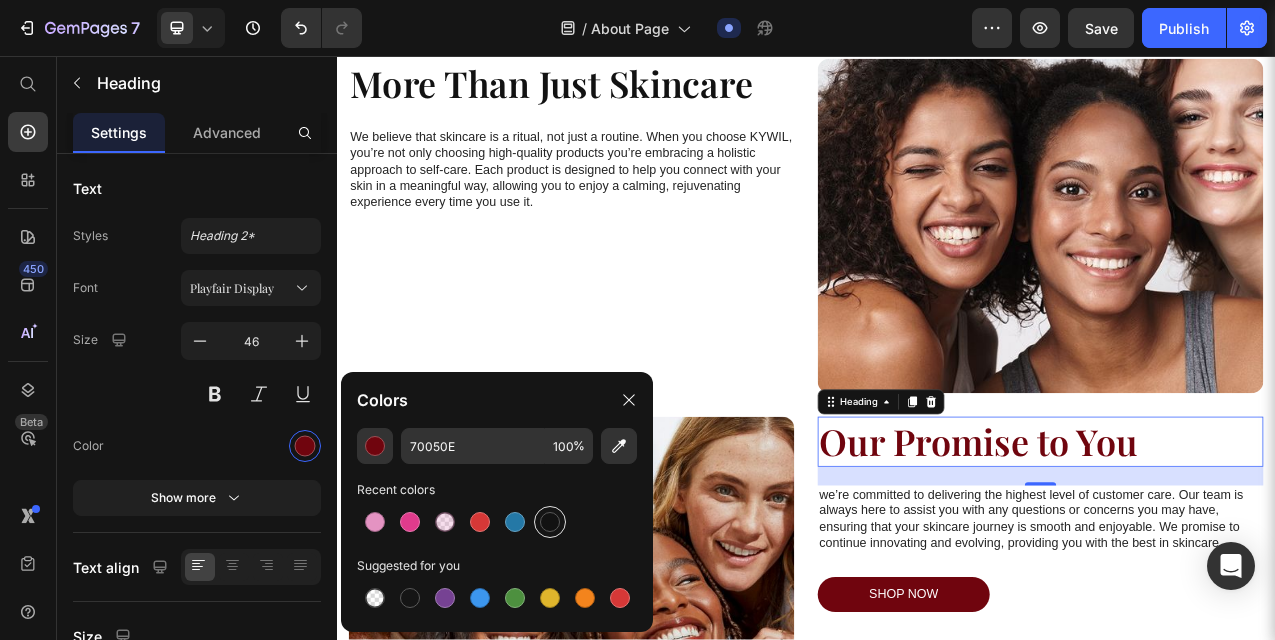 click at bounding box center (550, 522) 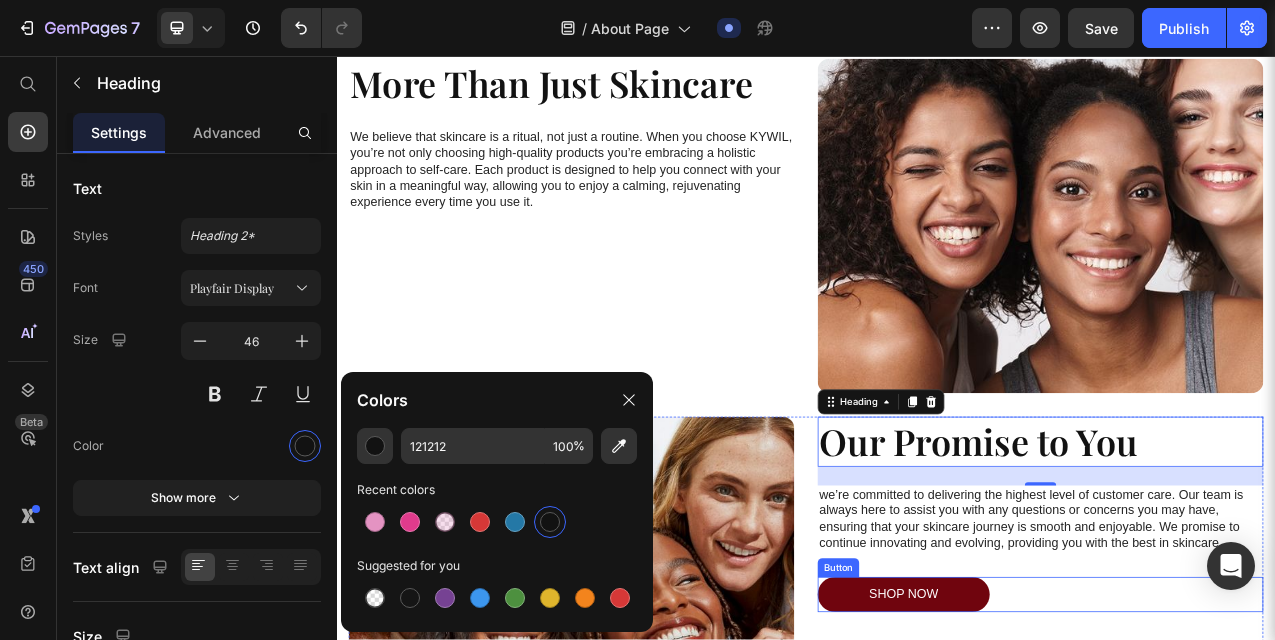 click on "SHOP NOW Button" at bounding box center [1237, 745] 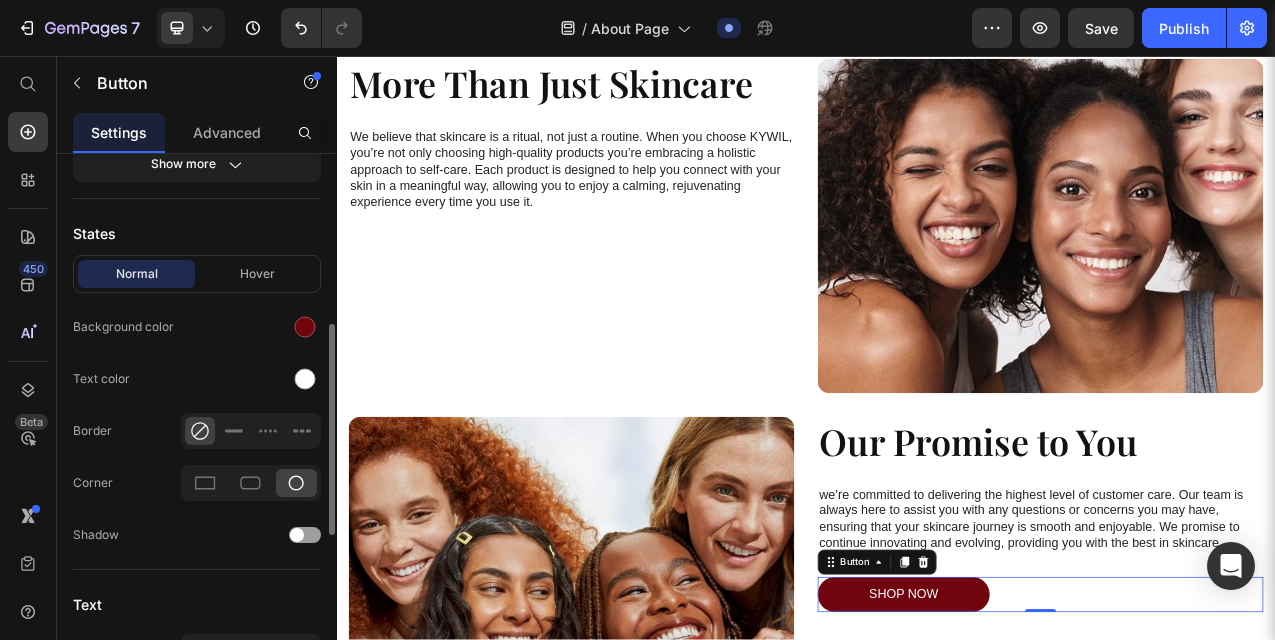 scroll, scrollTop: 457, scrollLeft: 0, axis: vertical 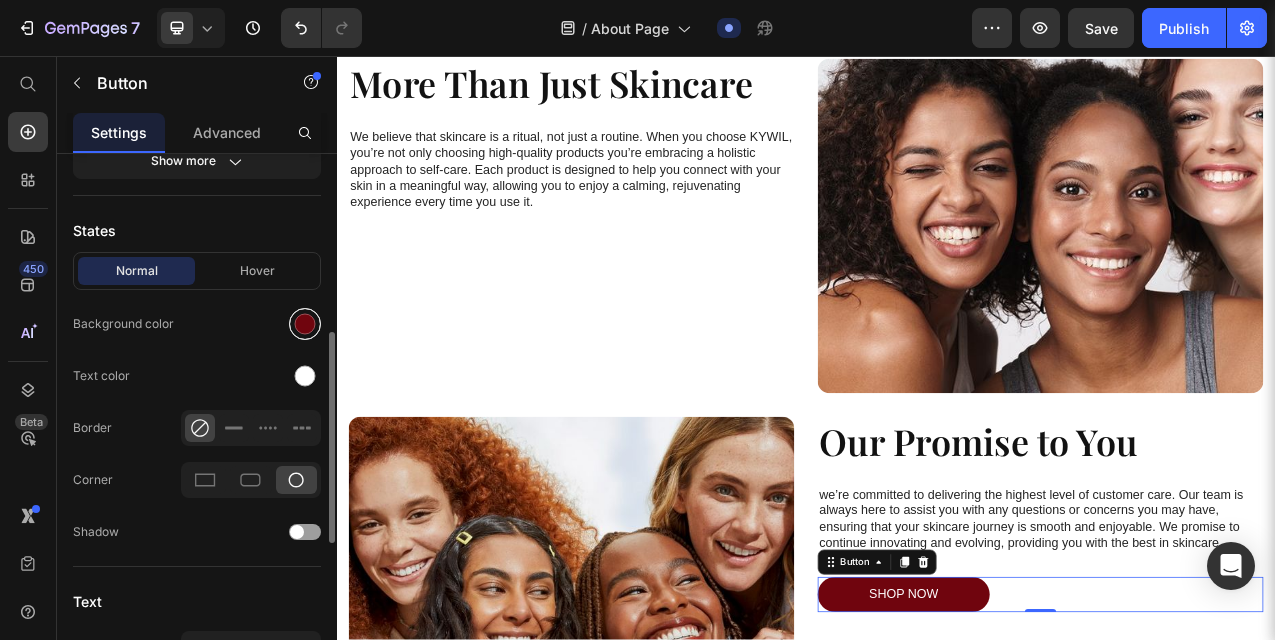 click at bounding box center [305, 324] 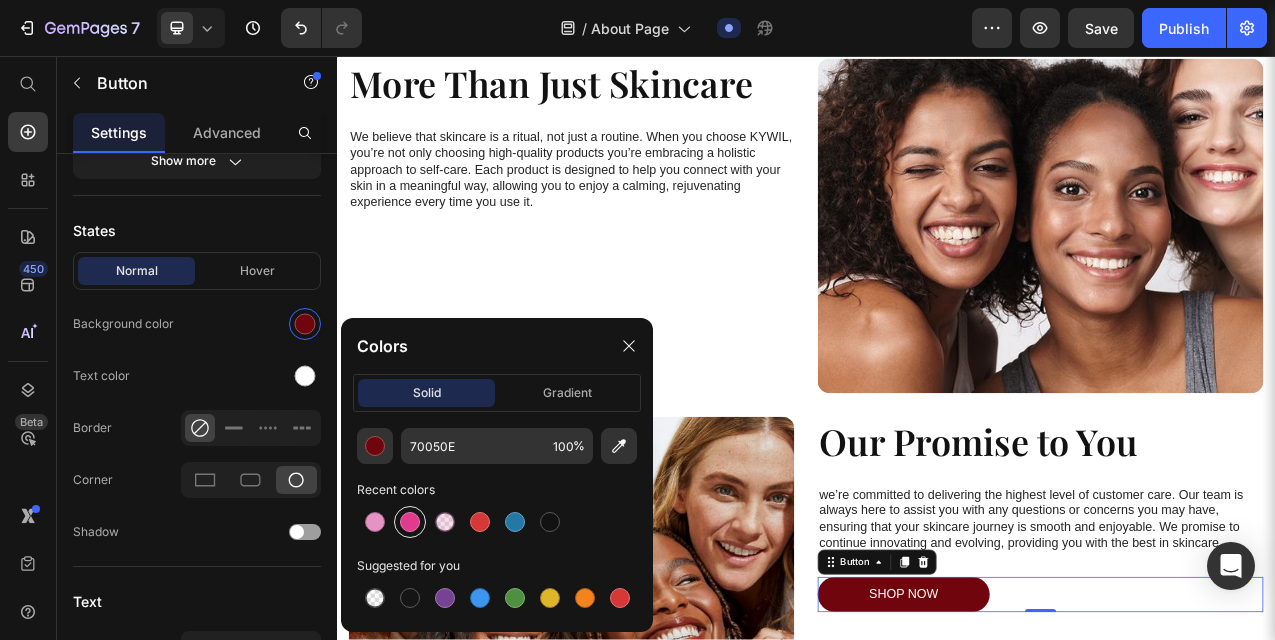click at bounding box center [410, 522] 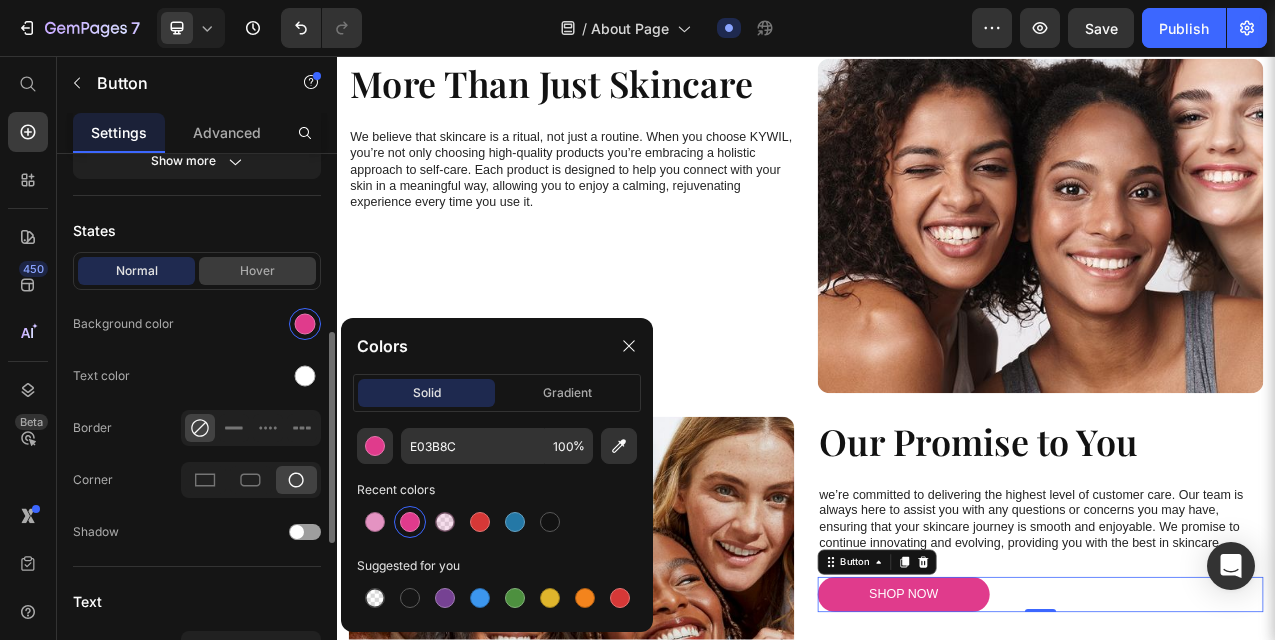 click on "Hover" at bounding box center [257, 271] 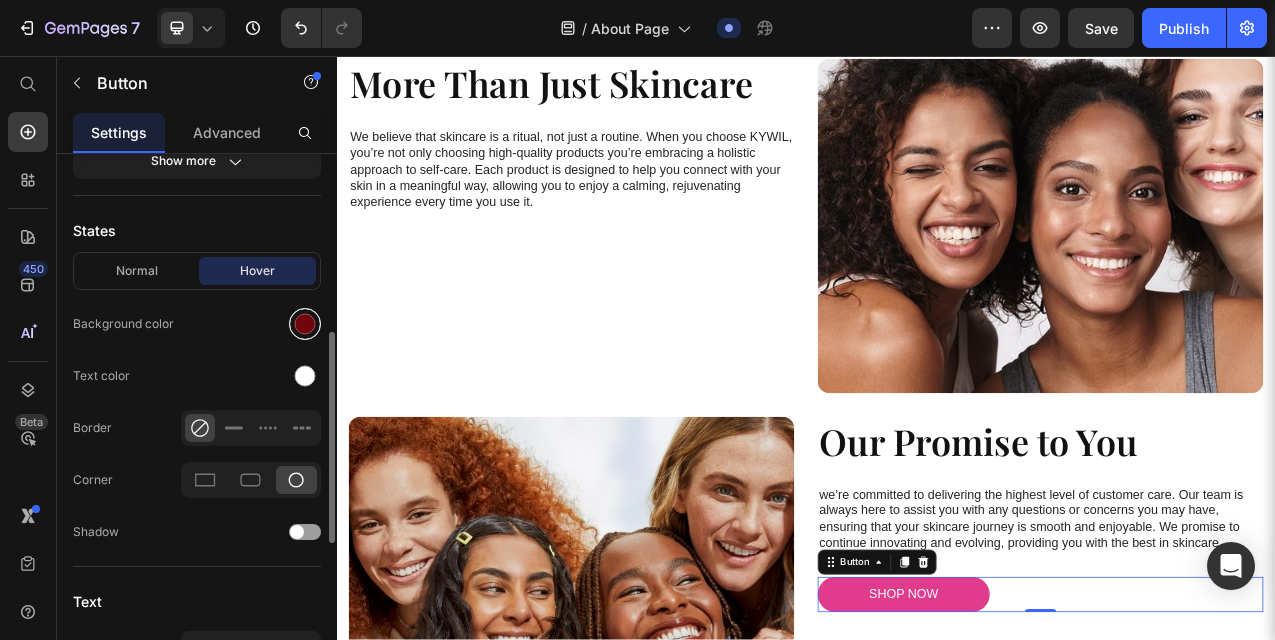 click at bounding box center (305, 324) 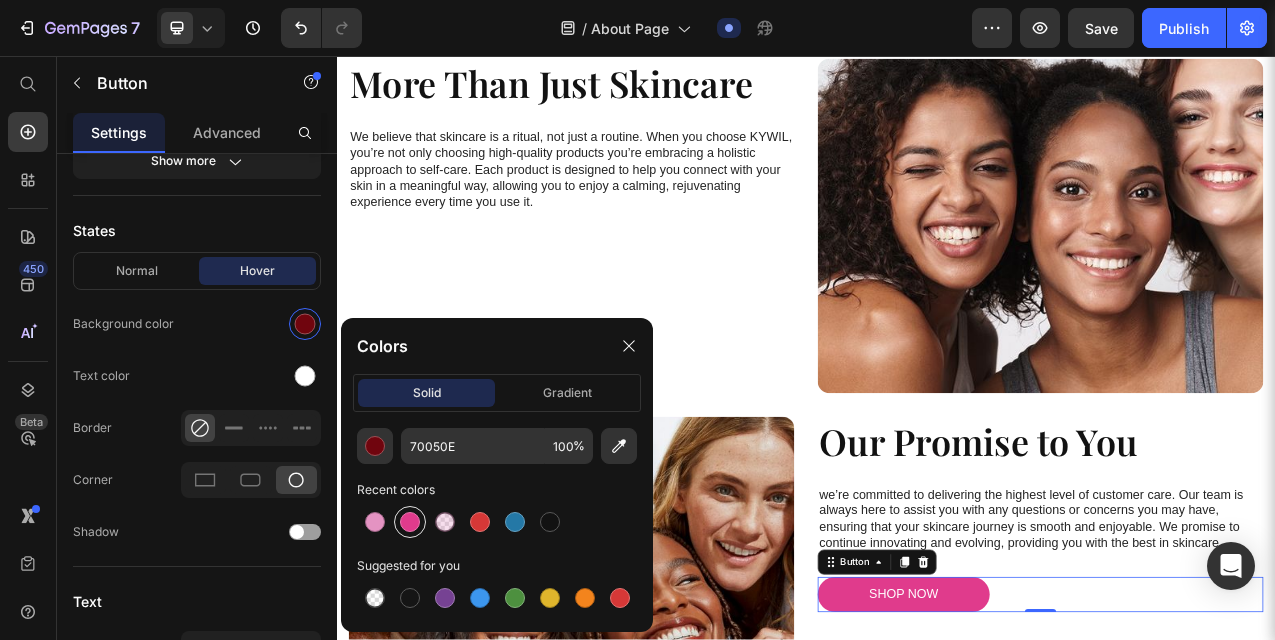 click at bounding box center [410, 522] 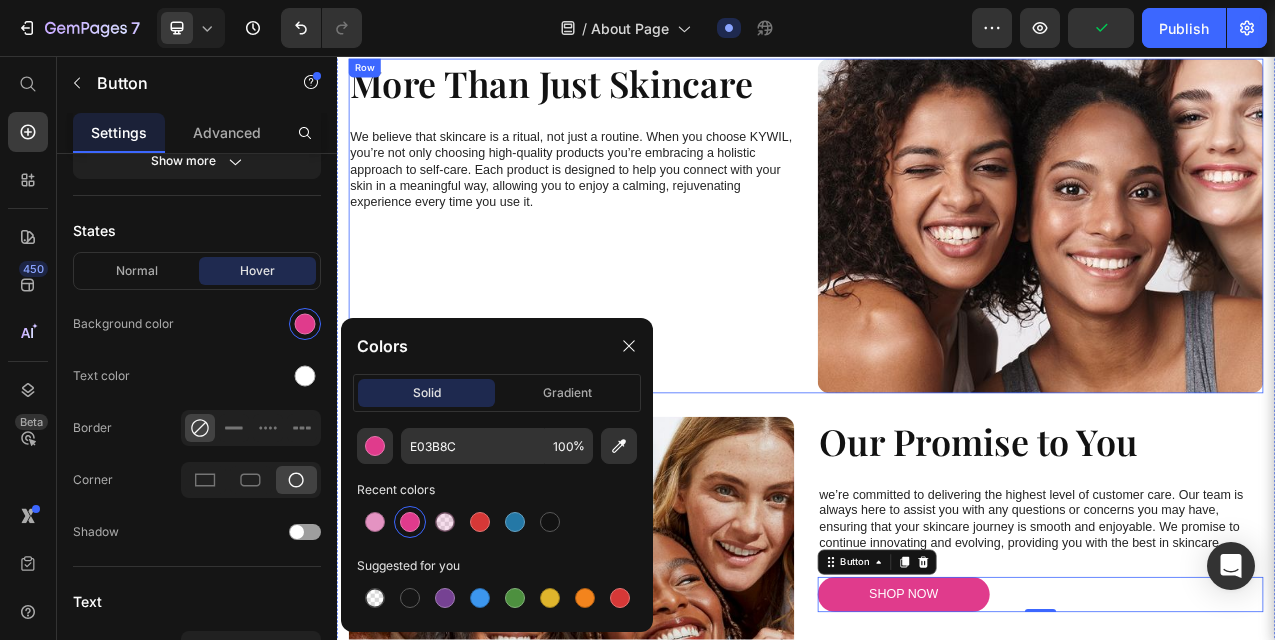 click on "Image  More Than Just Skincare Heading We believe that skincare is a ritual, not just a routine. When you choose KYWIL, you’re not only choosing high-quality products you’re embracing a holistic approach to self-care. Each product is designed to help you connect with your skin in a meaningful way, allowing you to enjoy a calming, rejuvenating experience every time you use it. Text Block" at bounding box center [637, 274] 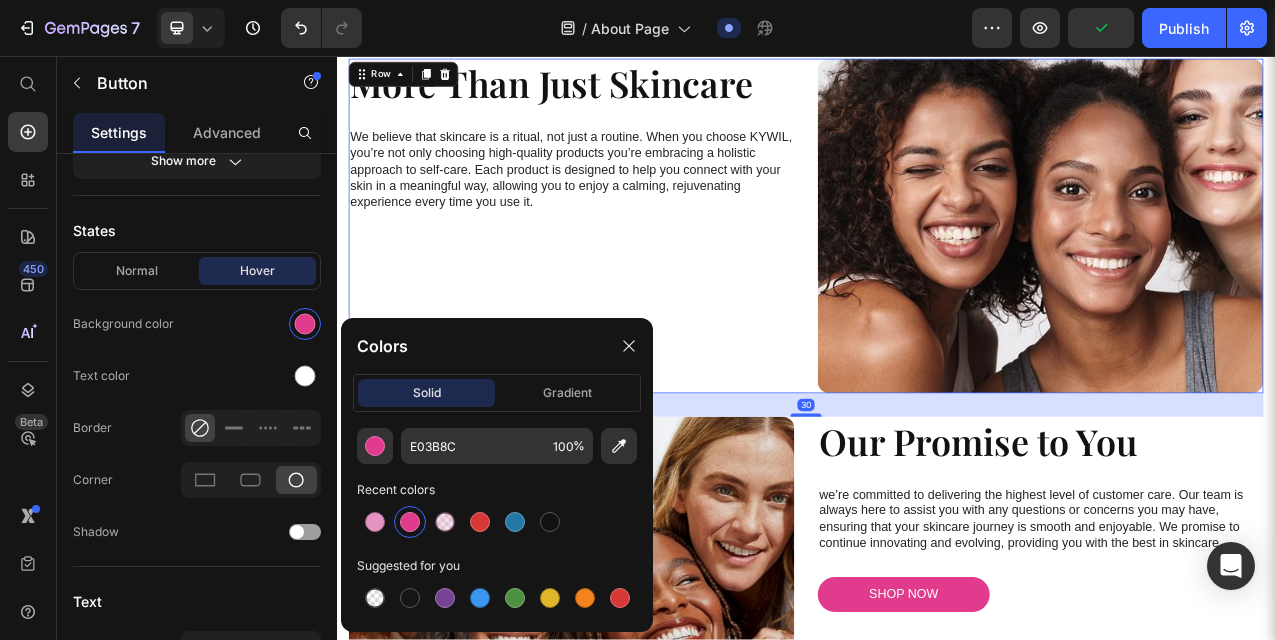 scroll, scrollTop: 0, scrollLeft: 0, axis: both 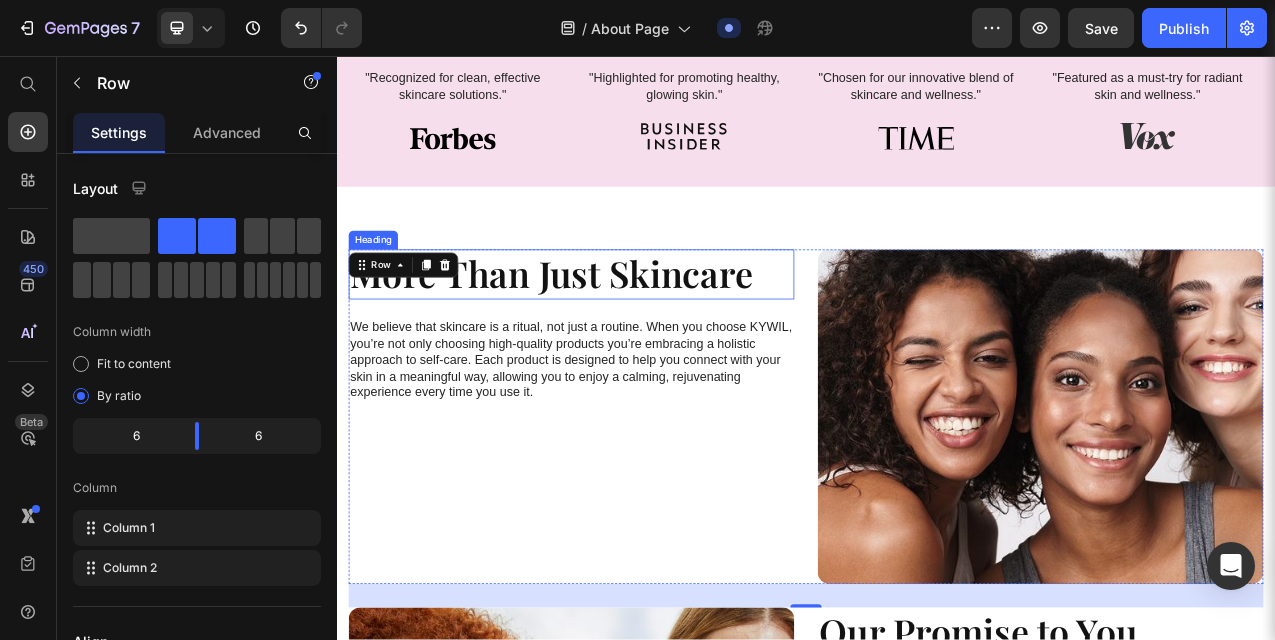 click on "More Than Just Skincare" at bounding box center [637, 336] 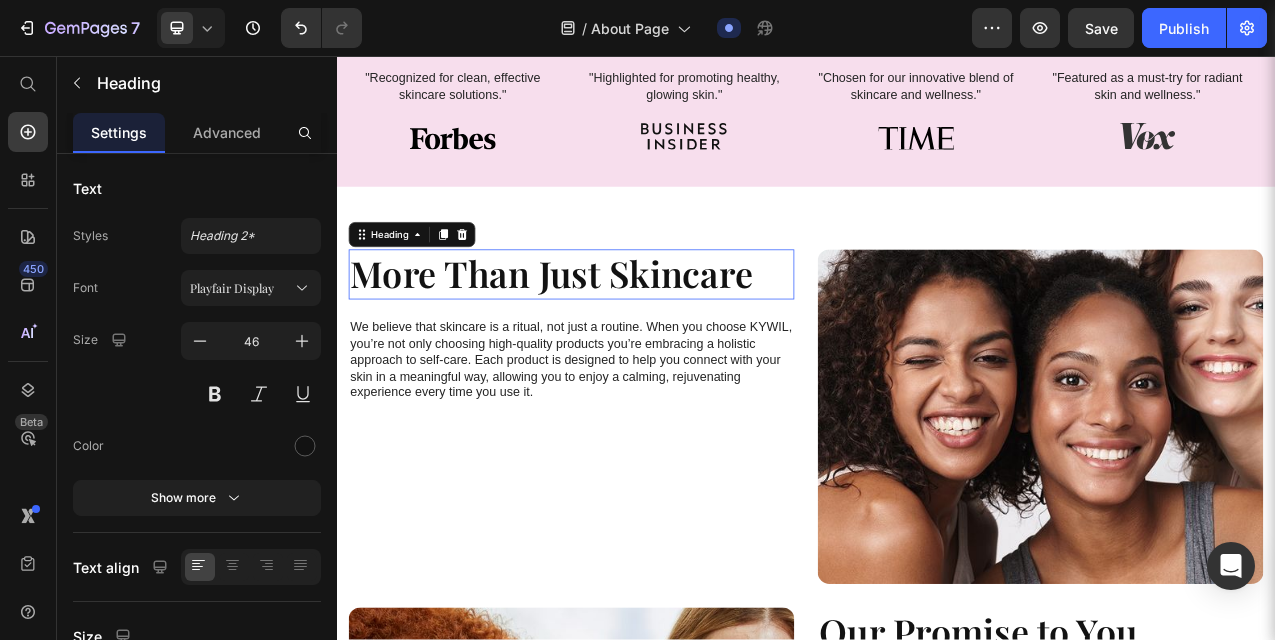 click on "More Than Just Skincare" at bounding box center (637, 336) 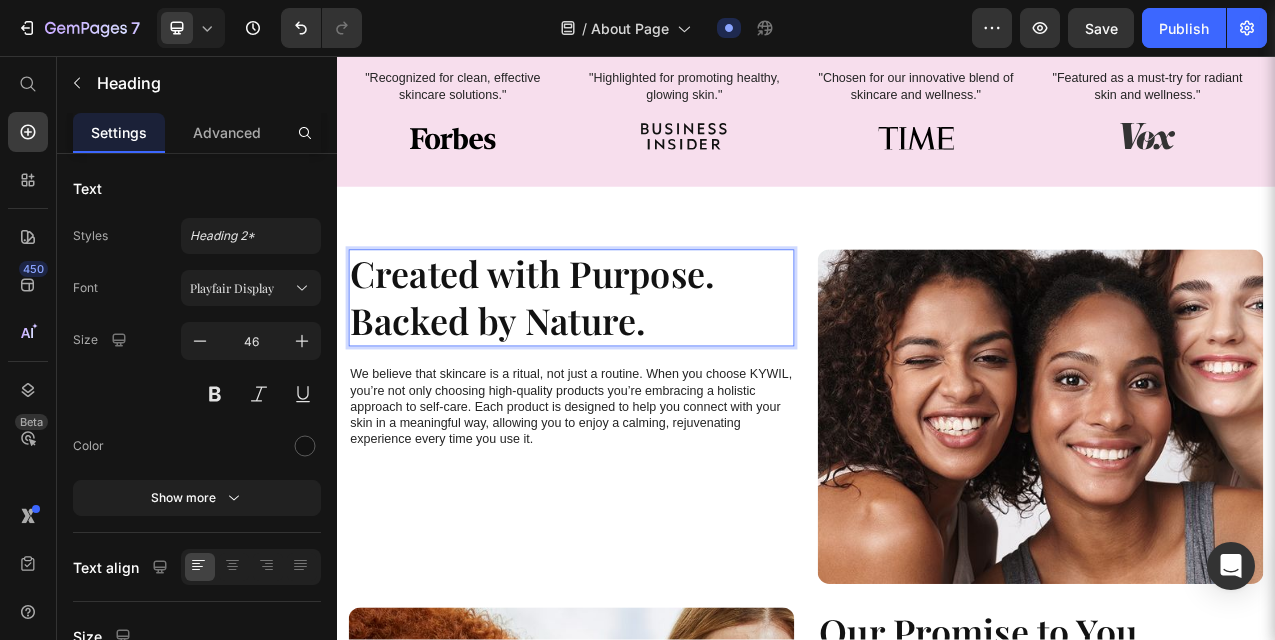 click on "Created with Purpose. Backed by Nature." at bounding box center [637, 366] 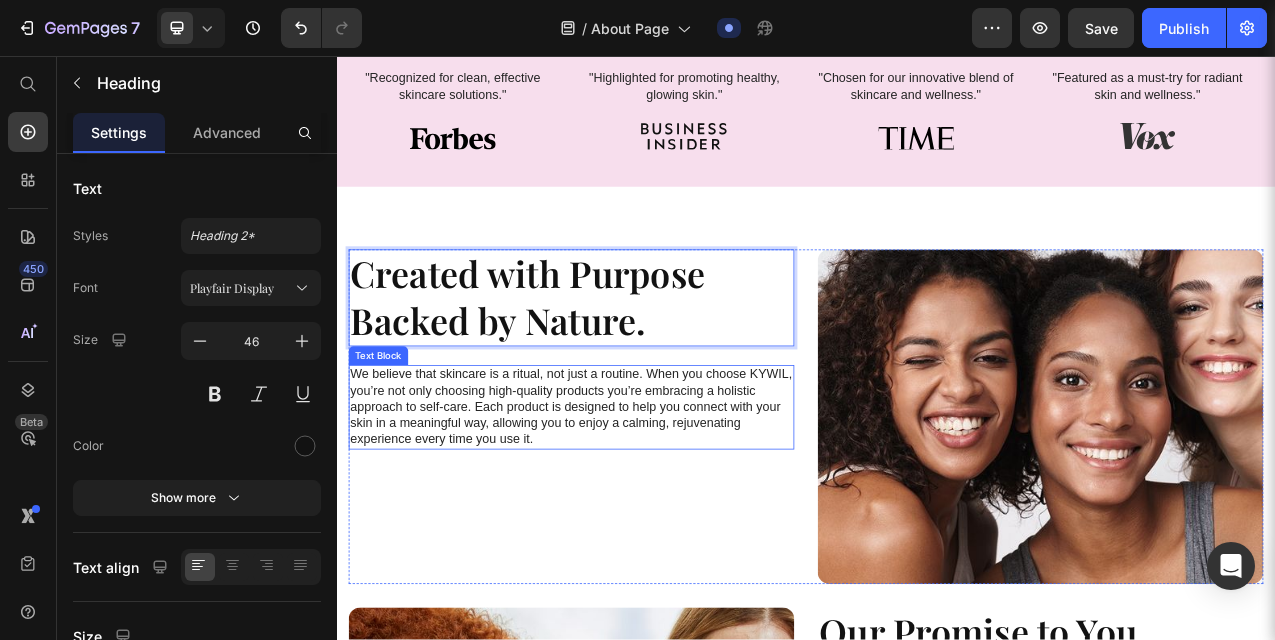 click on "We believe that skincare is a ritual, not just a routine. When you choose KYWIL, you’re not only choosing high-quality products you’re embracing a holistic approach to self-care. Each product is designed to help you connect with your skin in a meaningful way, allowing you to enjoy a calming, rejuvenating experience every time you use it." at bounding box center (637, 506) 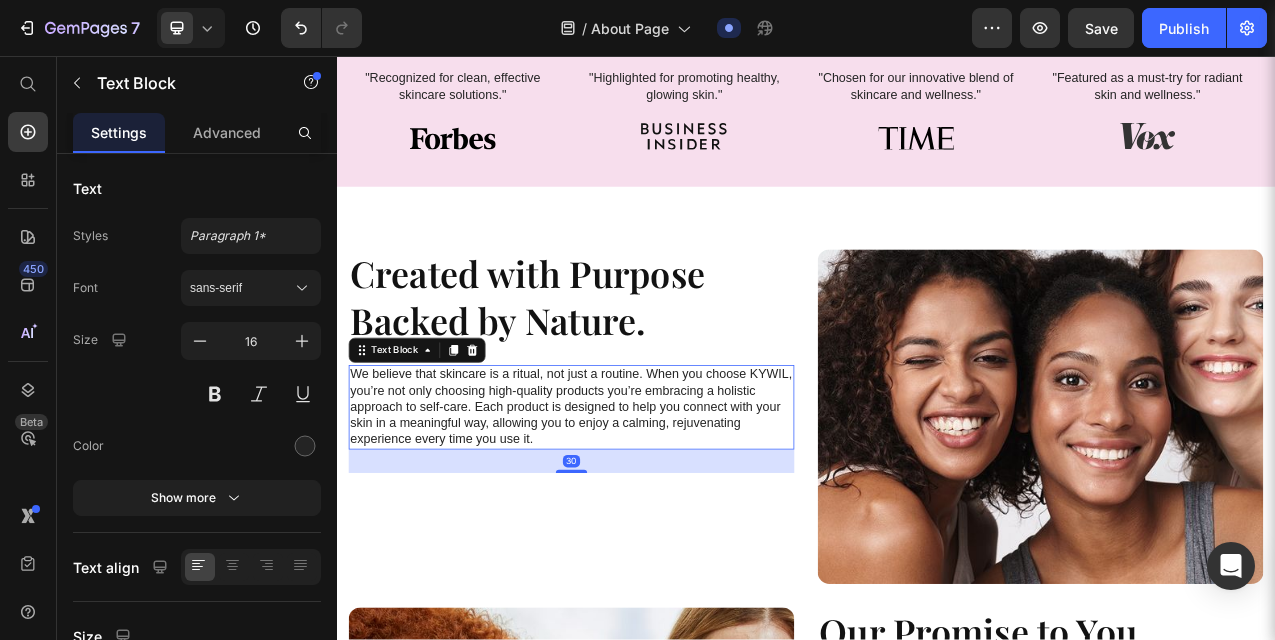 click on "We believe that skincare is a ritual, not just a routine. When you choose KYWIL, you’re not only choosing high-quality products you’re embracing a holistic approach to self-care. Each product is designed to help you connect with your skin in a meaningful way, allowing you to enjoy a calming, rejuvenating experience every time you use it." at bounding box center (637, 506) 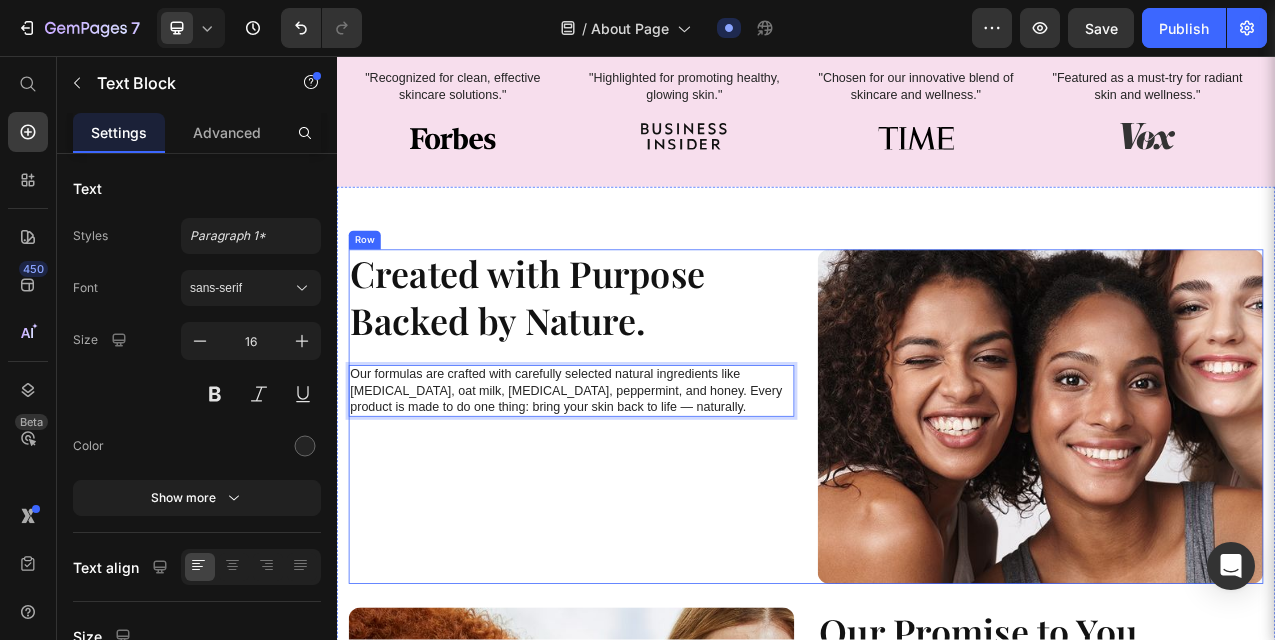 click on "Image Created with Purpose Backed by Nature. Heading Our formulas are crafted with carefully selected natural ingredients like activated charcoal, oat milk, hyaluronic acid, peppermint, and honey. Every product is made to do one thing: bring your skin back to life — naturally. Text Block   30" at bounding box center [637, 518] 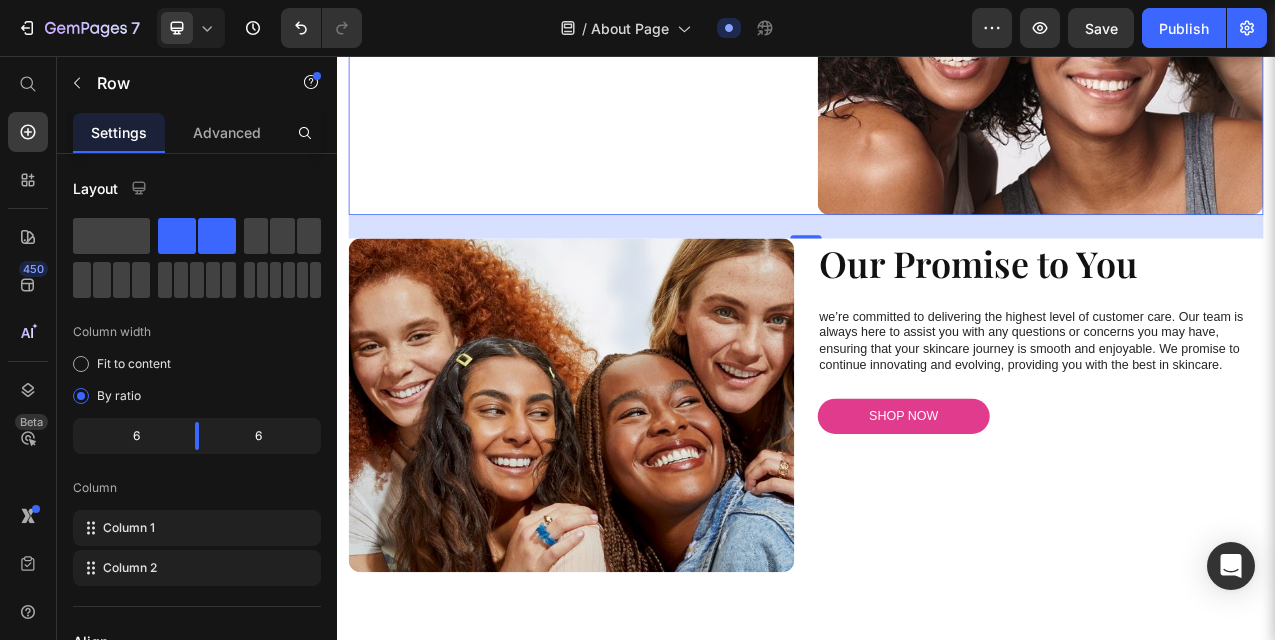 scroll, scrollTop: 1507, scrollLeft: 0, axis: vertical 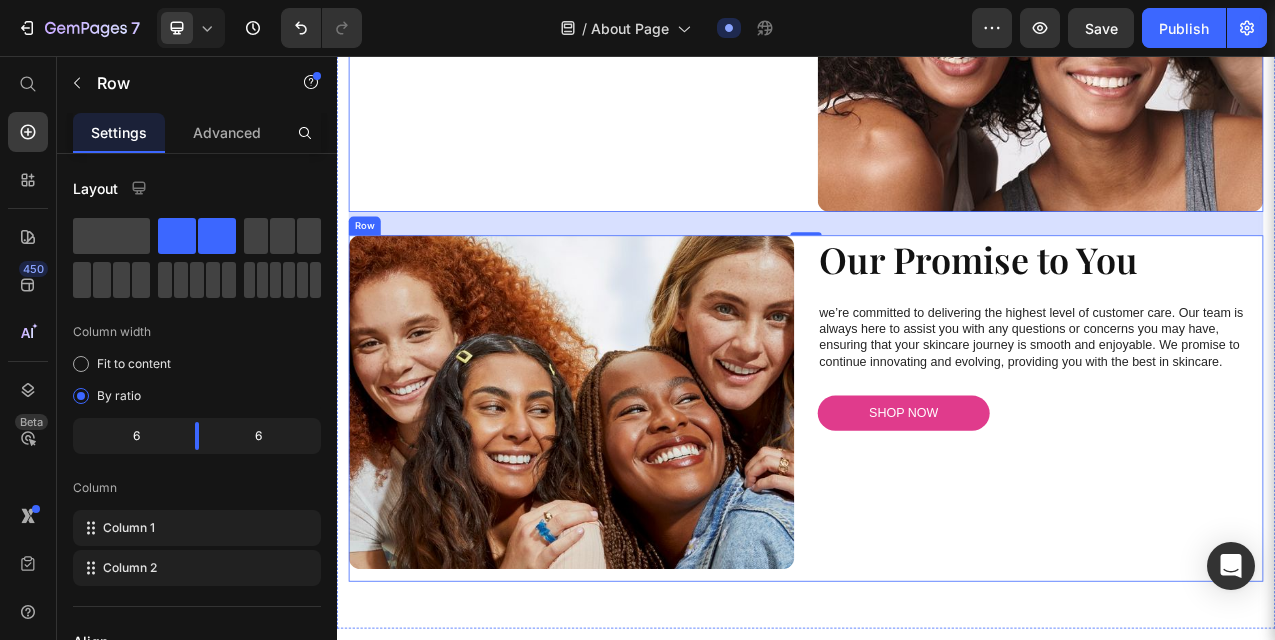 click on "Our Promise to You Heading we’re committed to delivering the highest level of customer care. Our team is always here to assist you with any questions or concerns you may have, ensuring that your skincare journey is smooth and enjoyable. We promise to continue innovating and evolving, providing you with the best in skincare. Text Block SHOP NOW Button" at bounding box center (1237, 508) 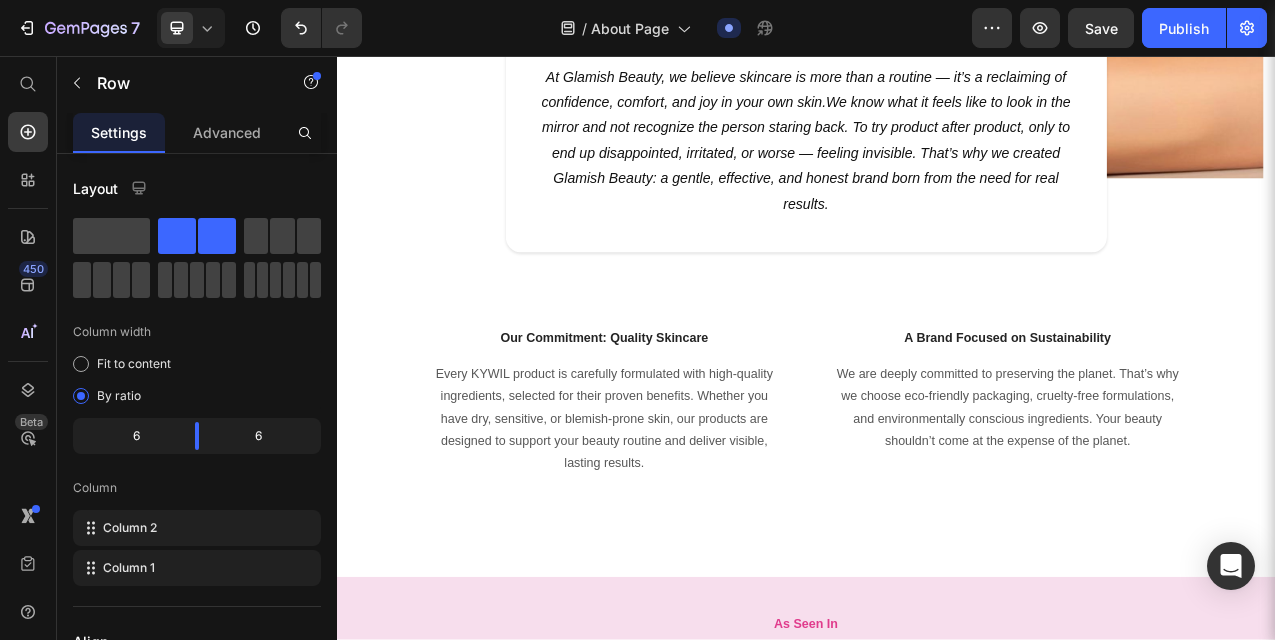 scroll, scrollTop: 266, scrollLeft: 0, axis: vertical 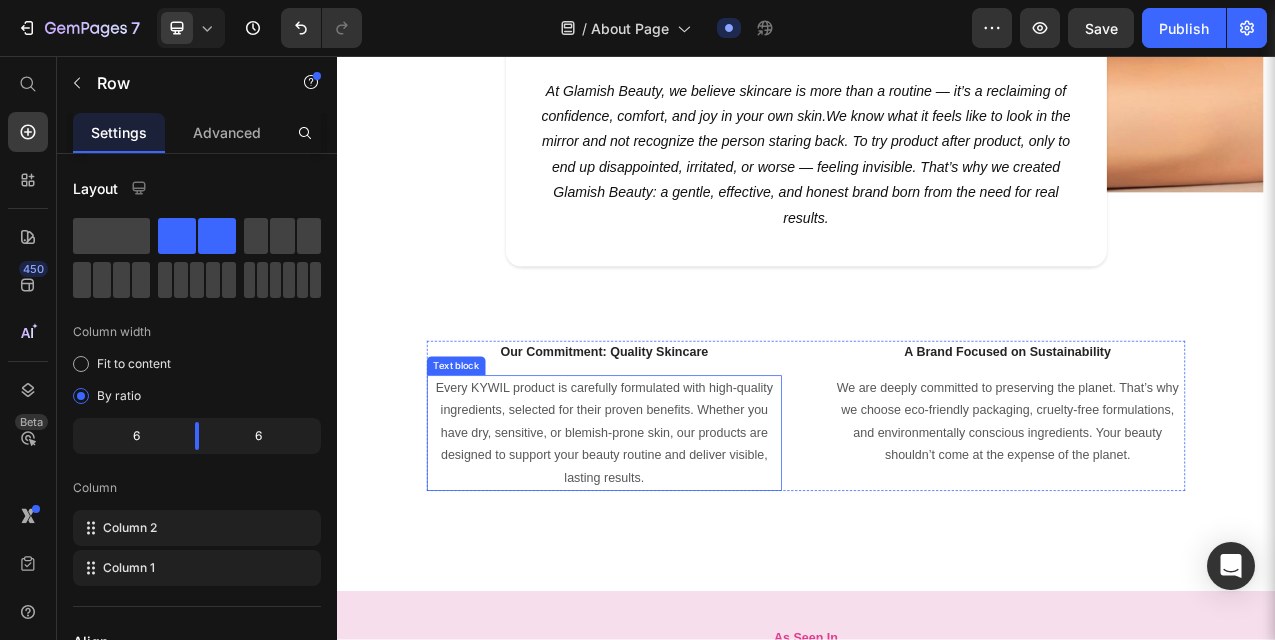 click on "Every KYWIL product is carefully formulated with high-quality ingredients, selected for their proven benefits. Whether you have dry, sensitive, or blemish-prone skin, our products are designed to support your beauty routine and deliver visible, lasting results." at bounding box center [679, 539] 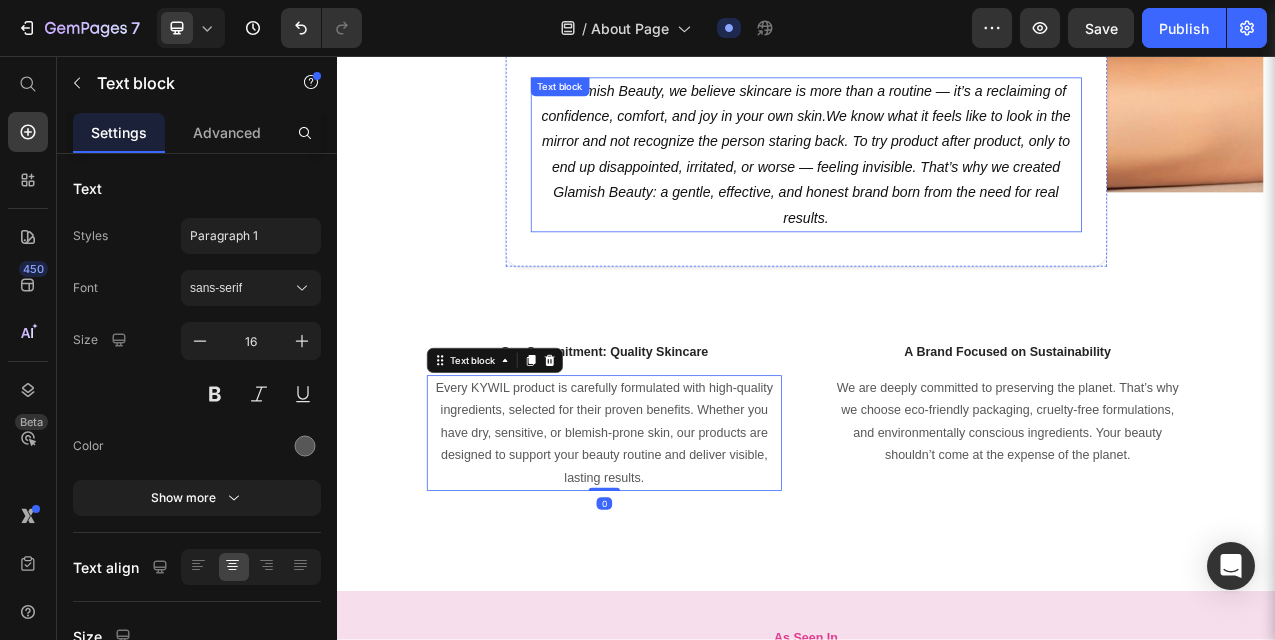 click on "At Glamish Beauty, we believe skincare is more than a routine — it’s a reclaiming of confidence, comfort, and joy in your own skin.We know what it feels like to look in the mirror and not recognize the person staring back. To try product after product, only to end up disappointed, irritated, or worse — feeling invisible. That’s why we created Glamish Beauty: a gentle, effective, and honest brand born from the need for real results. Text block" at bounding box center (937, 183) 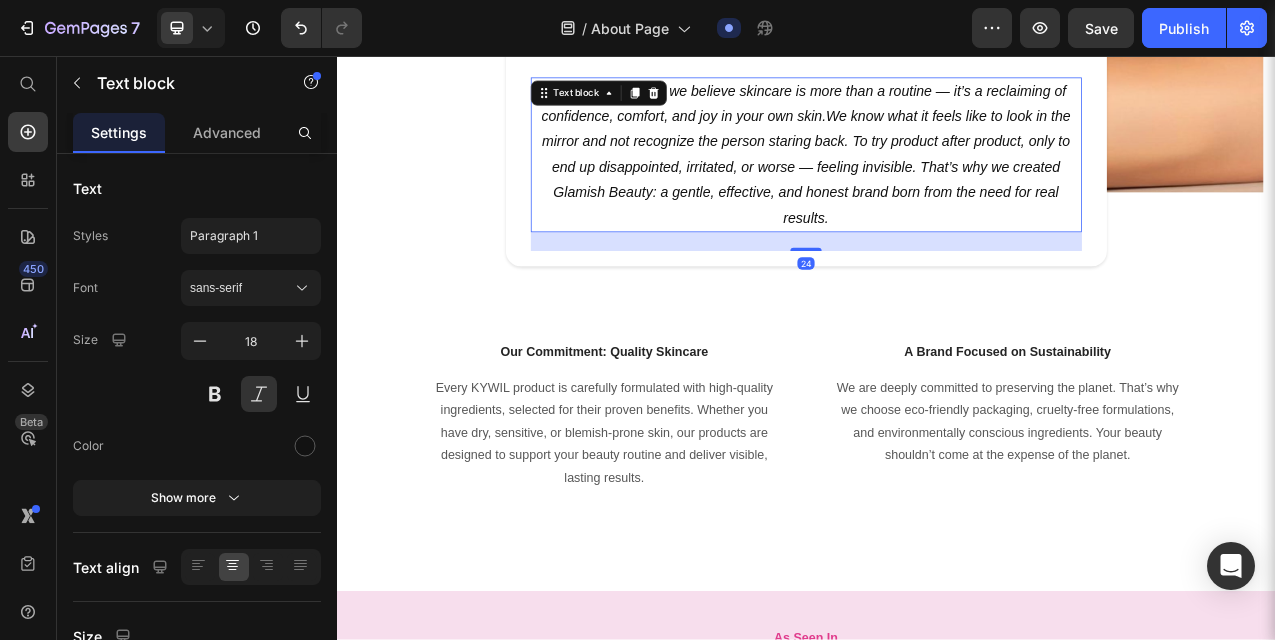 click on "At Glamish Beauty, we believe skincare is more than a routine — it’s a reclaiming of confidence, comfort, and joy in your own skin.We know what it feels like to look in the mirror and not recognize the person staring back. To try product after product, only to end up disappointed, irritated, or worse — feeling invisible. That’s why we created Glamish Beauty: a gentle, effective, and honest brand born from the need for real results." at bounding box center [937, 183] 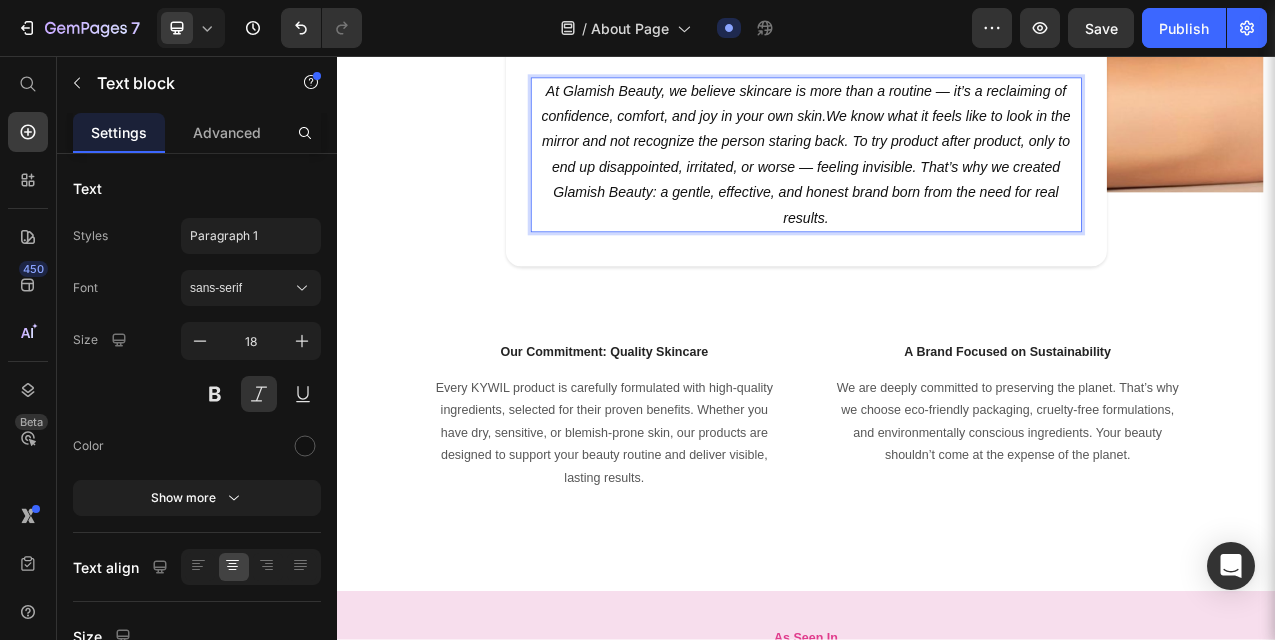 click on "At Glamish Beauty, we believe skincare is more than a routine — it’s a reclaiming of confidence, comfort, and joy in your own skin.We know what it feels like to look in the mirror and not recognize the person staring back. To try product after product, only to end up disappointed, irritated, or worse — feeling invisible. That’s why we created Glamish Beauty: a gentle, effective, and honest brand born from the need for real results." at bounding box center [937, 183] 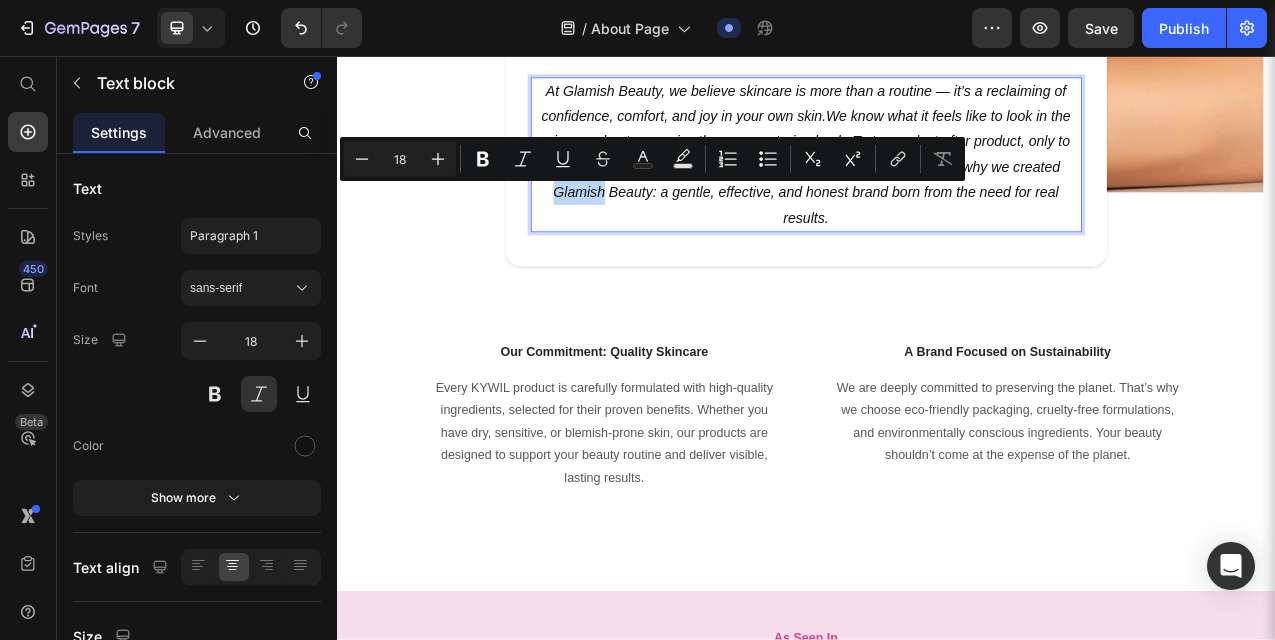 copy on "Glamish" 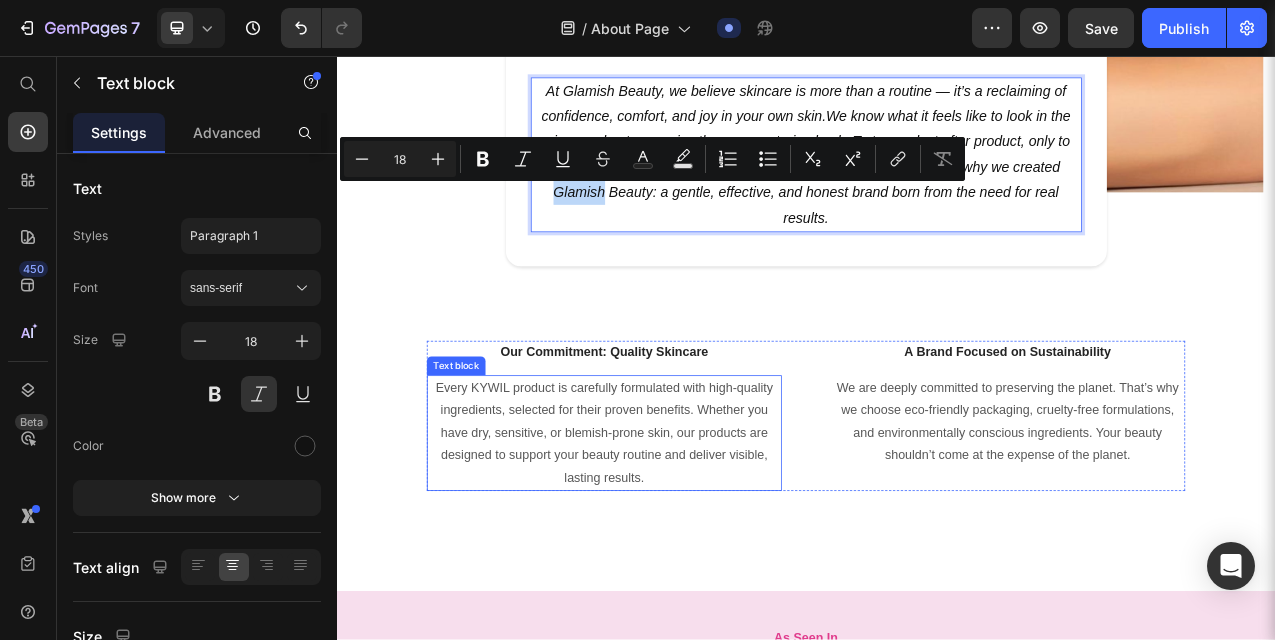 click on "Every KYWIL product is carefully formulated with high-quality ingredients, selected for their proven benefits. Whether you have dry, sensitive, or blemish-prone skin, our products are designed to support your beauty routine and deliver visible, lasting results." at bounding box center [679, 539] 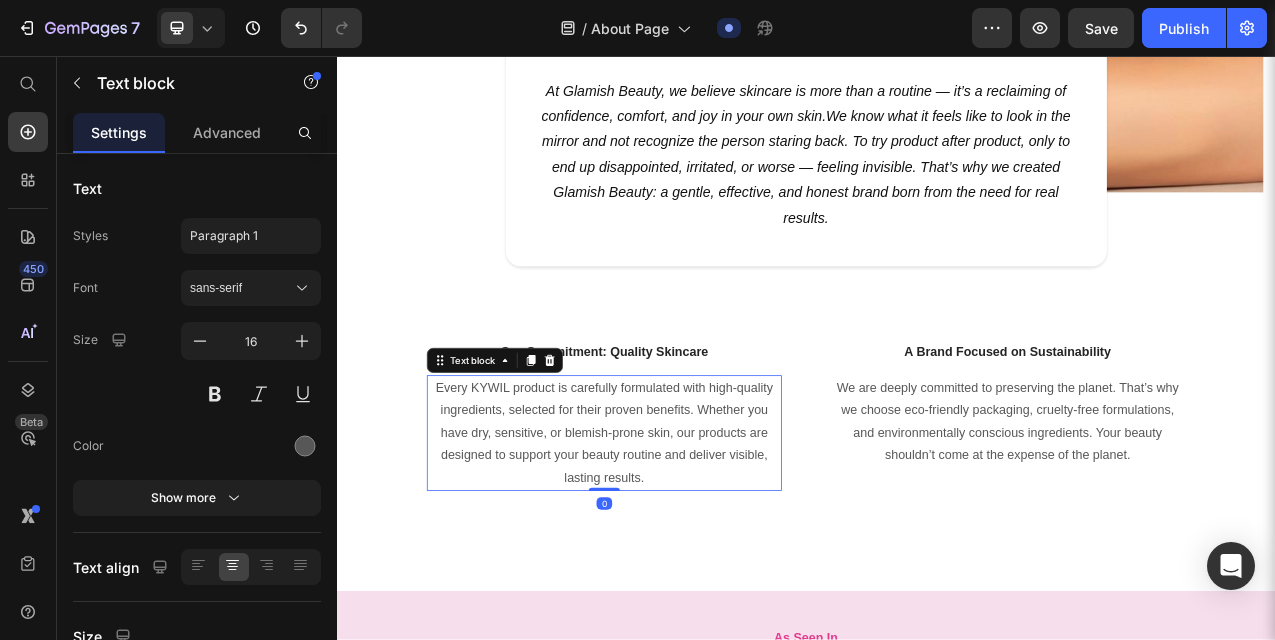 click on "Every KYWIL product is carefully formulated with high-quality ingredients, selected for their proven benefits. Whether you have dry, sensitive, or blemish-prone skin, our products are designed to support your beauty routine and deliver visible, lasting results." at bounding box center (679, 539) 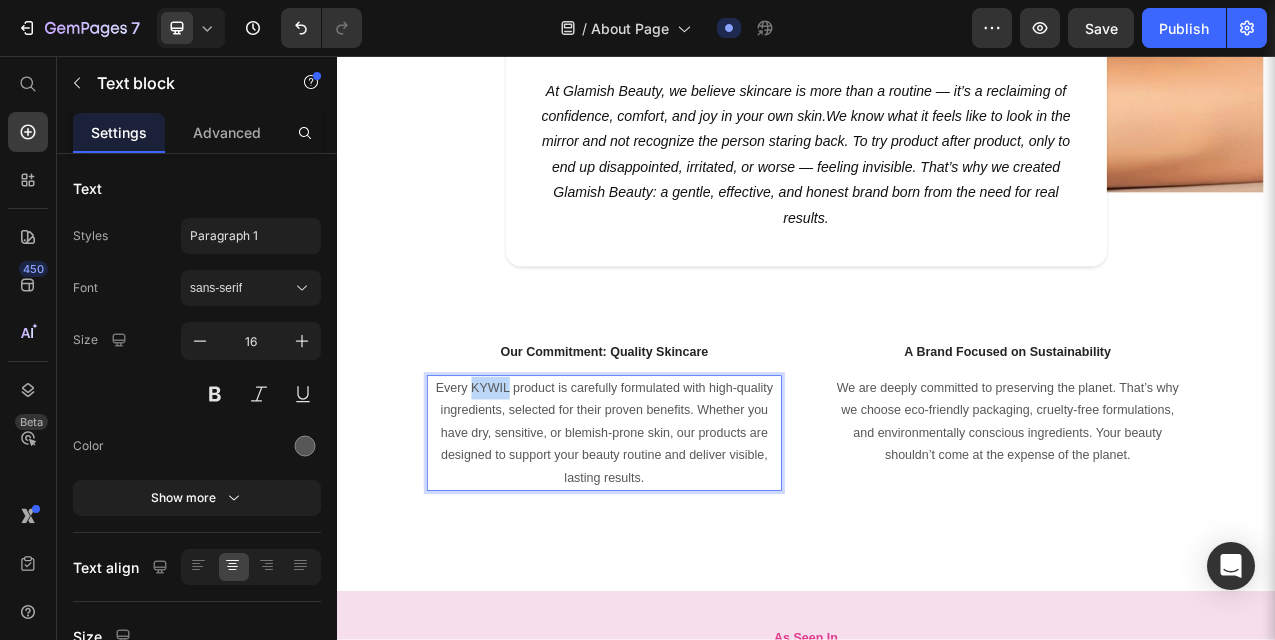 click on "Every KYWIL product is carefully formulated with high-quality ingredients, selected for their proven benefits. Whether you have dry, sensitive, or blemish-prone skin, our products are designed to support your beauty routine and deliver visible, lasting results." at bounding box center (679, 539) 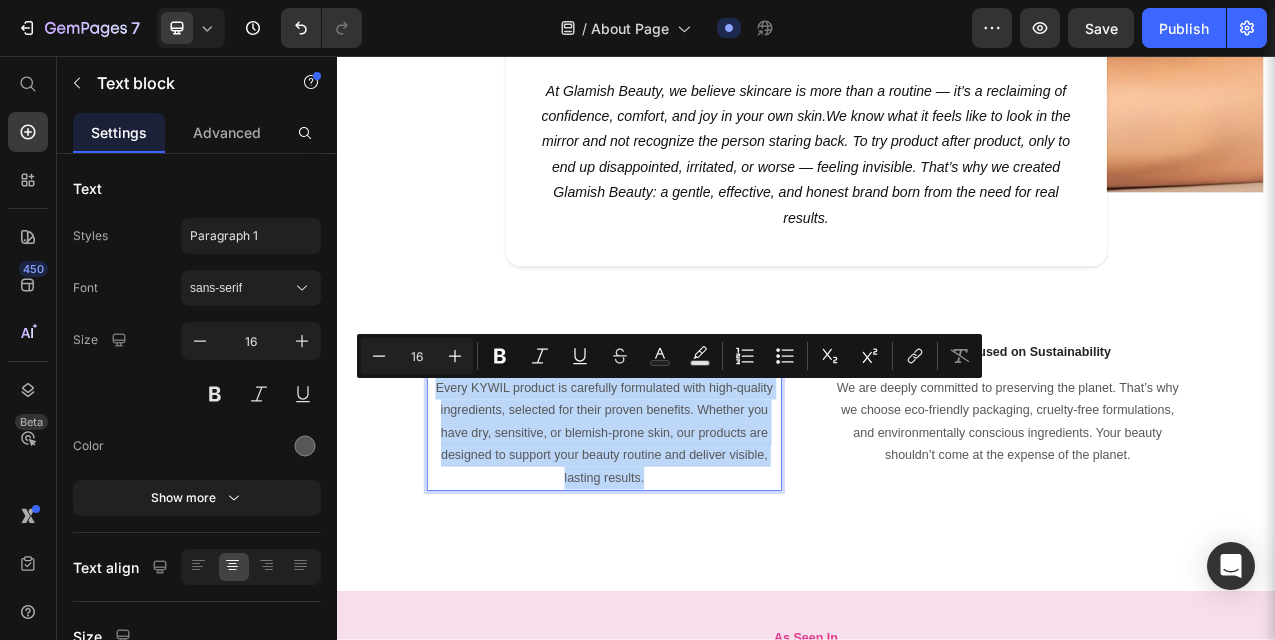 click on "Every KYWIL product is carefully formulated with high-quality ingredients, selected for their proven benefits. Whether you have dry, sensitive, or blemish-prone skin, our products are designed to support your beauty routine and deliver visible, lasting results." at bounding box center [679, 539] 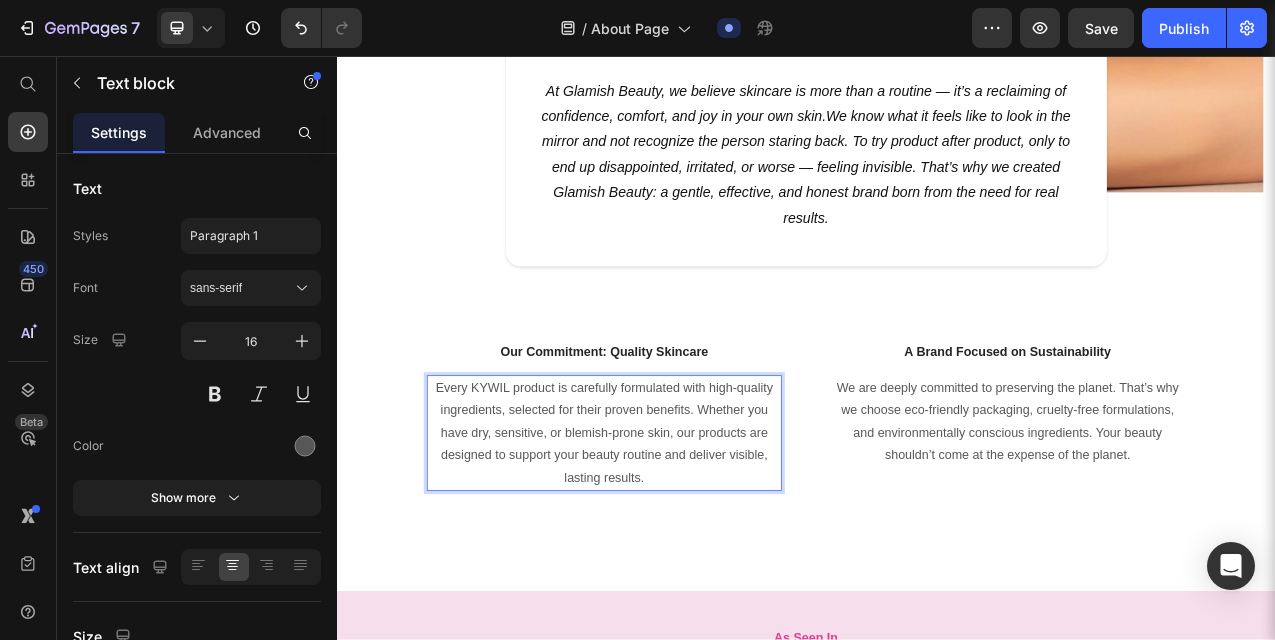 click on "Every KYWIL product is carefully formulated with high-quality ingredients, selected for their proven benefits. Whether you have dry, sensitive, or blemish-prone skin, our products are designed to support your beauty routine and deliver visible, lasting results." at bounding box center (679, 539) 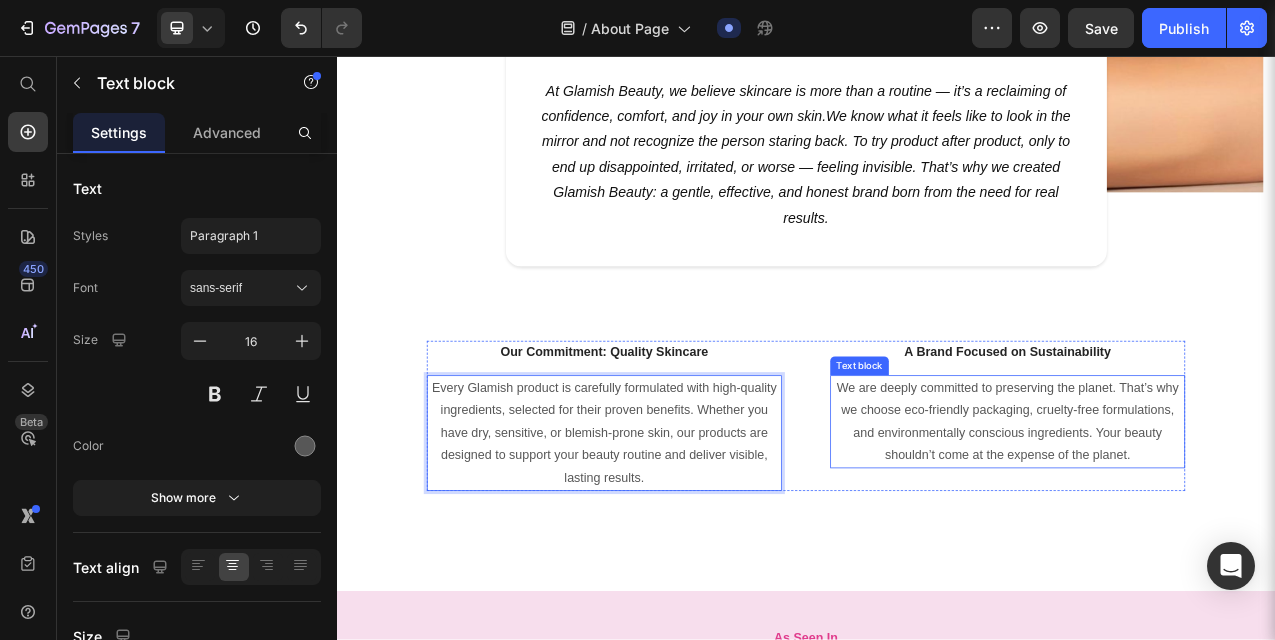 click on "We are deeply committed to preserving the planet. That’s why we choose eco-friendly packaging, cruelty-free formulations, and environmentally conscious ingredients. Your beauty shouldn’t come at the expense of the planet." at bounding box center (1195, 524) 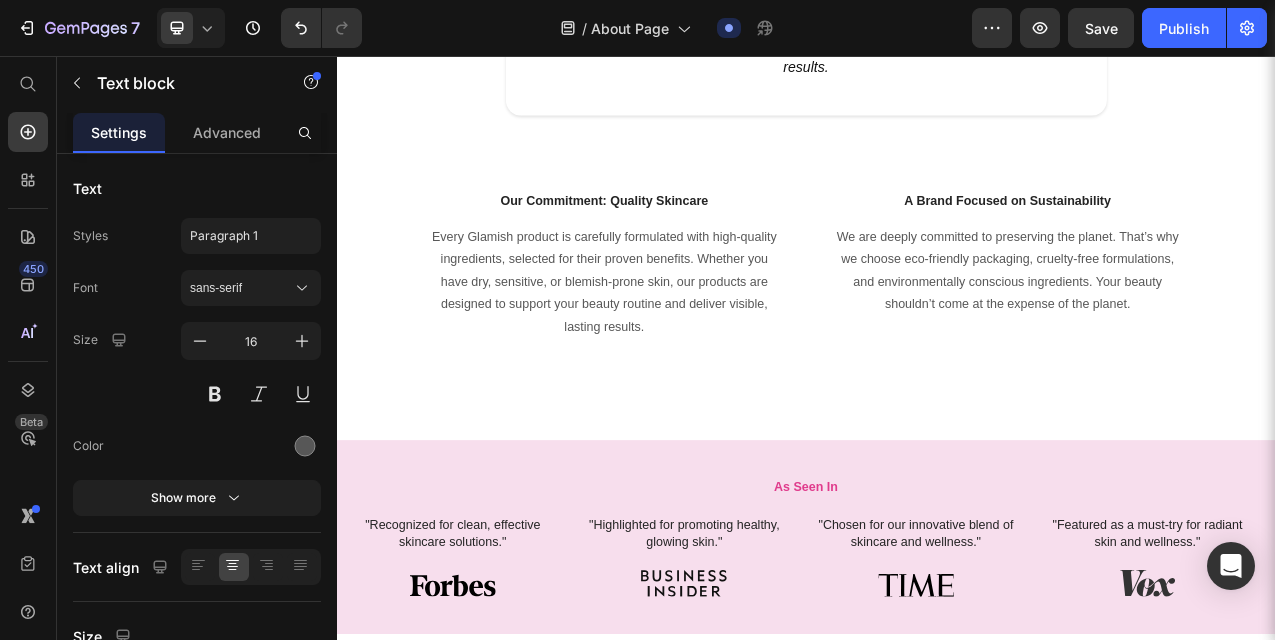 scroll, scrollTop: 0, scrollLeft: 0, axis: both 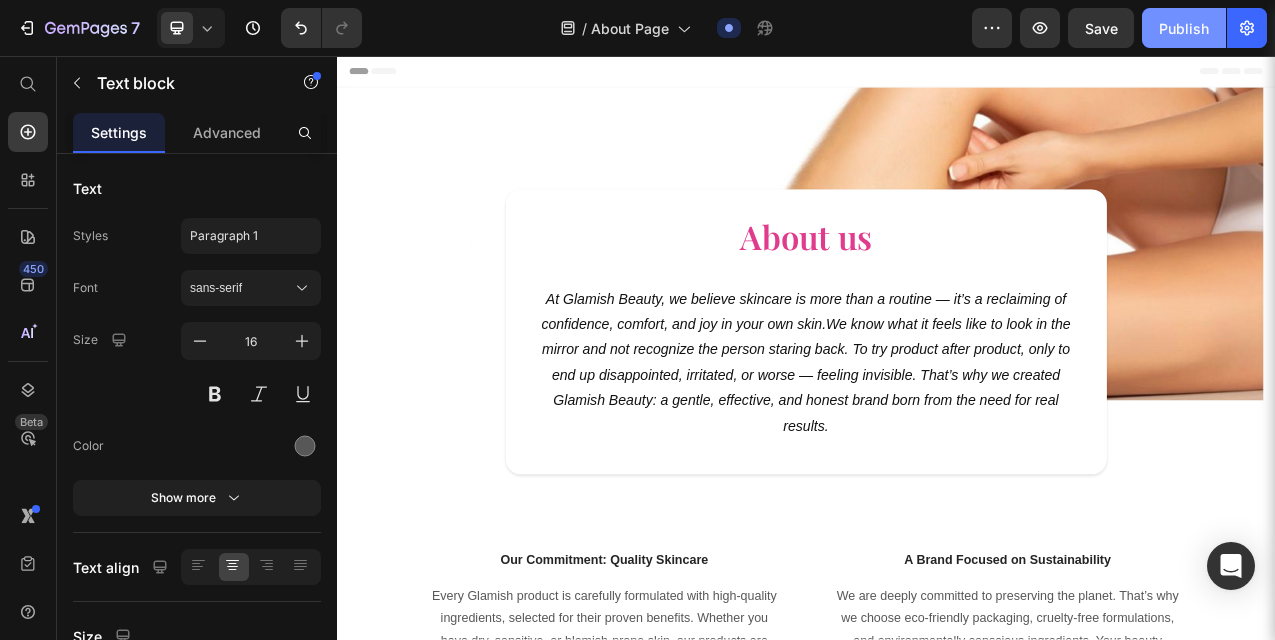 click on "Publish" 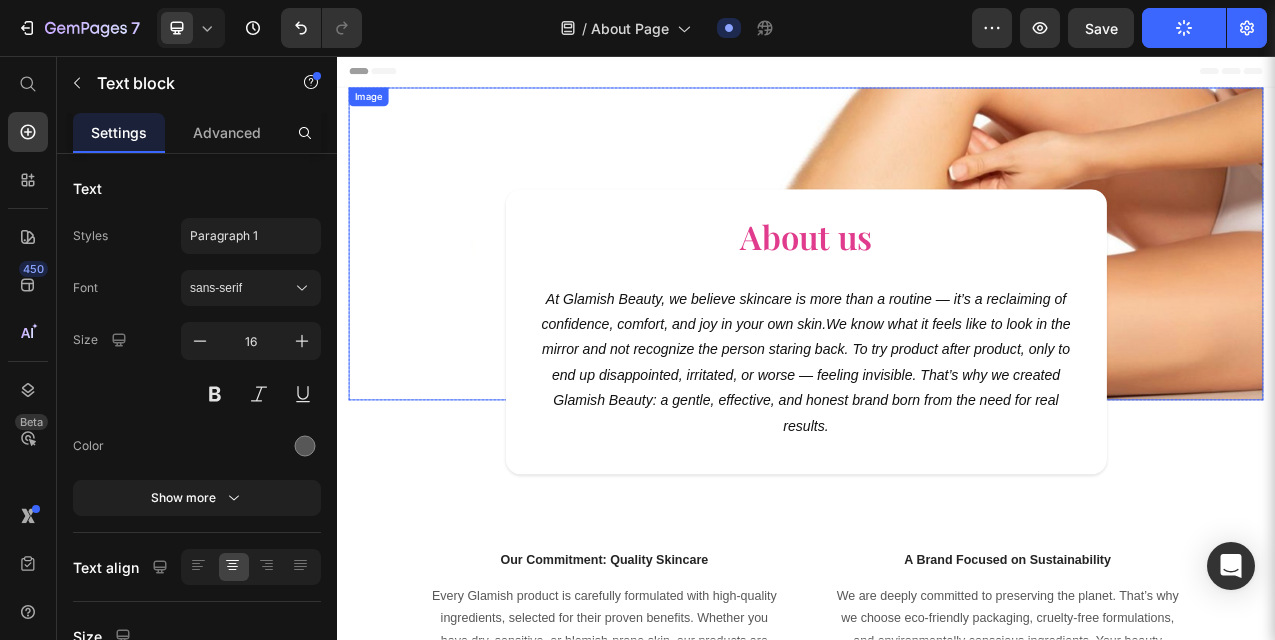 click at bounding box center (937, 297) 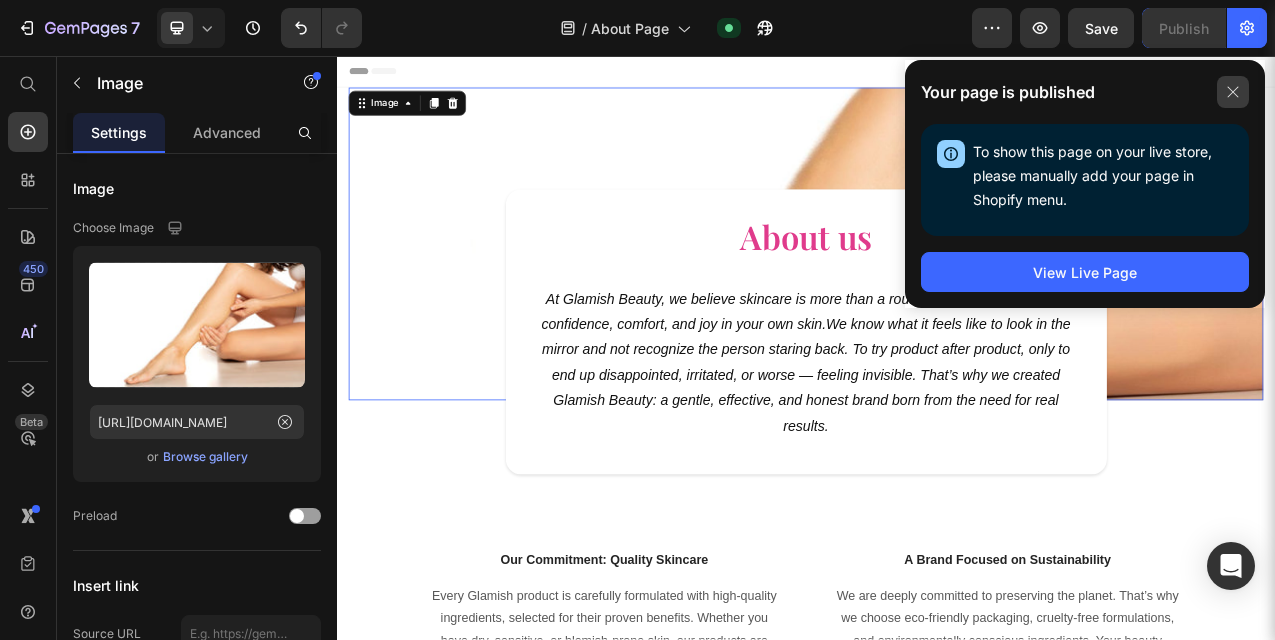 click 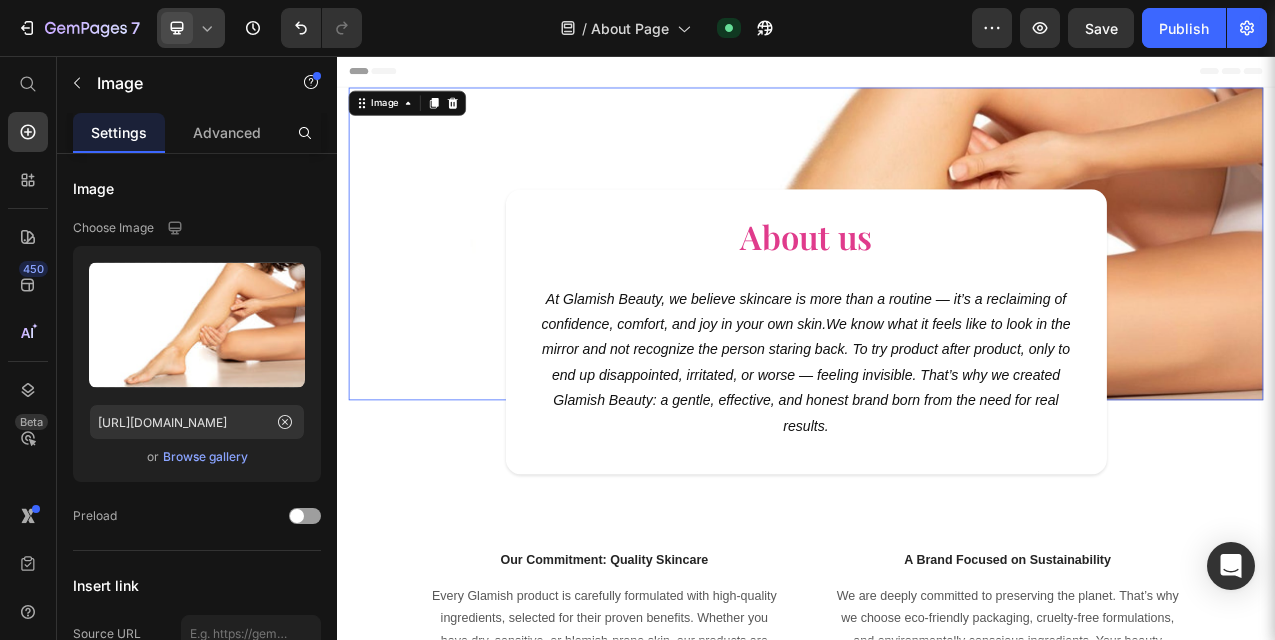 click 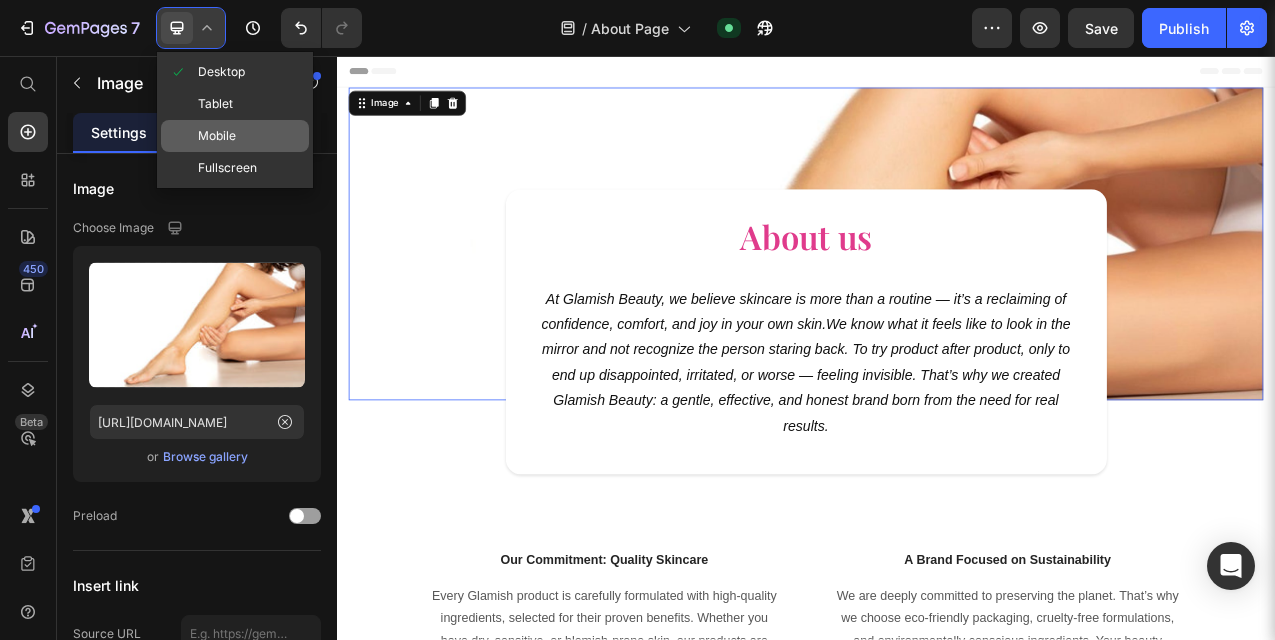 click on "Mobile" at bounding box center [217, 136] 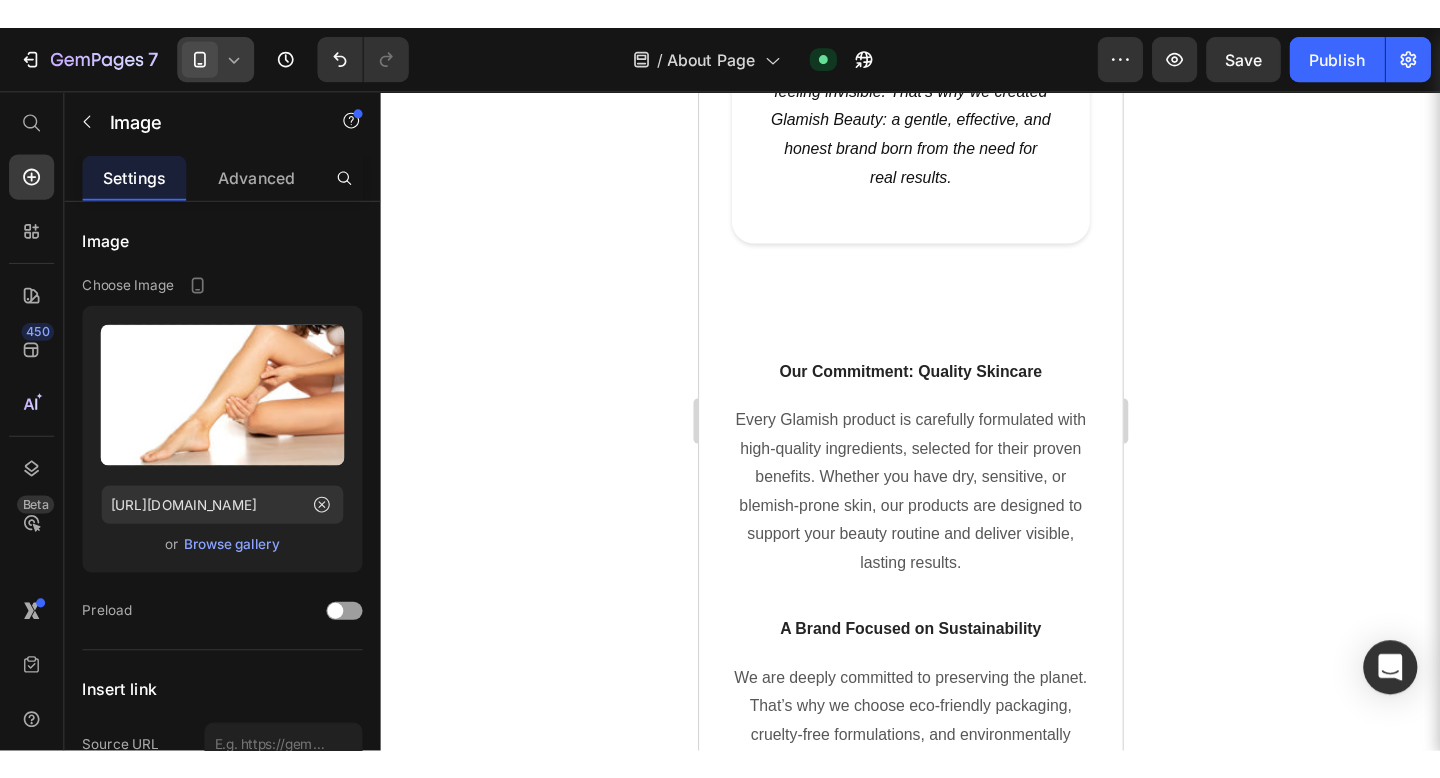 scroll, scrollTop: 0, scrollLeft: 0, axis: both 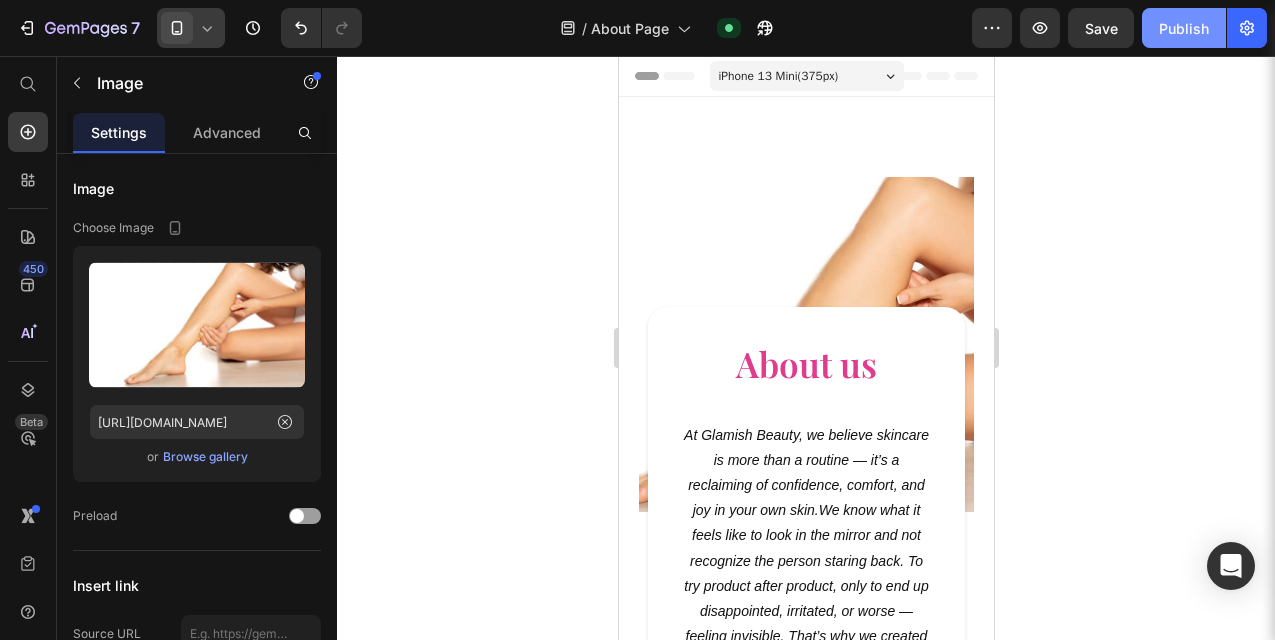 click on "Publish" at bounding box center (1184, 28) 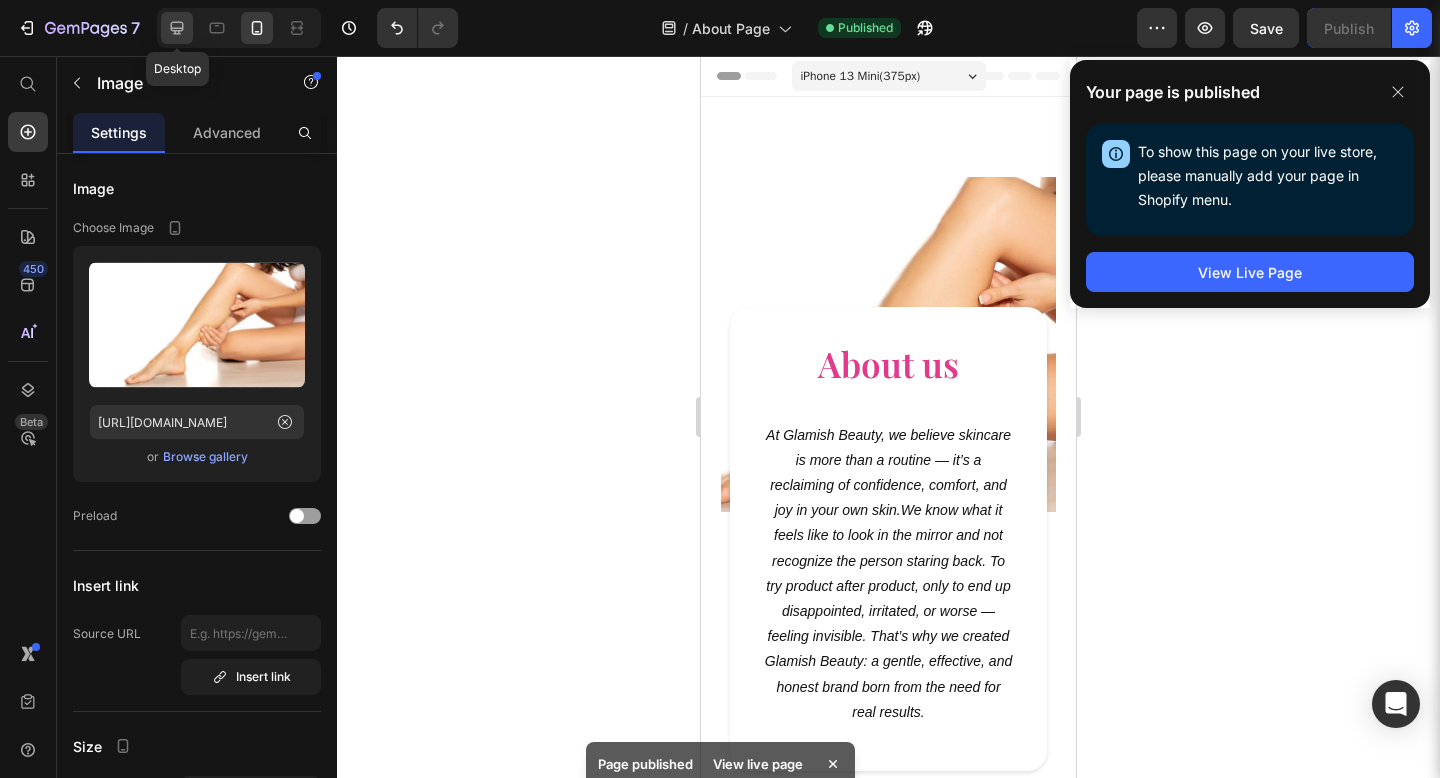 click 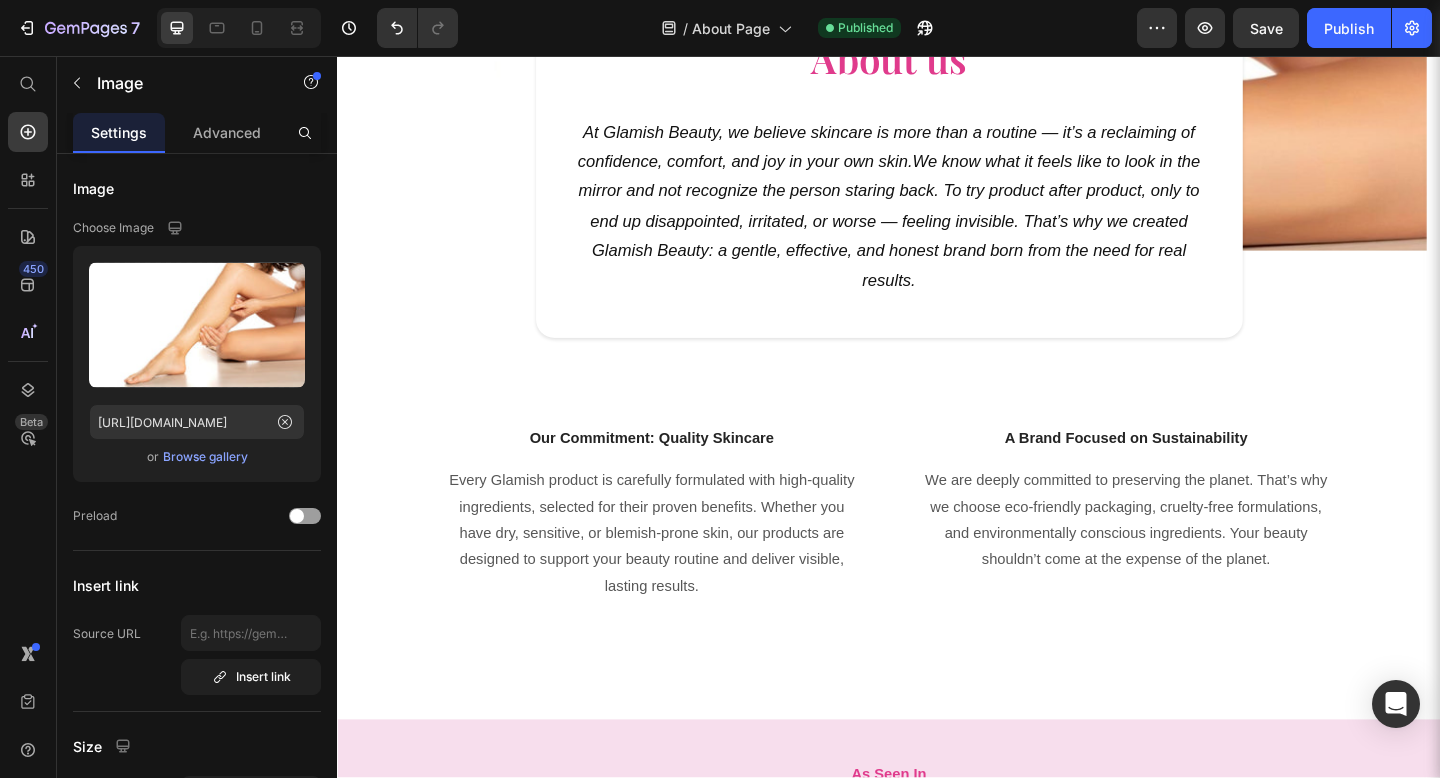 scroll, scrollTop: 0, scrollLeft: 0, axis: both 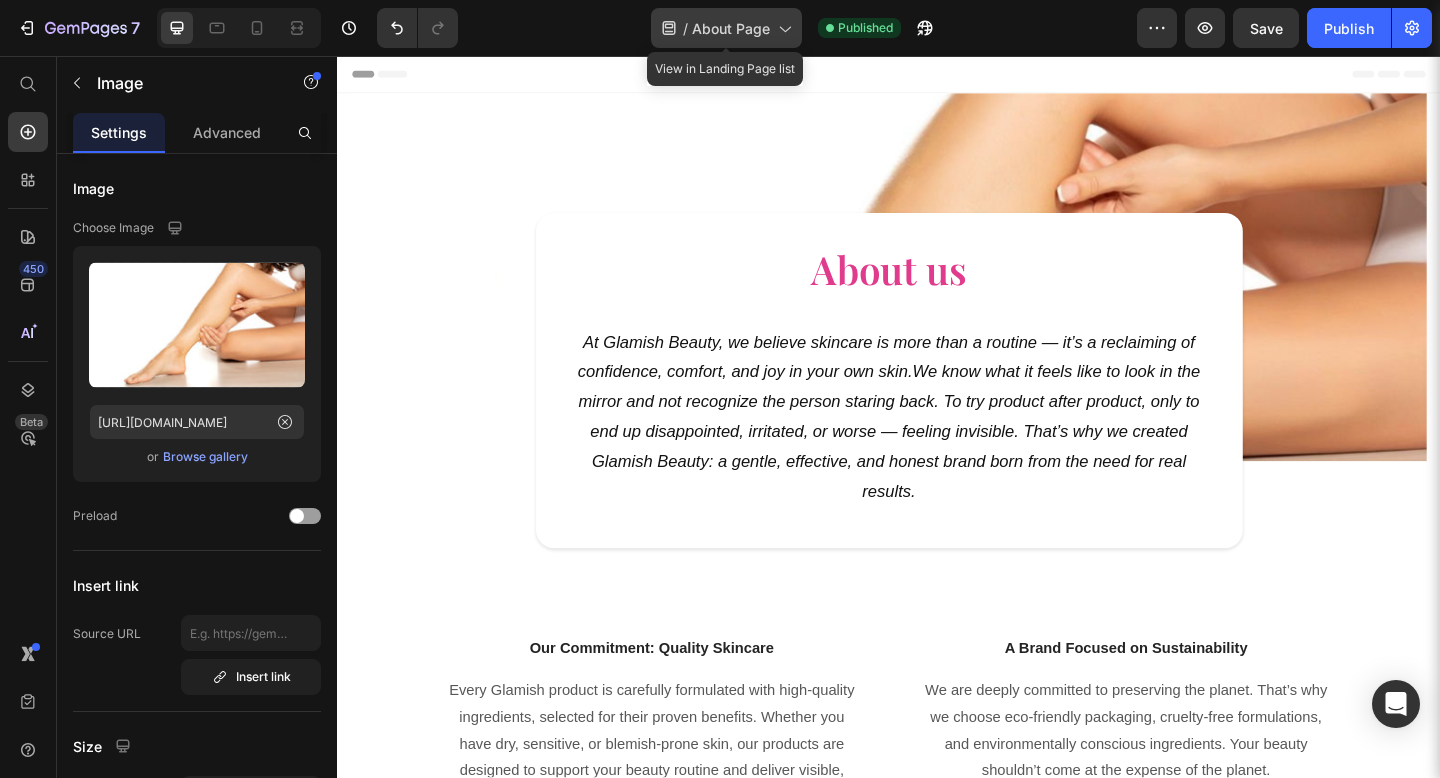 click on "/  About Page" 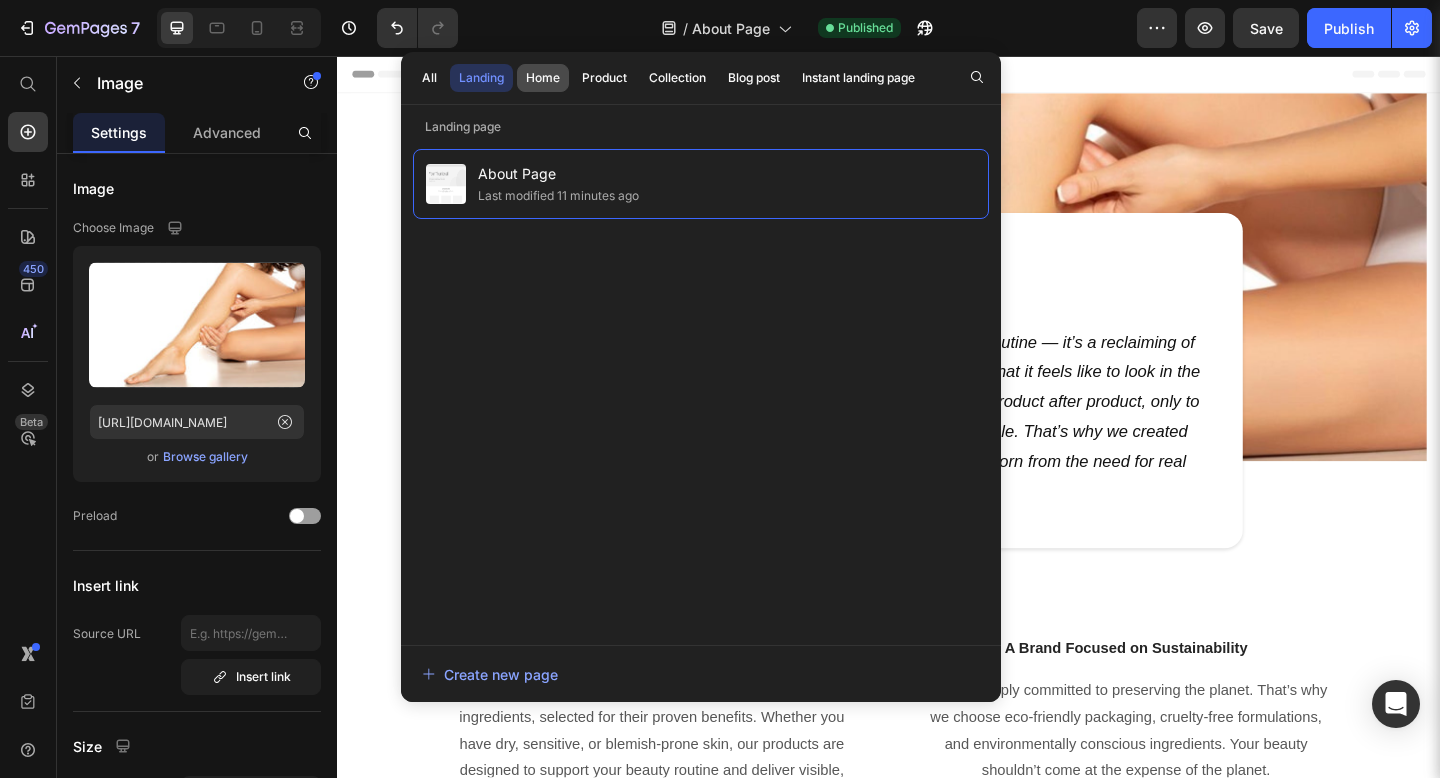 click on "Home" at bounding box center [543, 78] 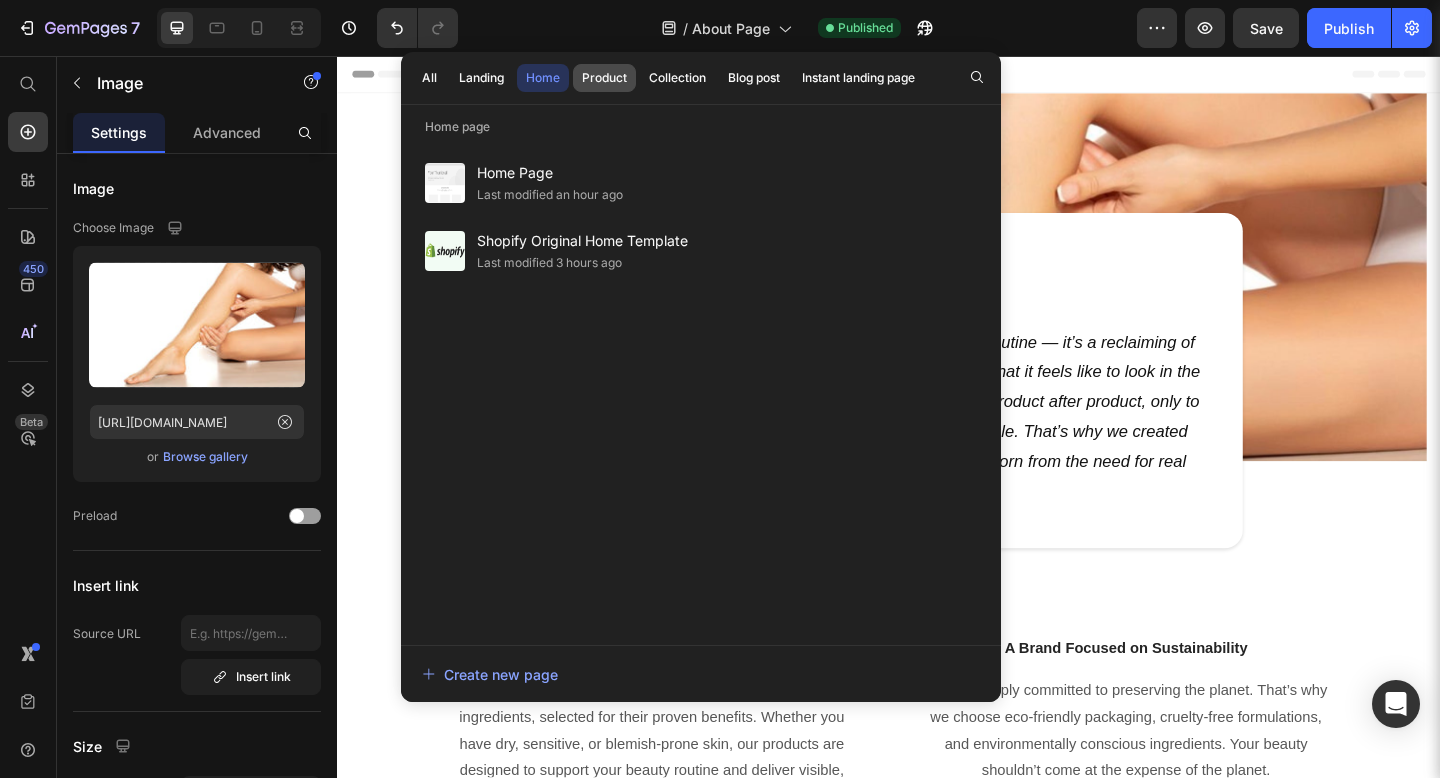 click on "Product" at bounding box center [604, 78] 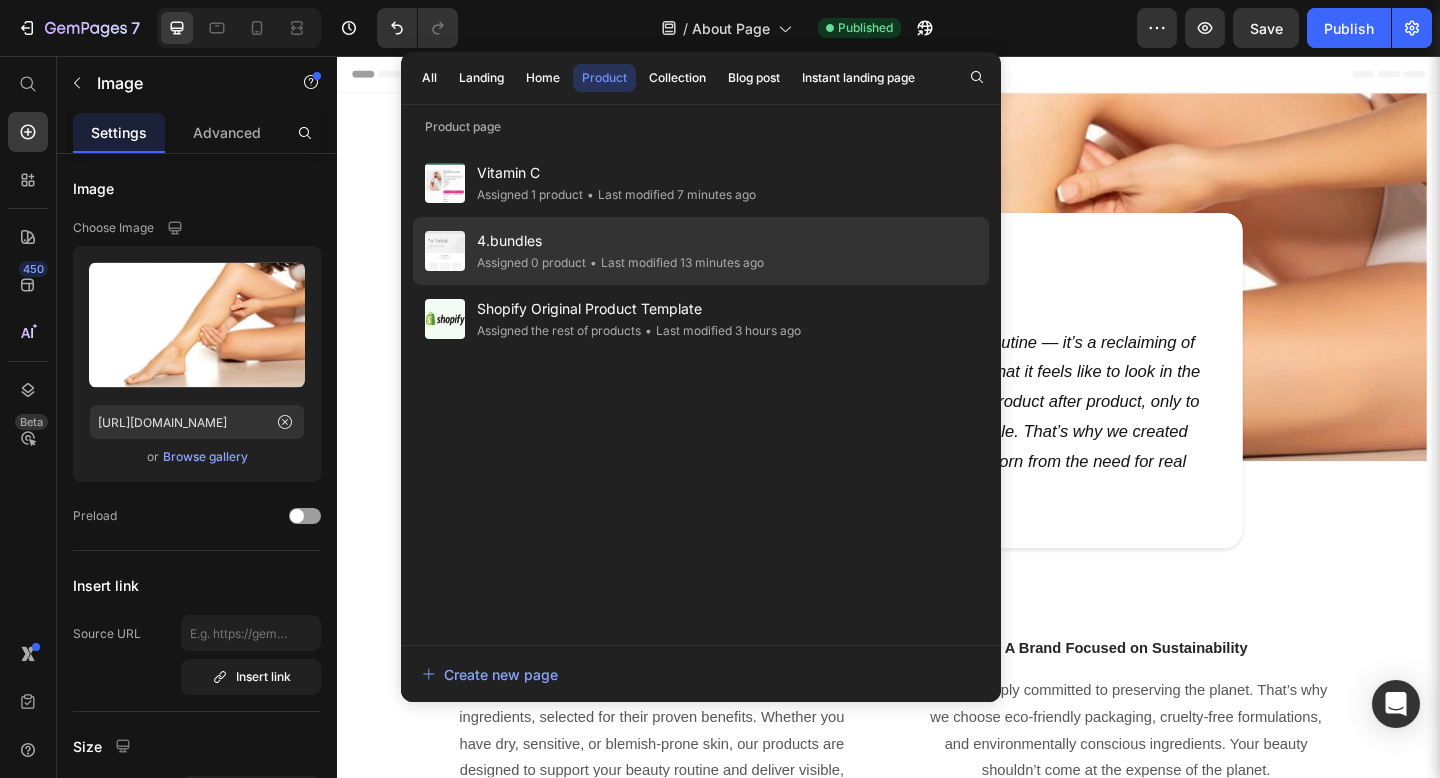 click on "4.bundles" at bounding box center [620, 241] 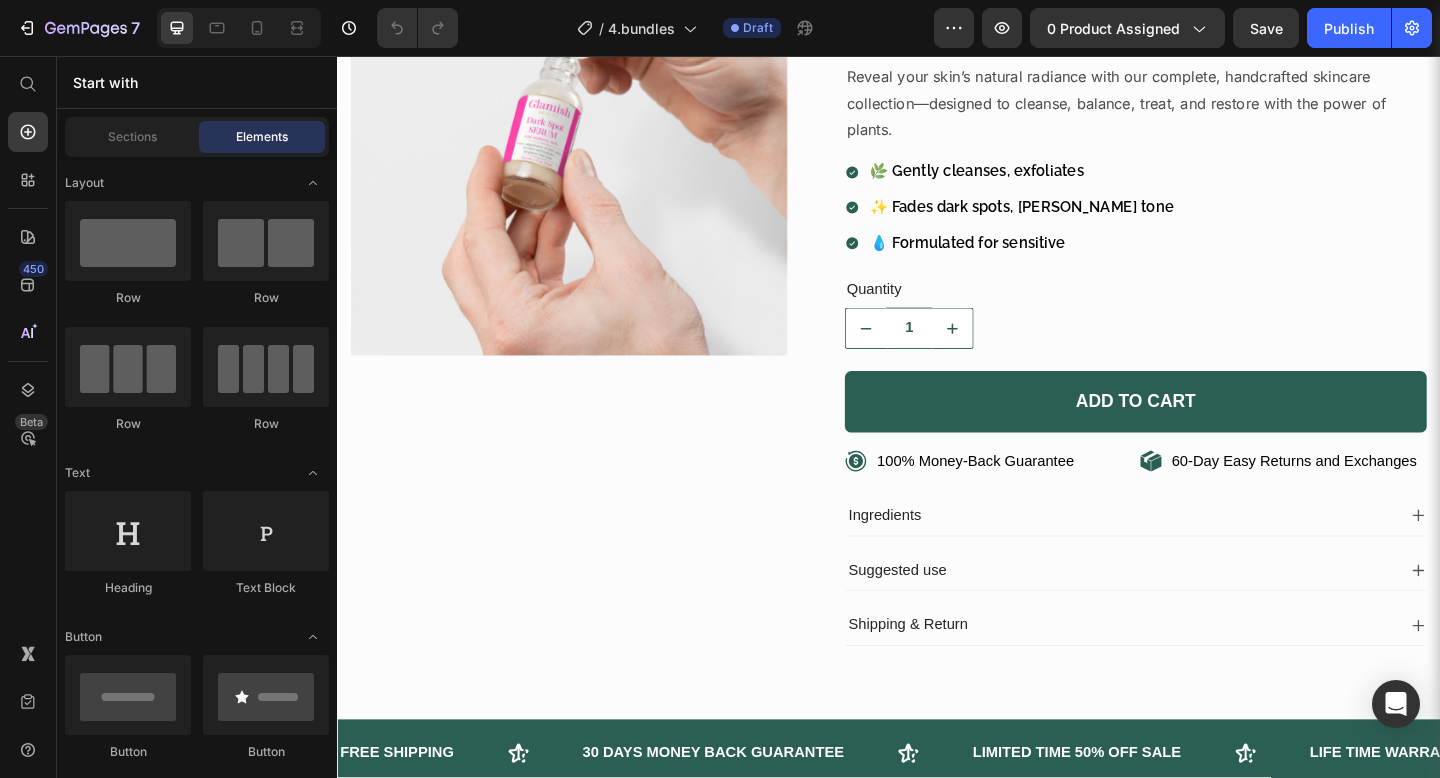 scroll, scrollTop: 0, scrollLeft: 0, axis: both 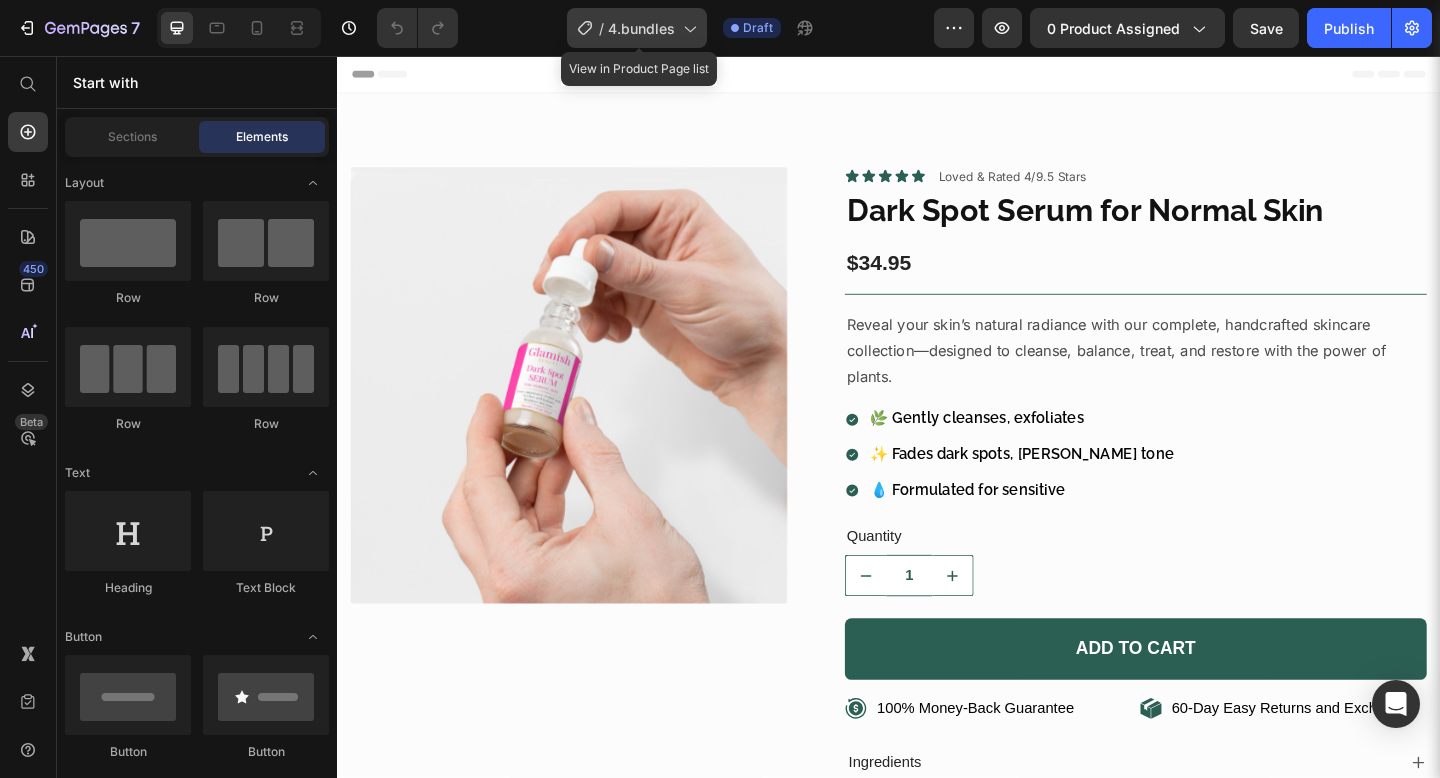 click on "4.bundles" at bounding box center [641, 28] 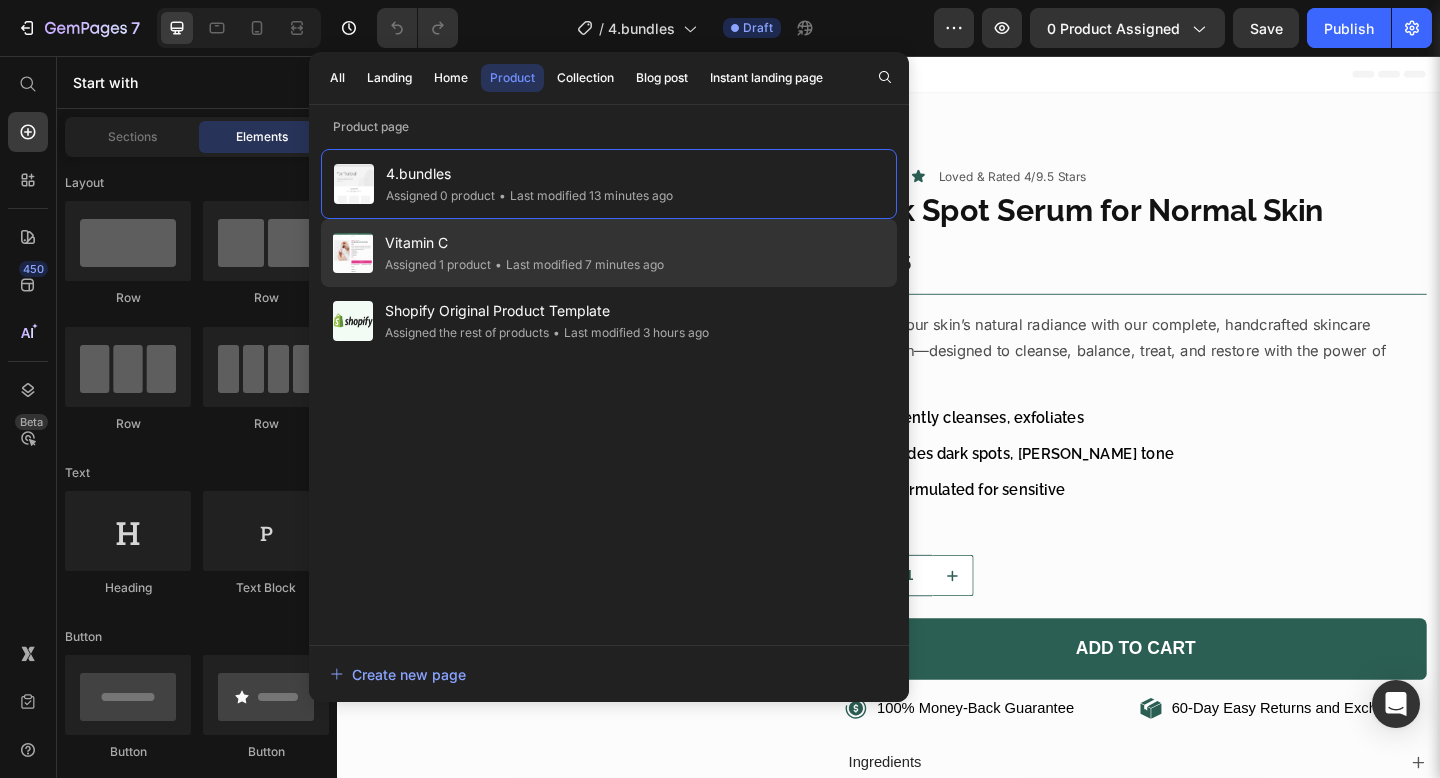 click on "Vitamin C" at bounding box center [524, 243] 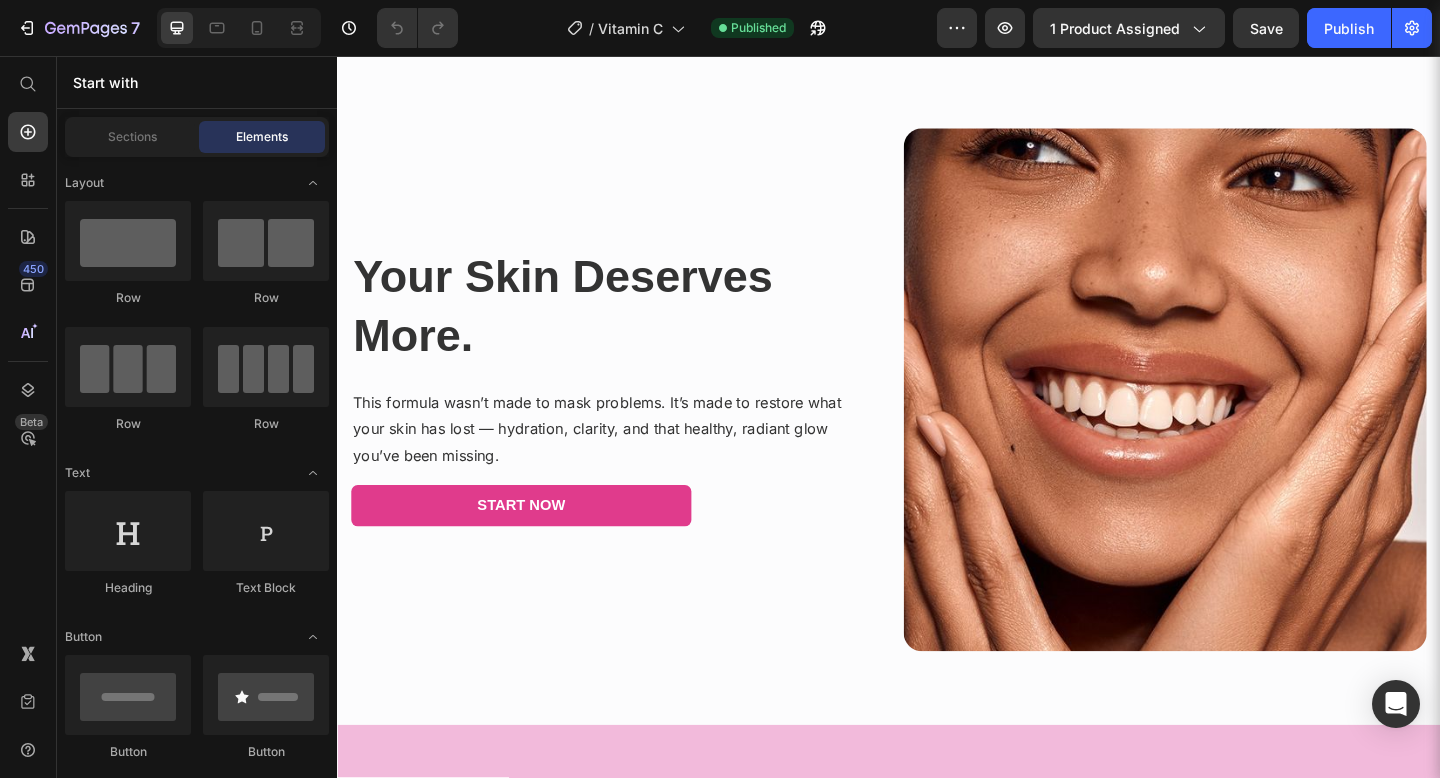 scroll, scrollTop: 0, scrollLeft: 0, axis: both 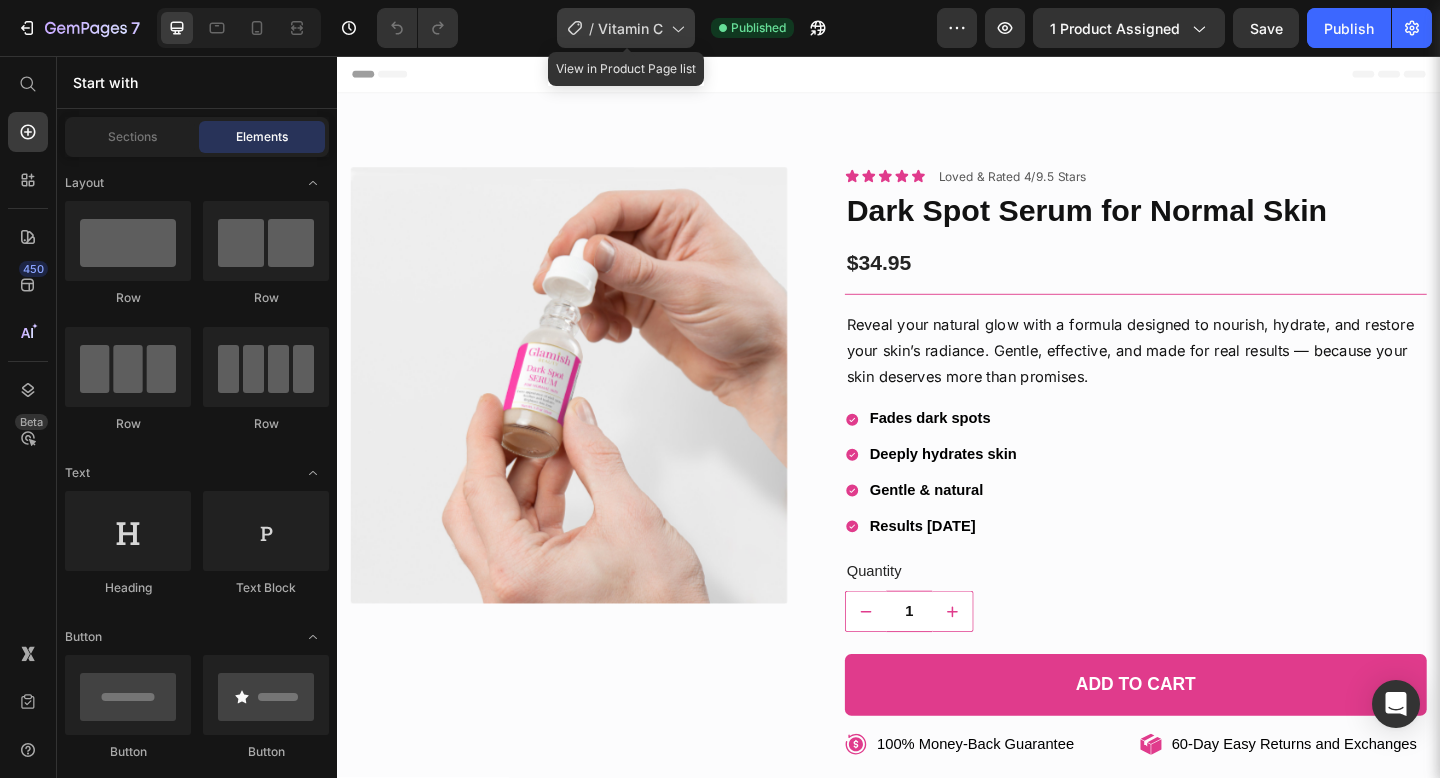 click on "/  Vitamin C" 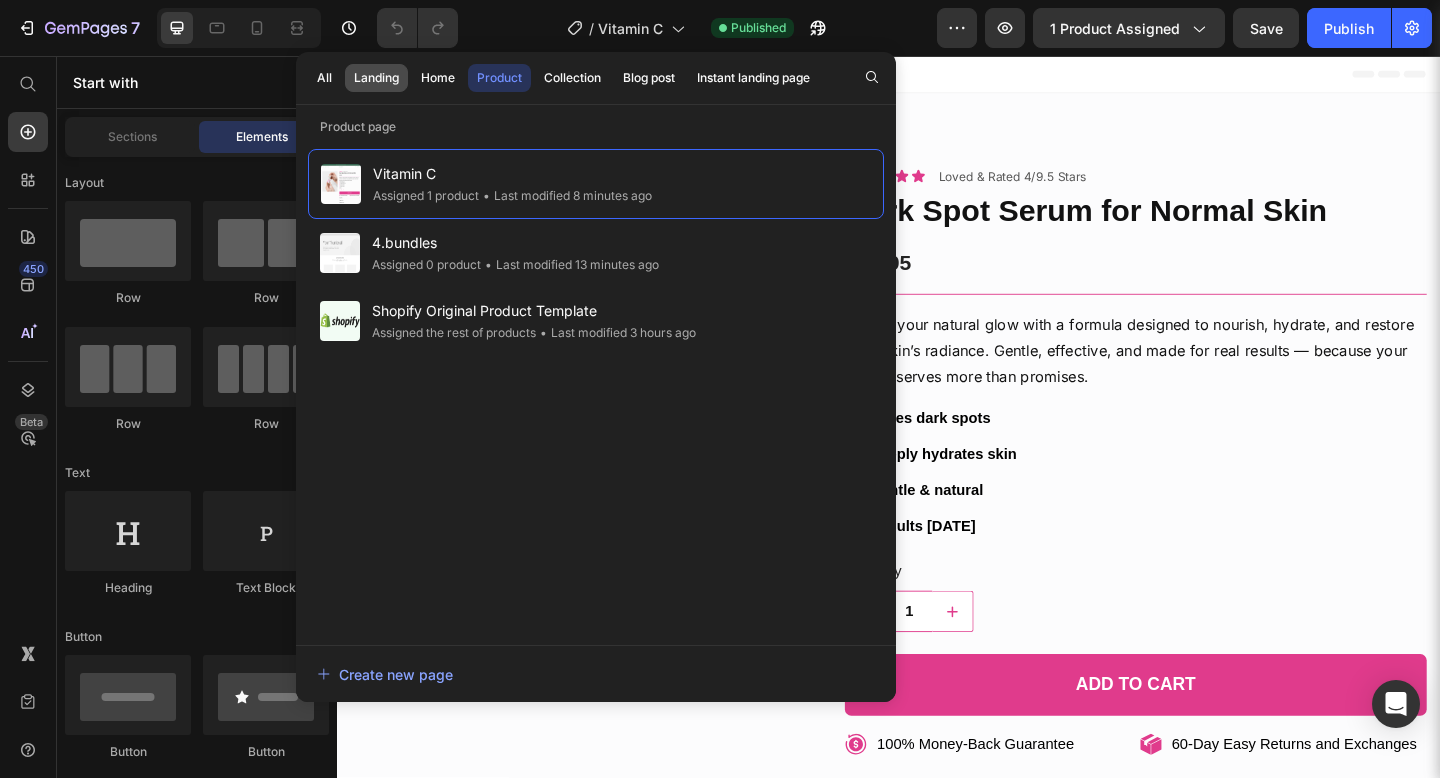 click on "Landing" at bounding box center [376, 78] 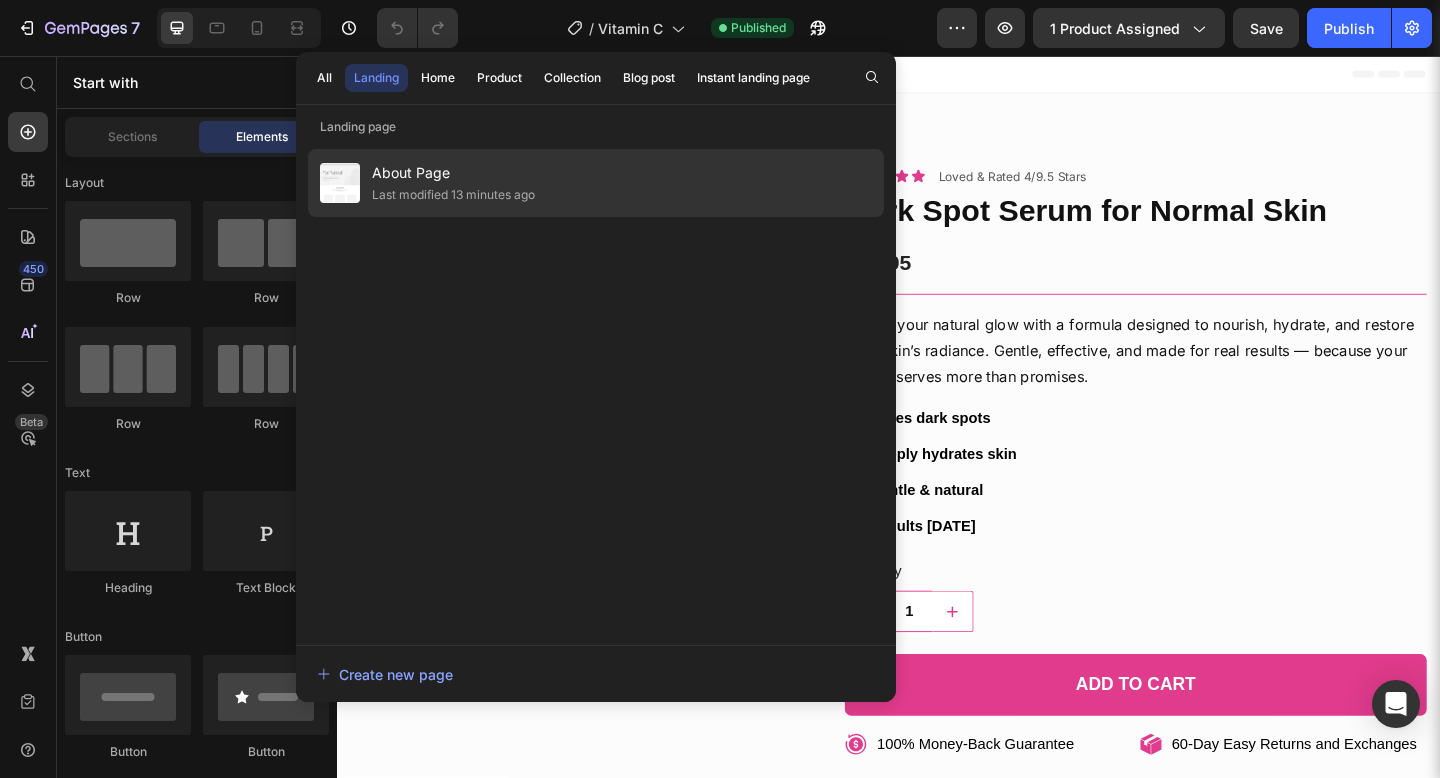 click on "Last modified 13 minutes ago" 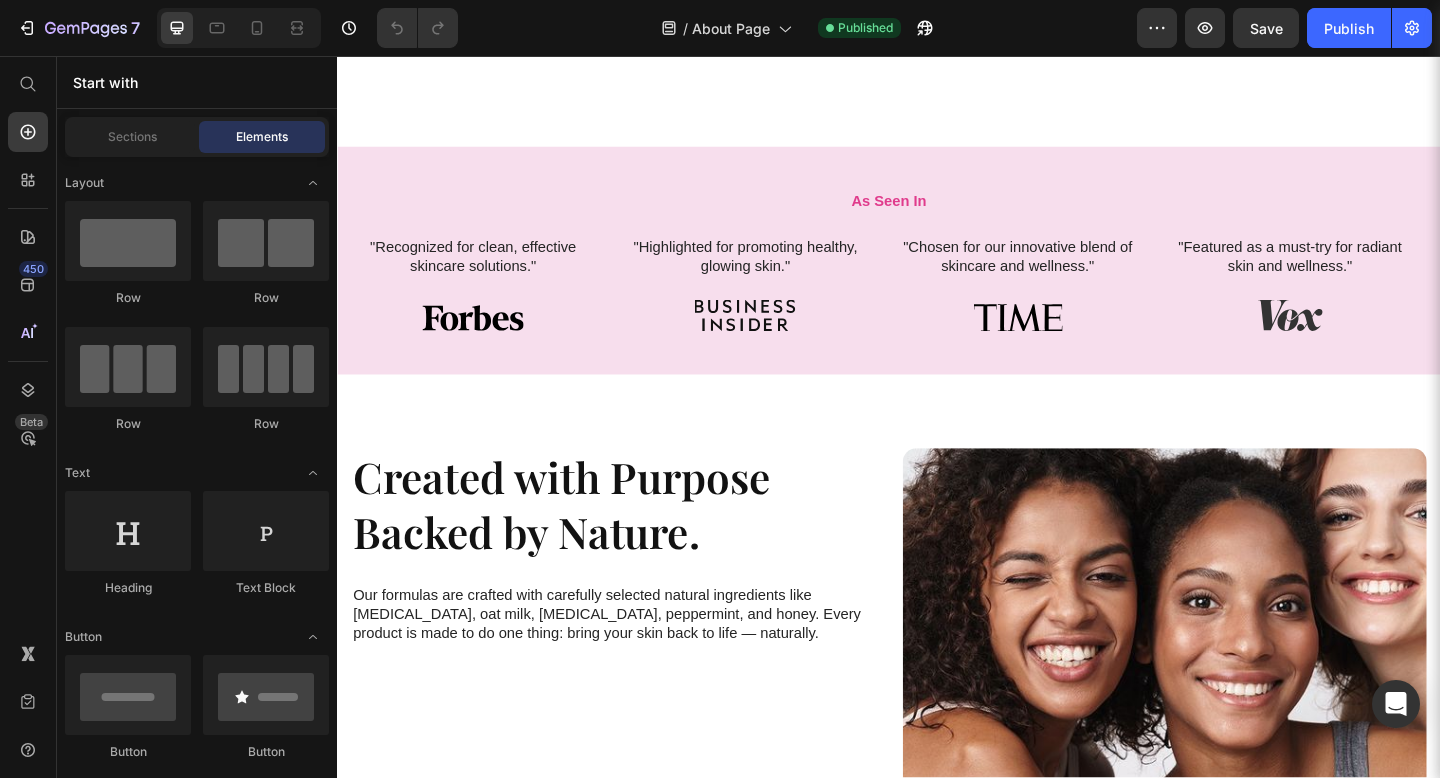 scroll, scrollTop: 1683, scrollLeft: 0, axis: vertical 